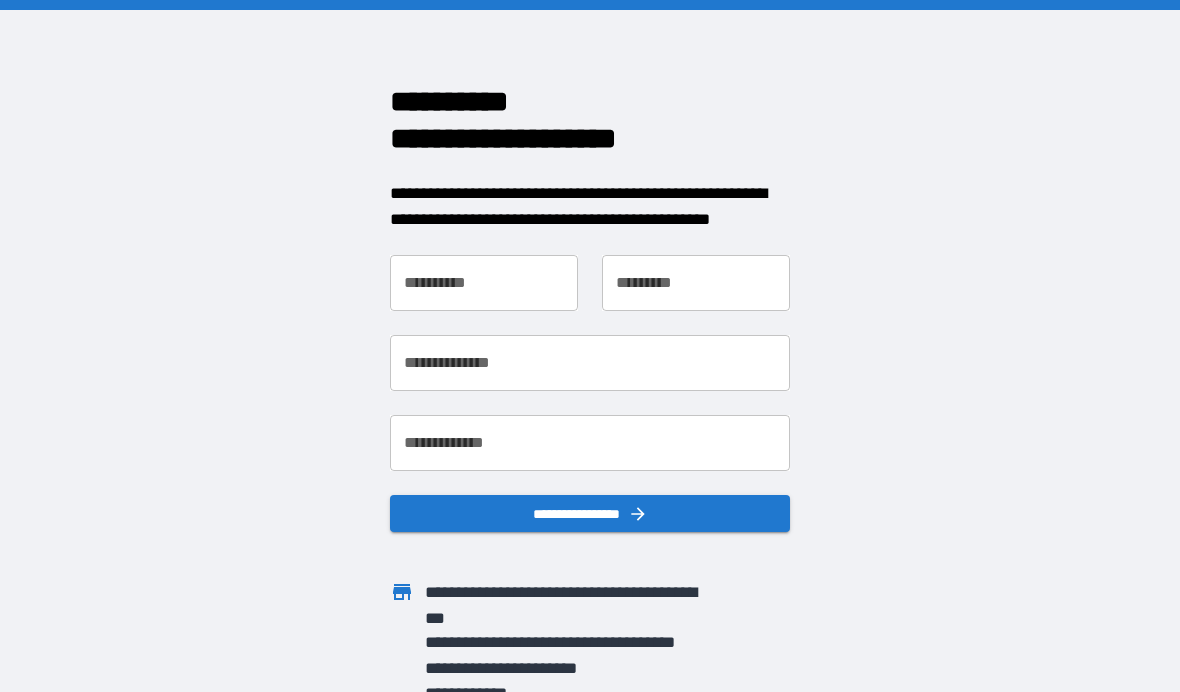 scroll, scrollTop: 0, scrollLeft: 0, axis: both 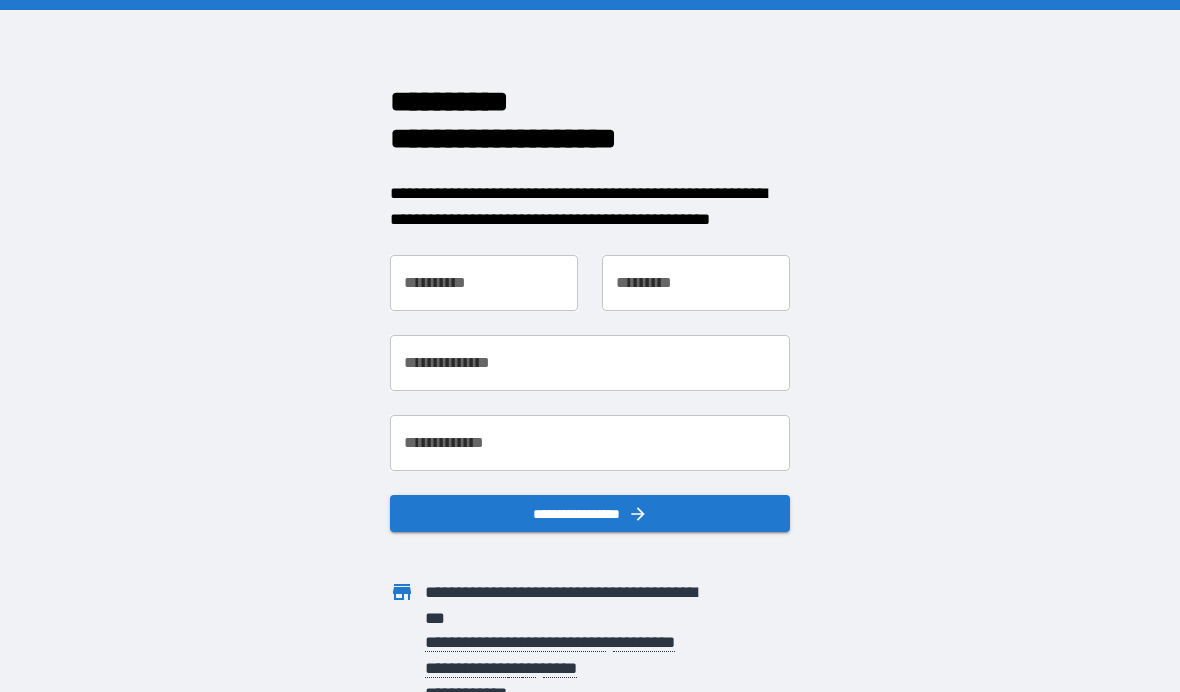 click on "**********" at bounding box center [484, 283] 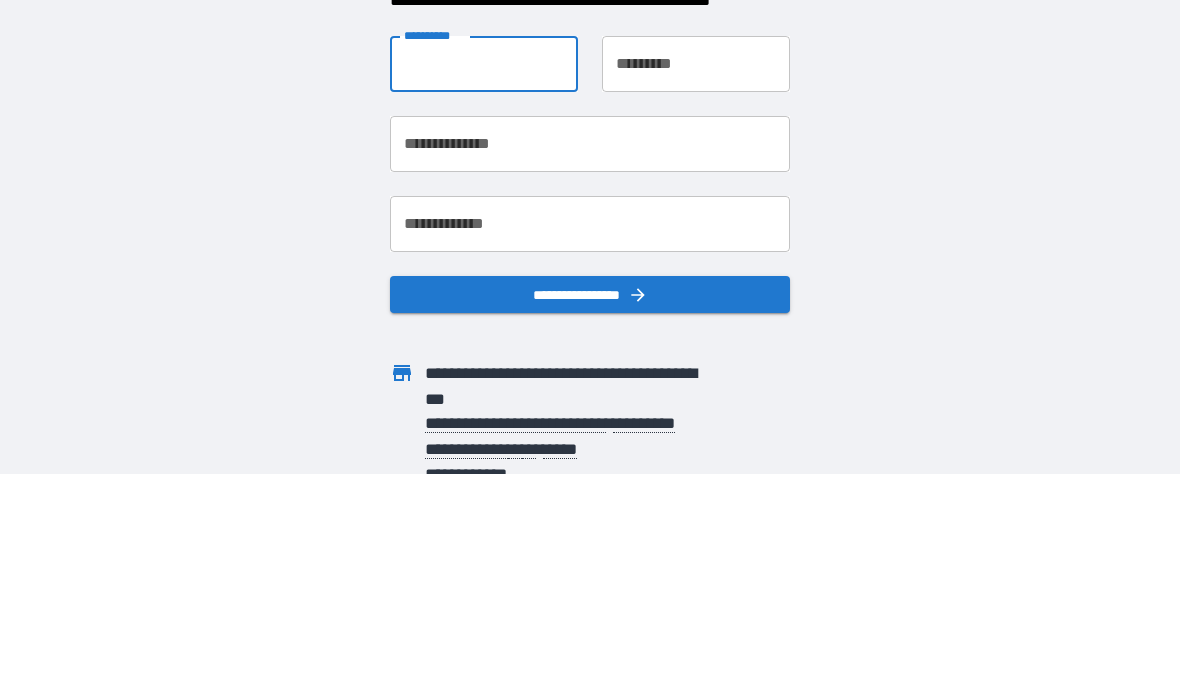type on "*****" 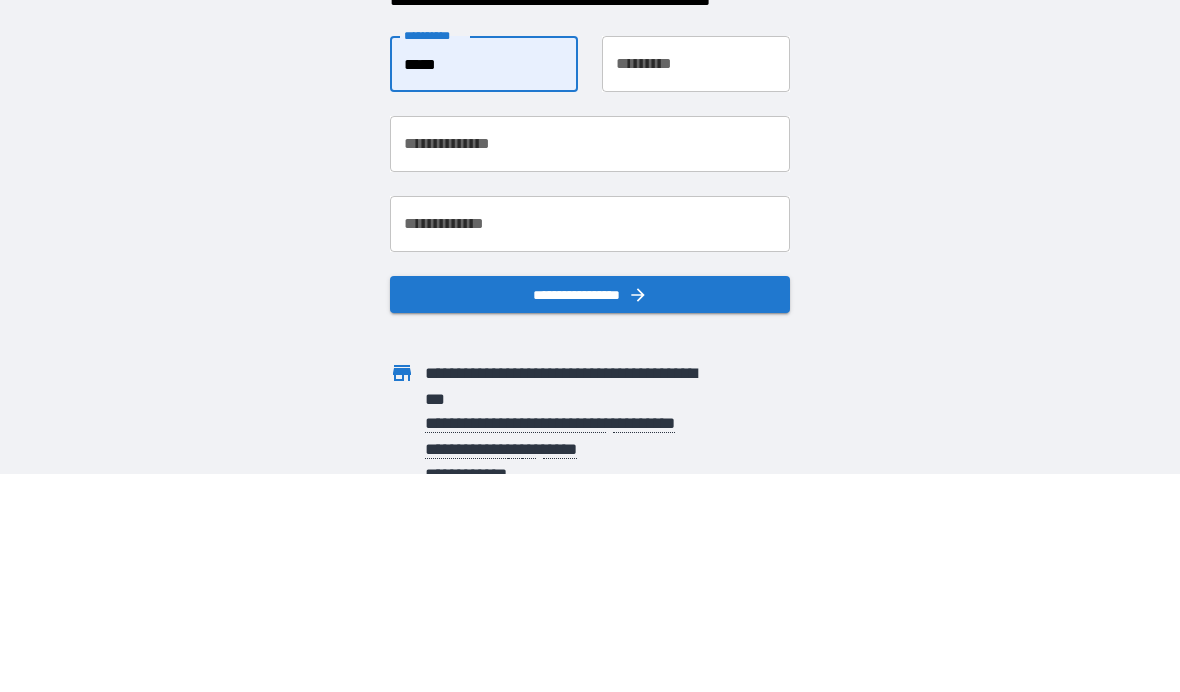 type on "******" 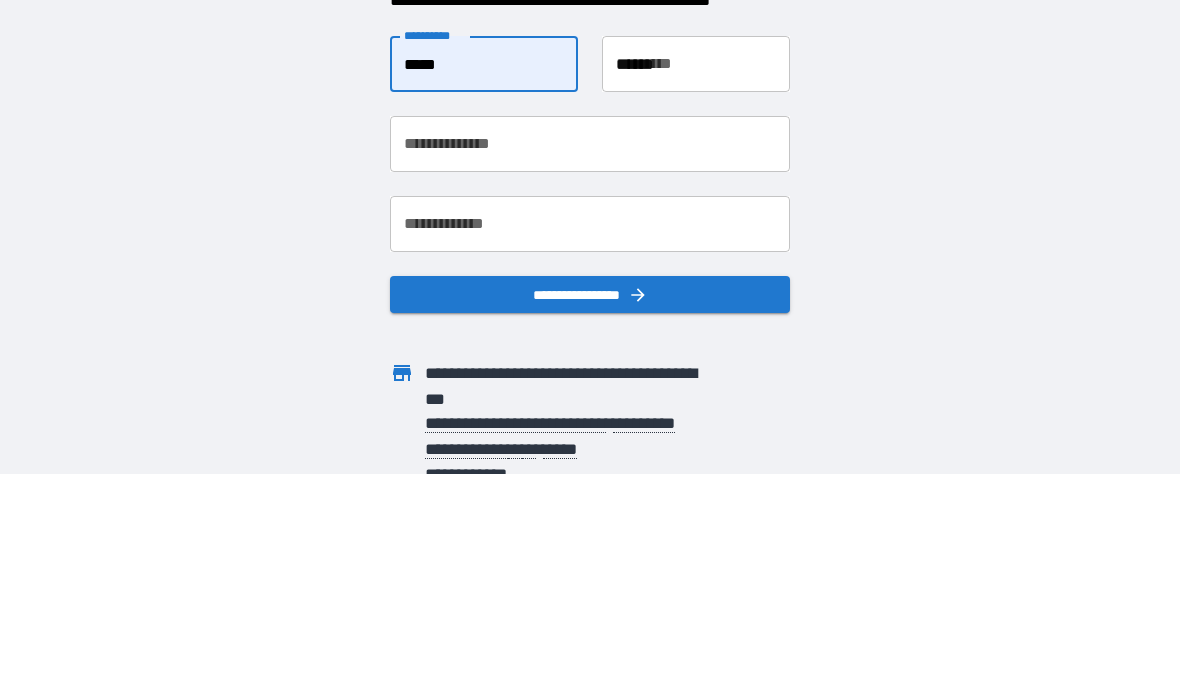 scroll, scrollTop: 82, scrollLeft: 0, axis: vertical 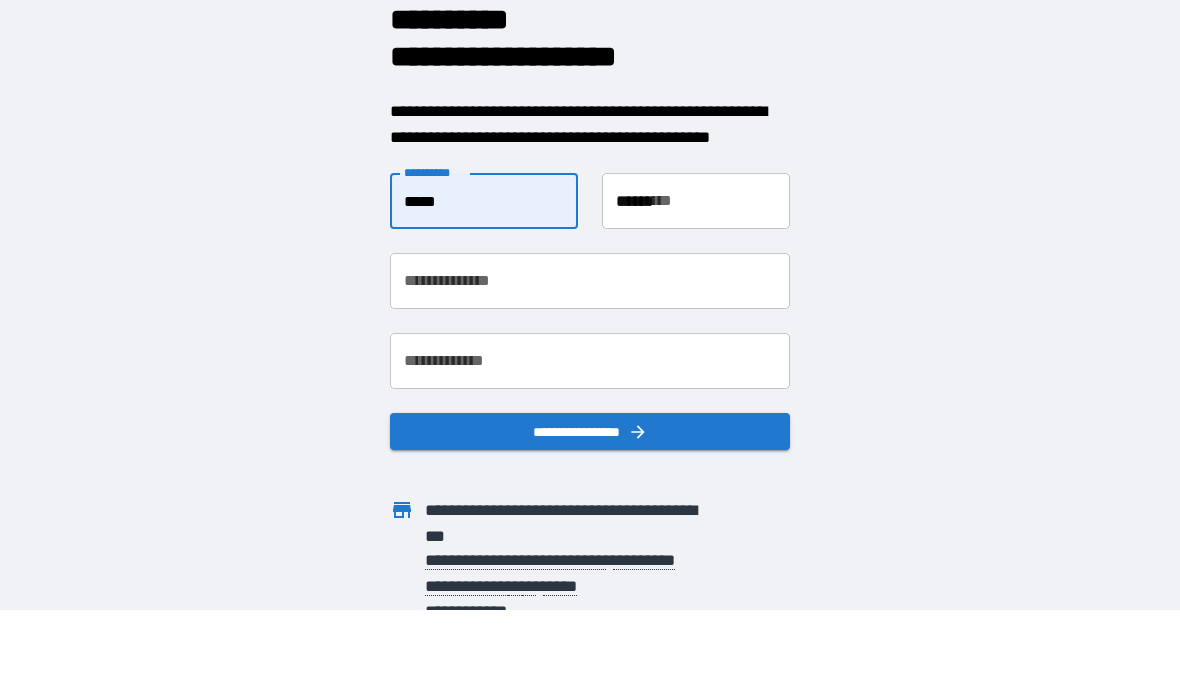 type on "**********" 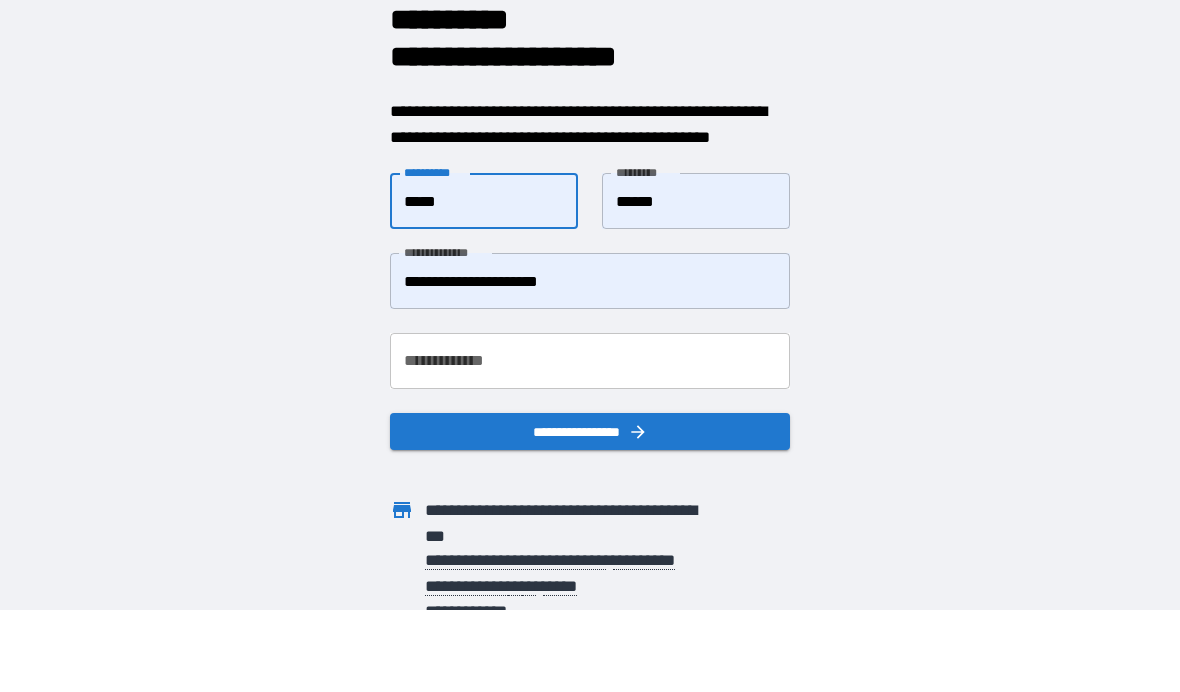 click on "**********" at bounding box center [590, 361] 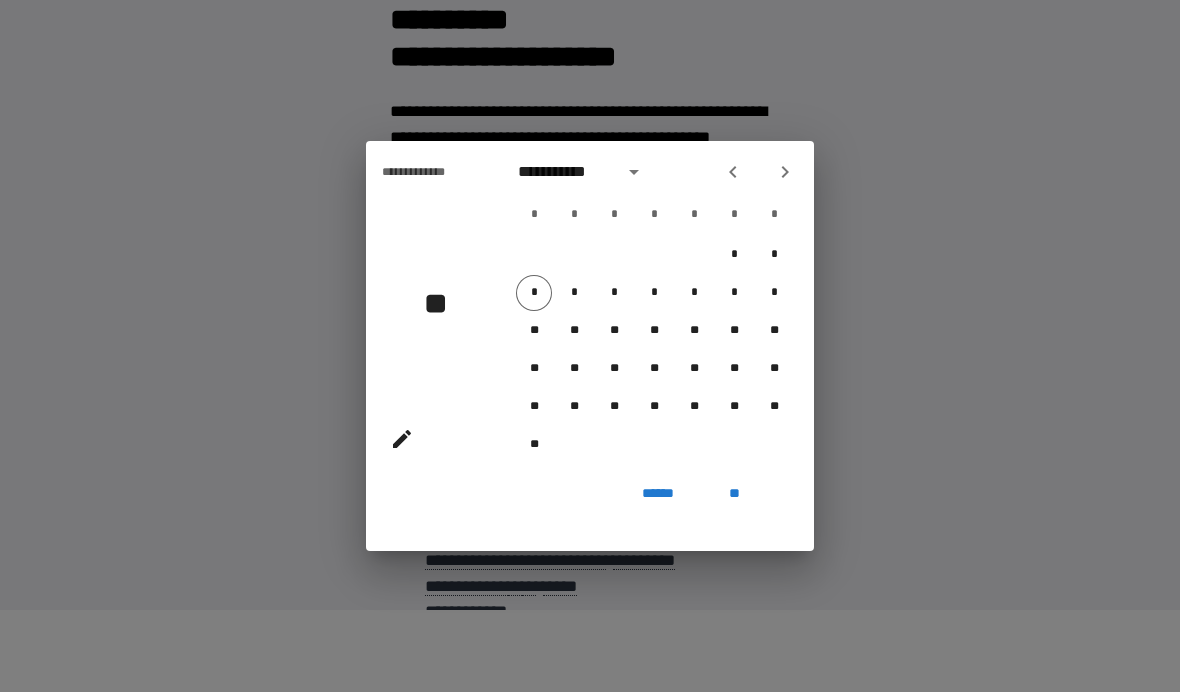 click 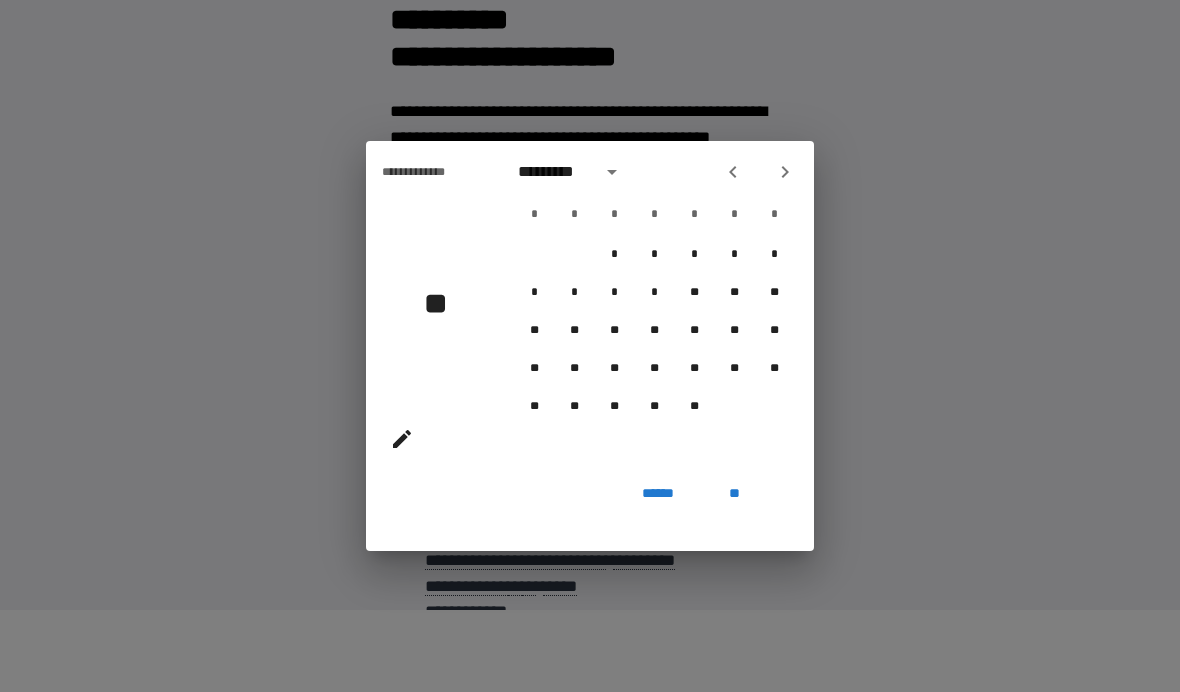 click 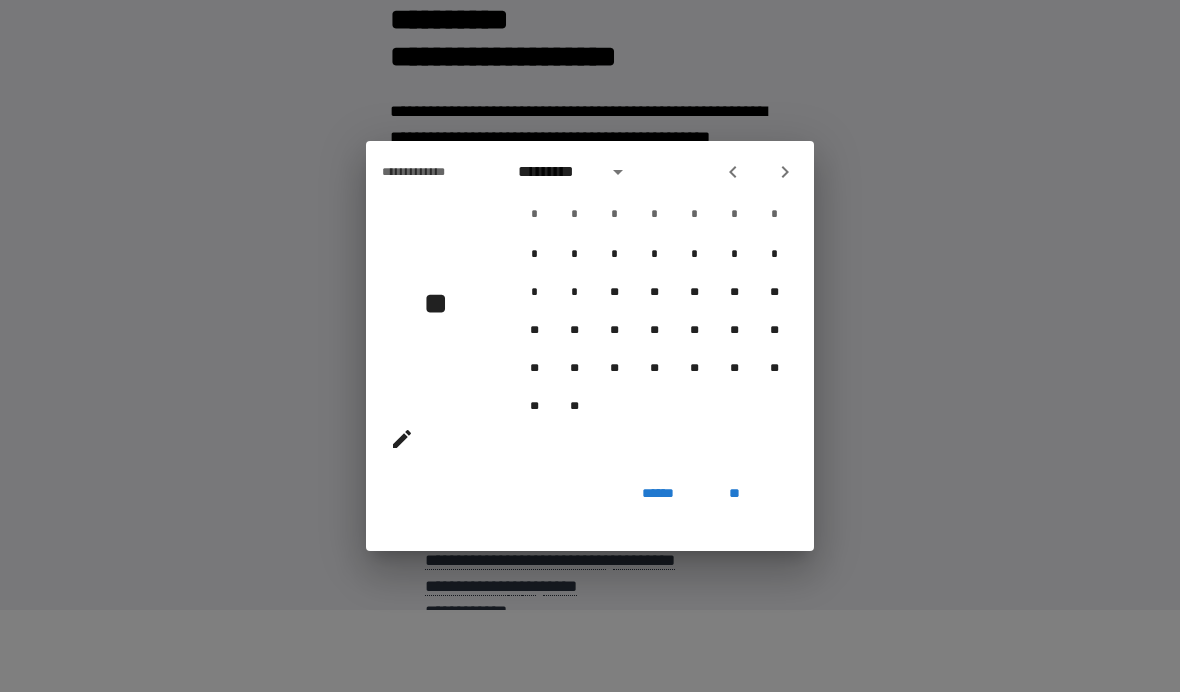 click on "*********" at bounding box center [556, 172] 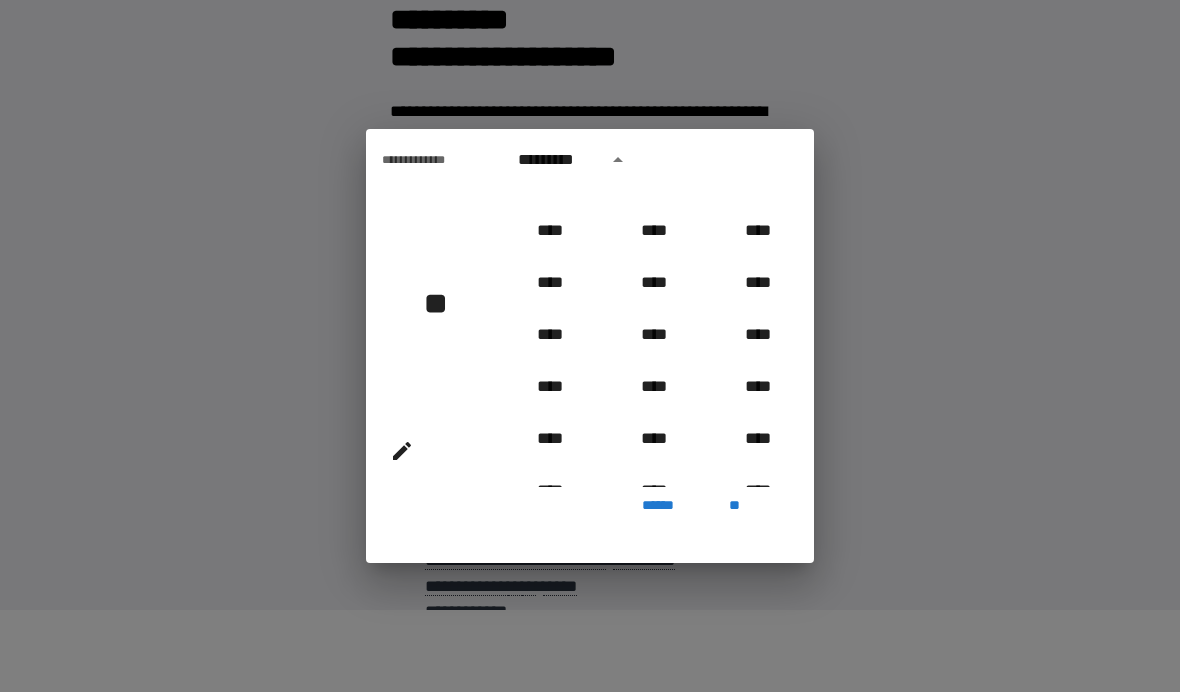 scroll, scrollTop: 809, scrollLeft: 0, axis: vertical 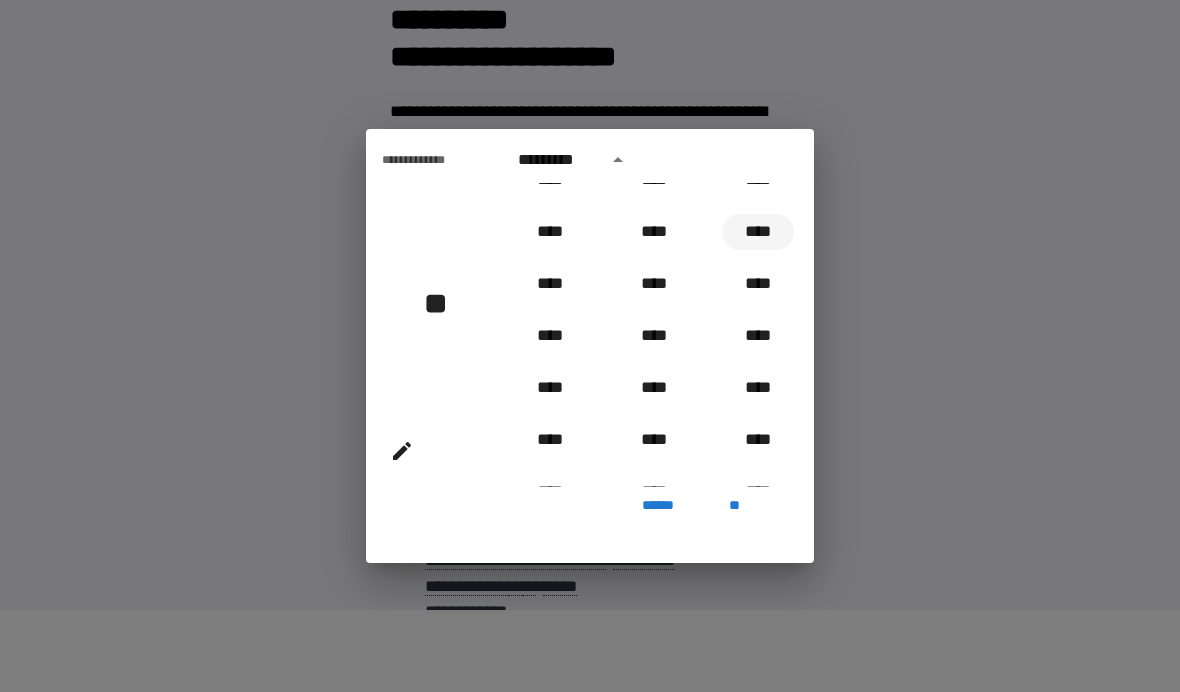 click on "****" at bounding box center (758, 232) 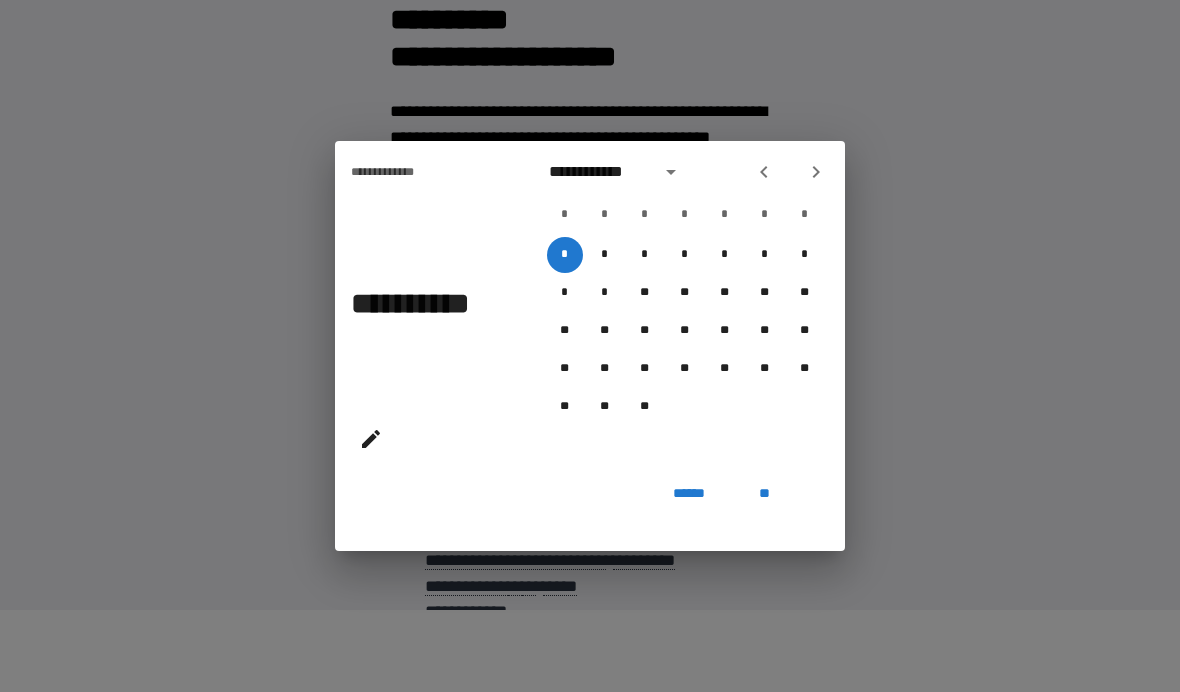 click 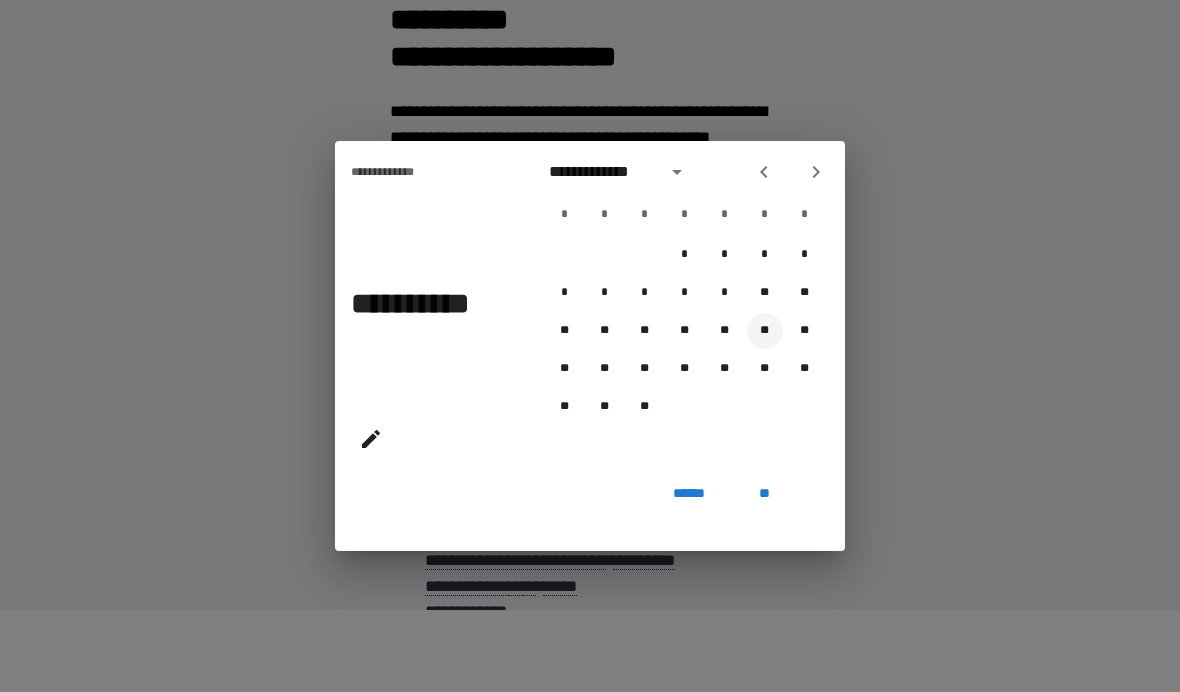 click on "**" at bounding box center [765, 331] 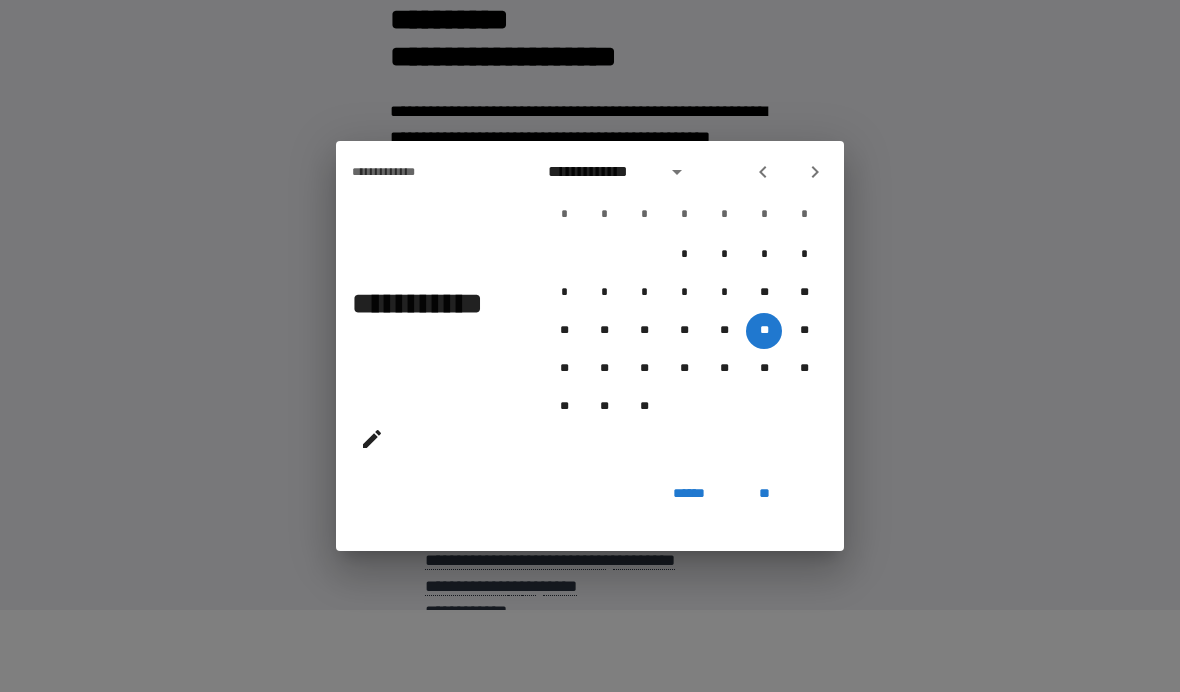 click on "**" at bounding box center (764, 493) 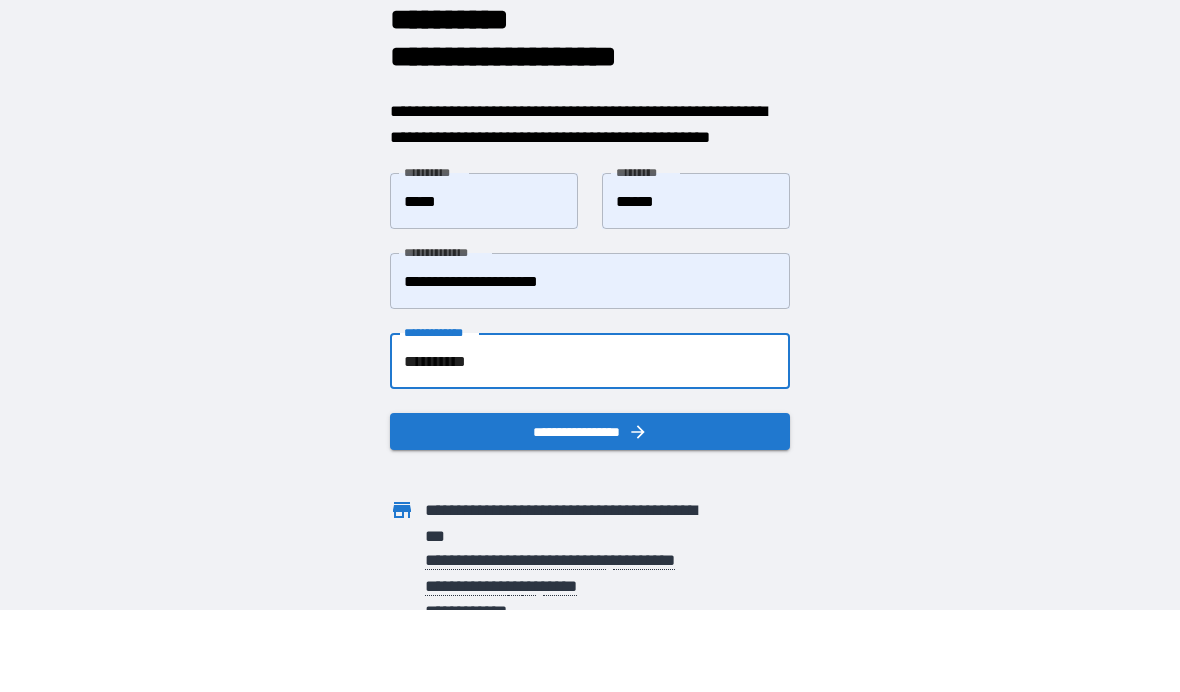click on "**********" at bounding box center (590, 431) 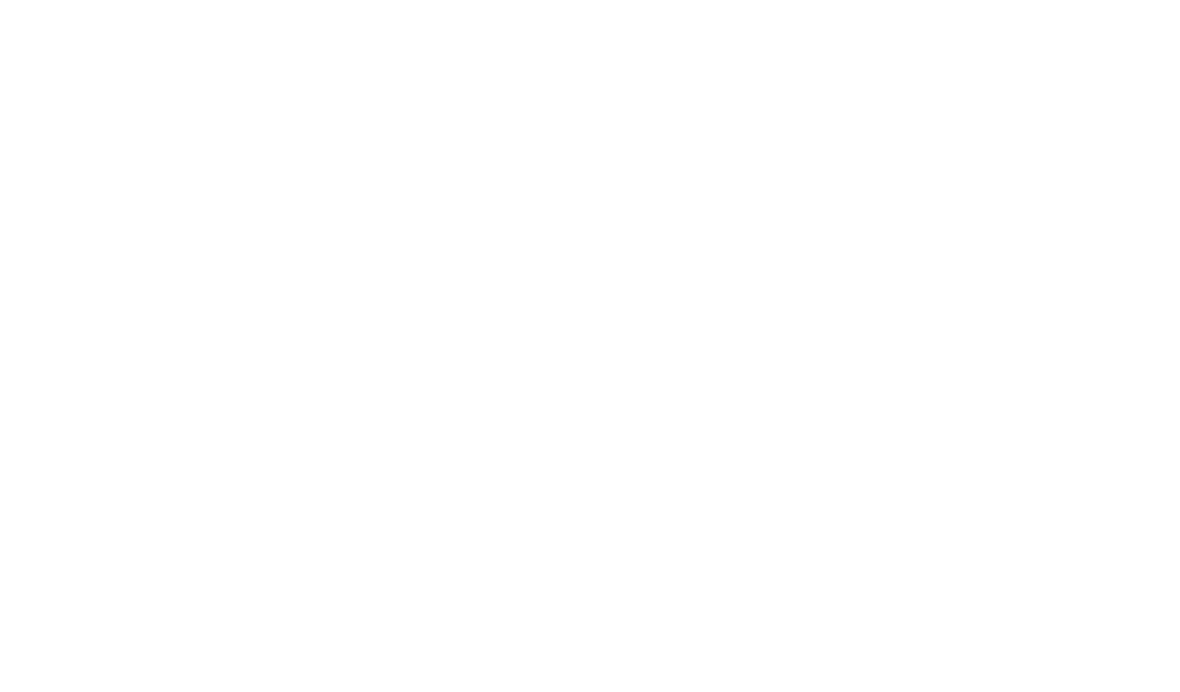 scroll, scrollTop: 0, scrollLeft: 0, axis: both 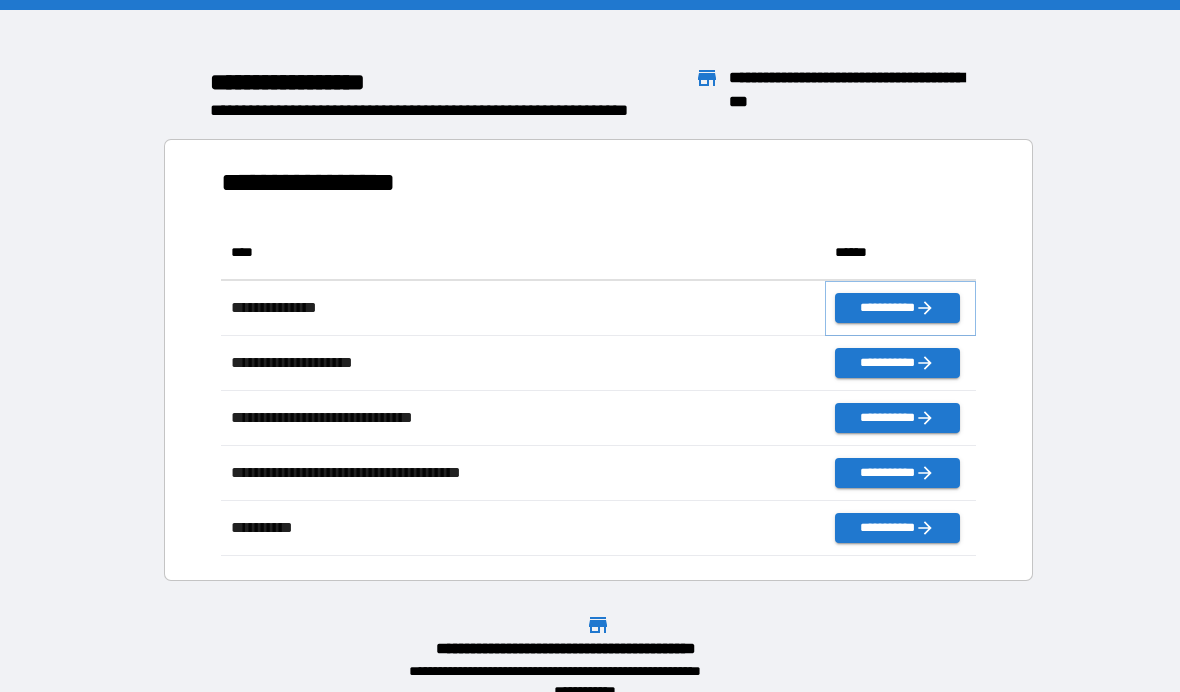 click 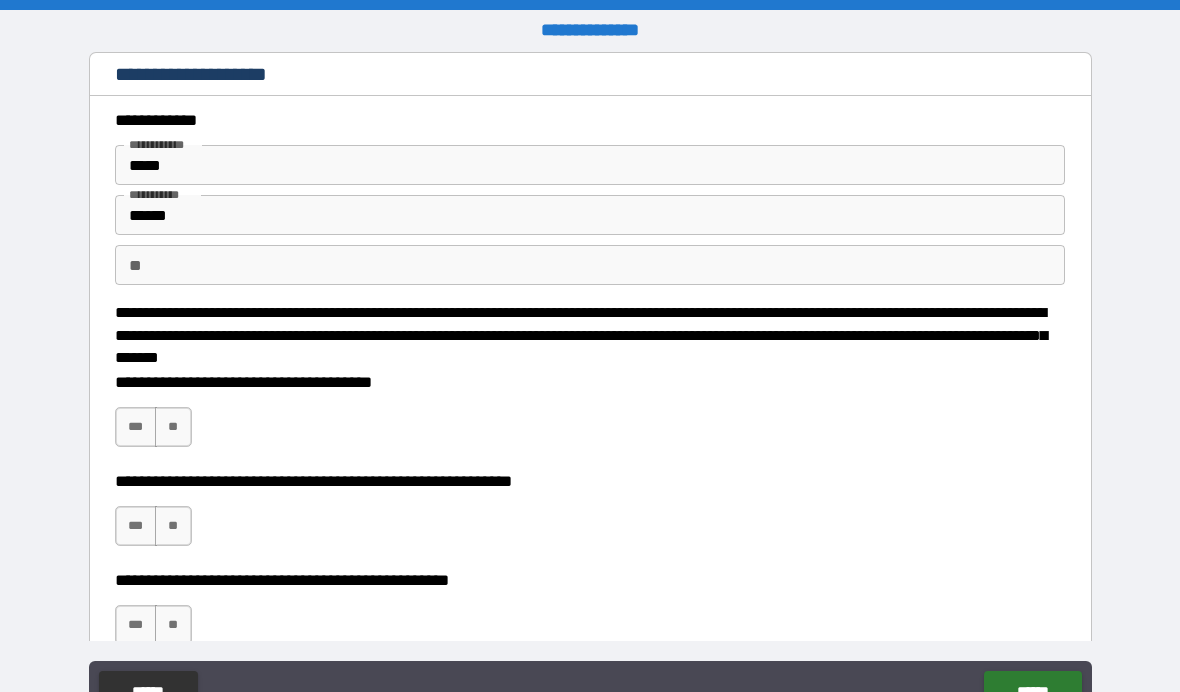 click on "**" at bounding box center (590, 265) 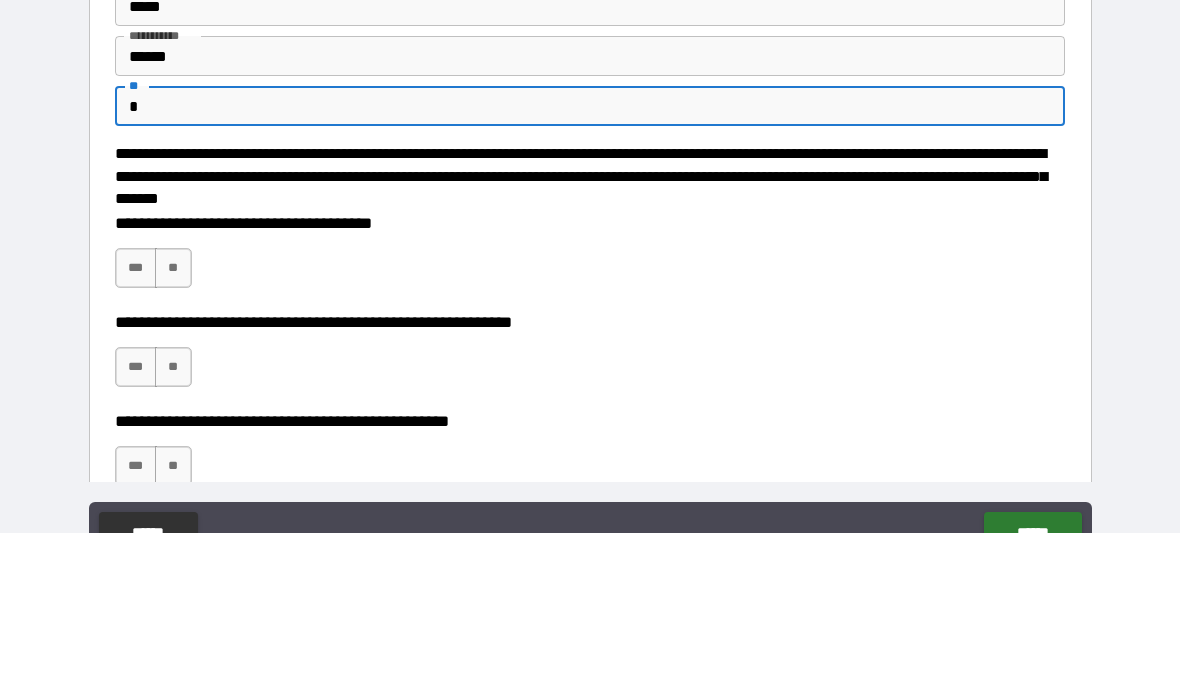 scroll, scrollTop: 82, scrollLeft: 0, axis: vertical 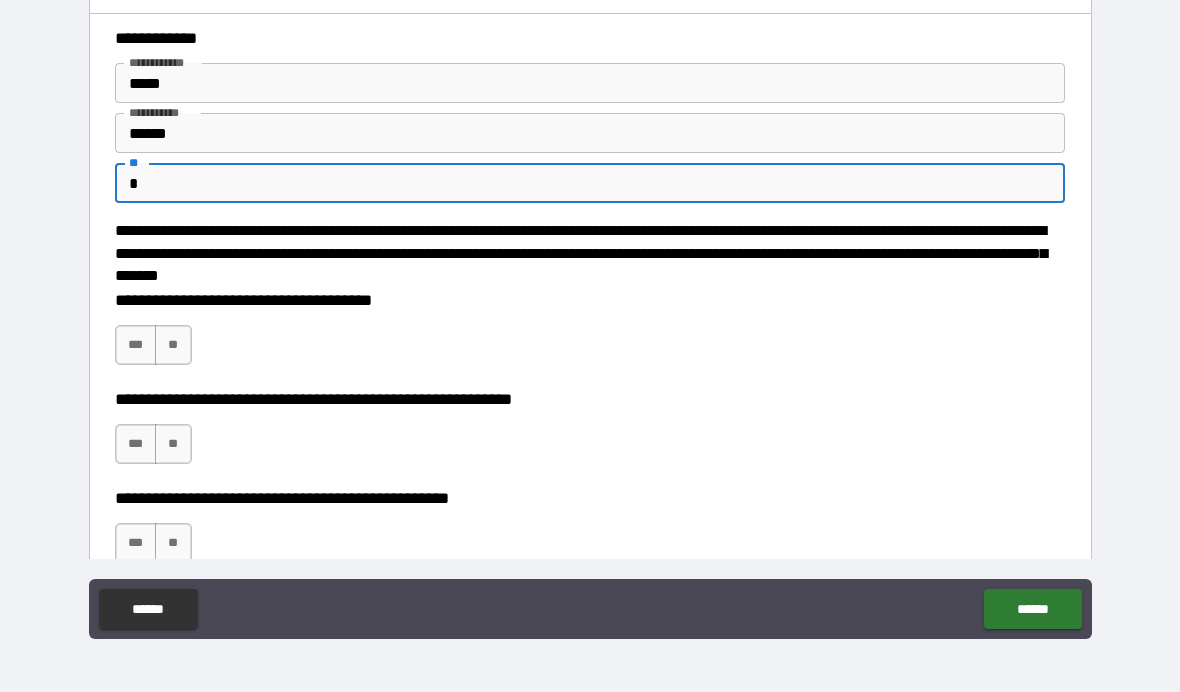 type on "*" 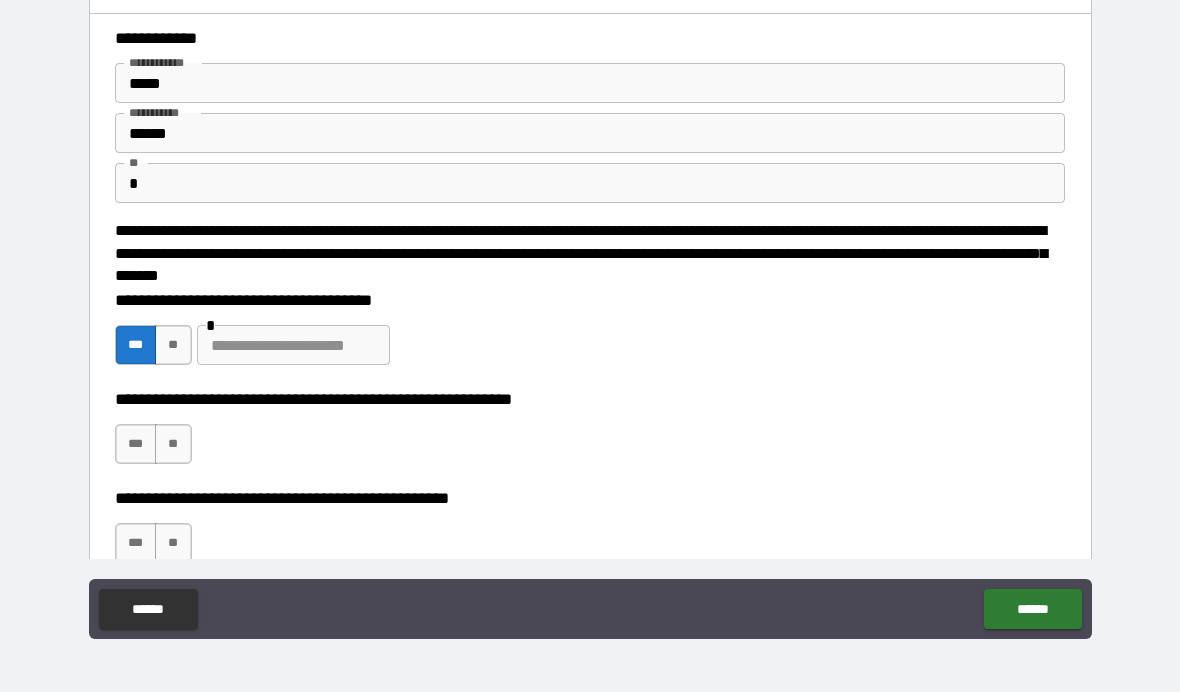 click at bounding box center [293, 345] 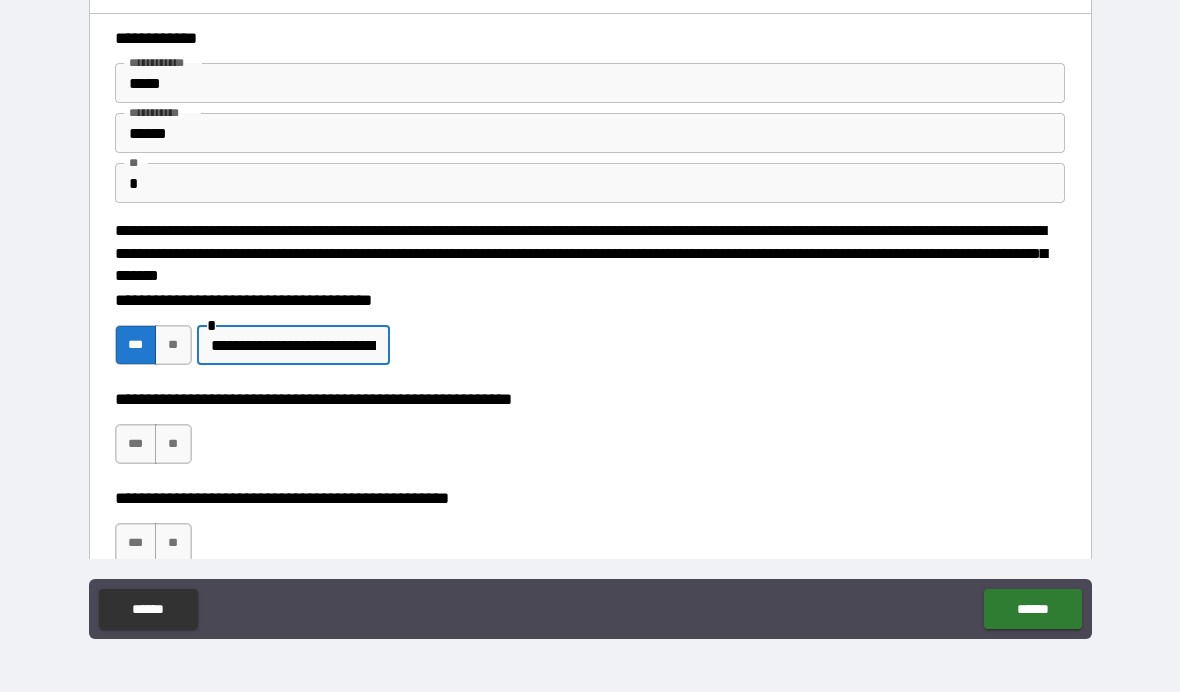 type on "**********" 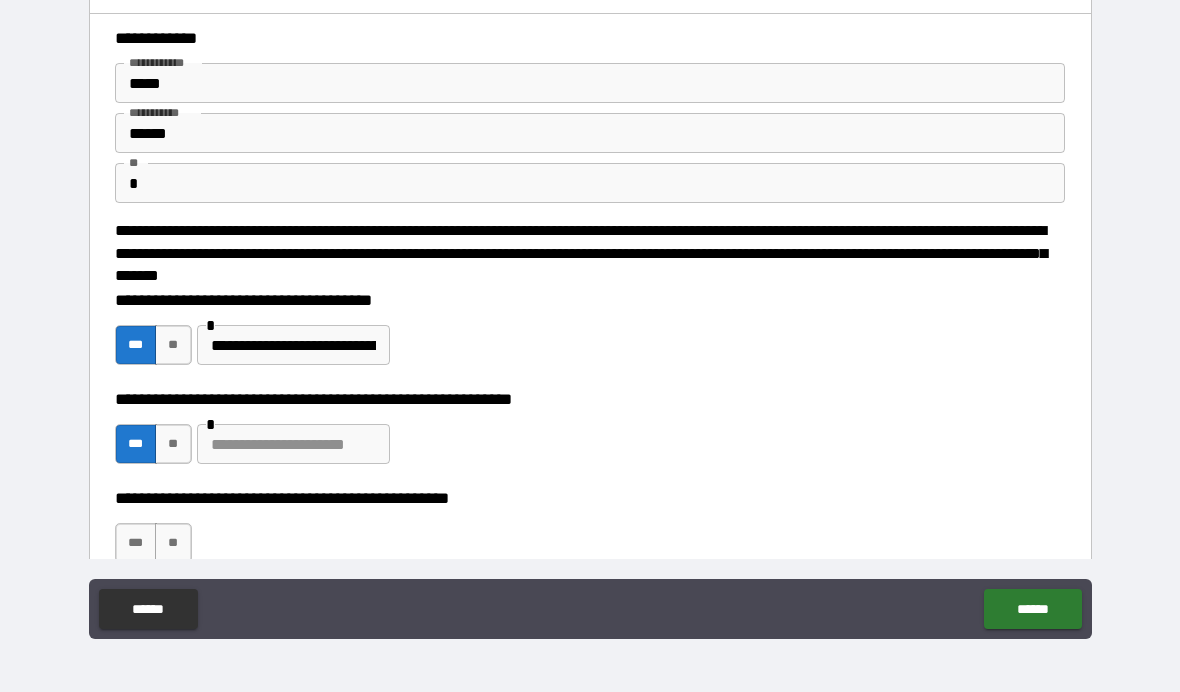 click at bounding box center (293, 444) 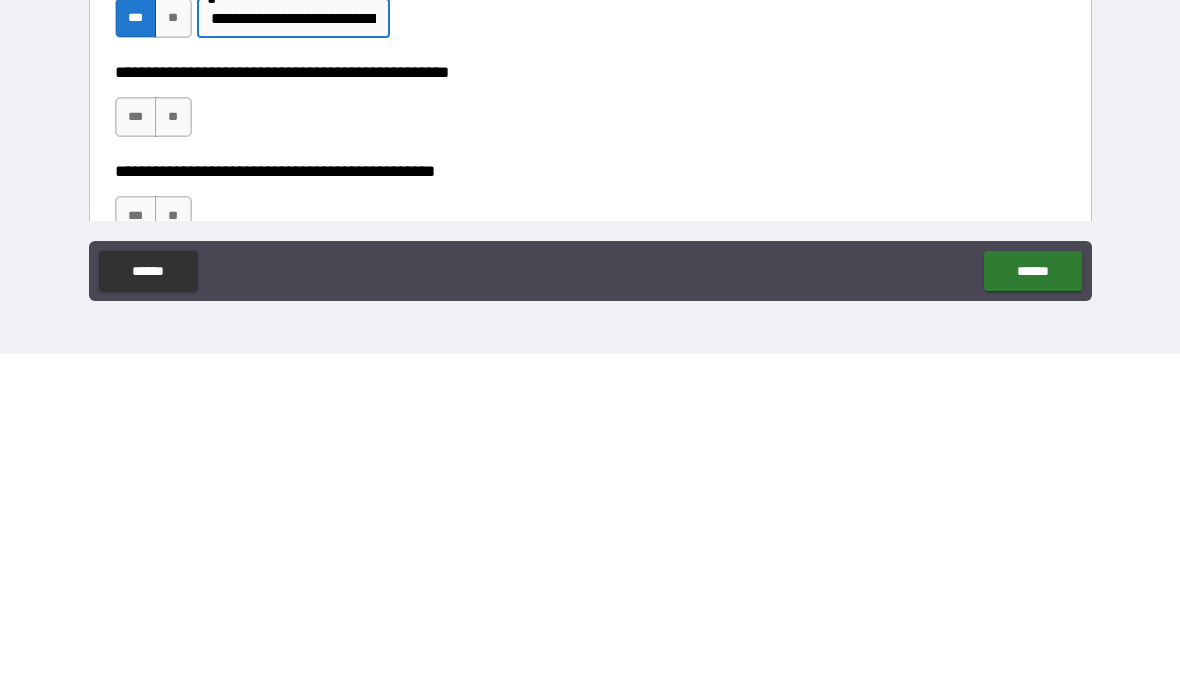 scroll, scrollTop: 89, scrollLeft: 0, axis: vertical 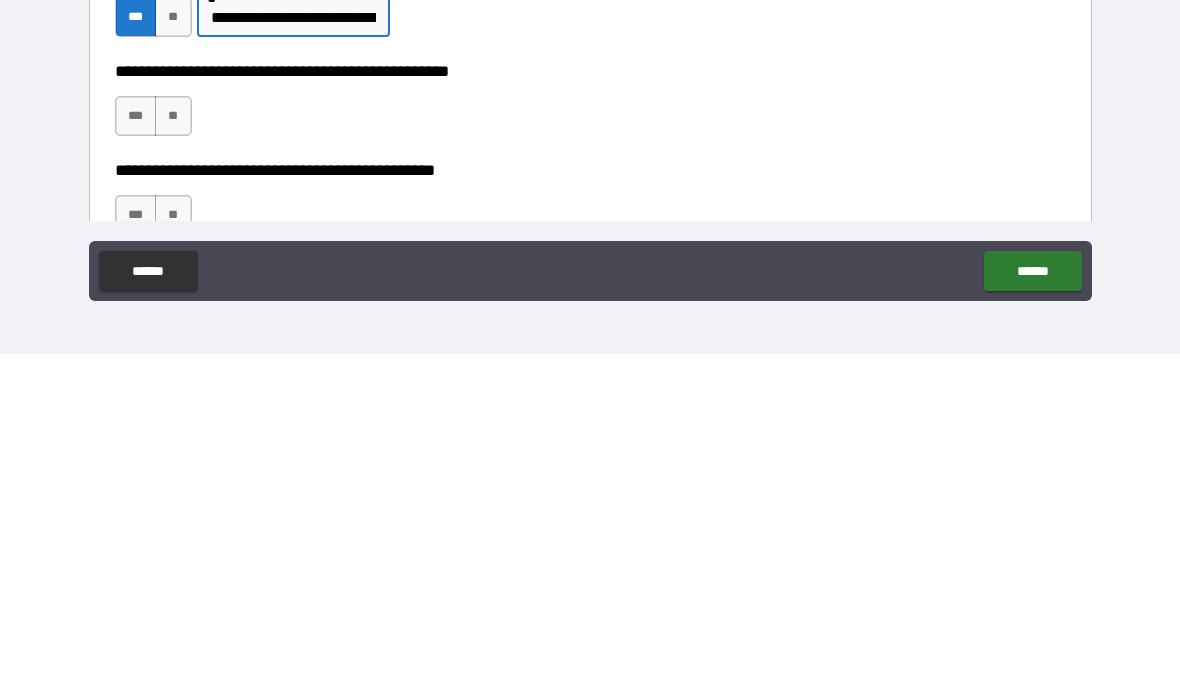 type on "**********" 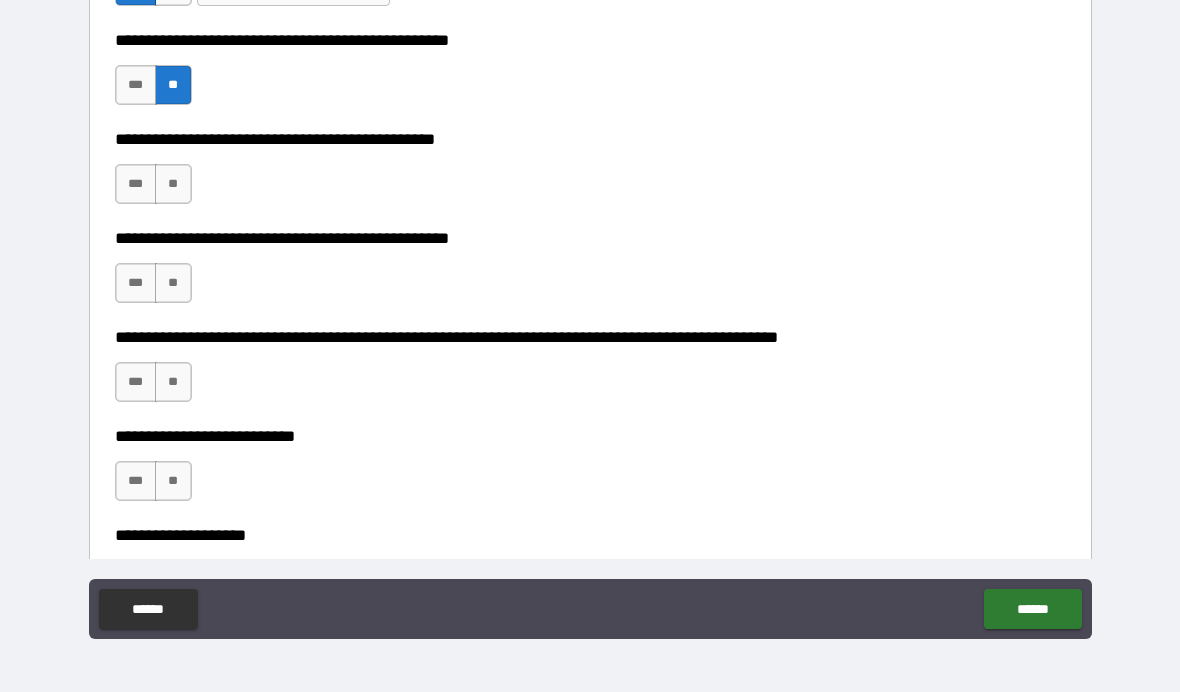scroll, scrollTop: 435, scrollLeft: 0, axis: vertical 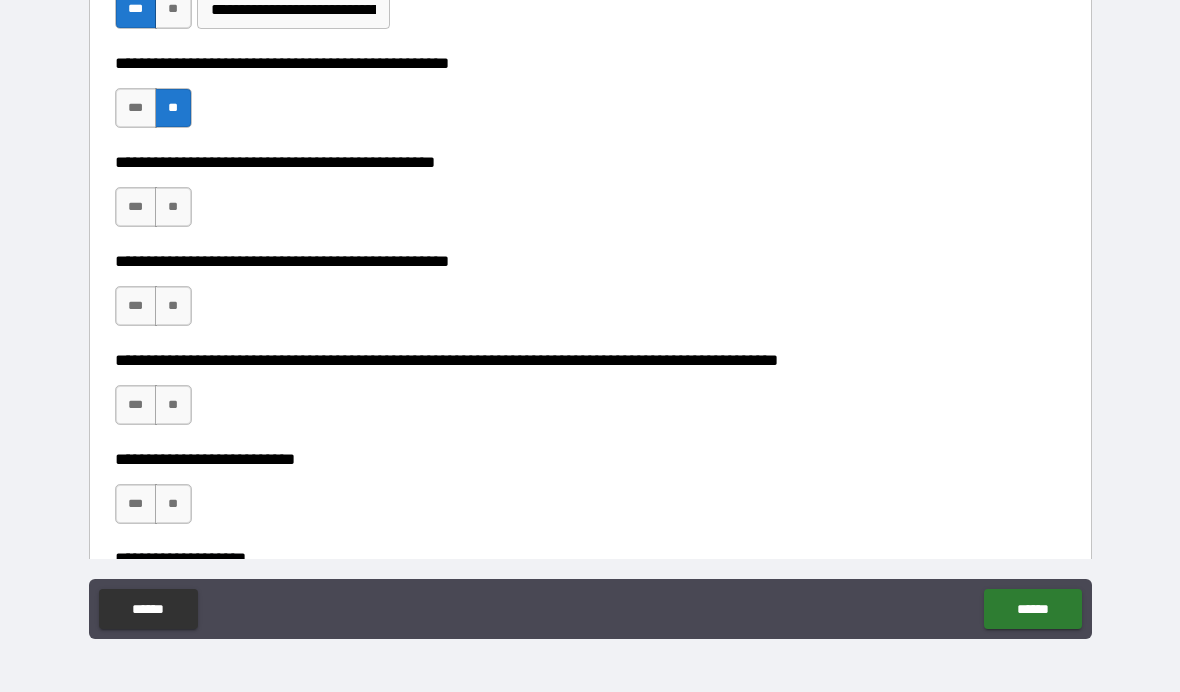 click on "***" at bounding box center (136, 207) 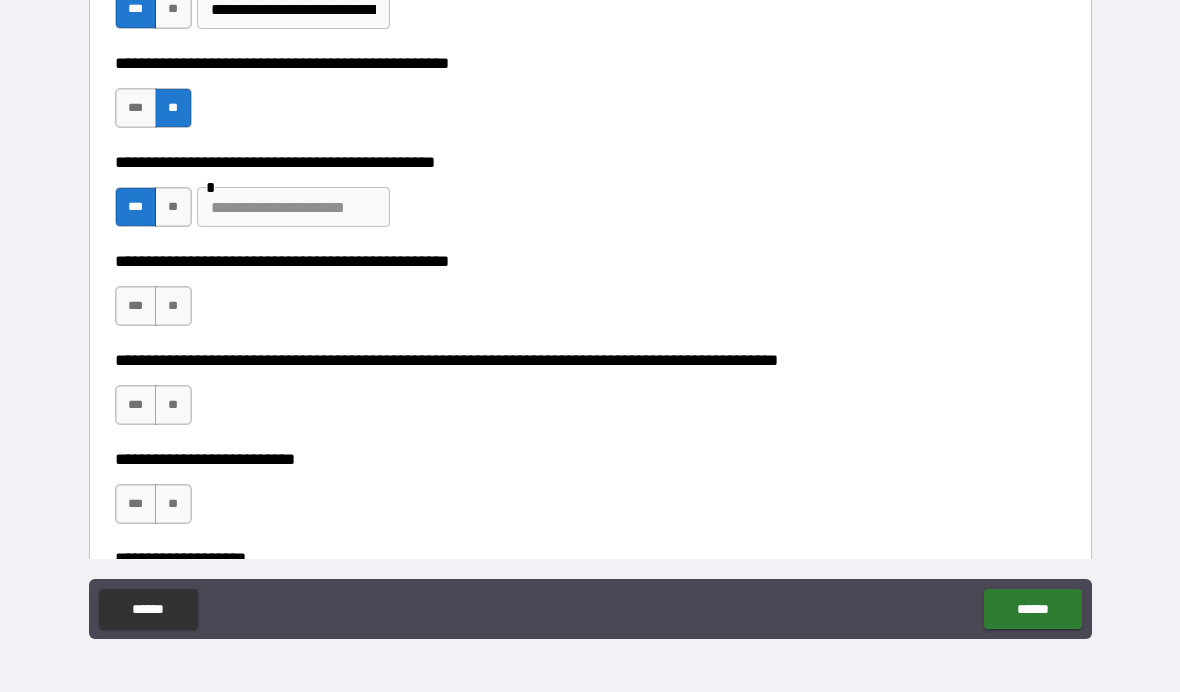 click at bounding box center [293, 207] 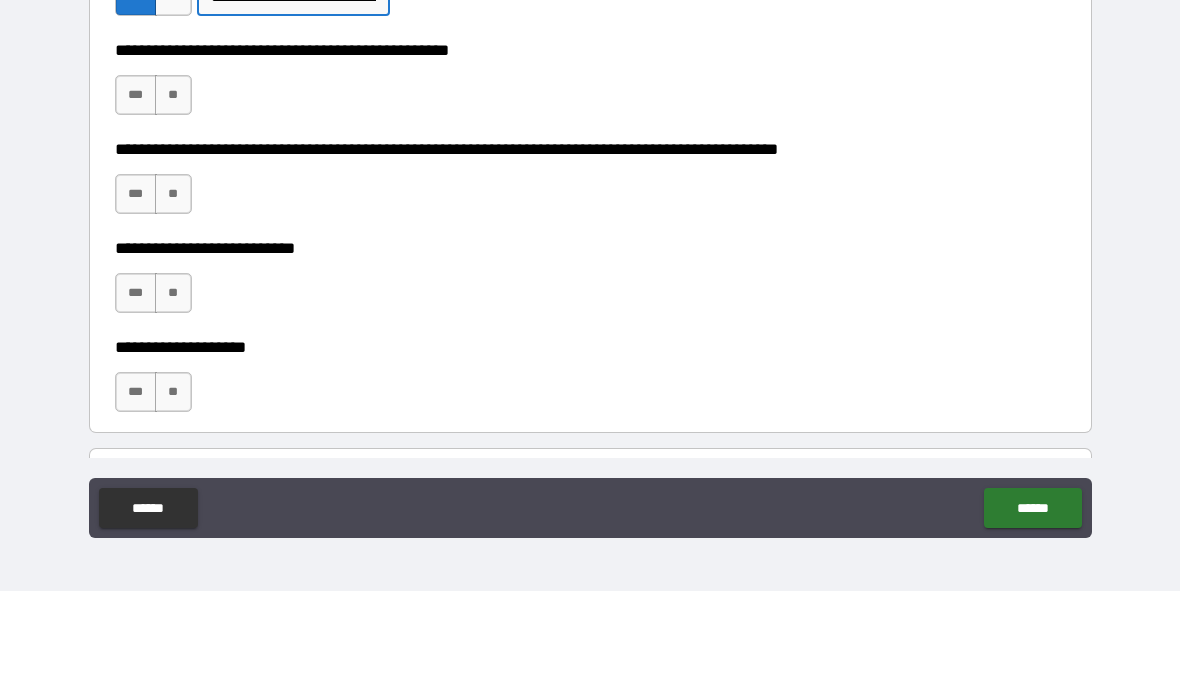 scroll, scrollTop: 546, scrollLeft: 0, axis: vertical 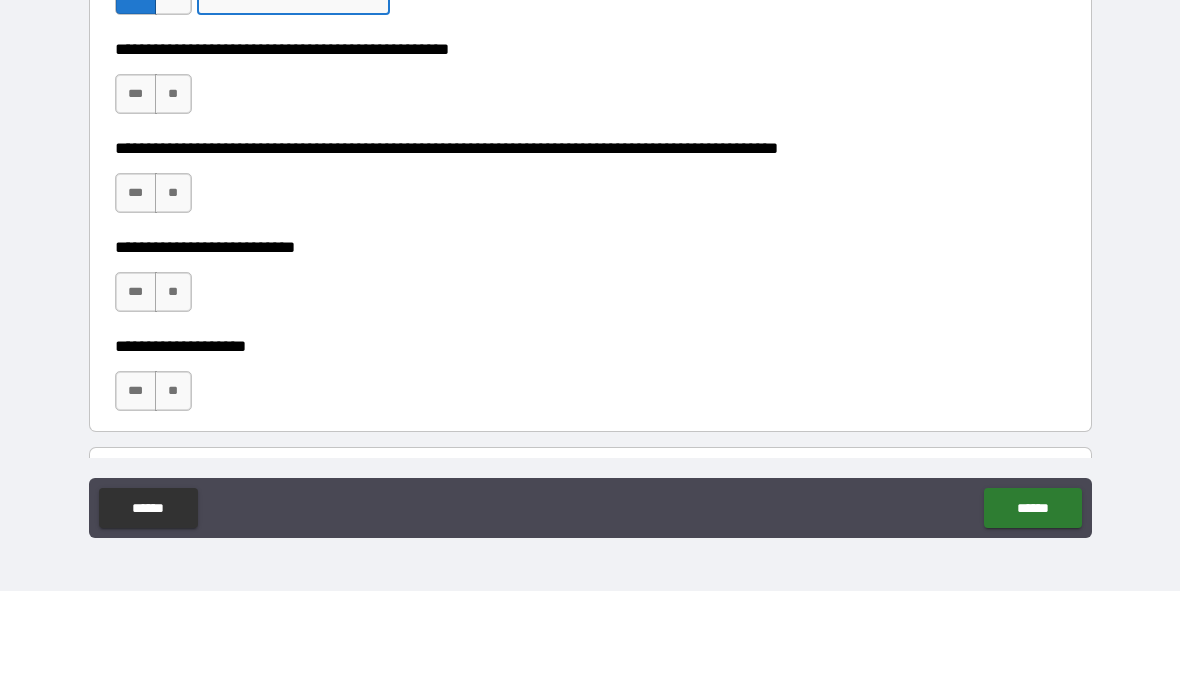 type on "**********" 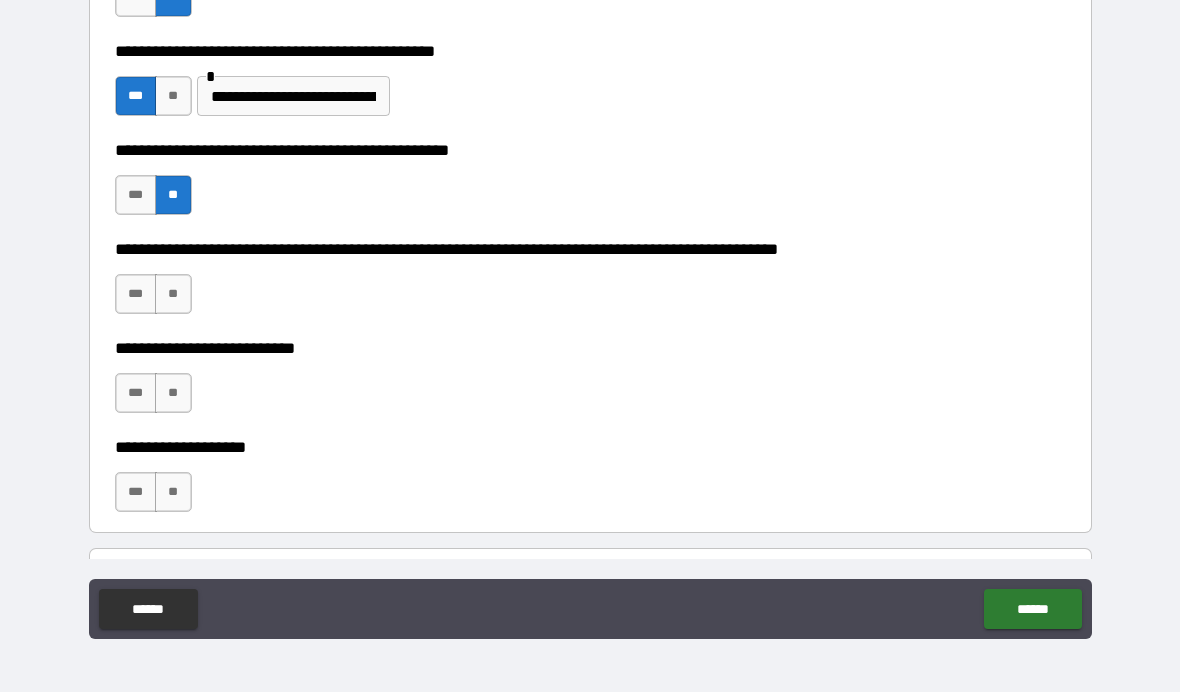 click on "**********" at bounding box center [590, 483] 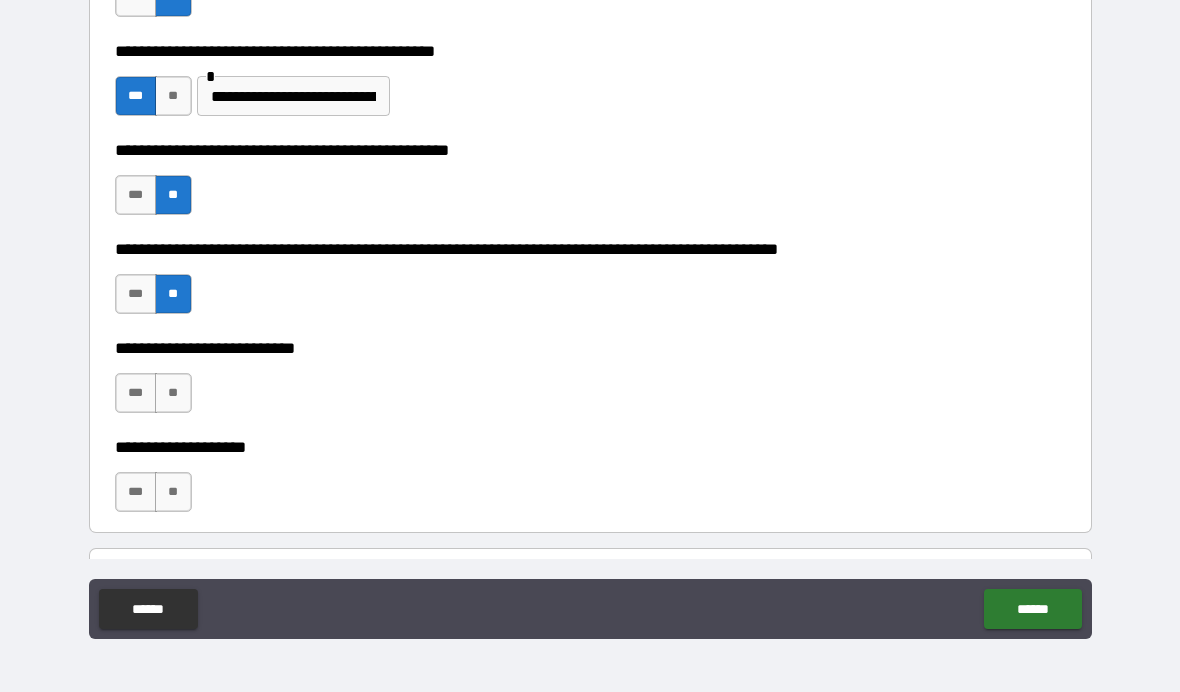 click on "**" at bounding box center [173, 393] 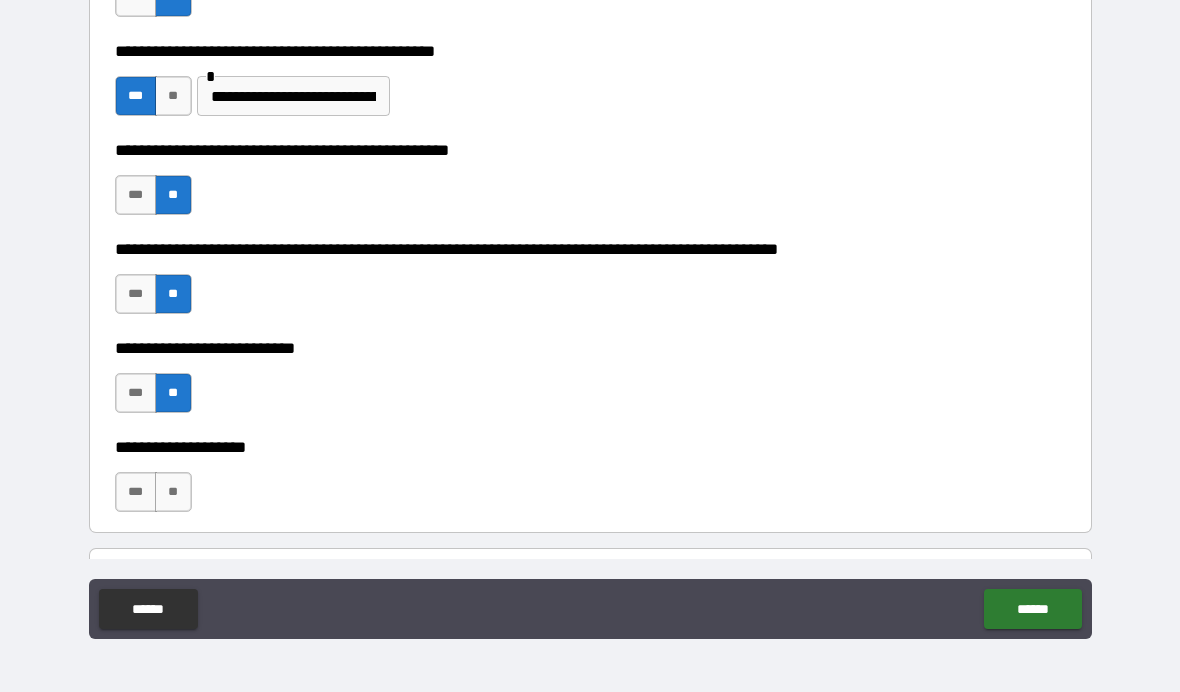 click on "***" at bounding box center (136, 492) 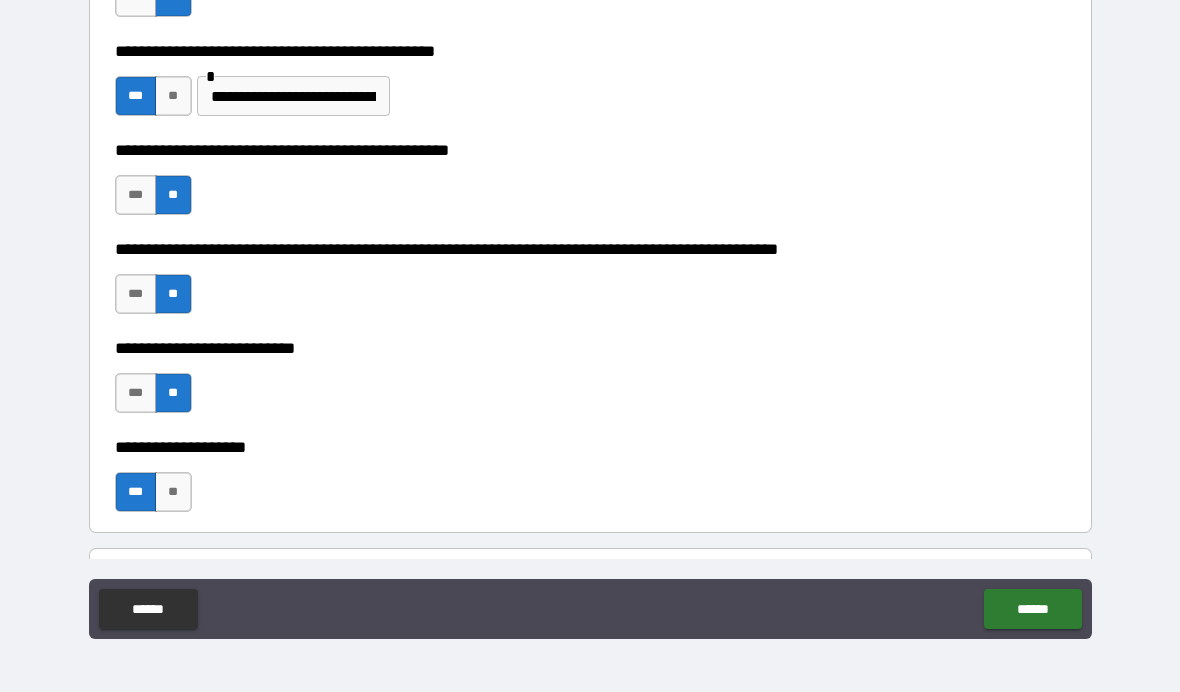 click on "**" at bounding box center [173, 492] 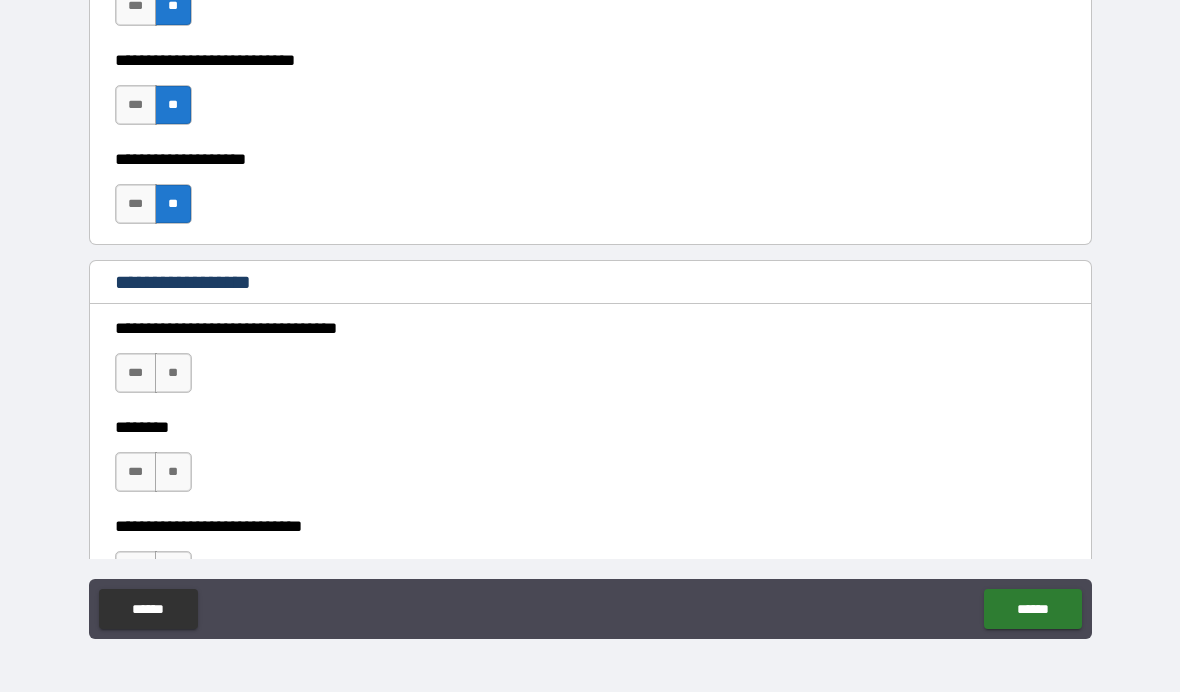 scroll, scrollTop: 842, scrollLeft: 0, axis: vertical 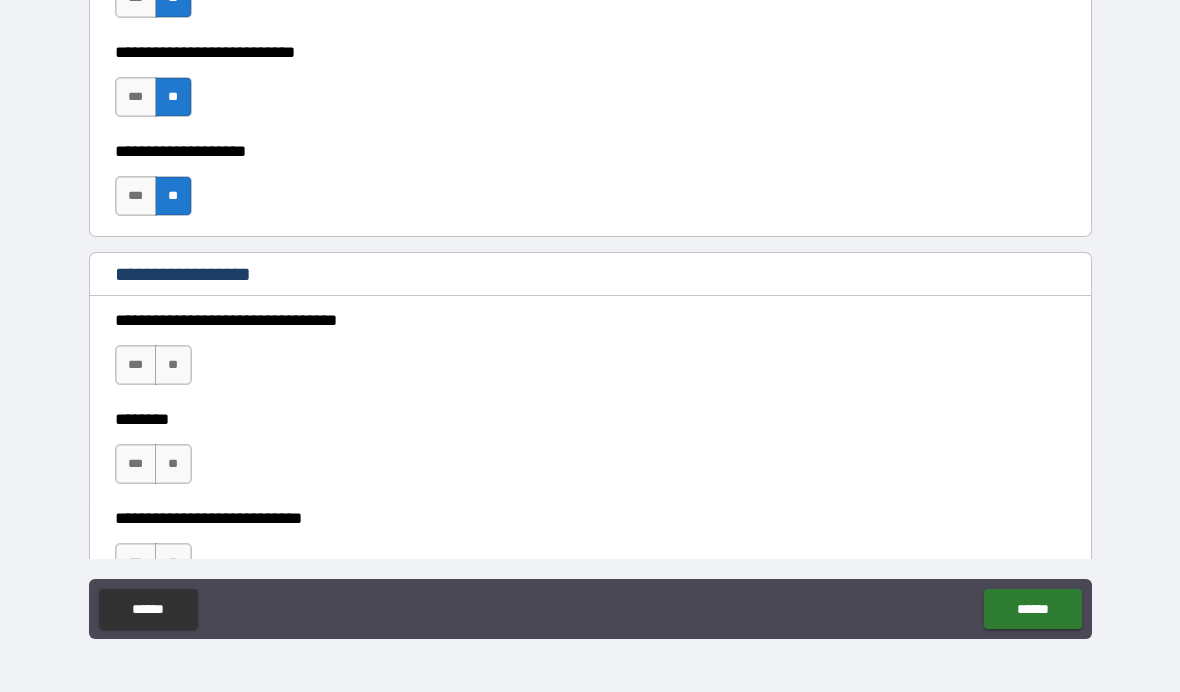 click on "**" at bounding box center (173, 365) 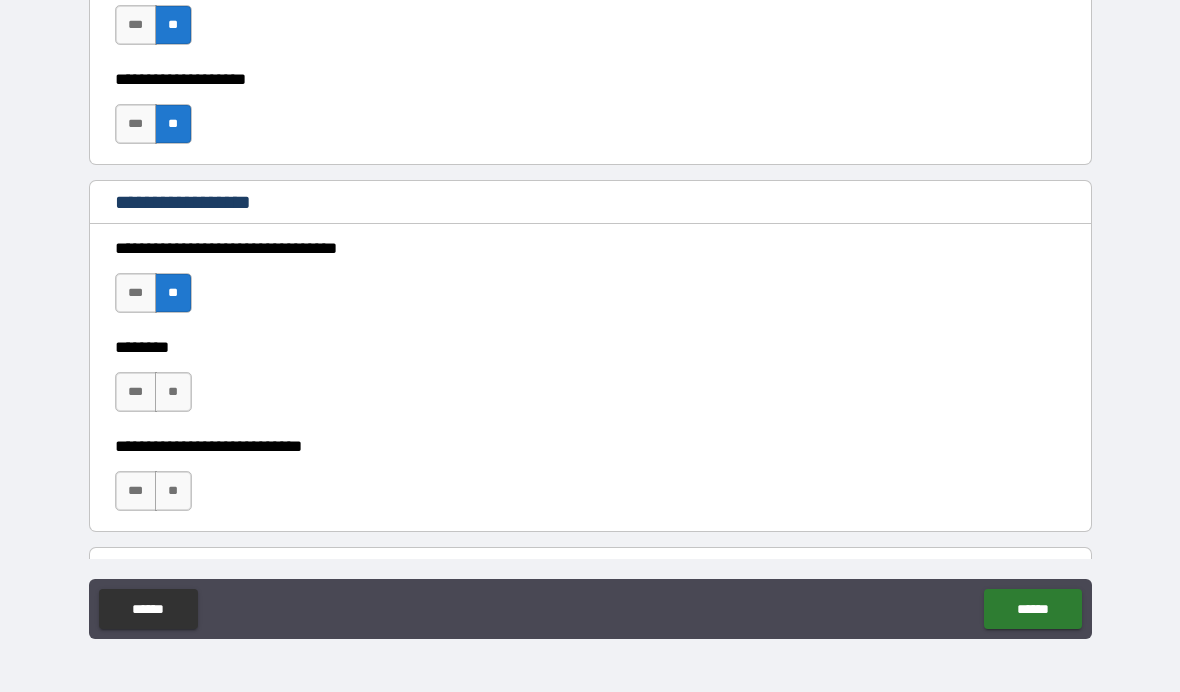 scroll, scrollTop: 983, scrollLeft: 0, axis: vertical 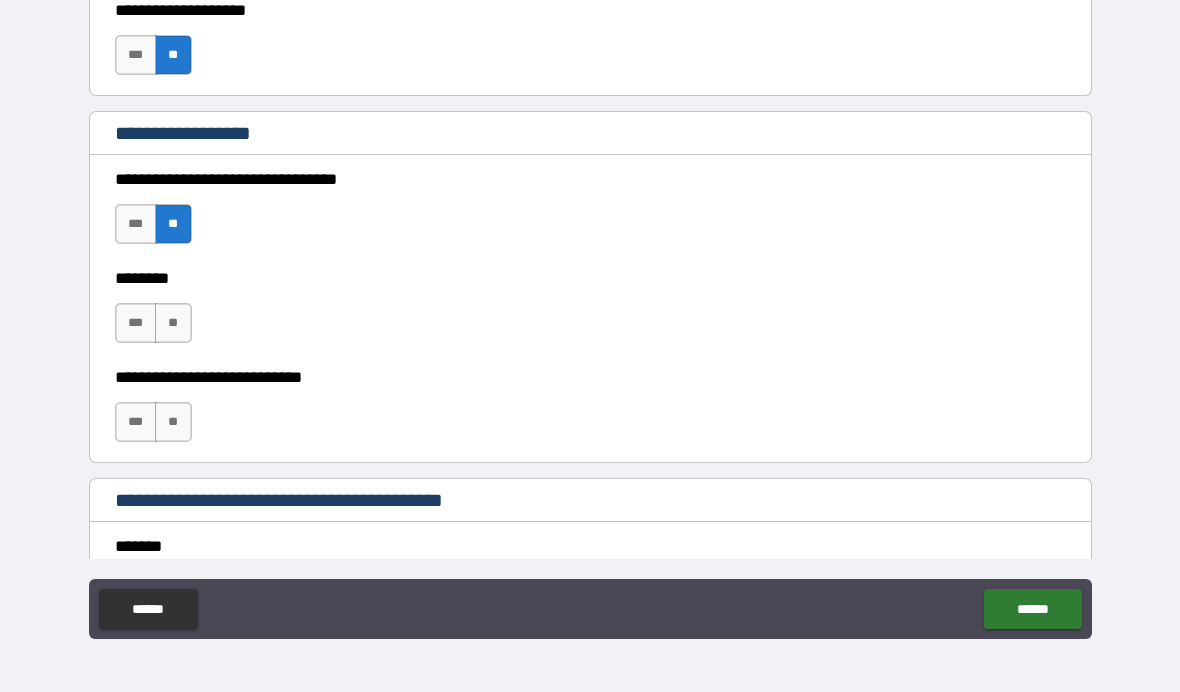 click on "**" at bounding box center (173, 323) 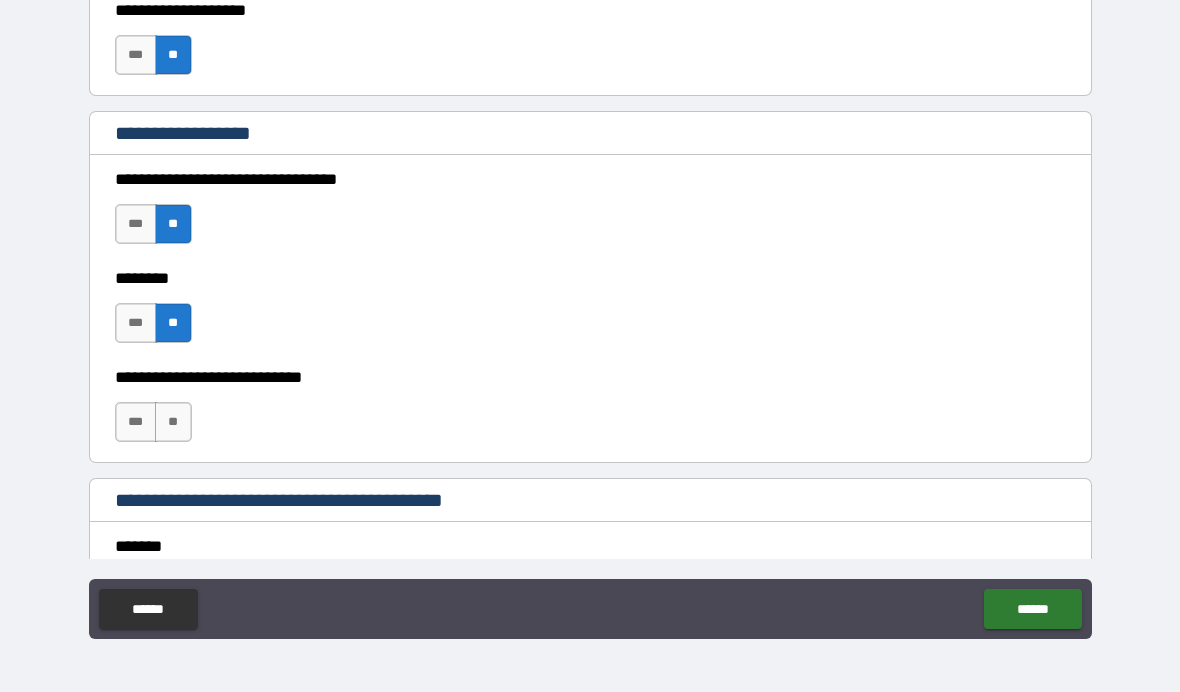 click on "**" at bounding box center (173, 422) 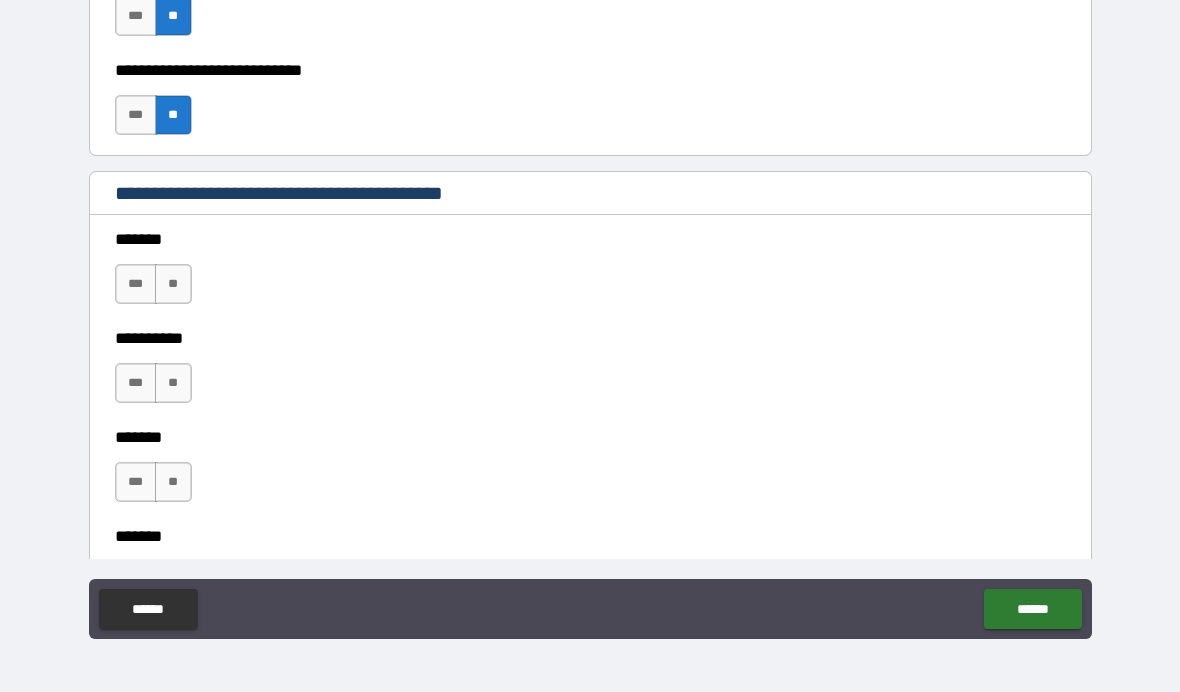 scroll, scrollTop: 1293, scrollLeft: 0, axis: vertical 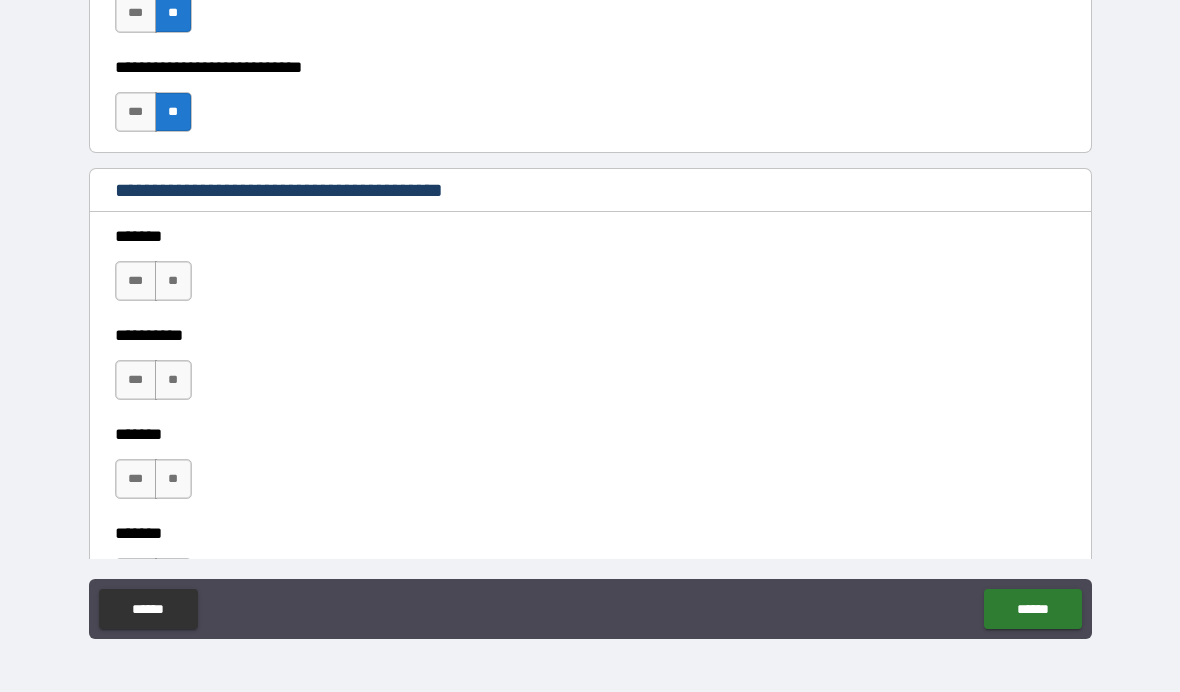 click on "**" at bounding box center [173, 281] 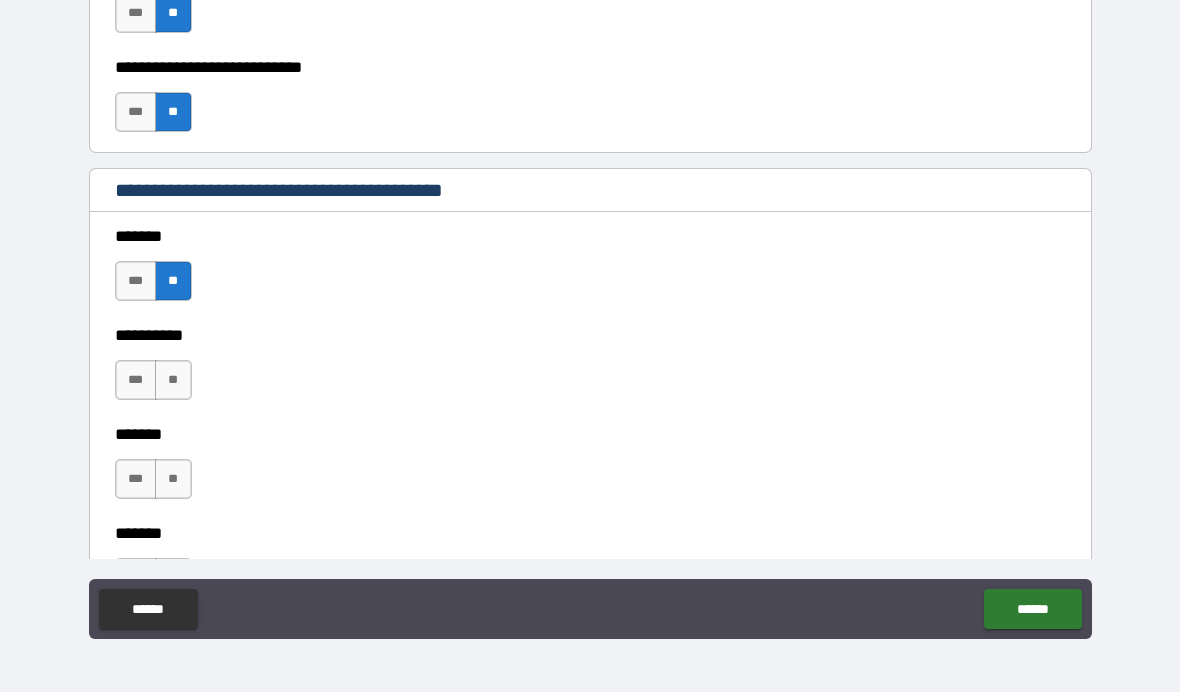 click on "**" at bounding box center [173, 380] 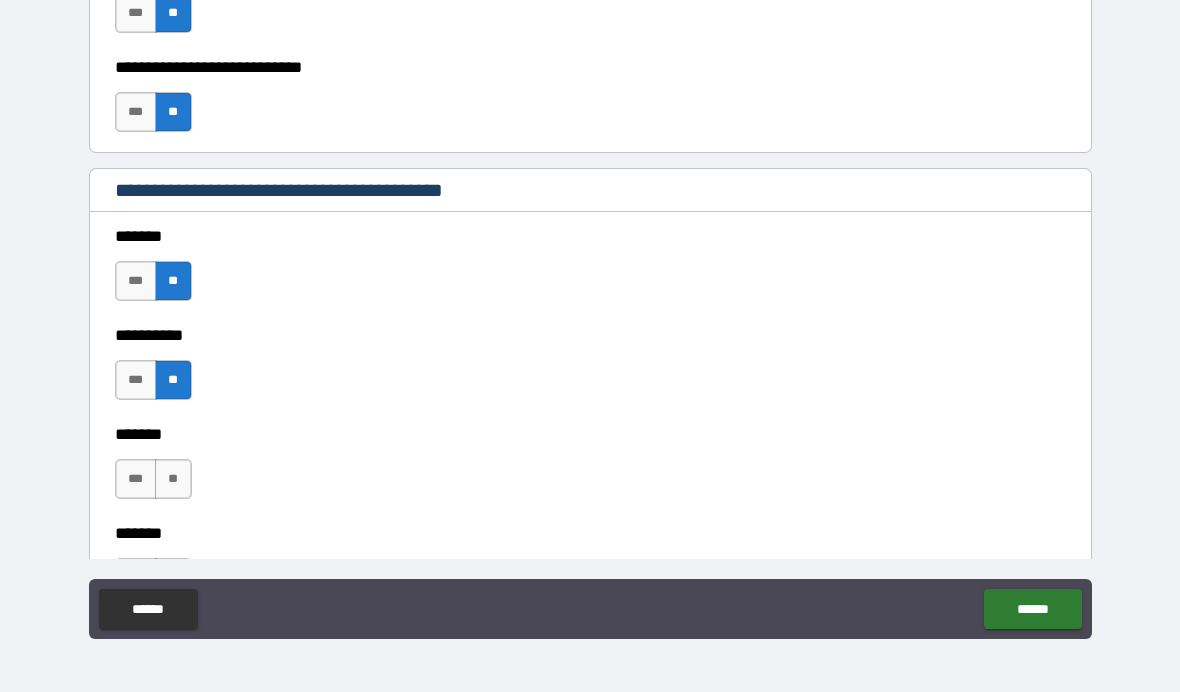 click on "**" at bounding box center (173, 479) 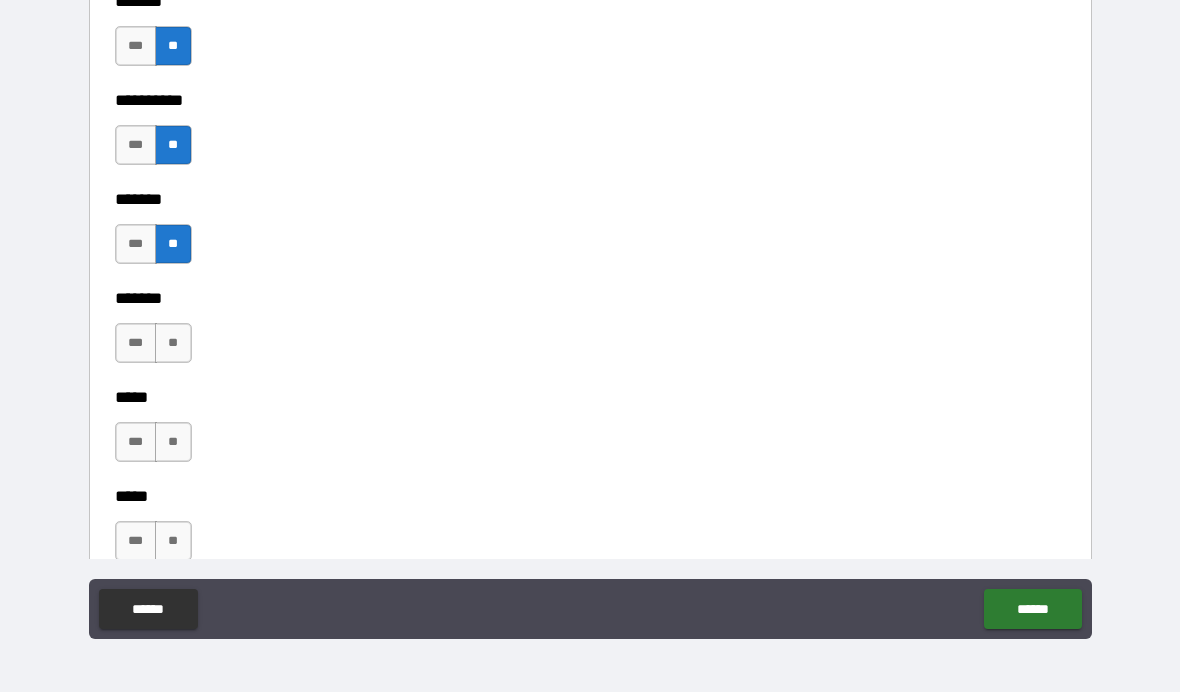 scroll, scrollTop: 1529, scrollLeft: 0, axis: vertical 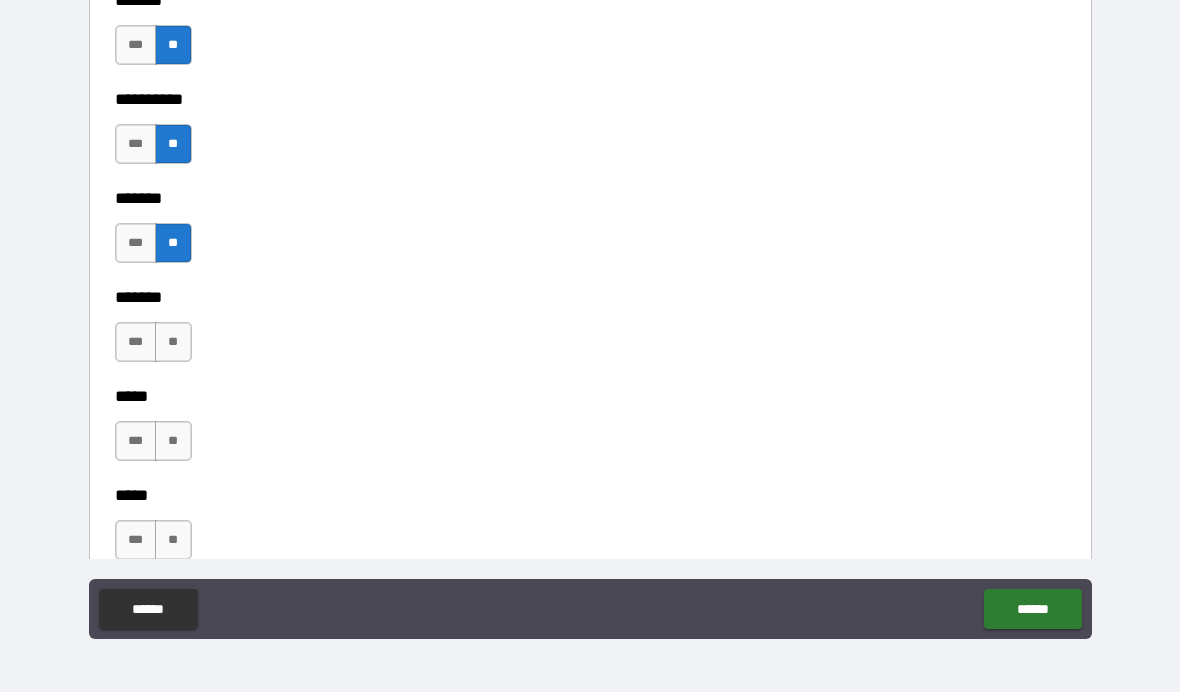 click on "**" at bounding box center (173, 342) 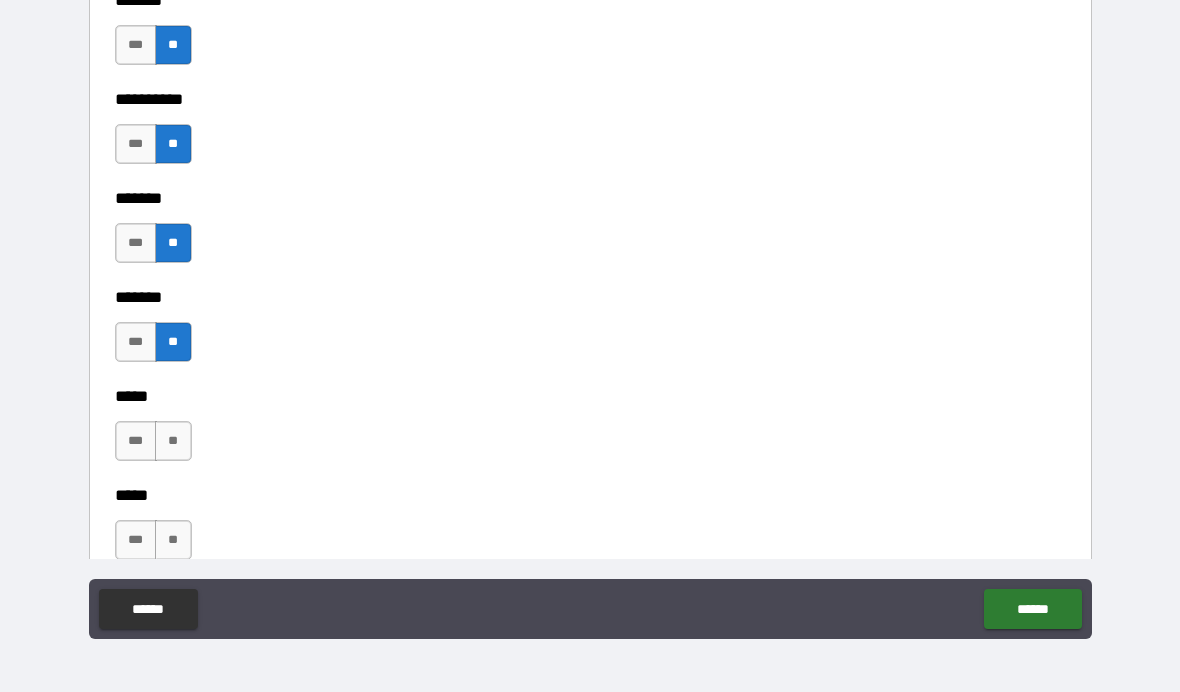 click on "**" at bounding box center (173, 441) 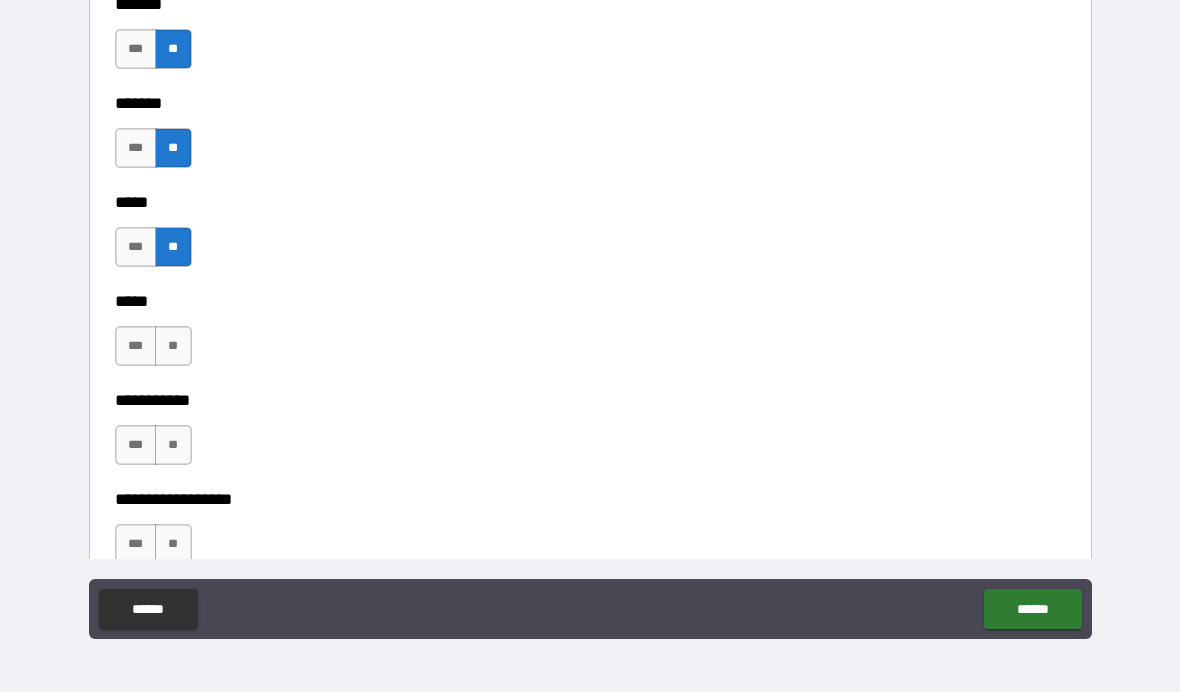 scroll, scrollTop: 1732, scrollLeft: 0, axis: vertical 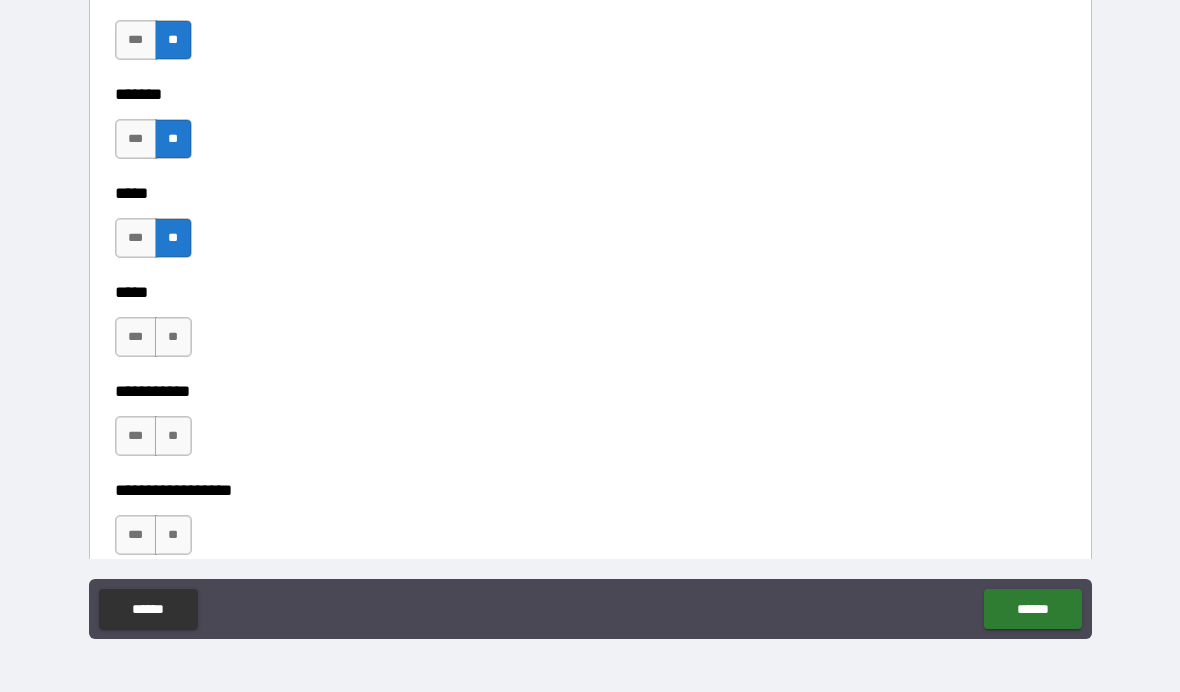 click on "**" at bounding box center (173, 337) 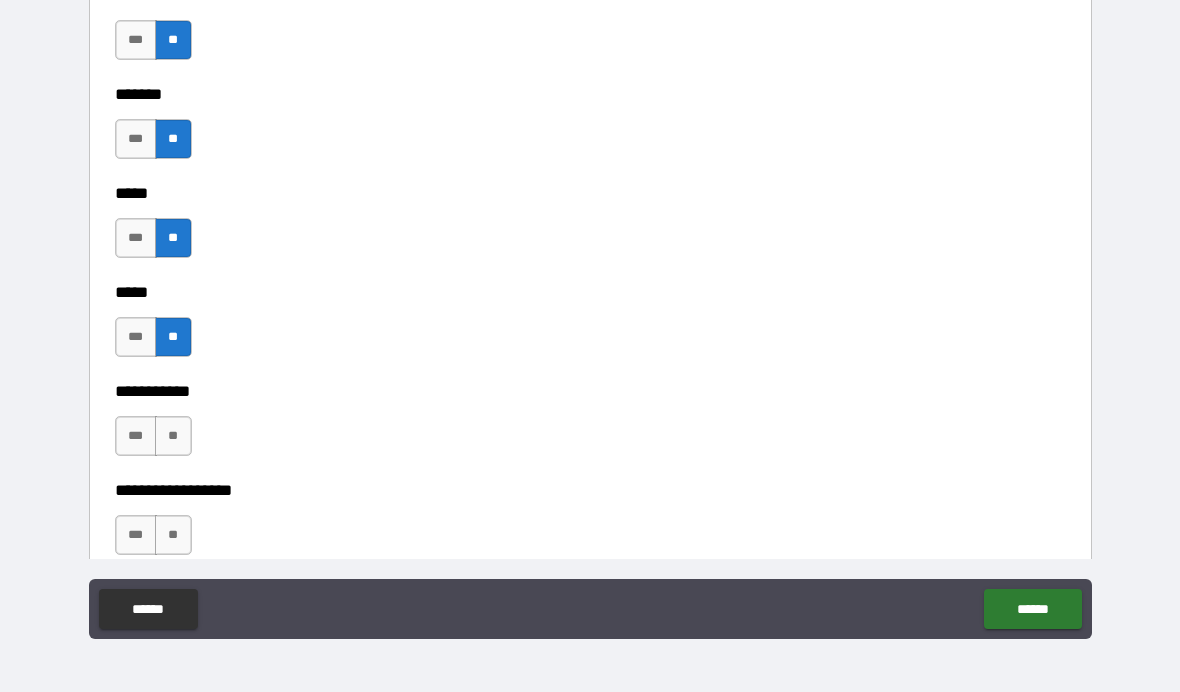 click on "**" at bounding box center [173, 436] 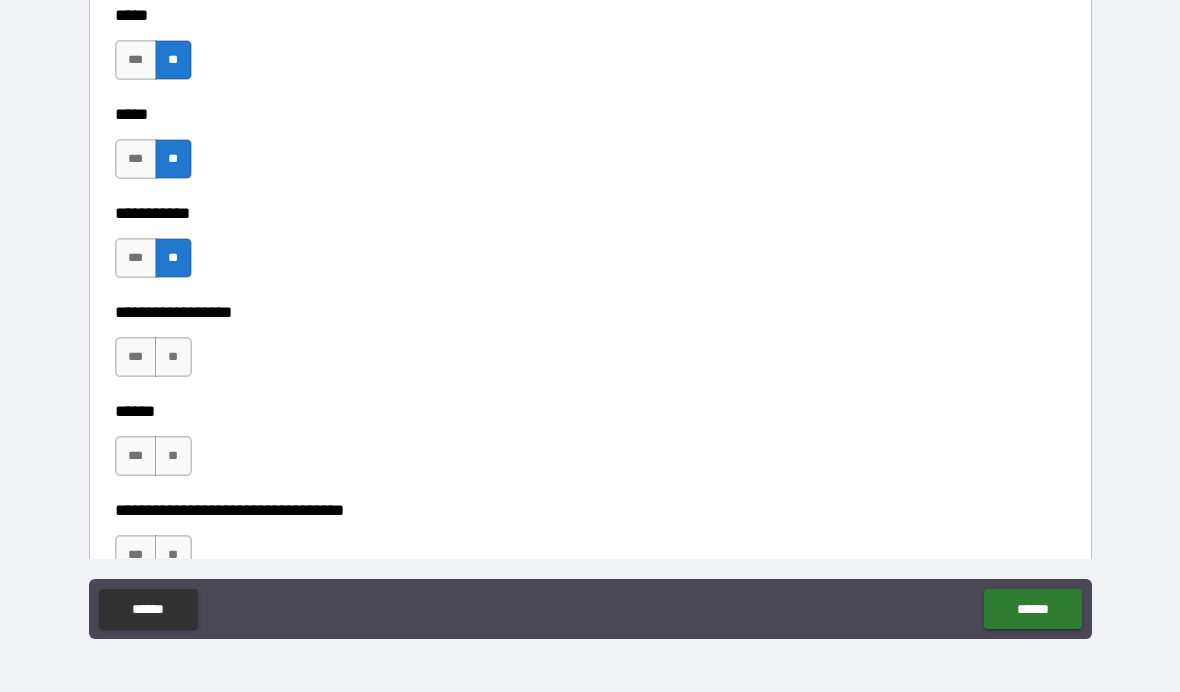 scroll, scrollTop: 1913, scrollLeft: 0, axis: vertical 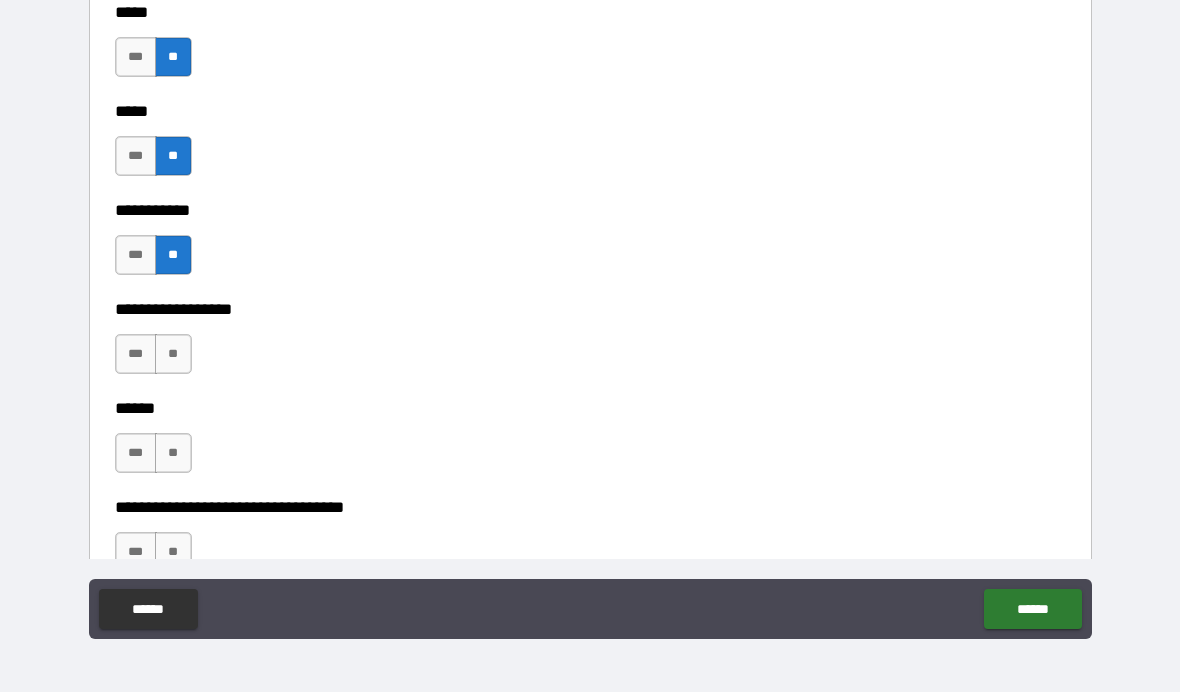 click on "**" at bounding box center [173, 354] 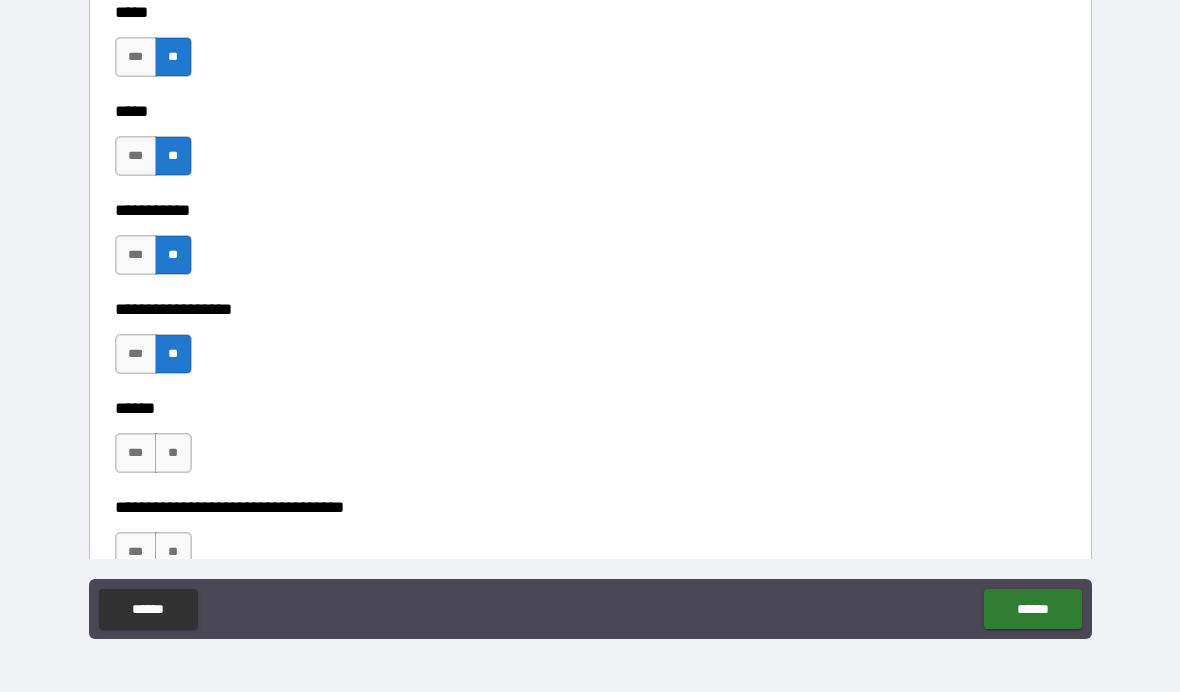 click on "**" at bounding box center (173, 453) 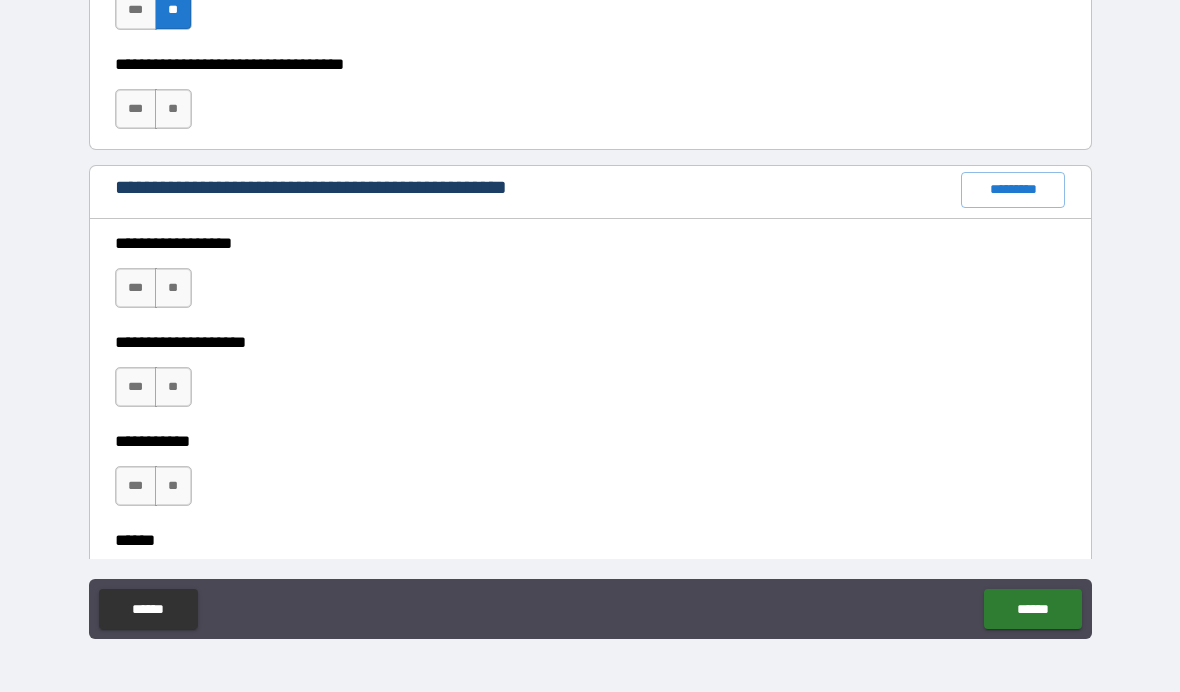 scroll, scrollTop: 2358, scrollLeft: 0, axis: vertical 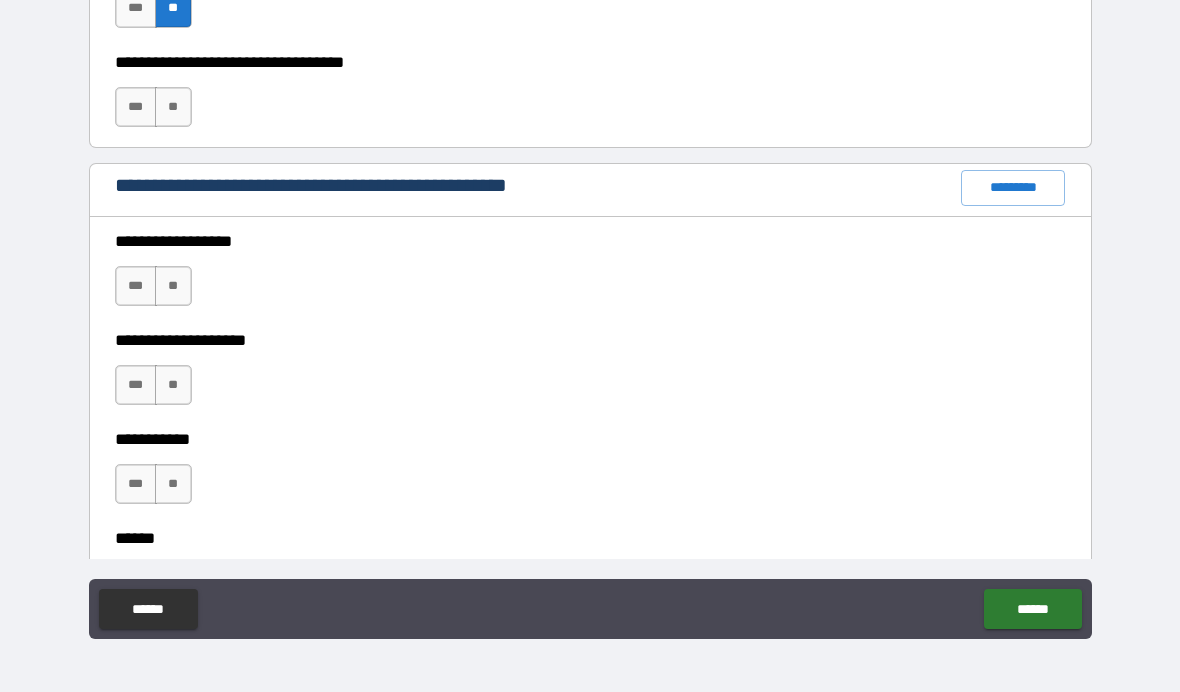 click on "**" at bounding box center [173, 107] 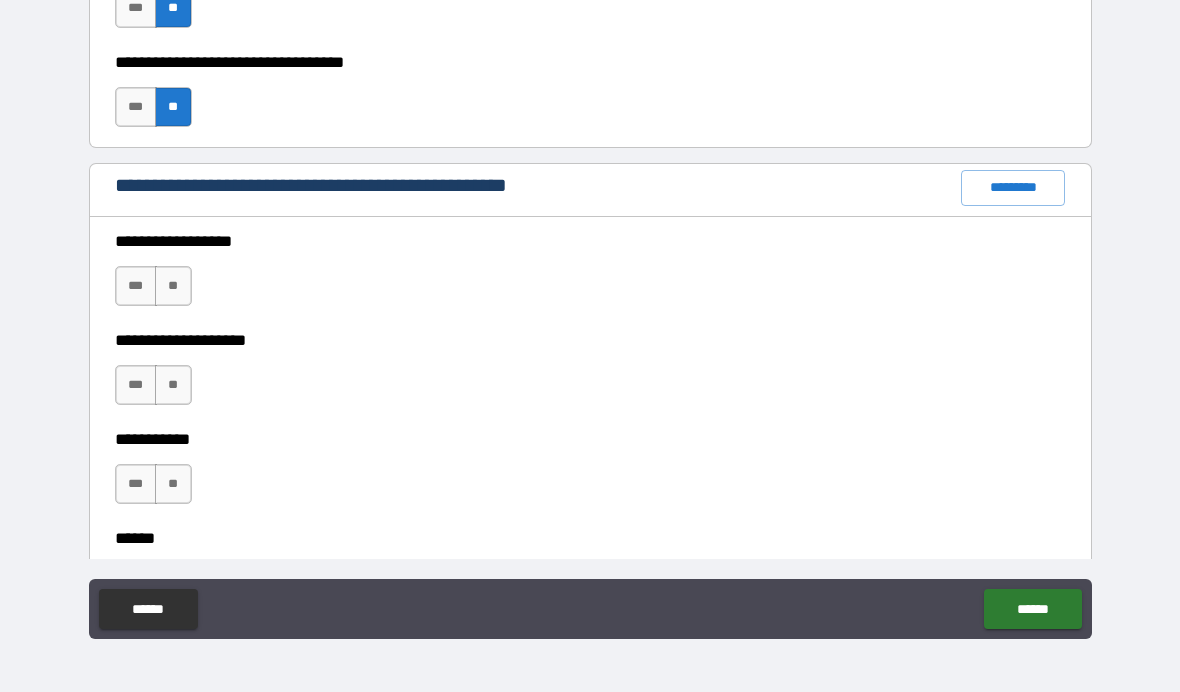 click on "**" at bounding box center (173, 286) 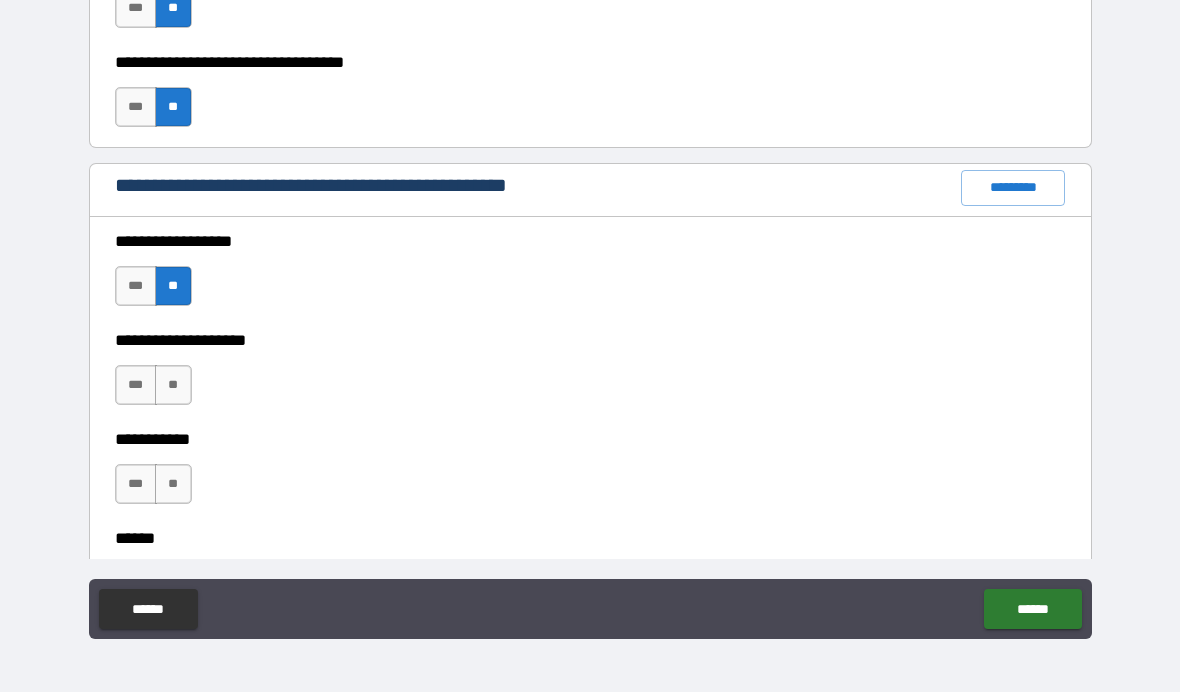 click on "**" at bounding box center (173, 385) 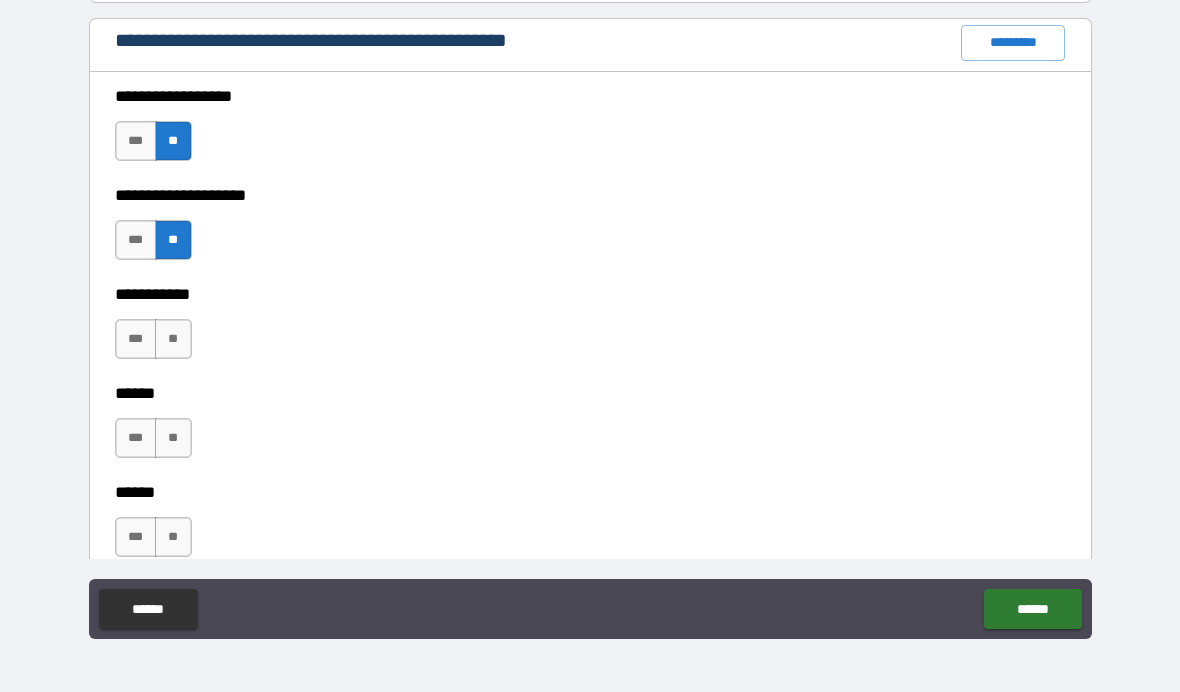 scroll, scrollTop: 2506, scrollLeft: 0, axis: vertical 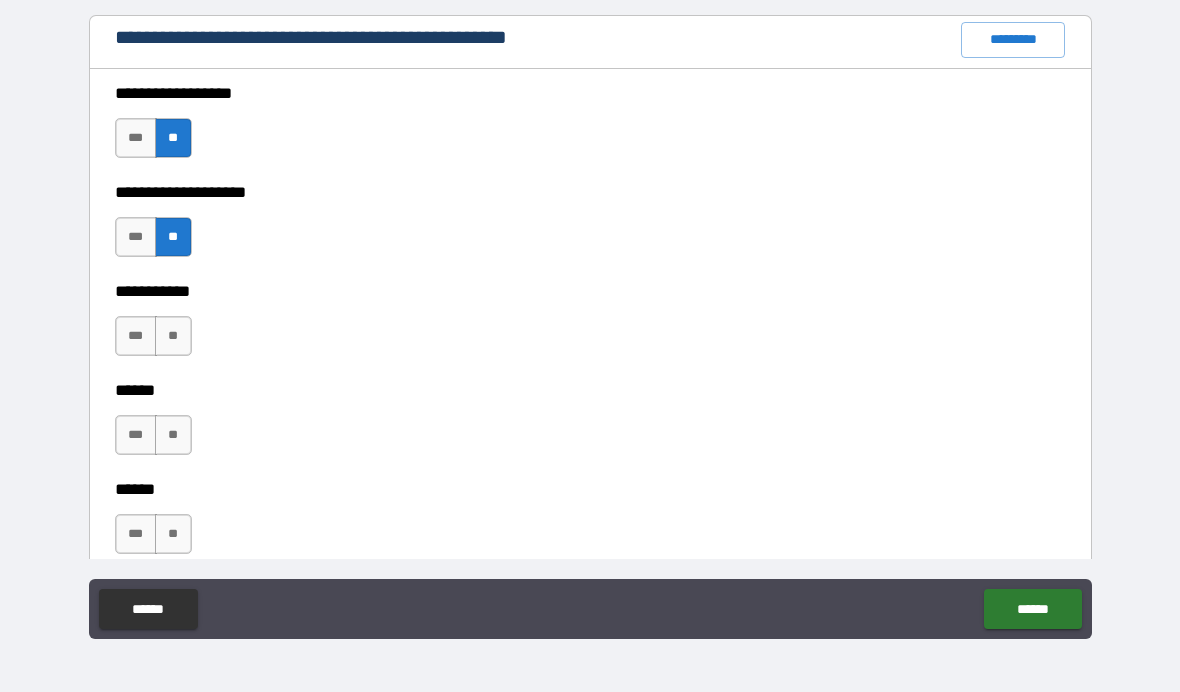 click on "**" at bounding box center [173, 336] 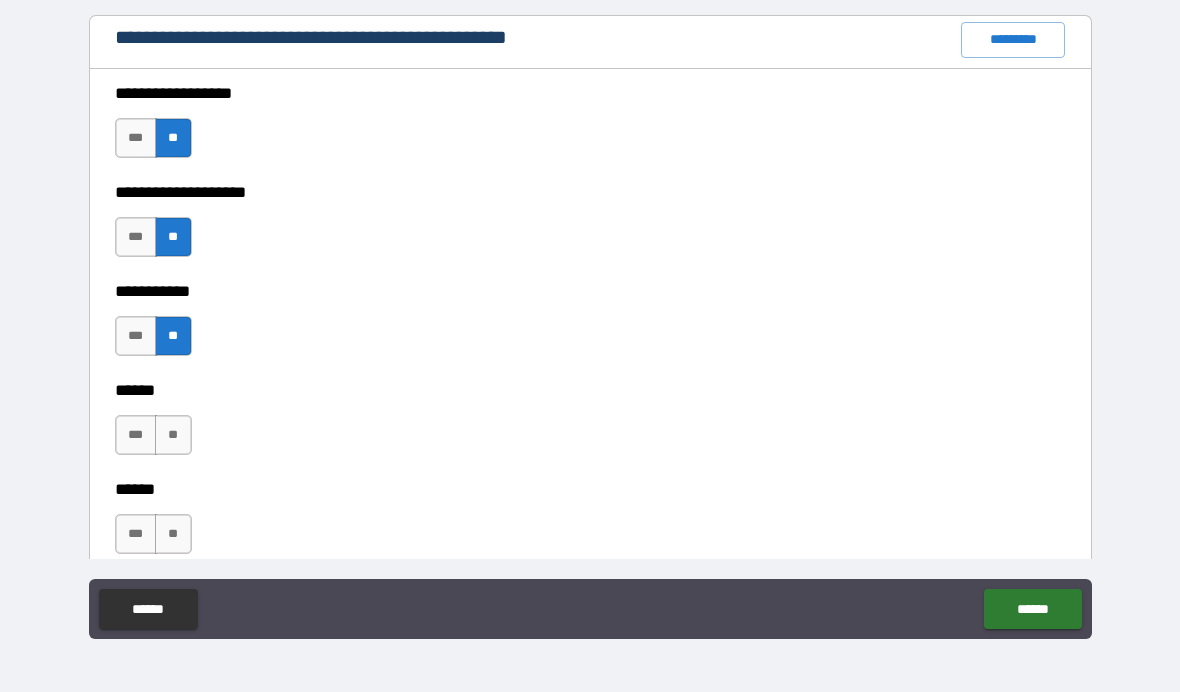 click on "**" at bounding box center [173, 435] 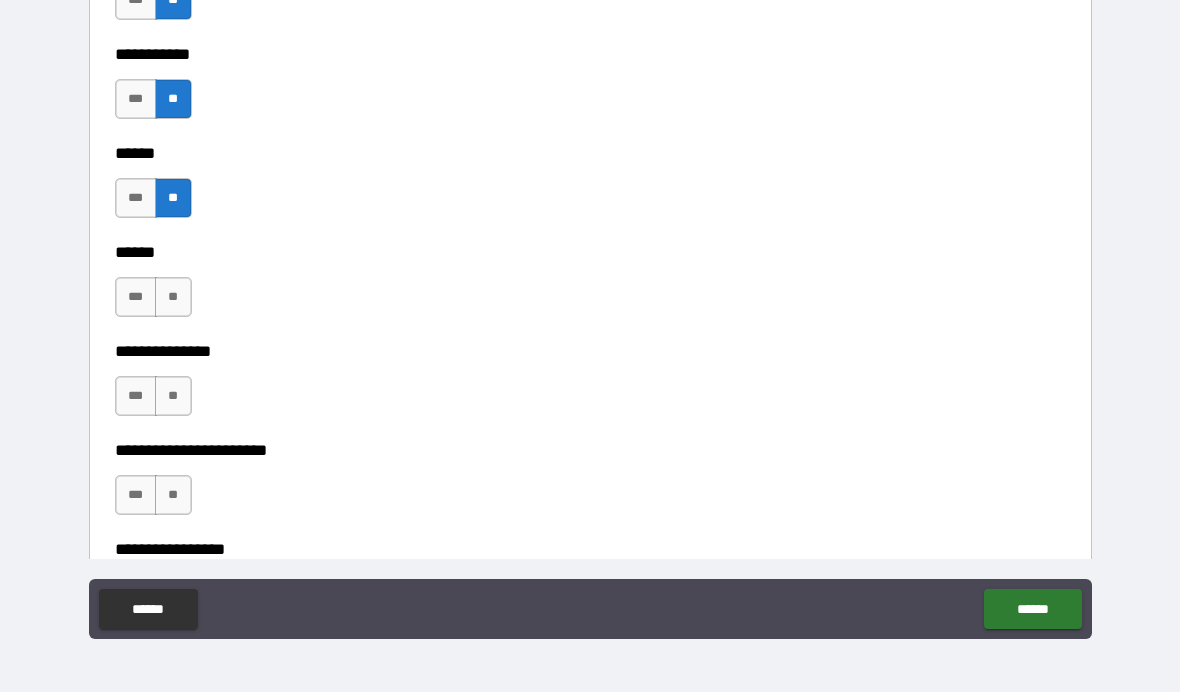 scroll, scrollTop: 2746, scrollLeft: 0, axis: vertical 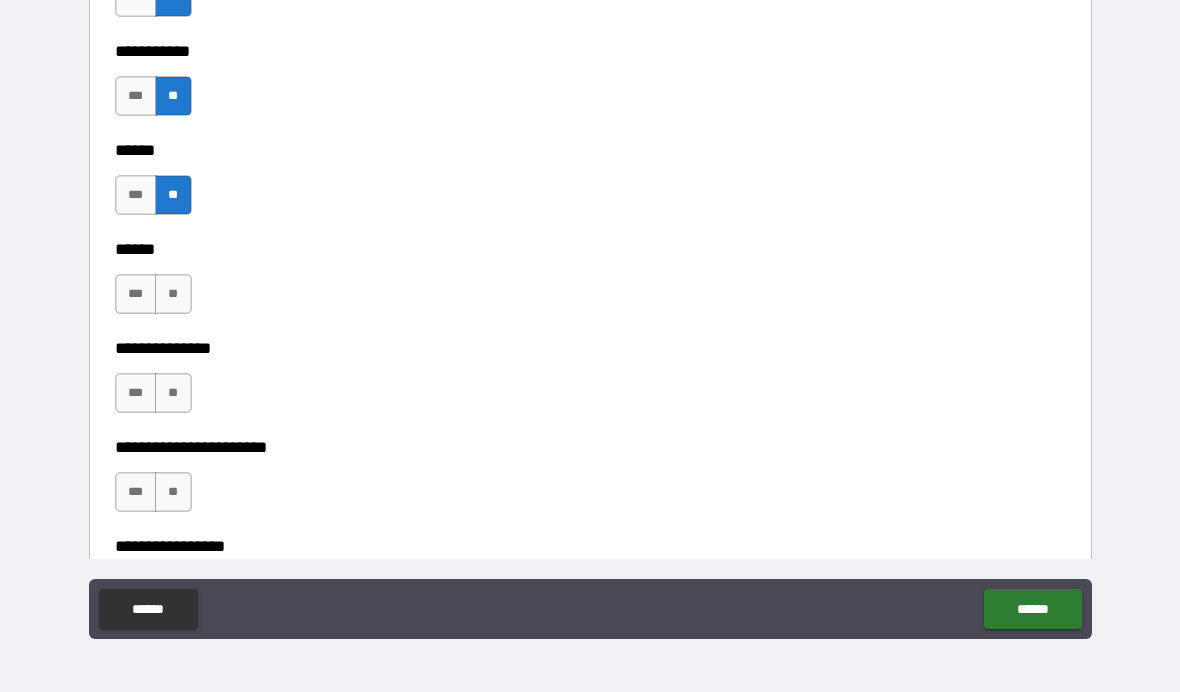click on "**" at bounding box center [173, 294] 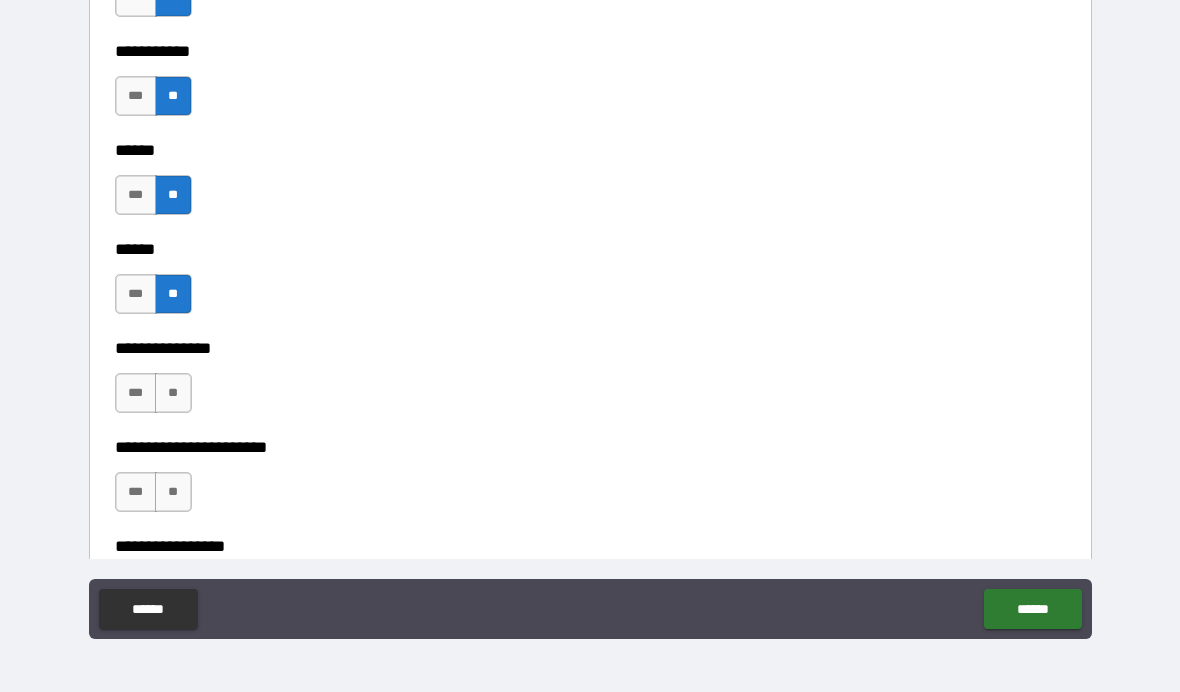 click on "***" at bounding box center (136, 393) 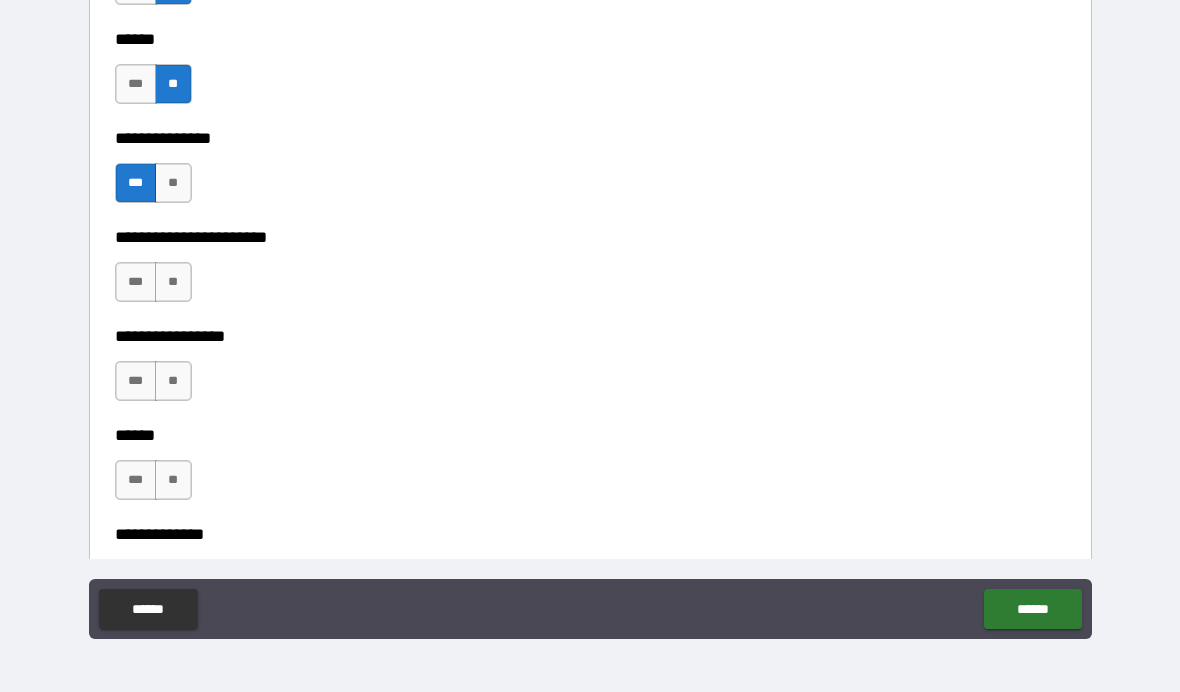 scroll, scrollTop: 2961, scrollLeft: 0, axis: vertical 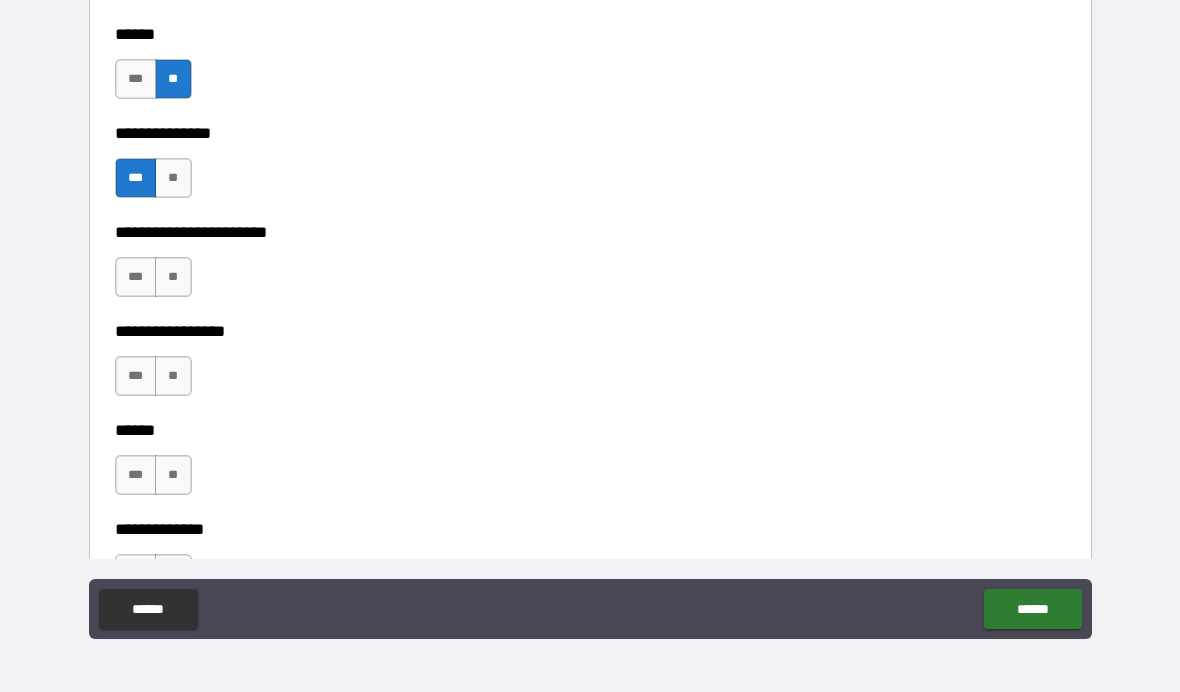 click on "**" at bounding box center [173, 277] 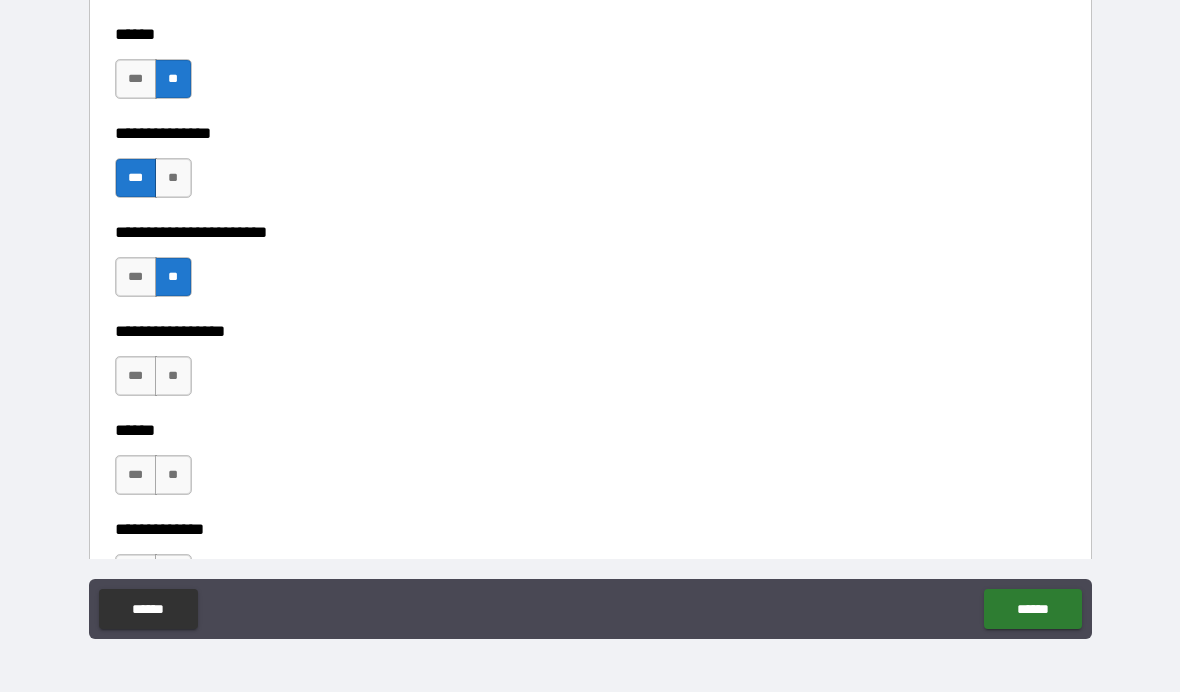 click on "**" at bounding box center [173, 376] 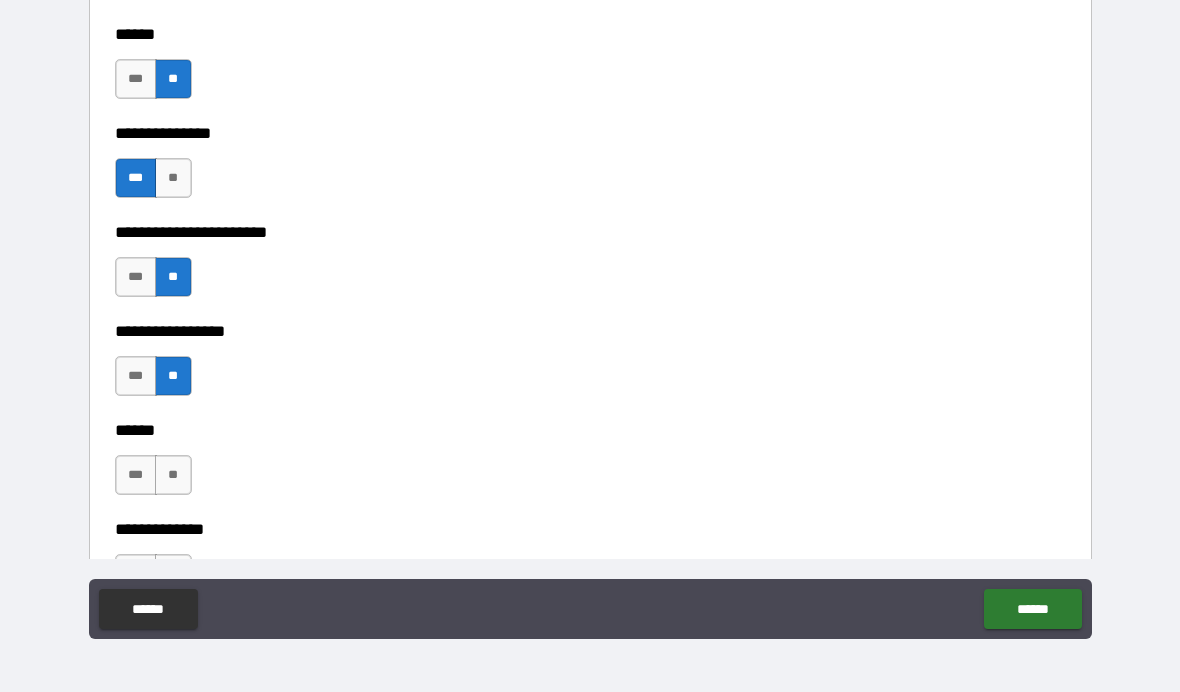 click on "**" at bounding box center (173, 475) 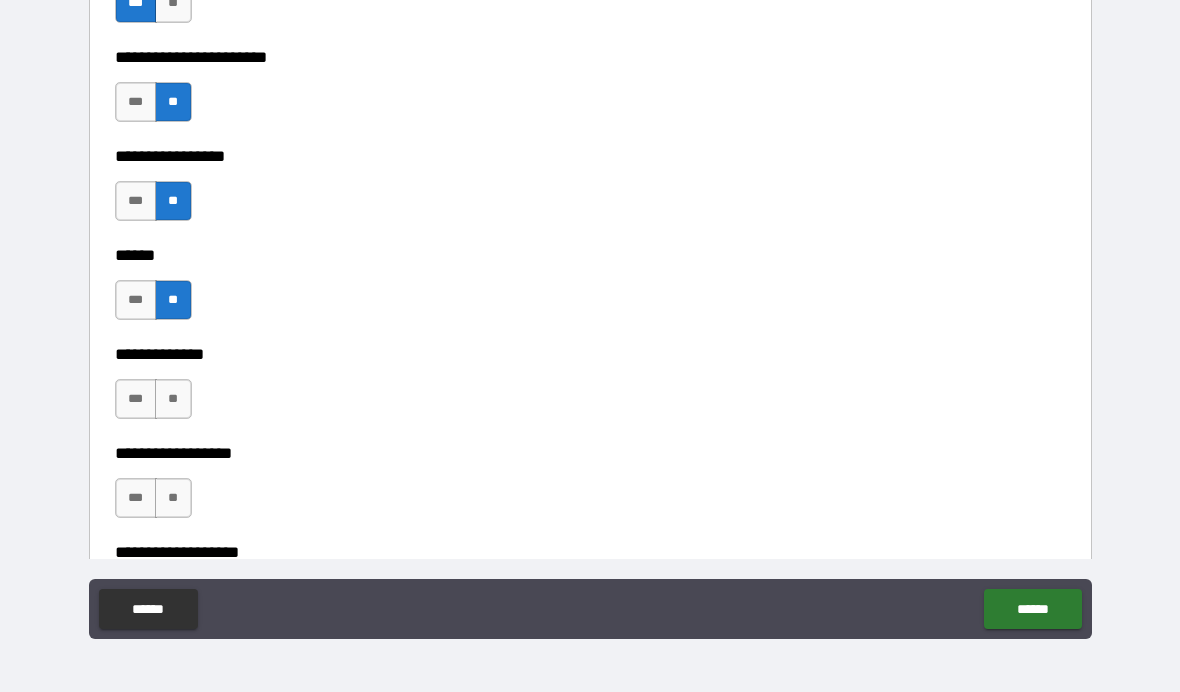 scroll, scrollTop: 3146, scrollLeft: 0, axis: vertical 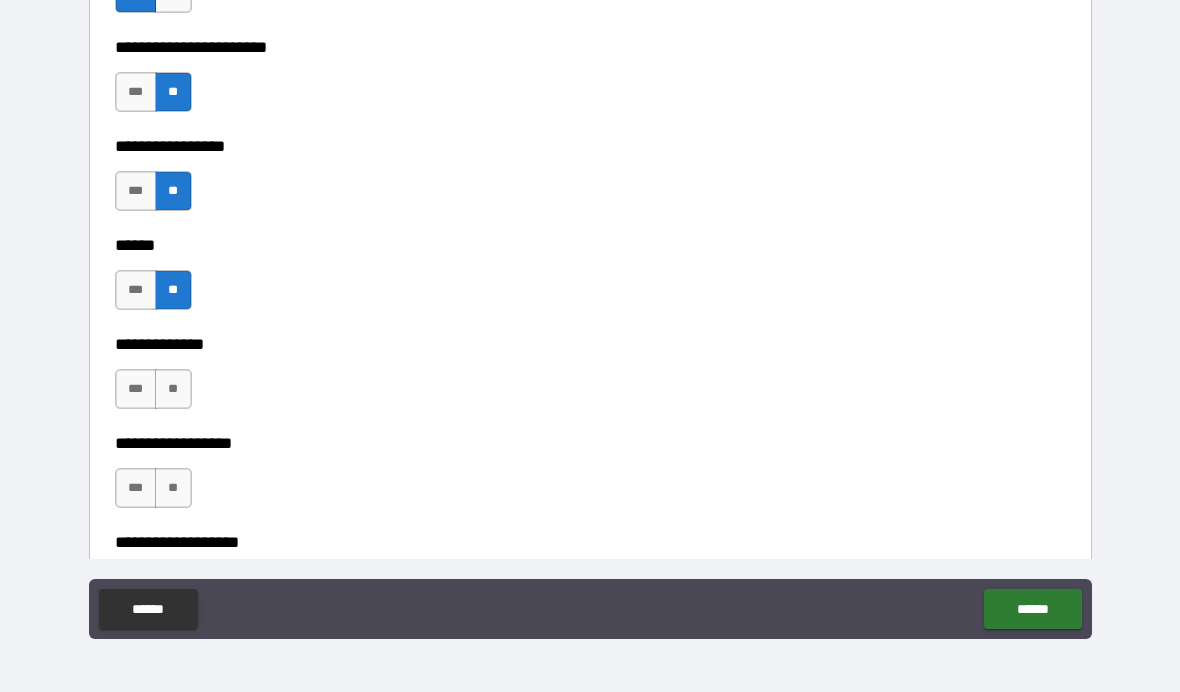 click on "**" at bounding box center (173, 389) 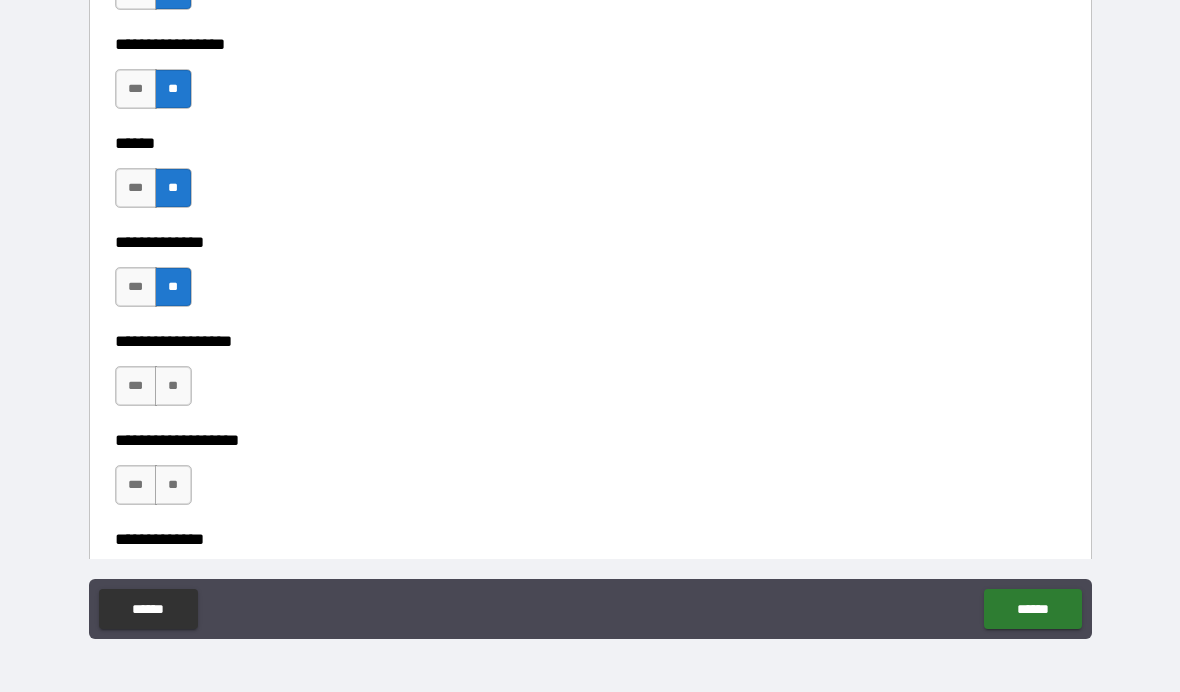 scroll, scrollTop: 3284, scrollLeft: 0, axis: vertical 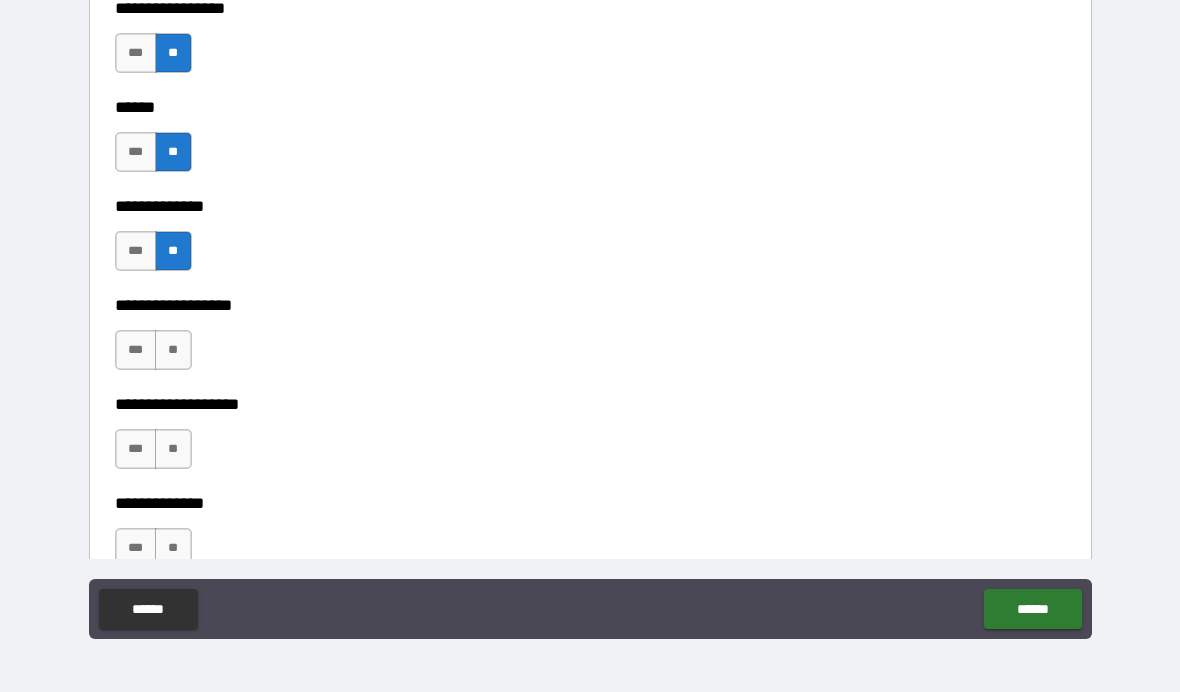 click on "**" at bounding box center [173, 350] 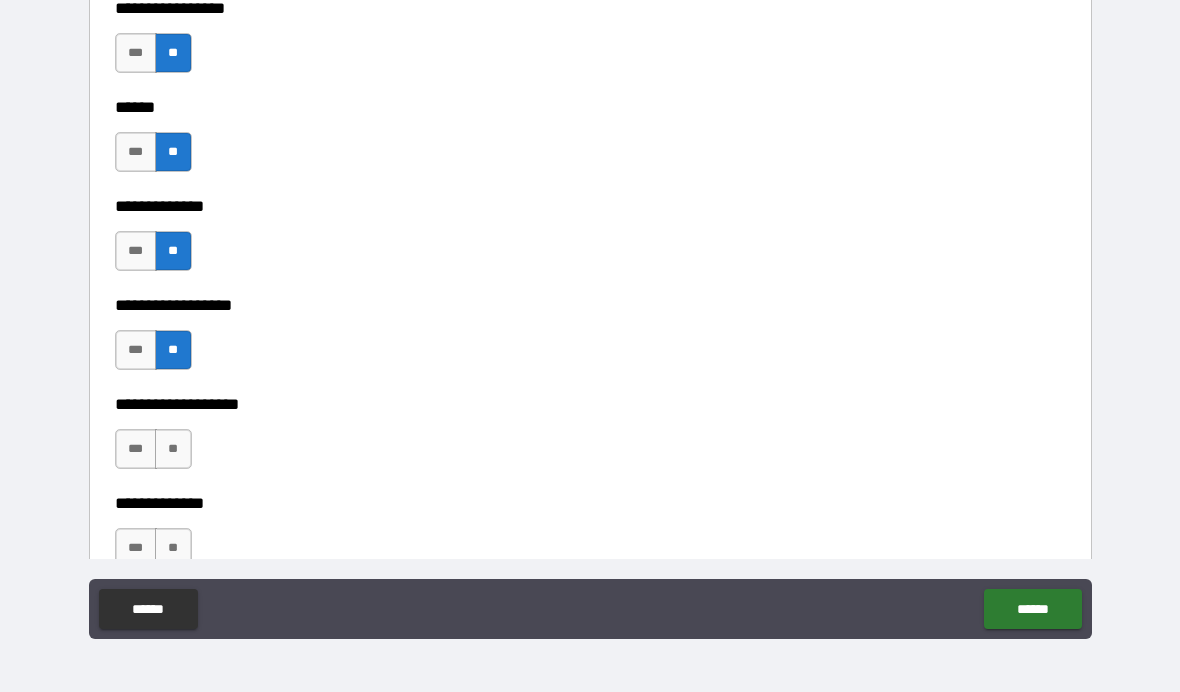 click on "**" at bounding box center [173, 449] 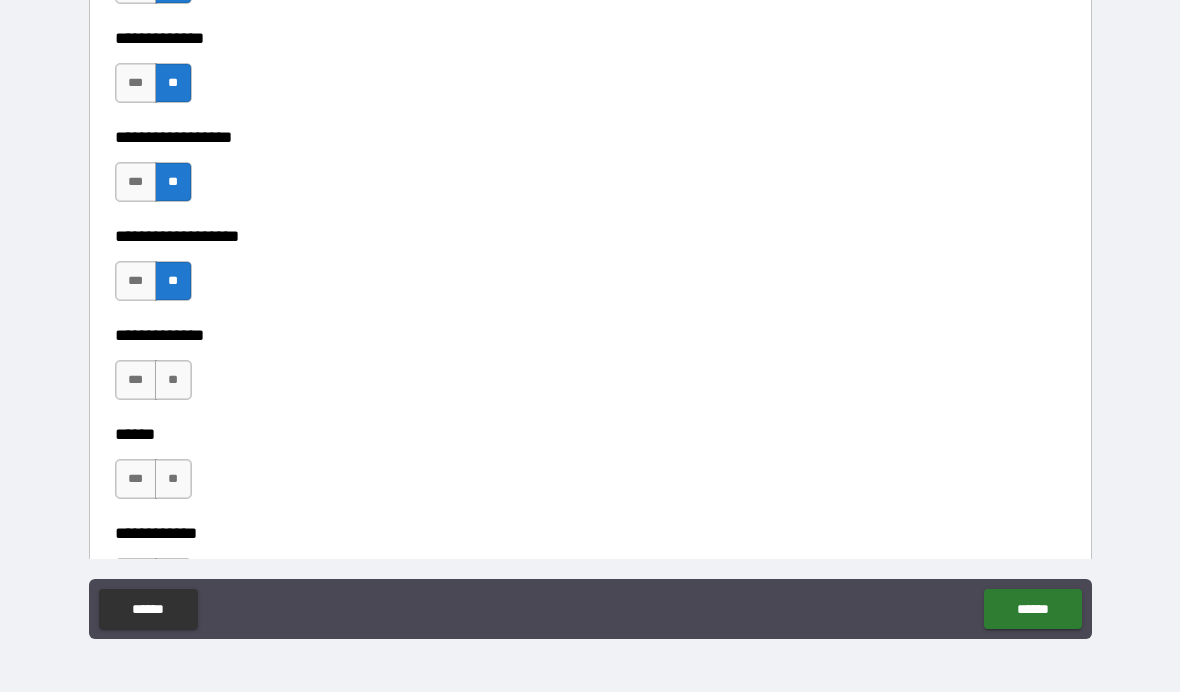 scroll, scrollTop: 3504, scrollLeft: 0, axis: vertical 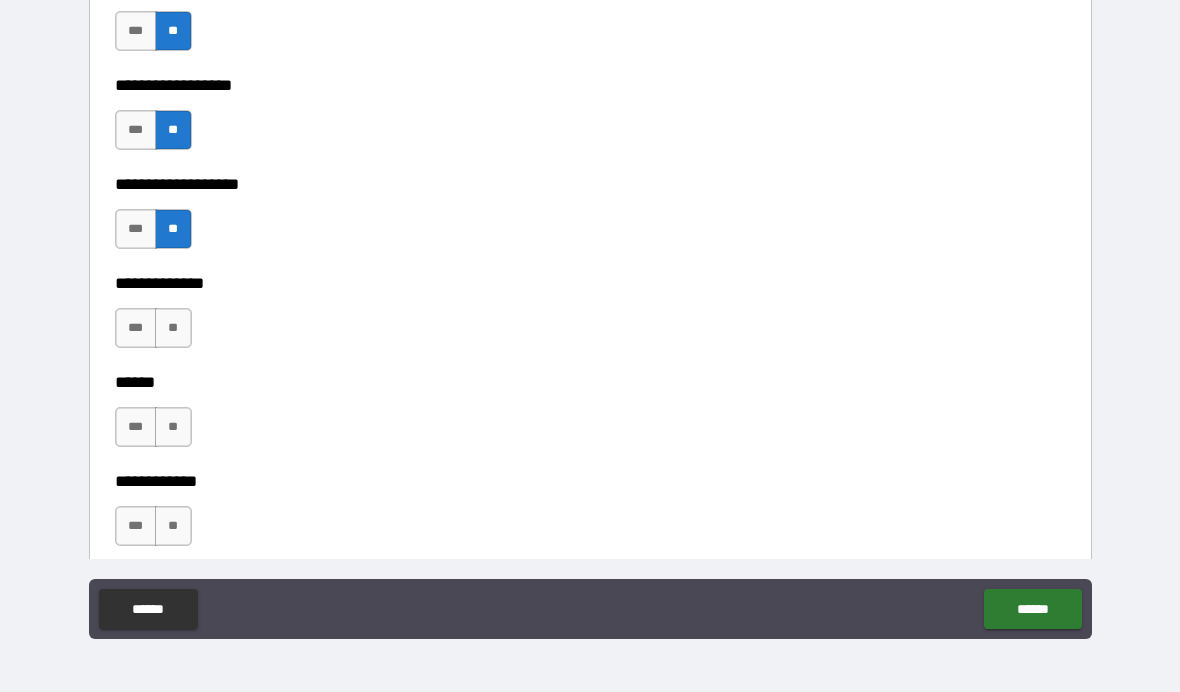 click on "**" at bounding box center (173, 328) 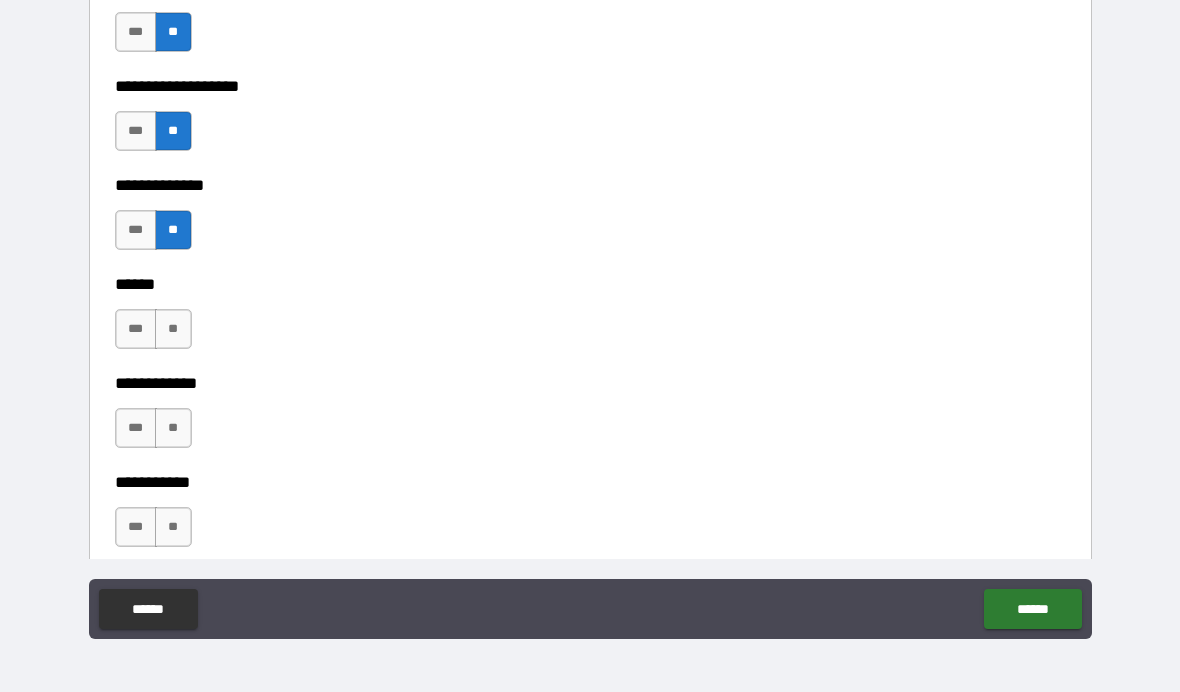 scroll, scrollTop: 3621, scrollLeft: 0, axis: vertical 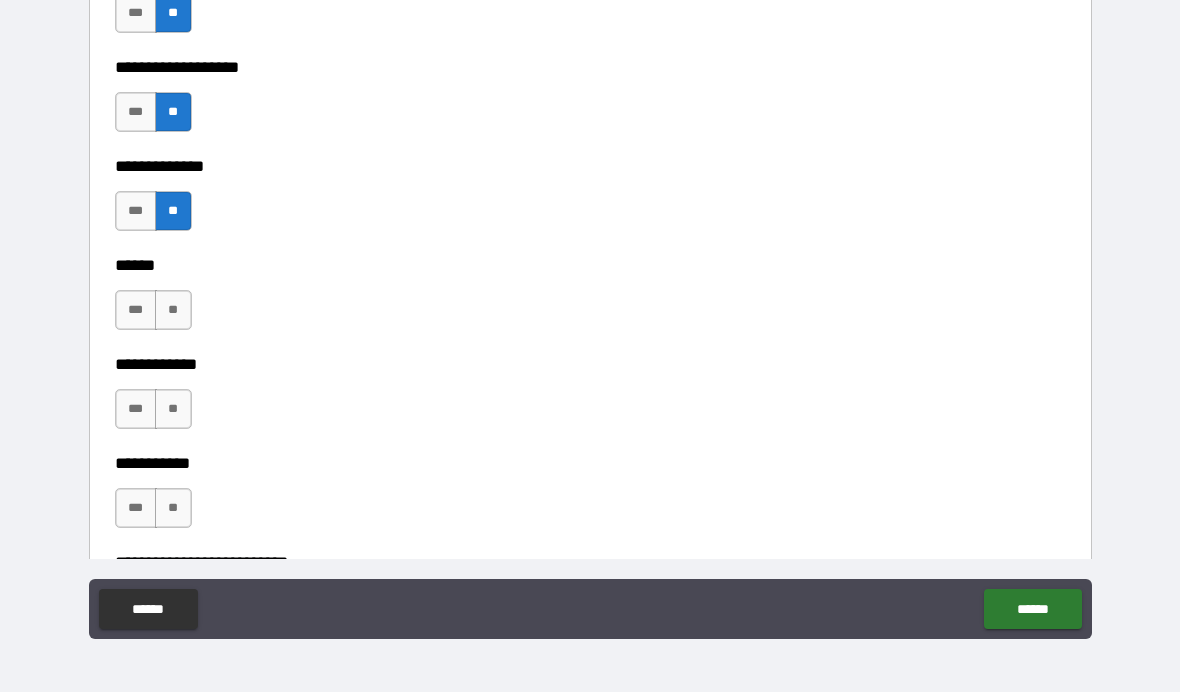 click on "**" at bounding box center (173, 310) 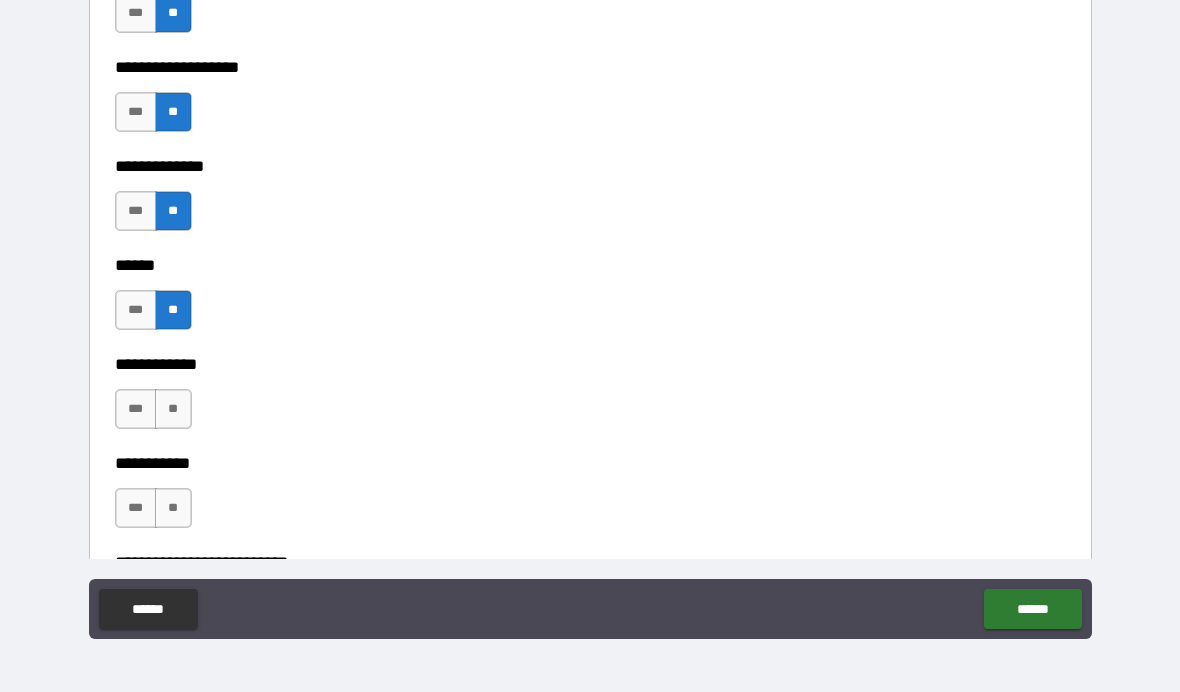 click on "**" at bounding box center [173, 409] 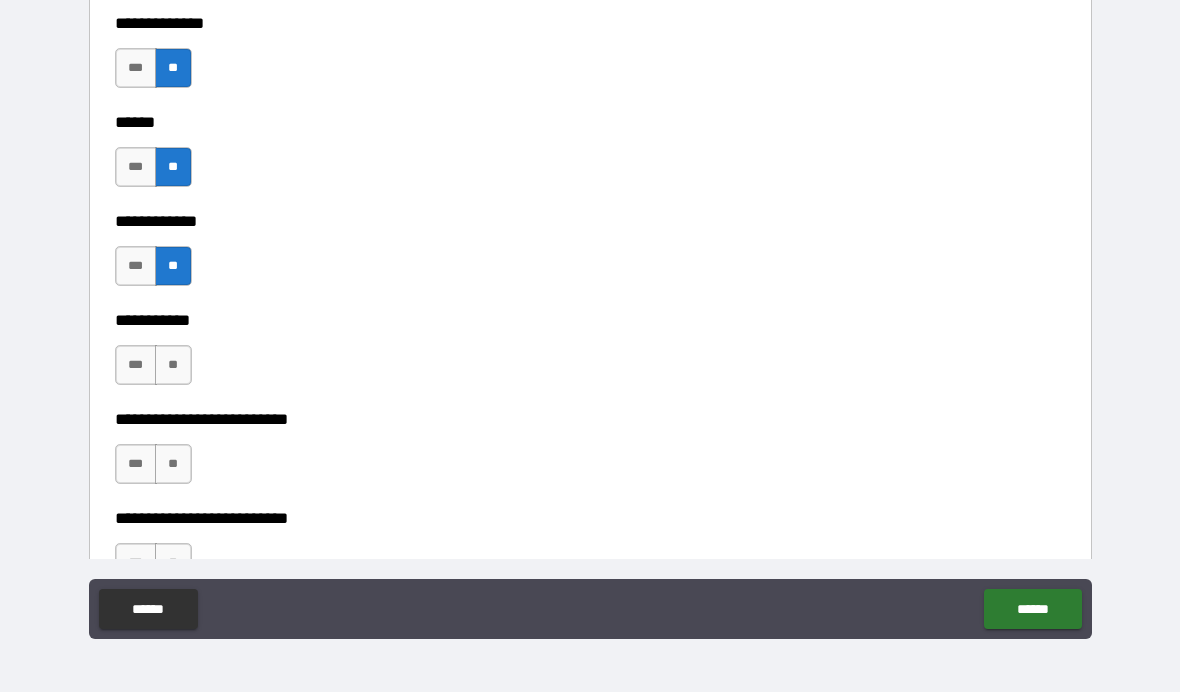 scroll, scrollTop: 3767, scrollLeft: 0, axis: vertical 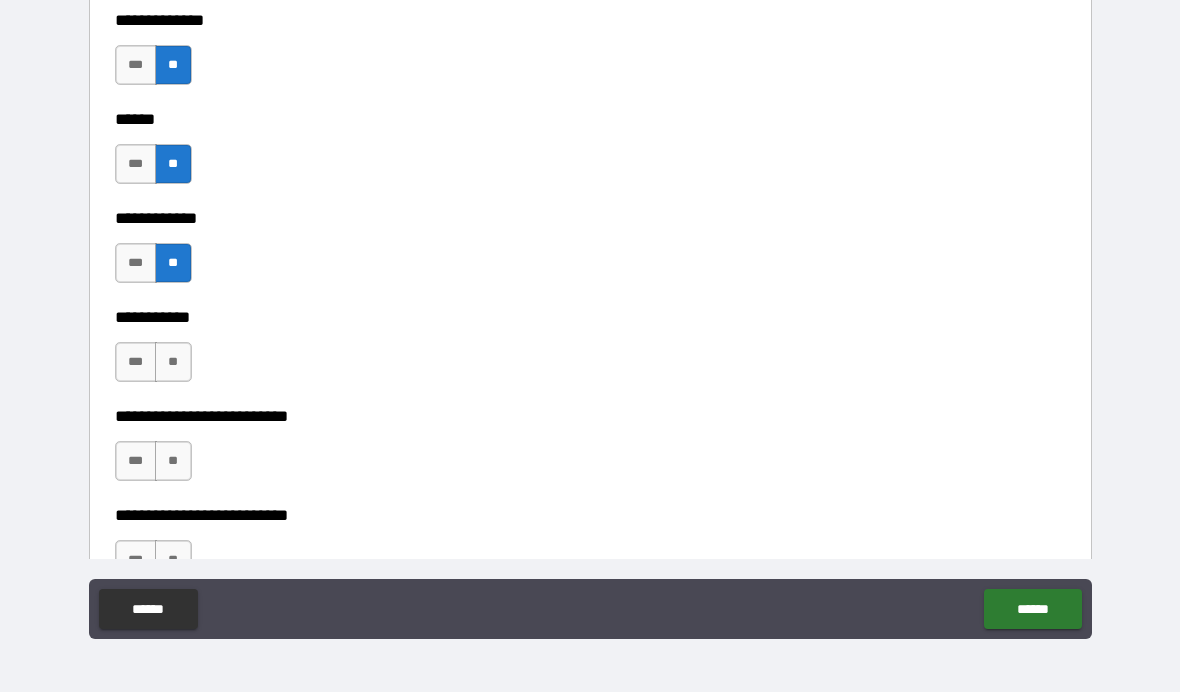 click on "**" at bounding box center [173, 362] 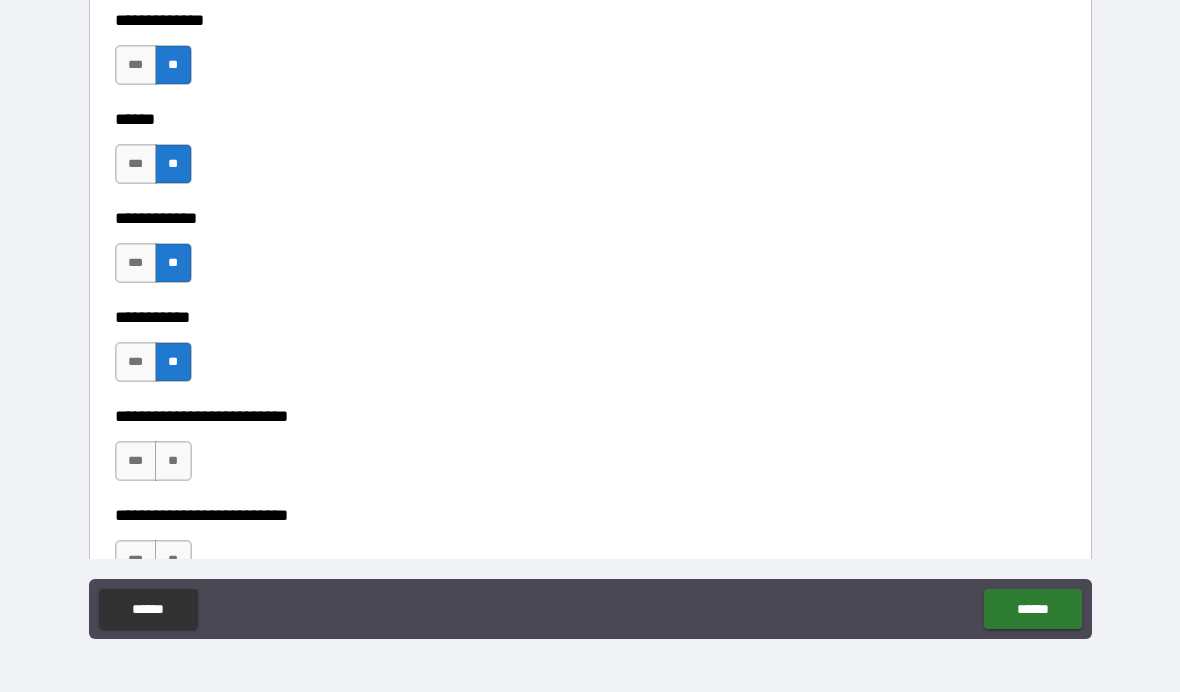 click on "**" at bounding box center [173, 461] 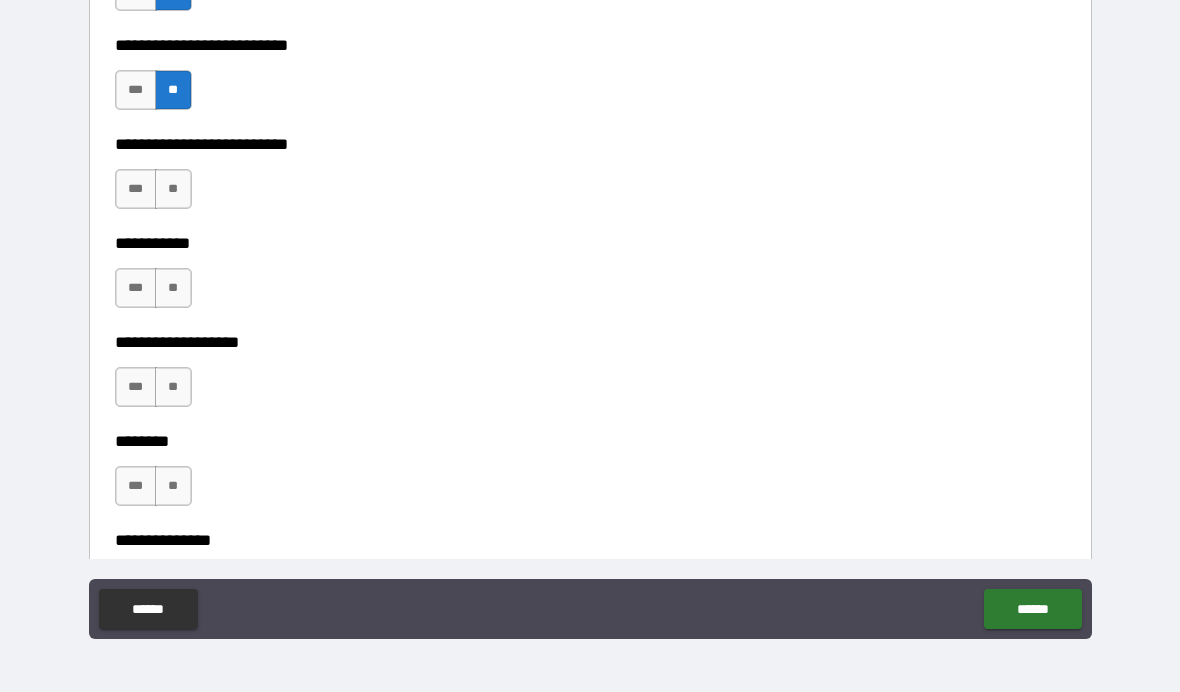 scroll, scrollTop: 4156, scrollLeft: 0, axis: vertical 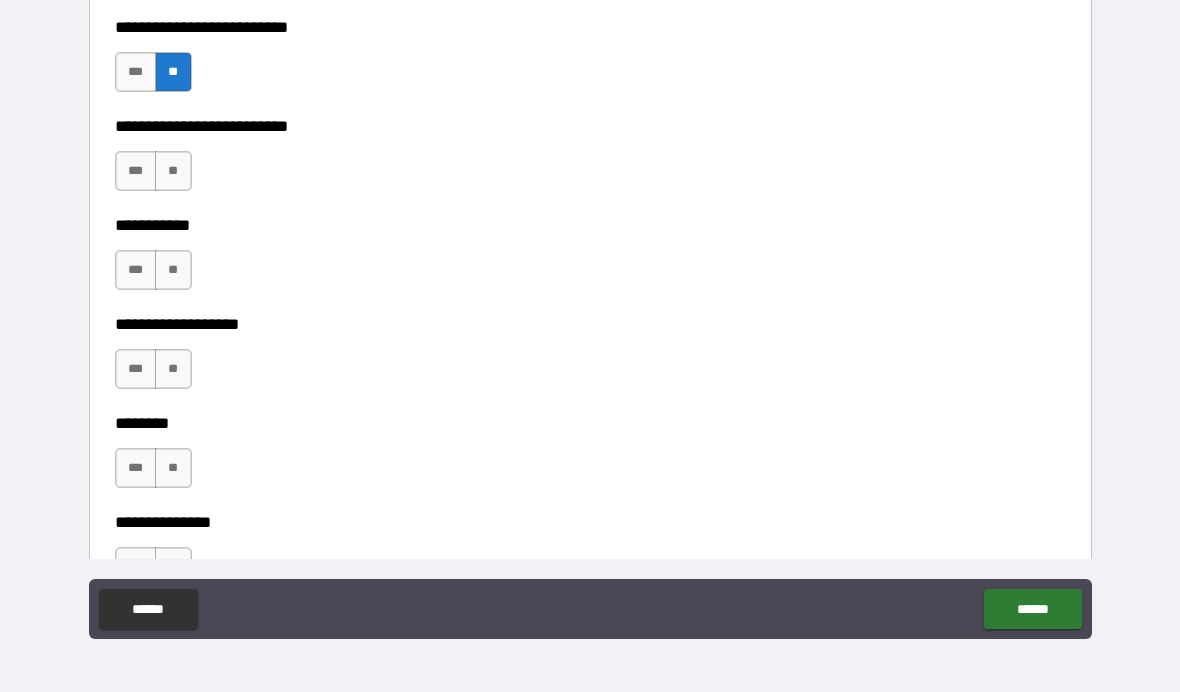 click on "**" at bounding box center (173, 171) 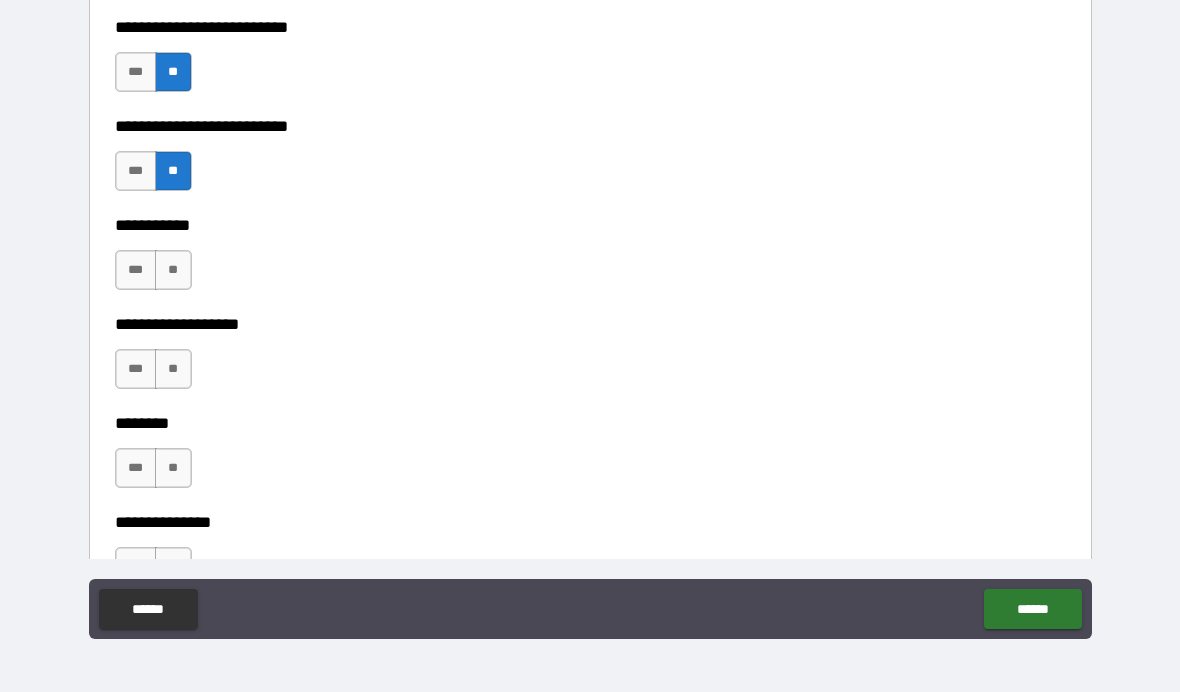 click on "**" at bounding box center [173, 270] 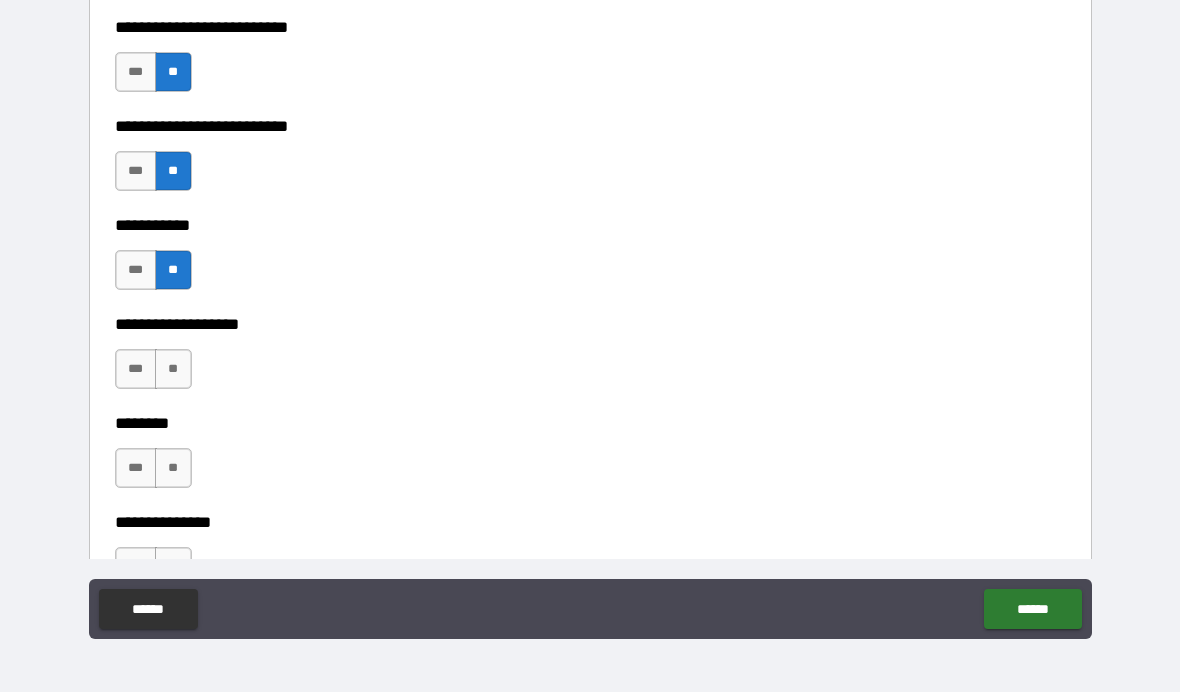 click on "**" at bounding box center (173, 369) 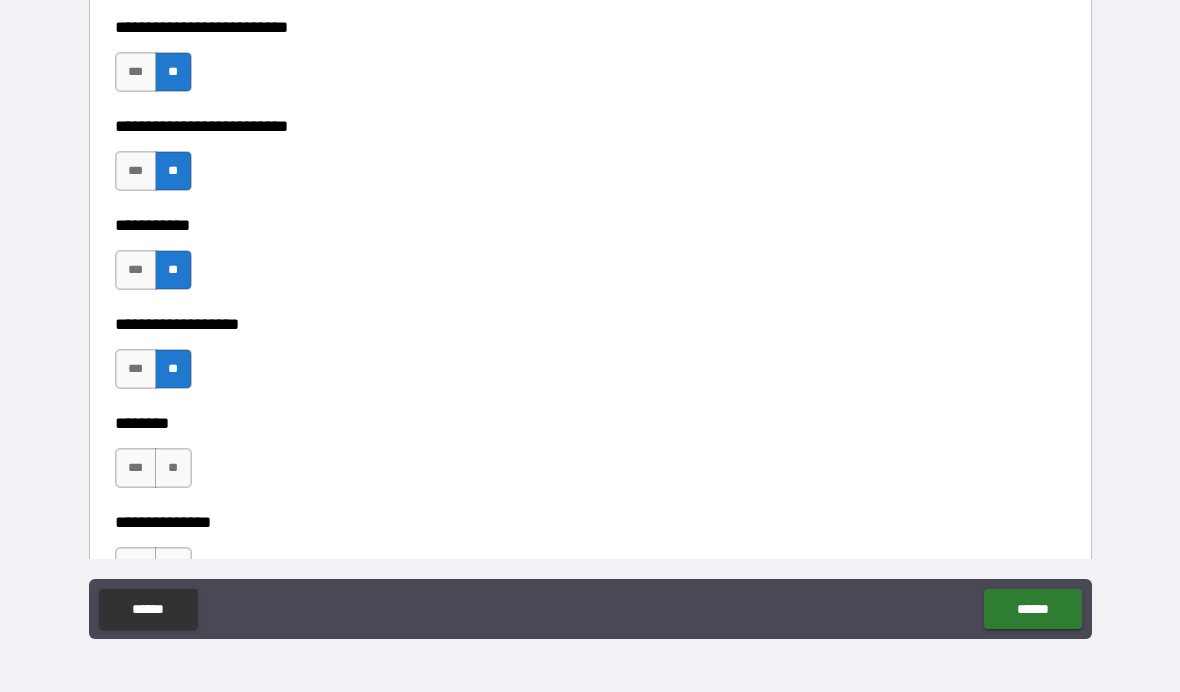 click on "**" at bounding box center [173, 468] 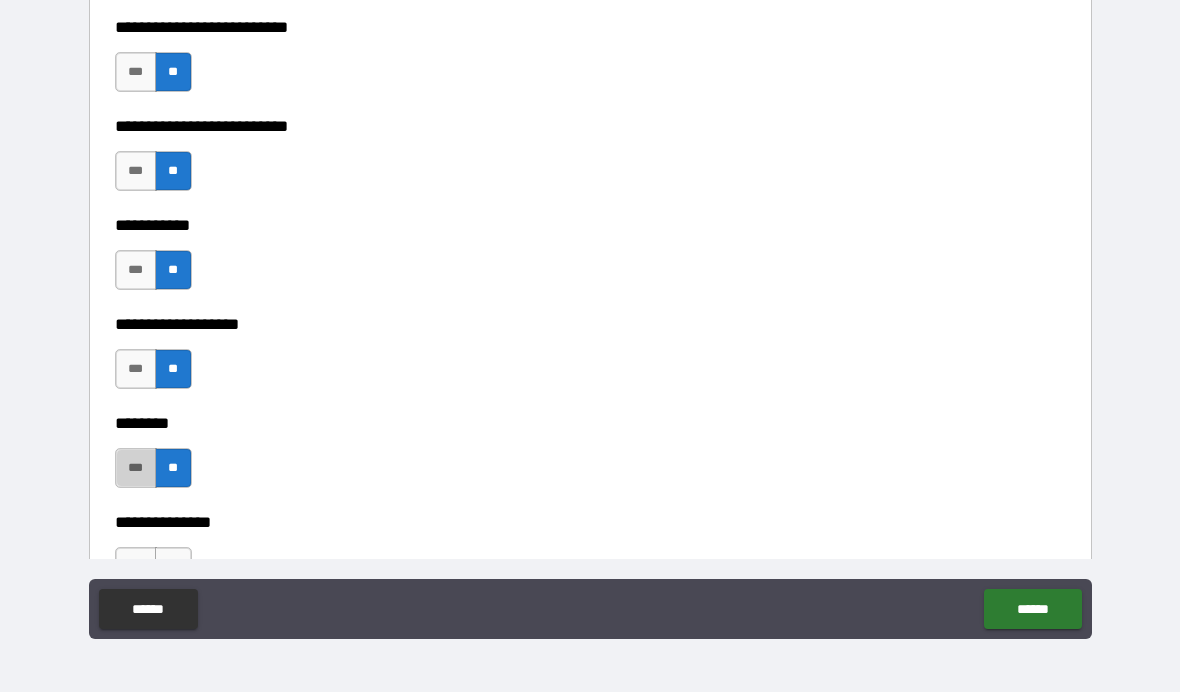 click on "***" at bounding box center (136, 468) 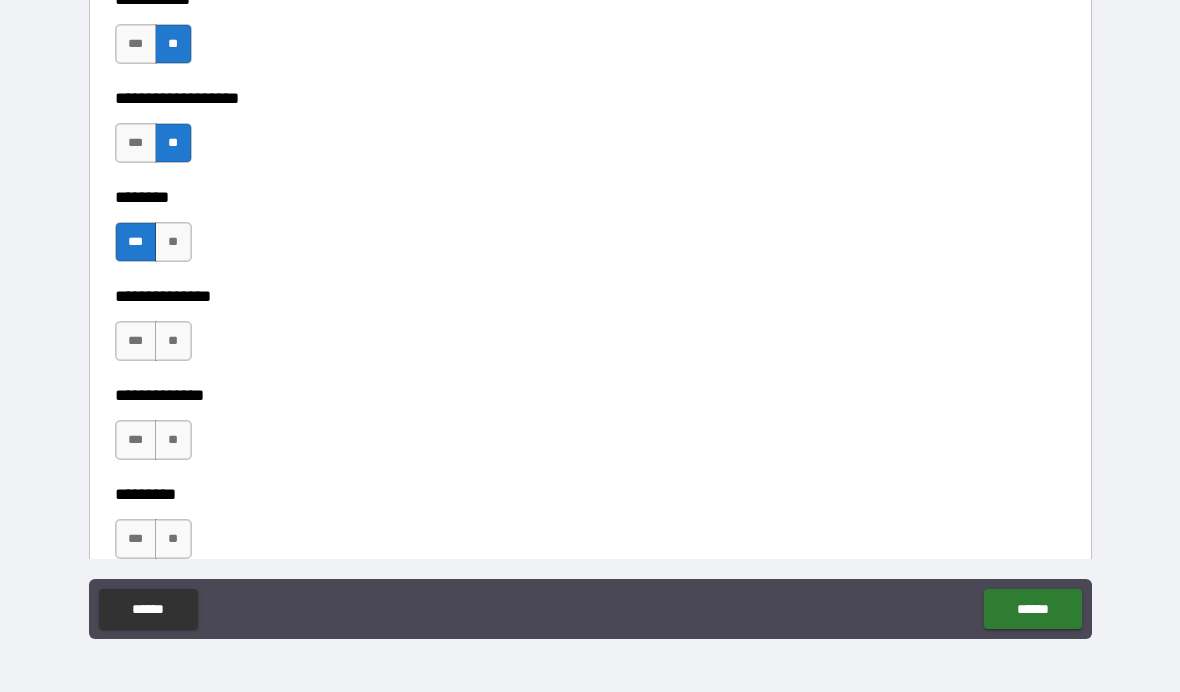 scroll, scrollTop: 4381, scrollLeft: 0, axis: vertical 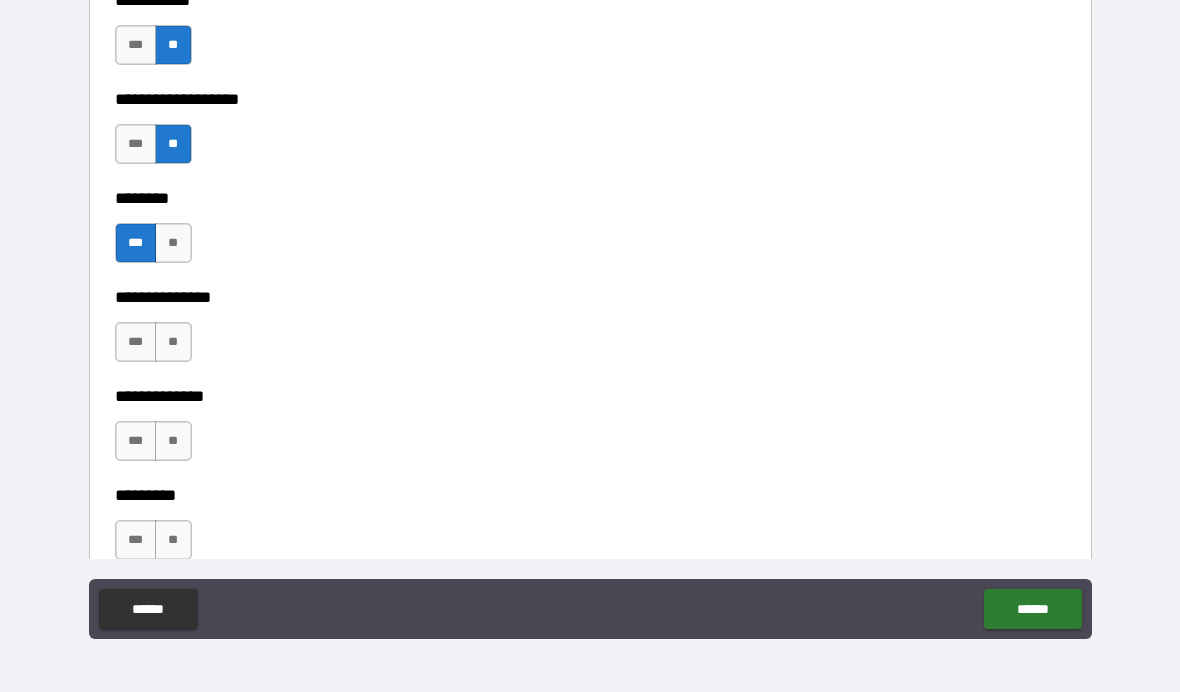 click on "**" at bounding box center [173, 342] 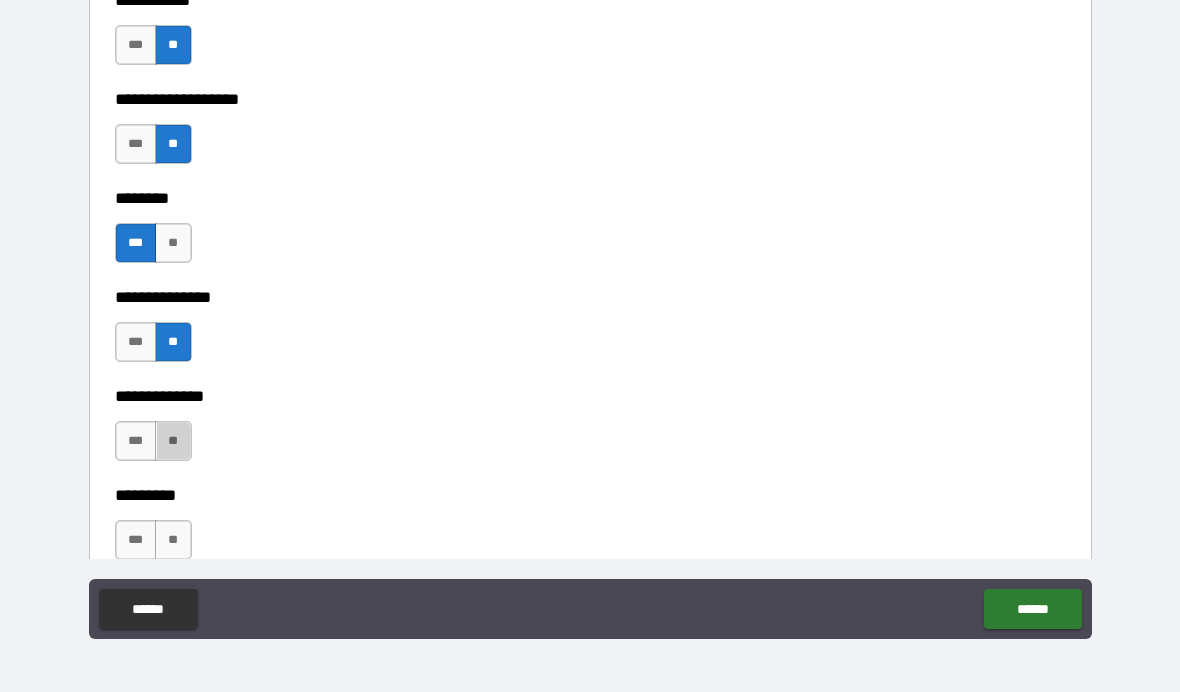 click on "**" at bounding box center (173, 441) 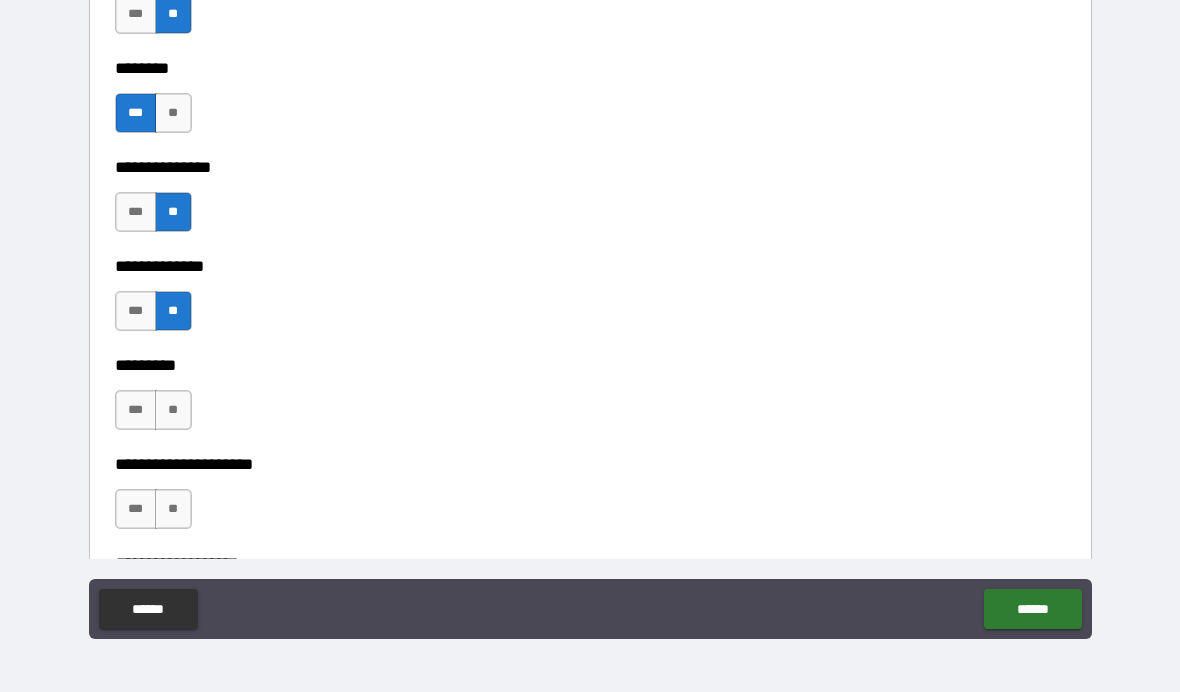 scroll, scrollTop: 4526, scrollLeft: 0, axis: vertical 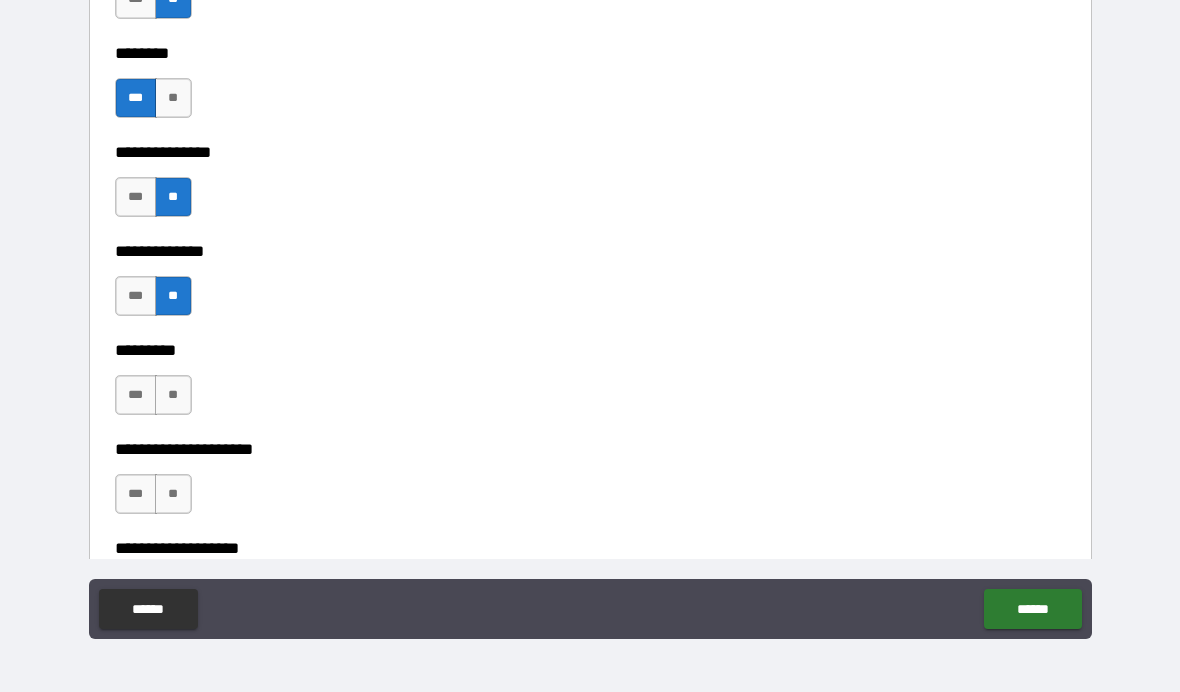 click on "**" at bounding box center [173, 395] 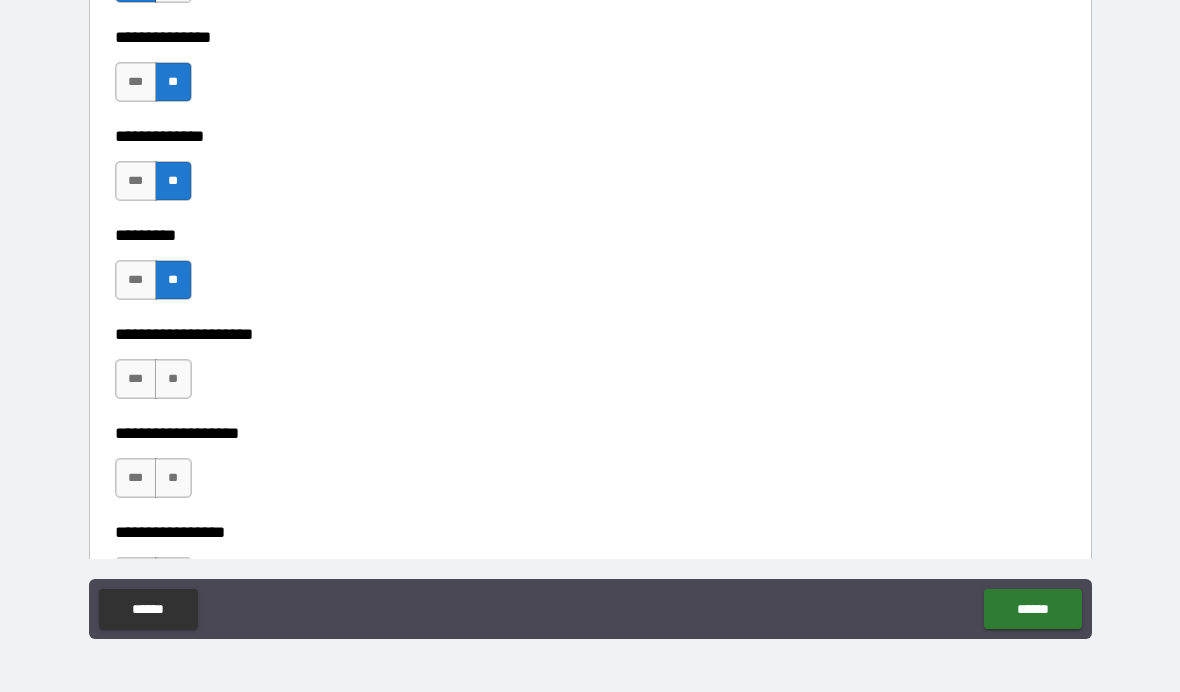 scroll, scrollTop: 4642, scrollLeft: 0, axis: vertical 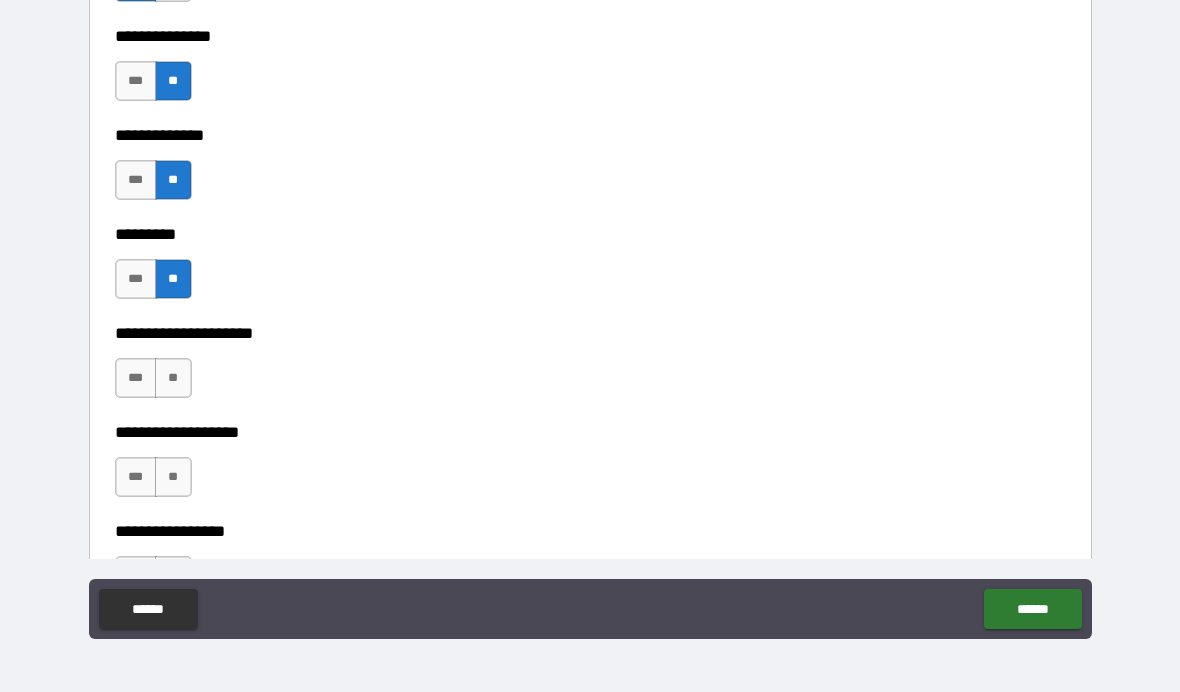 click on "**" at bounding box center [173, 378] 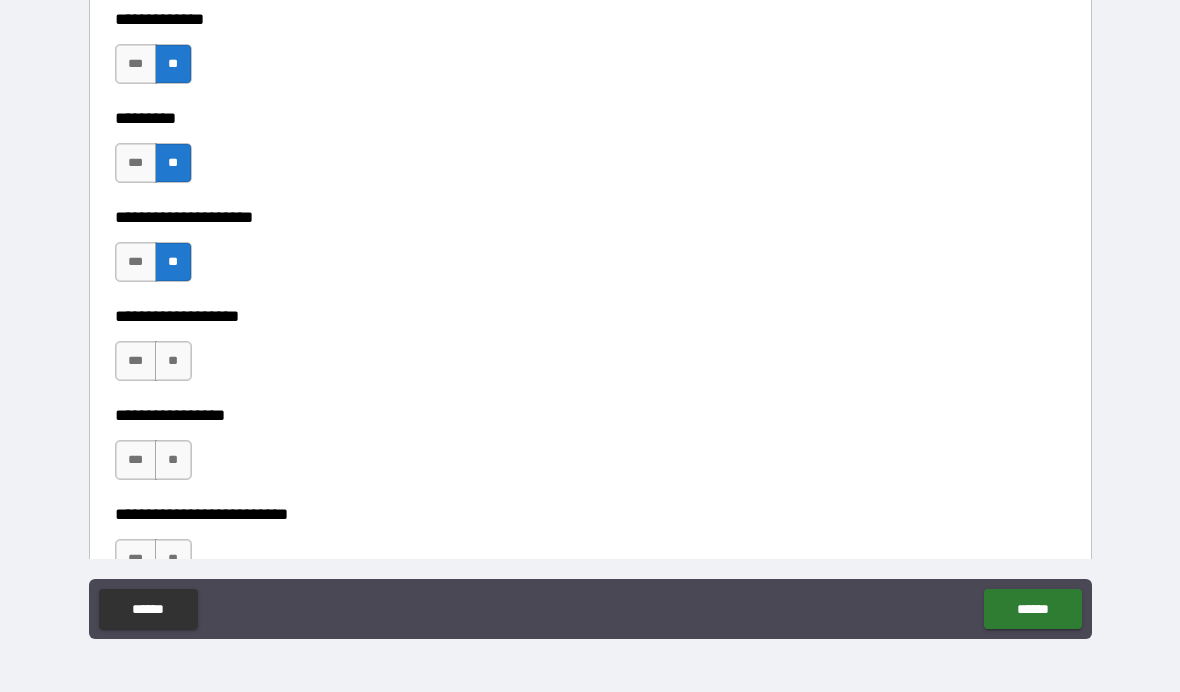 scroll, scrollTop: 4765, scrollLeft: 0, axis: vertical 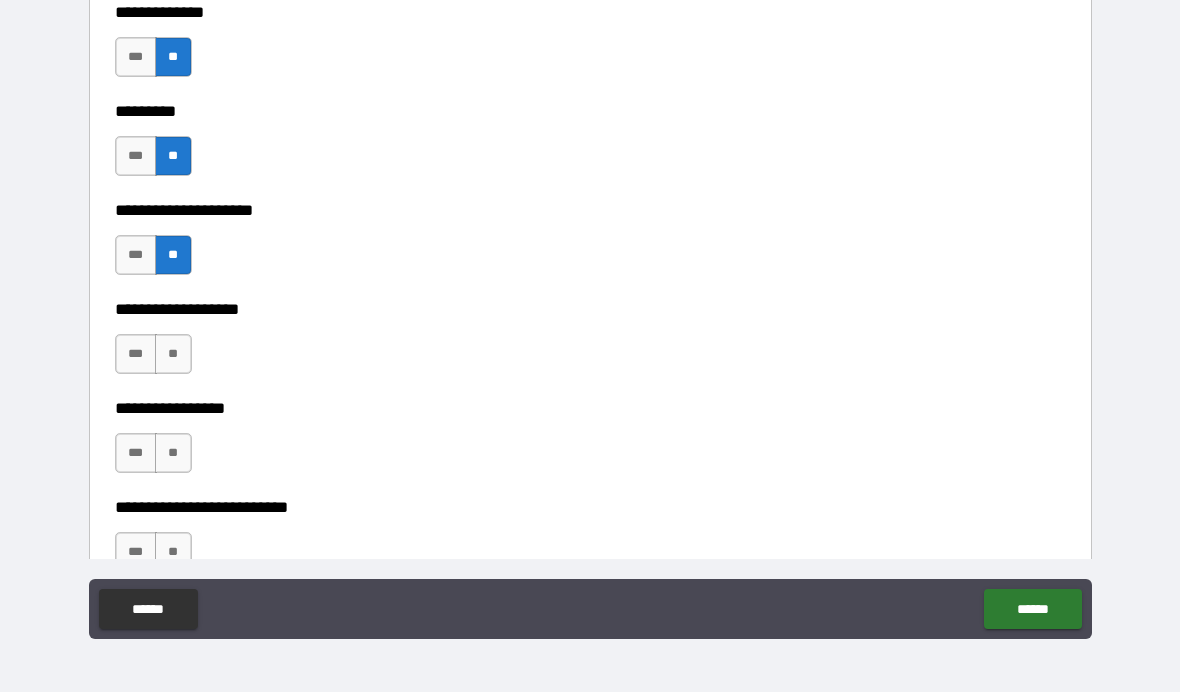 click on "**" at bounding box center (173, 354) 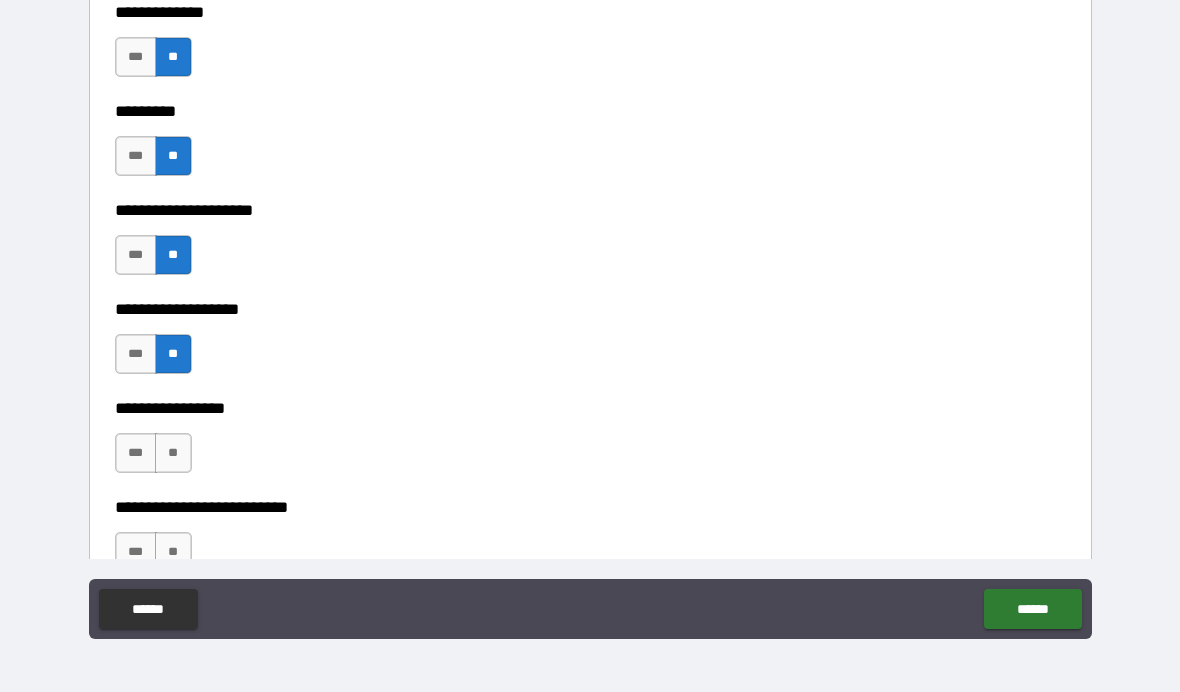 click on "**" at bounding box center (173, 453) 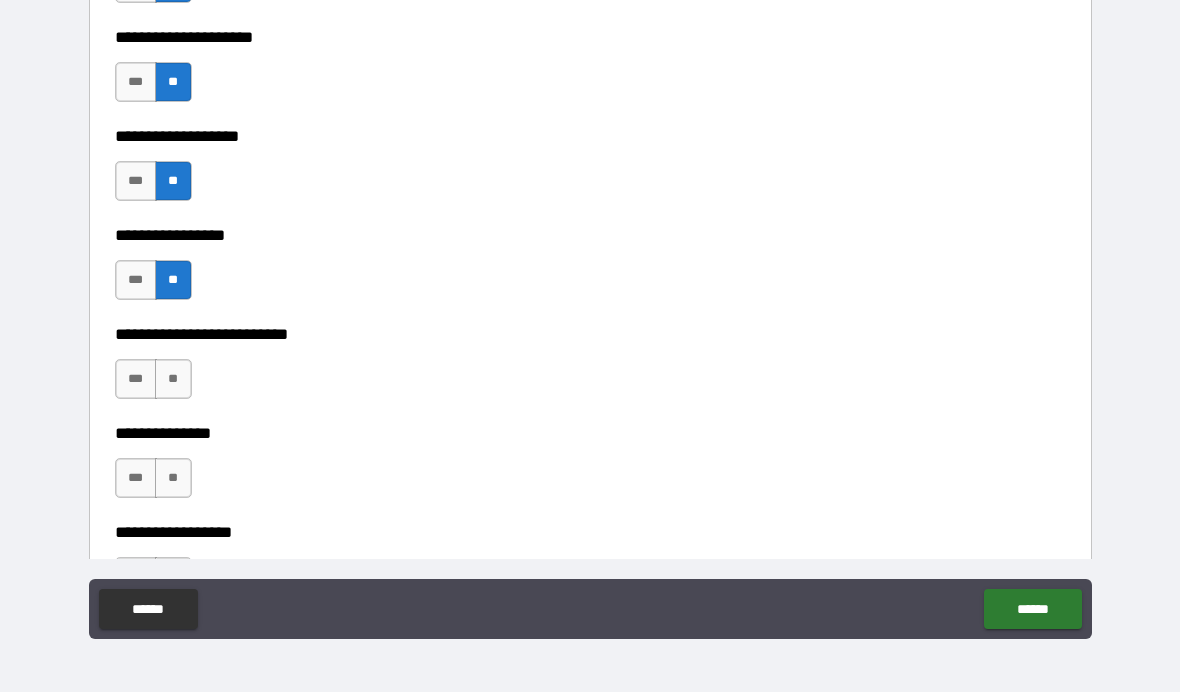 scroll, scrollTop: 4939, scrollLeft: 0, axis: vertical 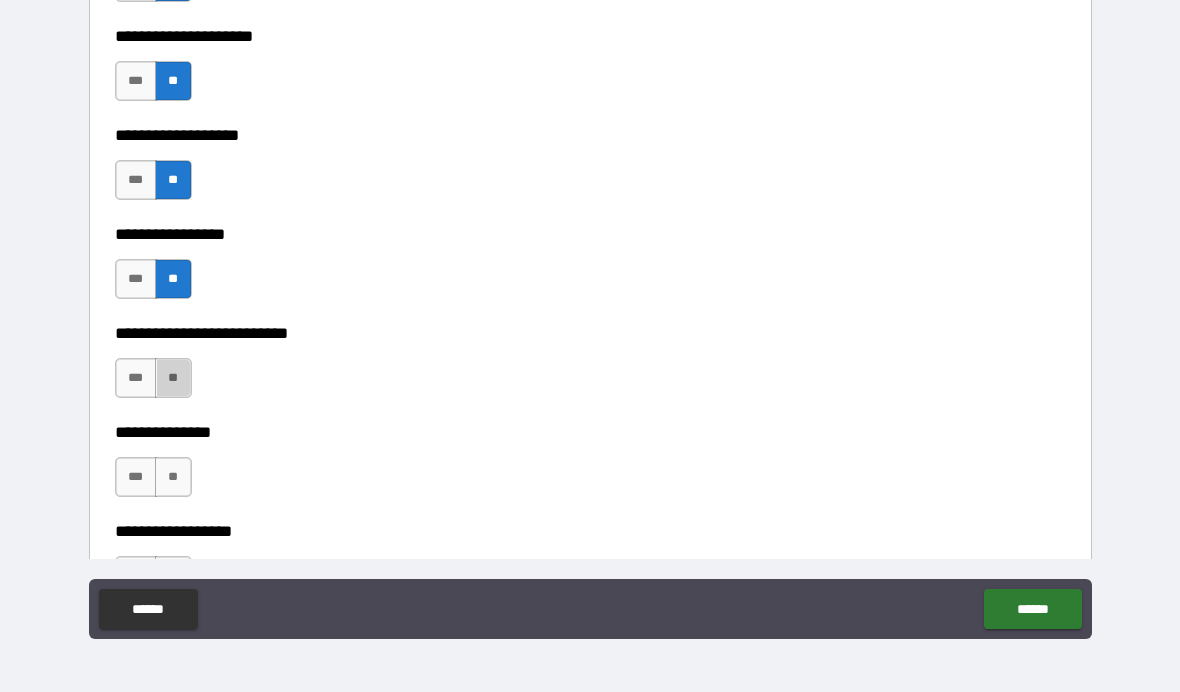 click on "**" at bounding box center [173, 378] 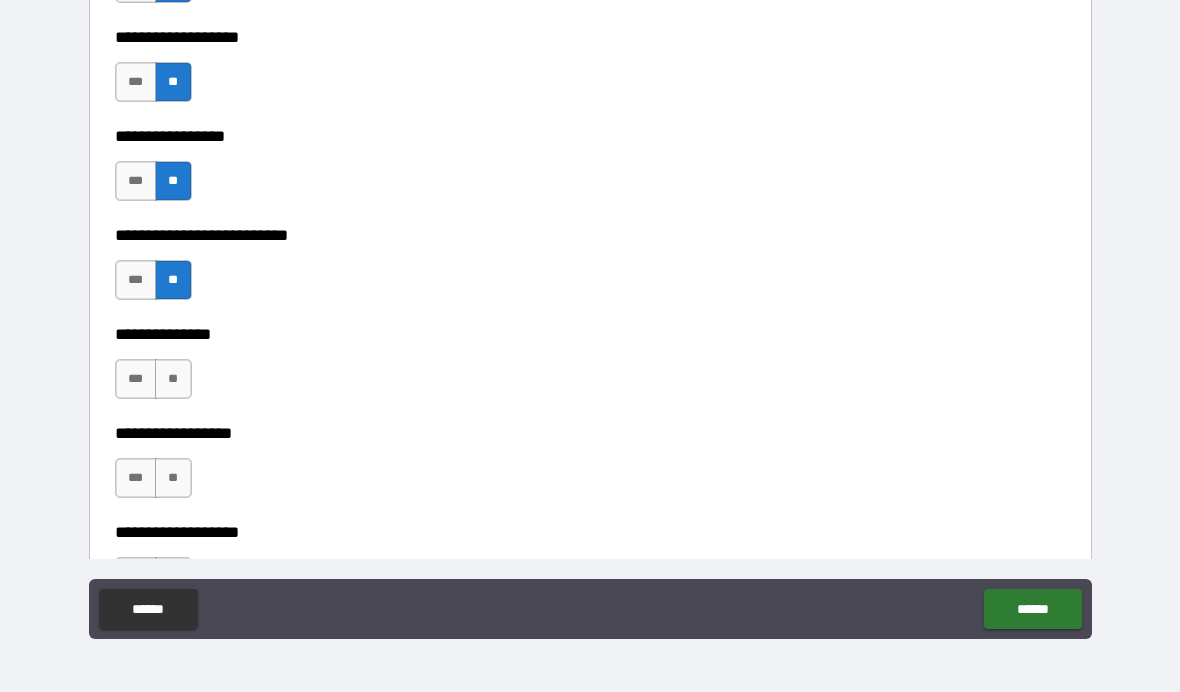 scroll, scrollTop: 5052, scrollLeft: 0, axis: vertical 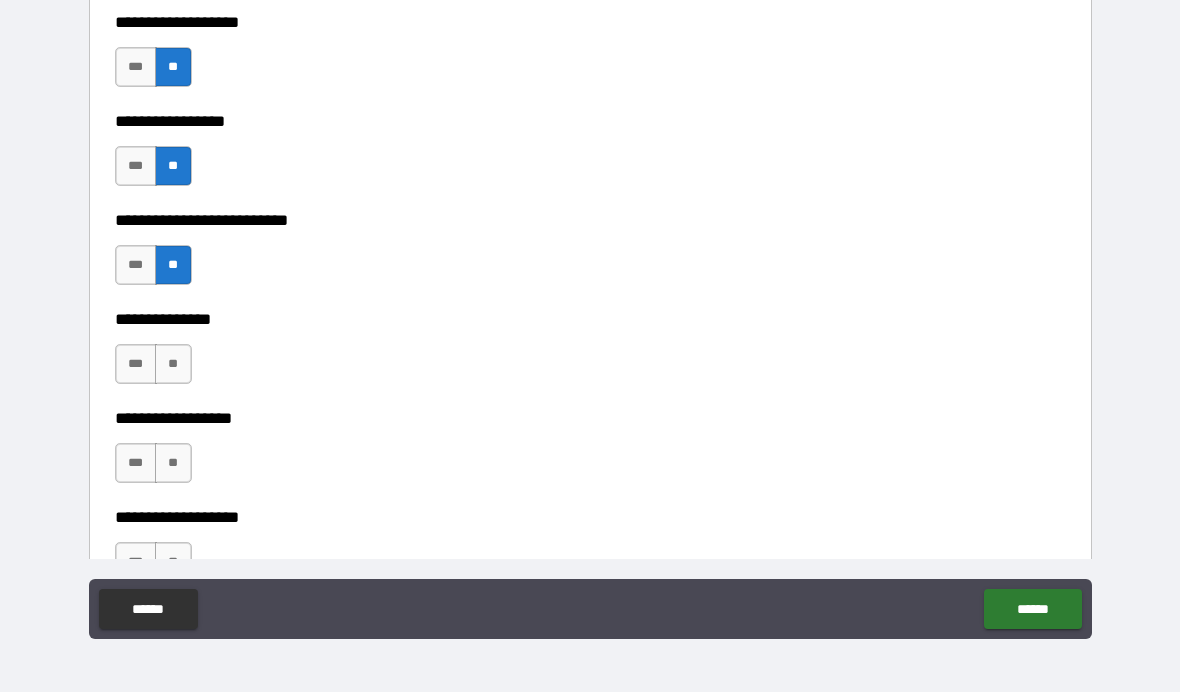 click on "**" at bounding box center (173, 364) 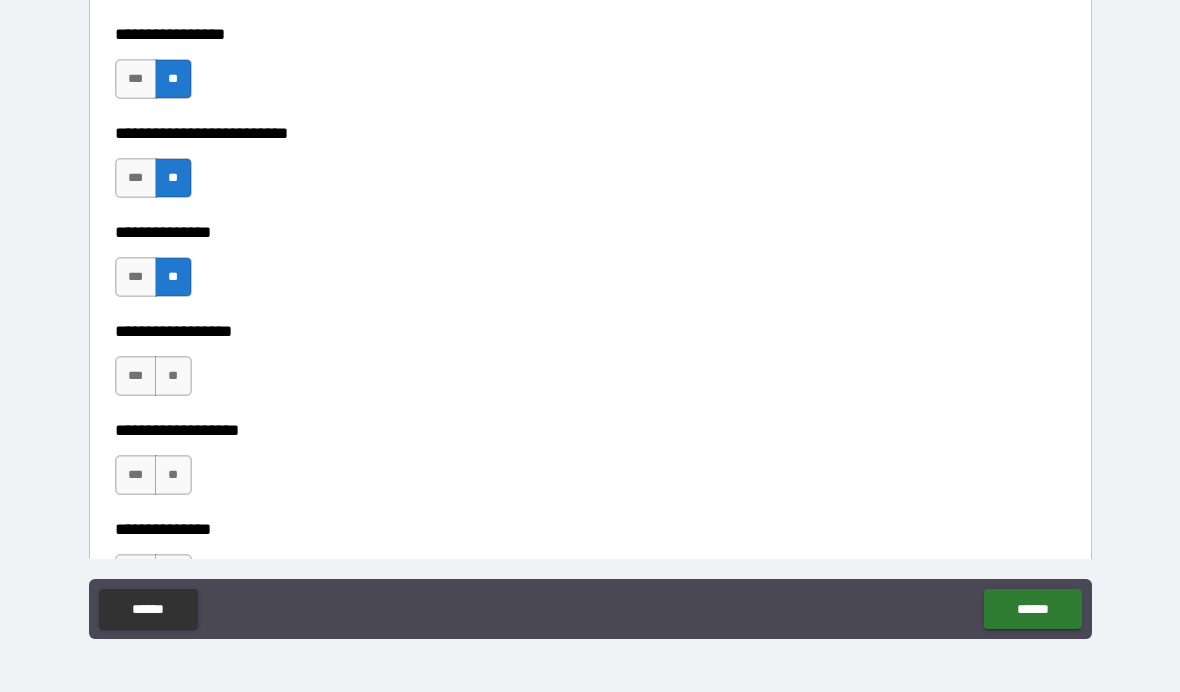 scroll, scrollTop: 5155, scrollLeft: 0, axis: vertical 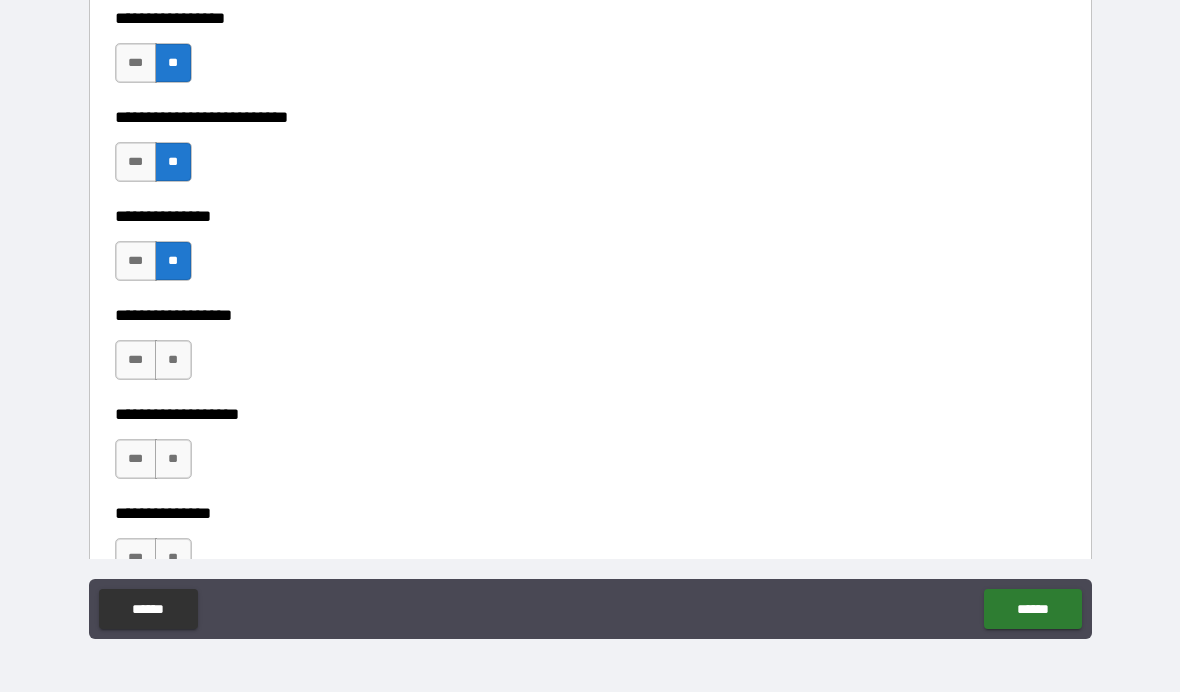 click on "**" at bounding box center [173, 360] 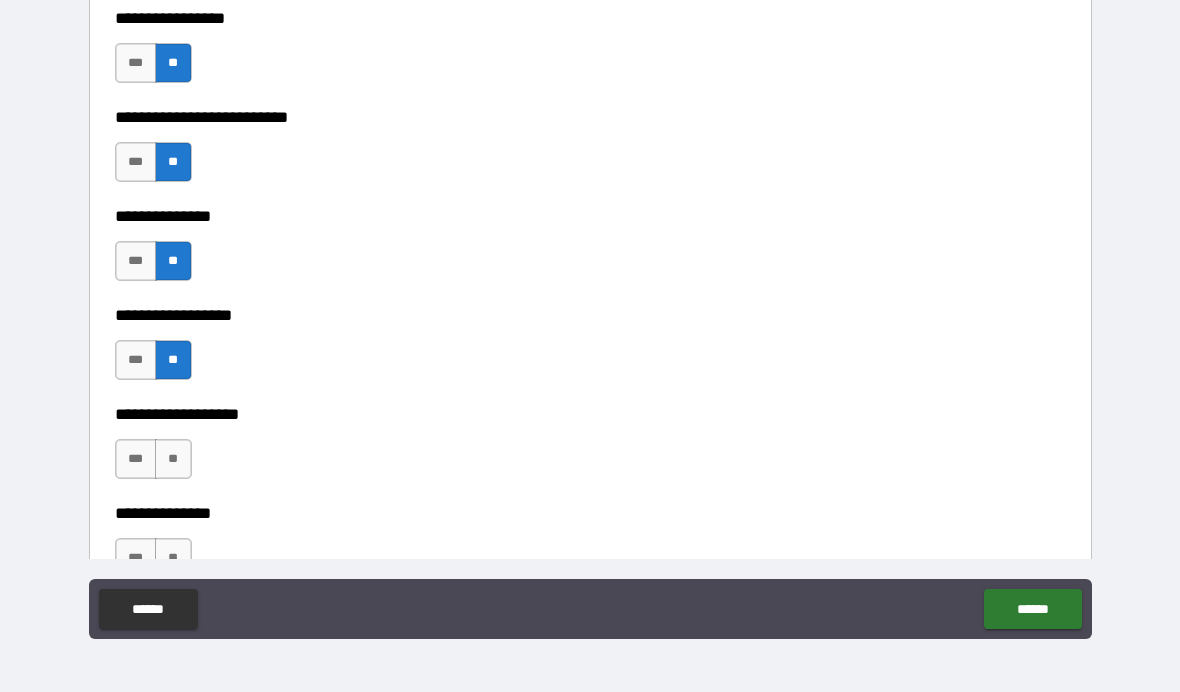 click on "**********" at bounding box center (590, 499) 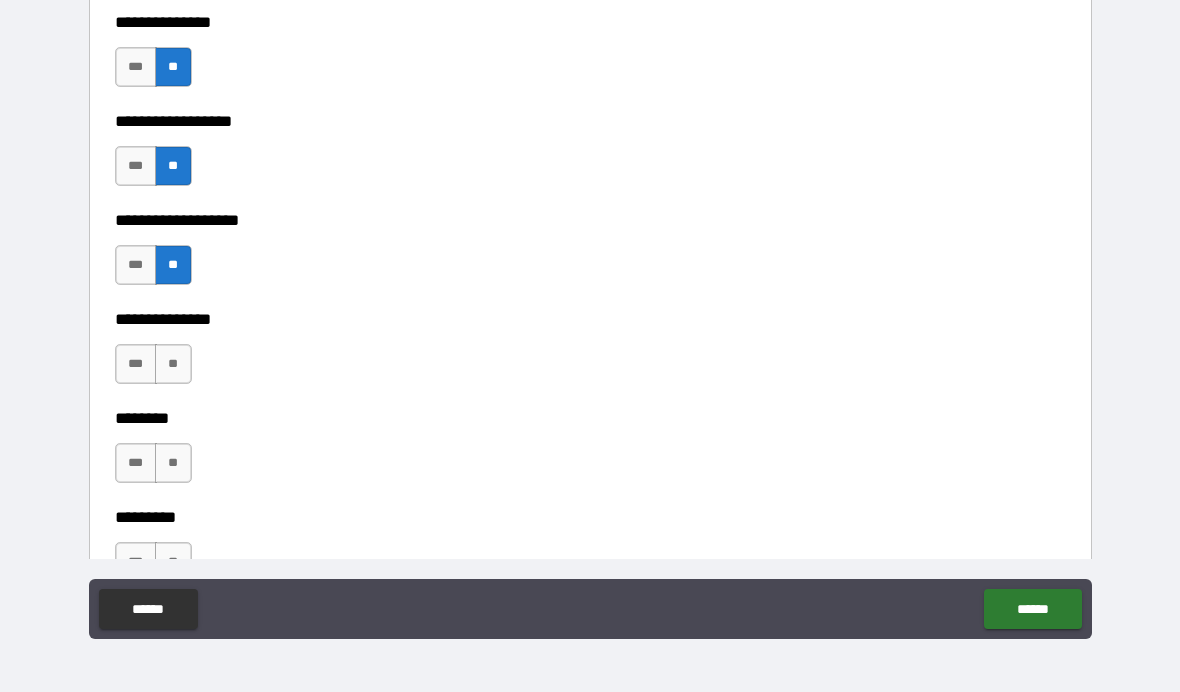 scroll, scrollTop: 5347, scrollLeft: 0, axis: vertical 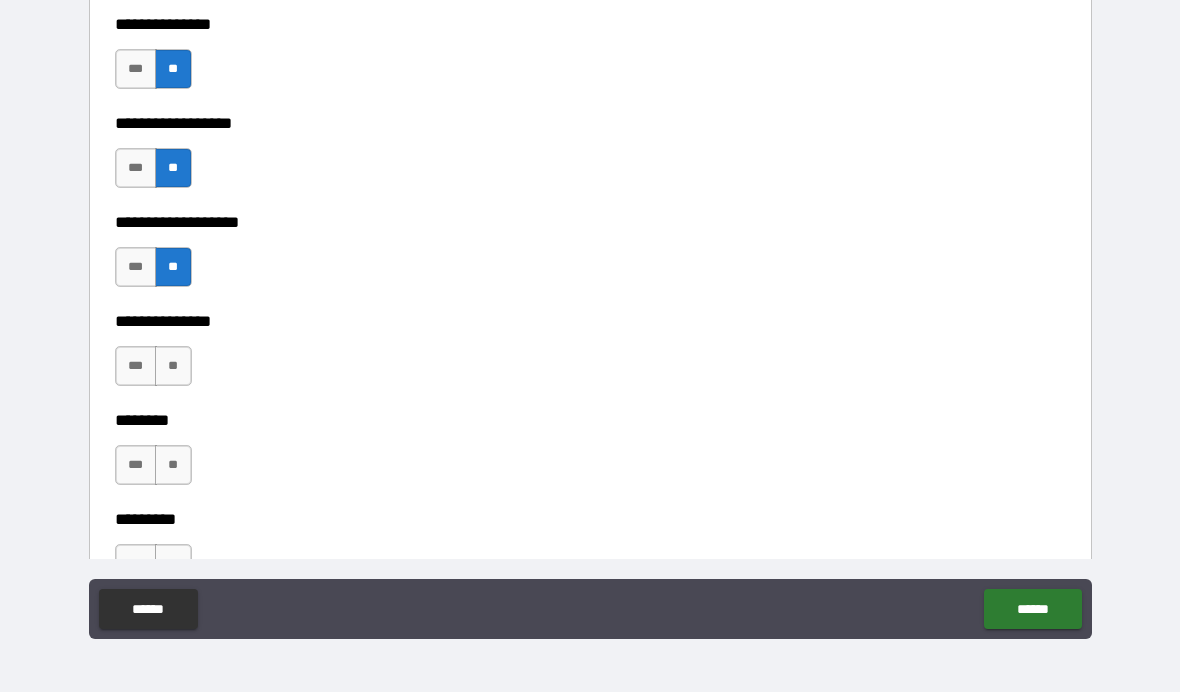 click on "**" at bounding box center [173, 366] 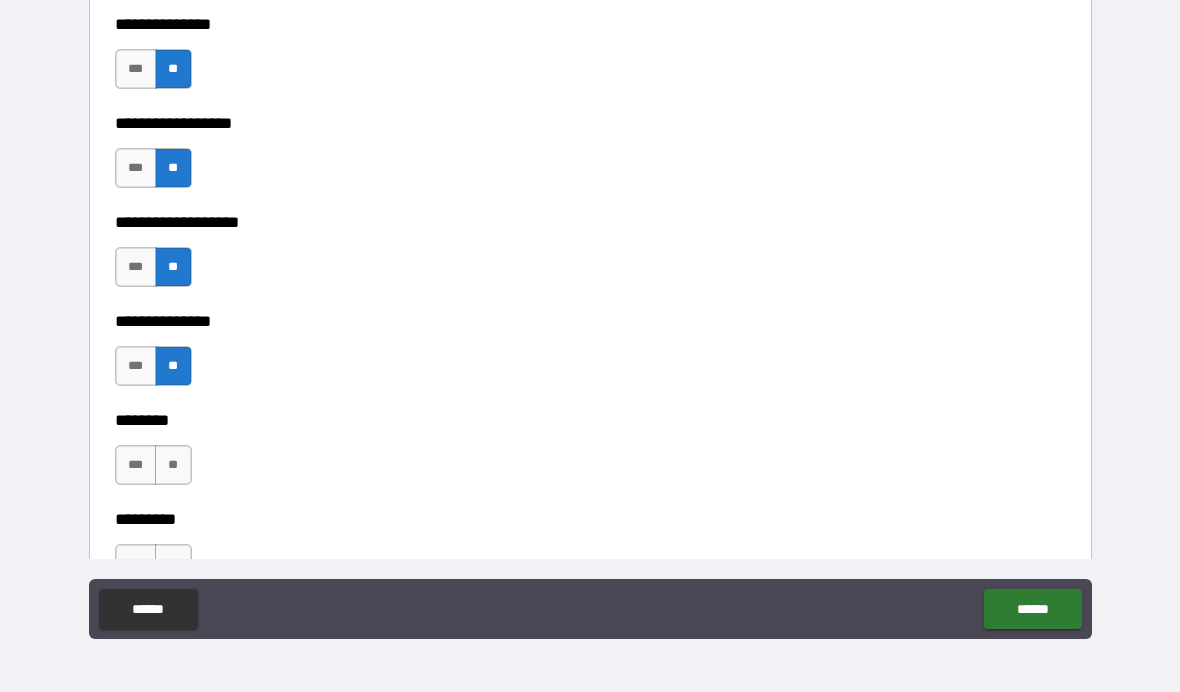 click on "**" at bounding box center [173, 465] 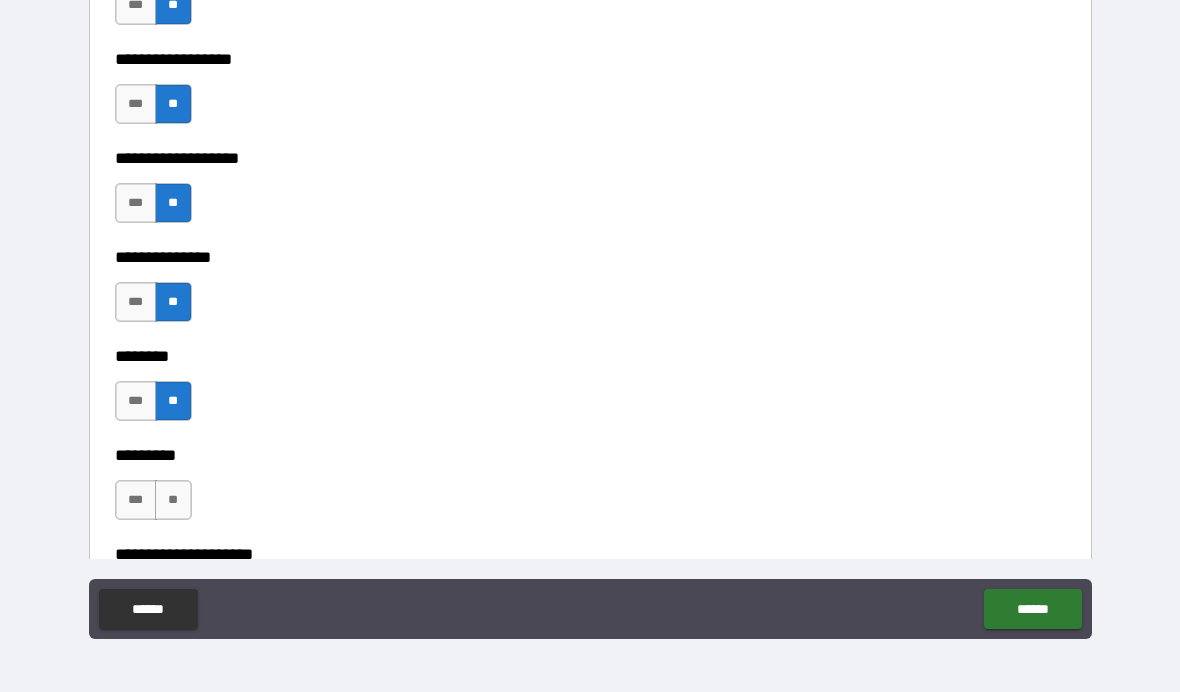 scroll, scrollTop: 5475, scrollLeft: 0, axis: vertical 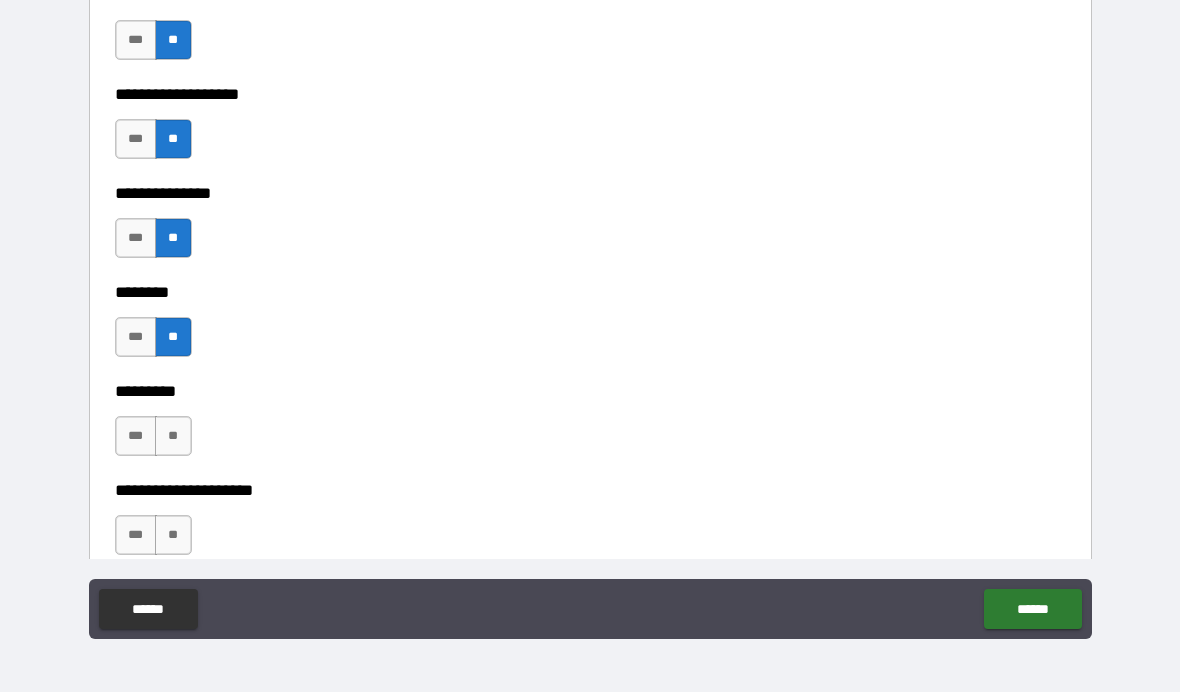 click on "**" at bounding box center (173, 436) 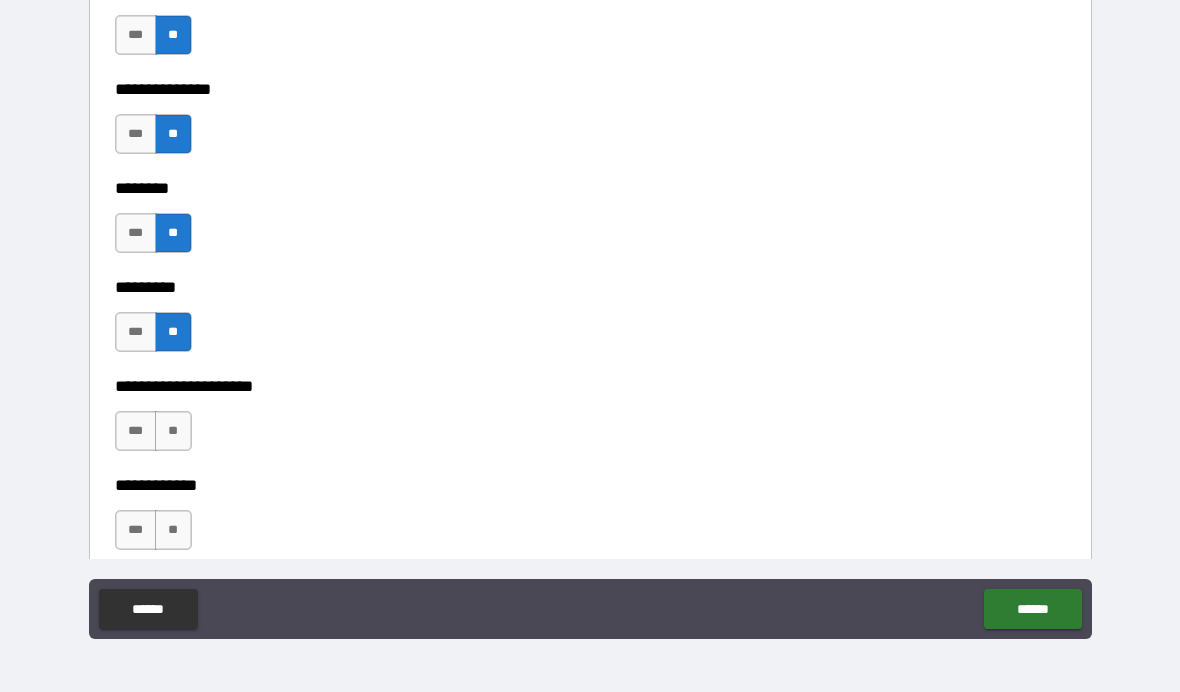 scroll, scrollTop: 5593, scrollLeft: 0, axis: vertical 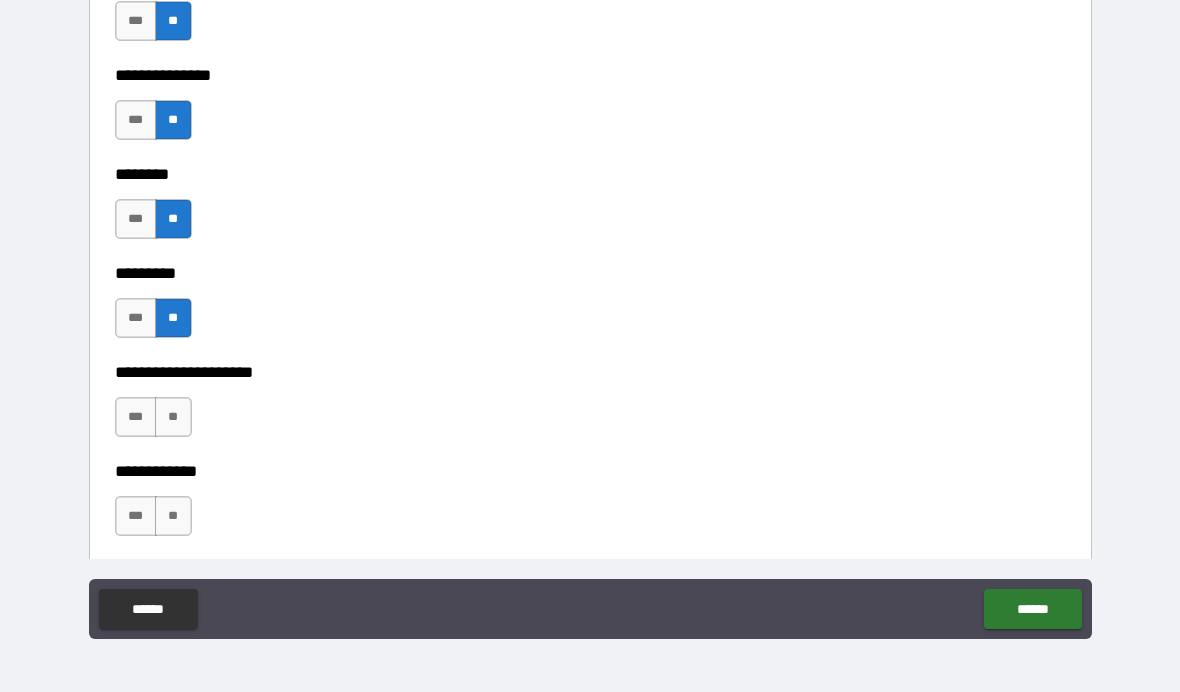click on "**" at bounding box center [173, 417] 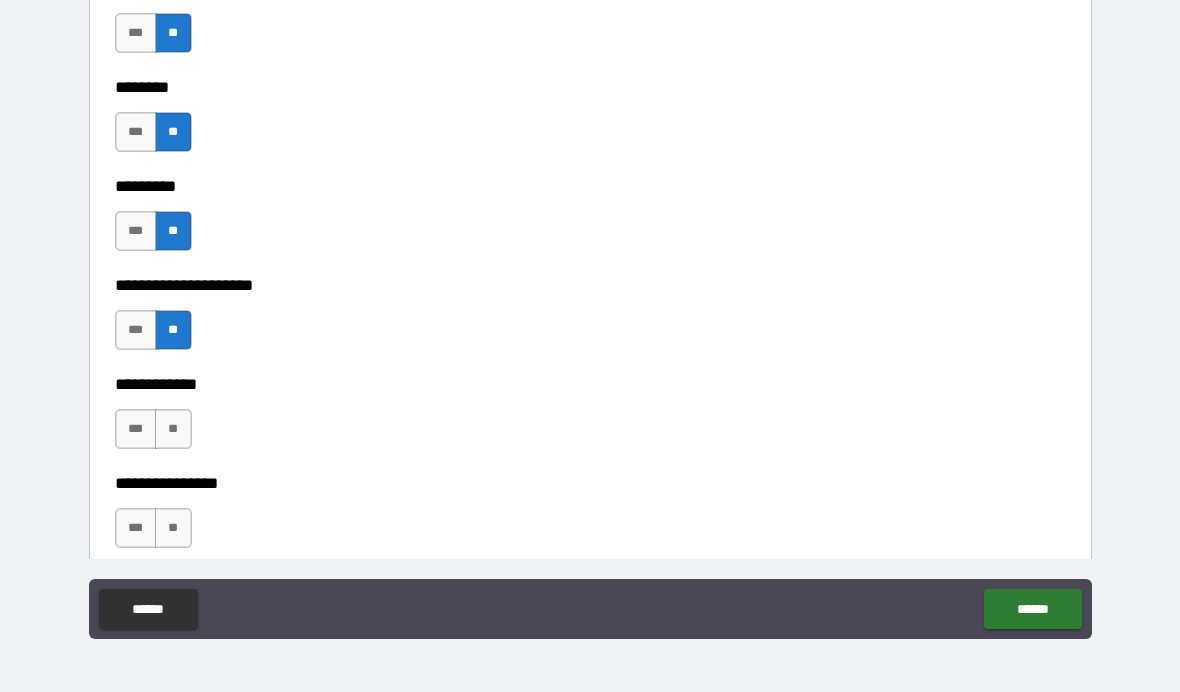 scroll, scrollTop: 5690, scrollLeft: 0, axis: vertical 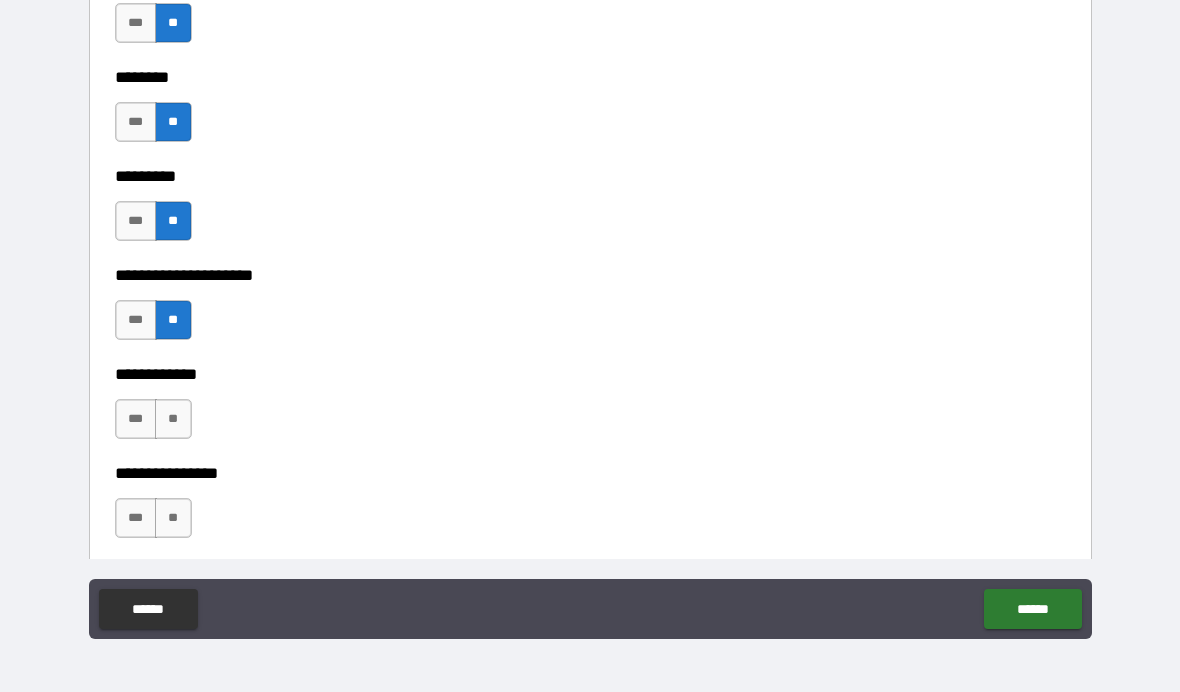 click on "**" at bounding box center [173, 419] 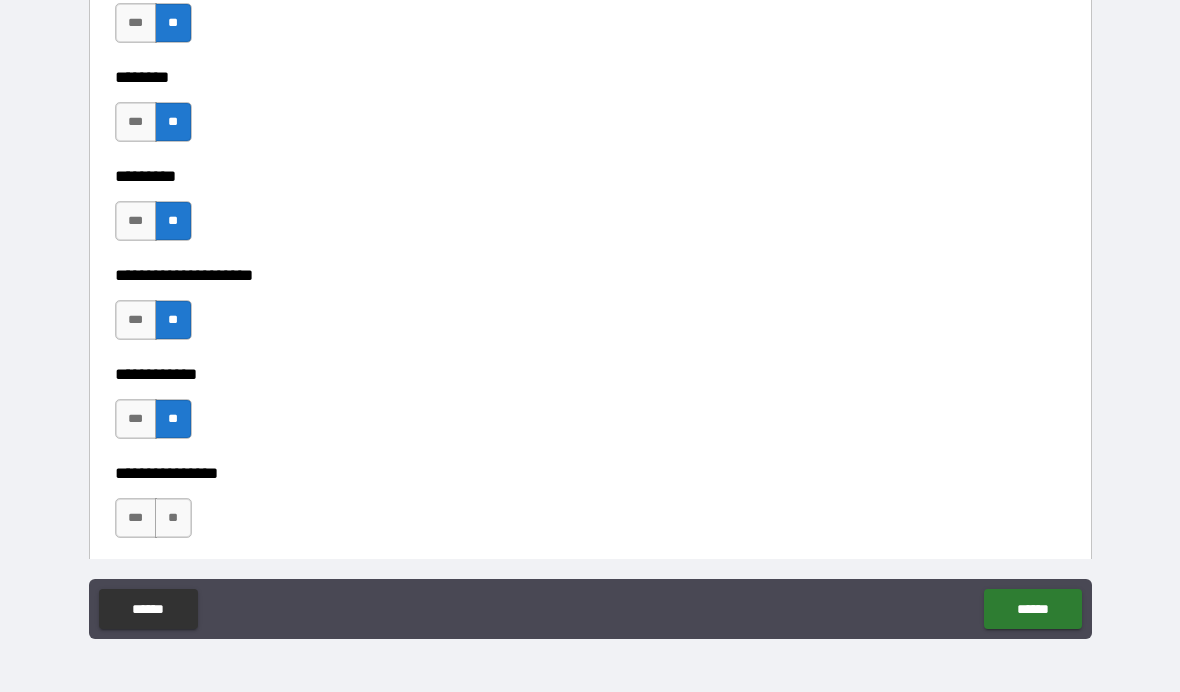 click on "**" at bounding box center (173, 518) 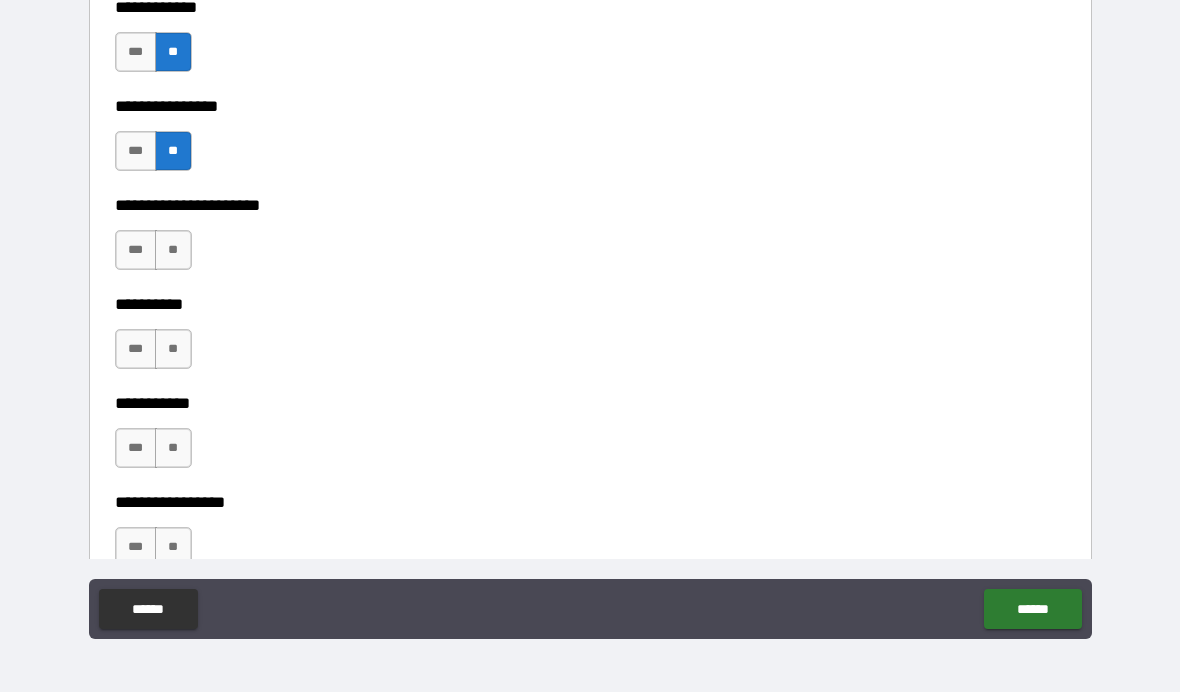 scroll, scrollTop: 6053, scrollLeft: 0, axis: vertical 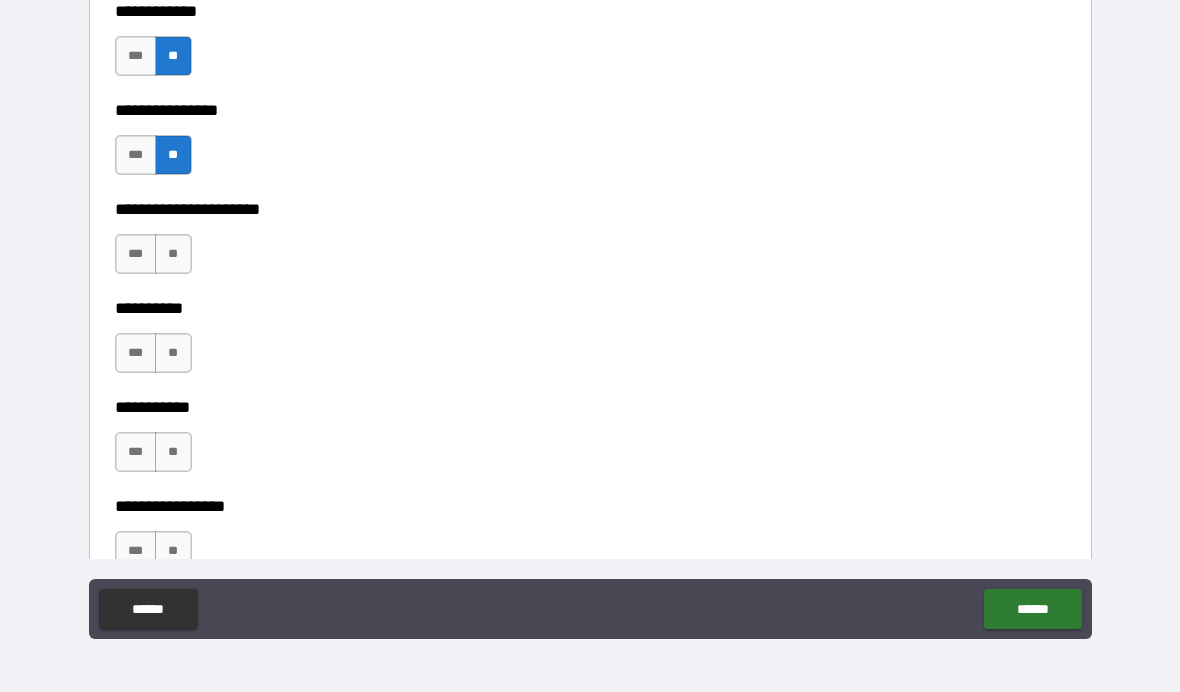 click on "**" at bounding box center (173, 254) 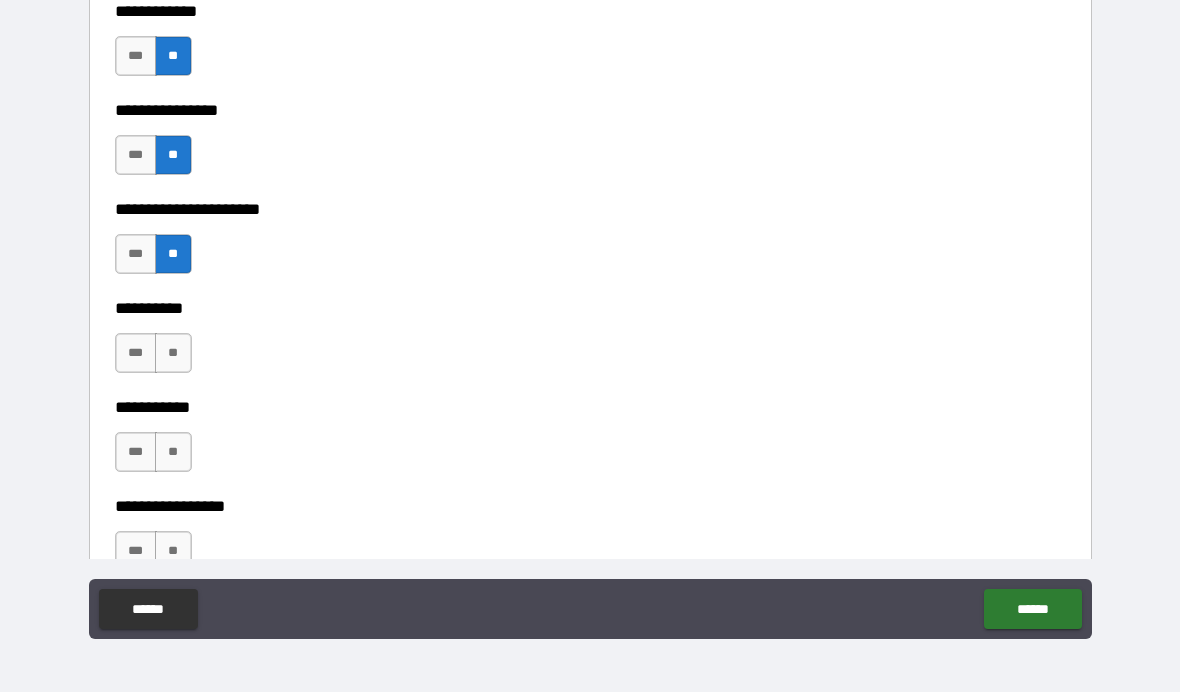 click on "**" at bounding box center (173, 353) 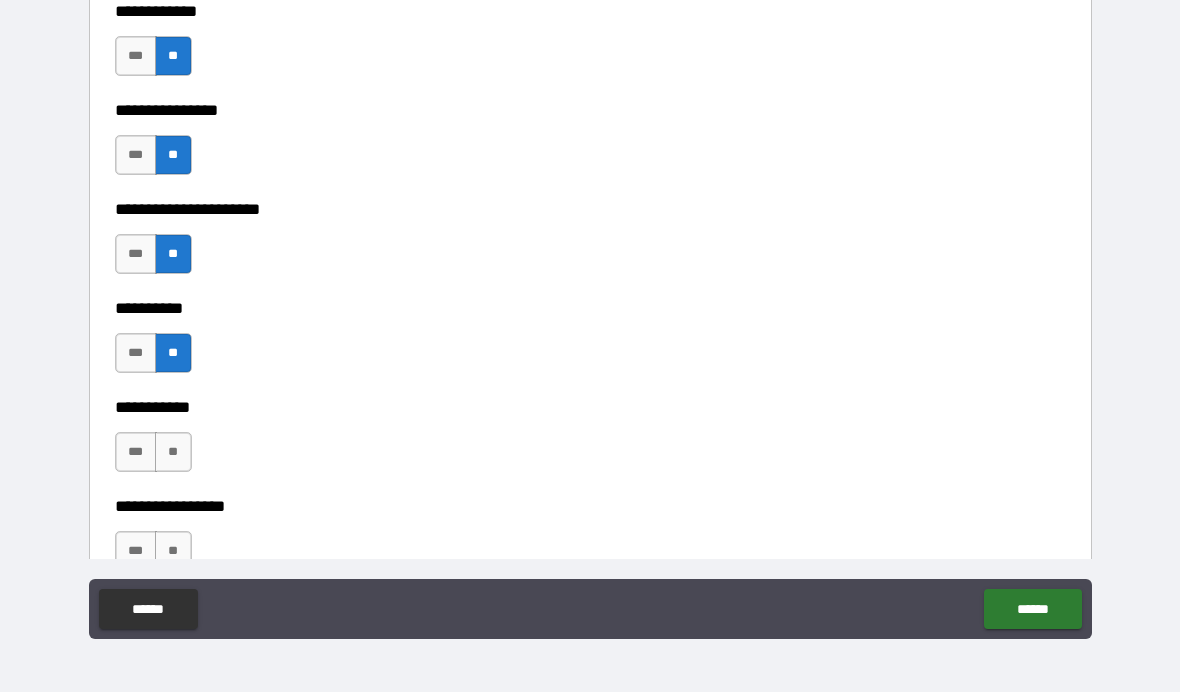 click on "**" at bounding box center [173, 452] 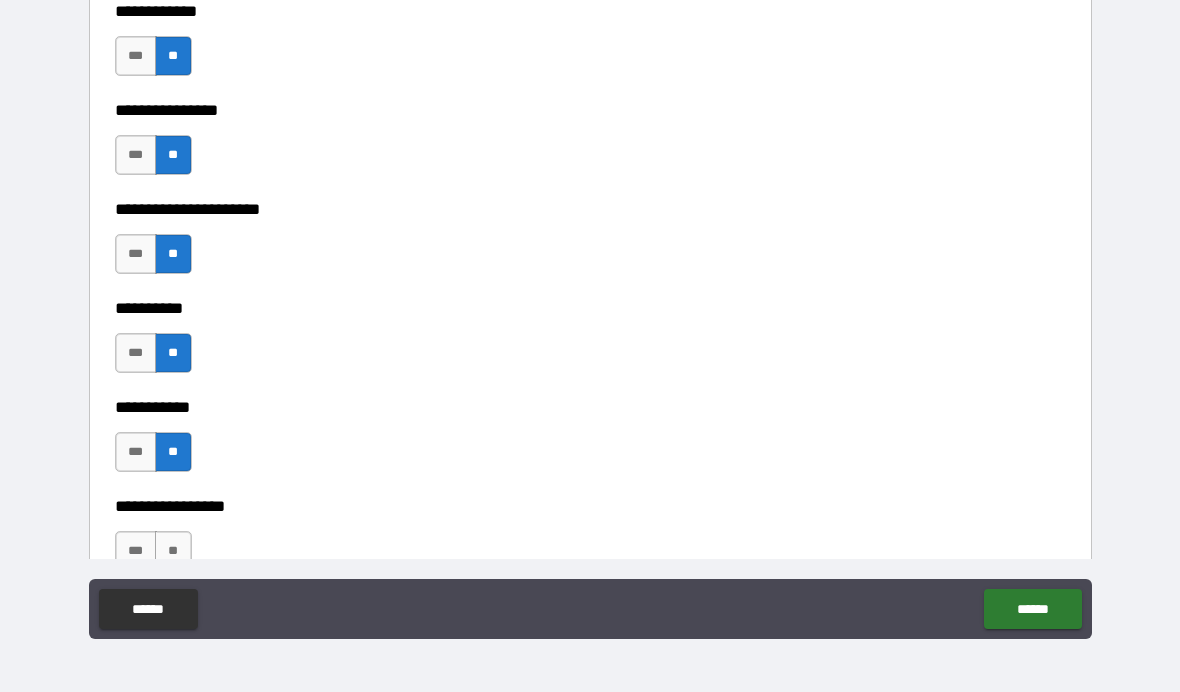 click on "**" at bounding box center (173, 551) 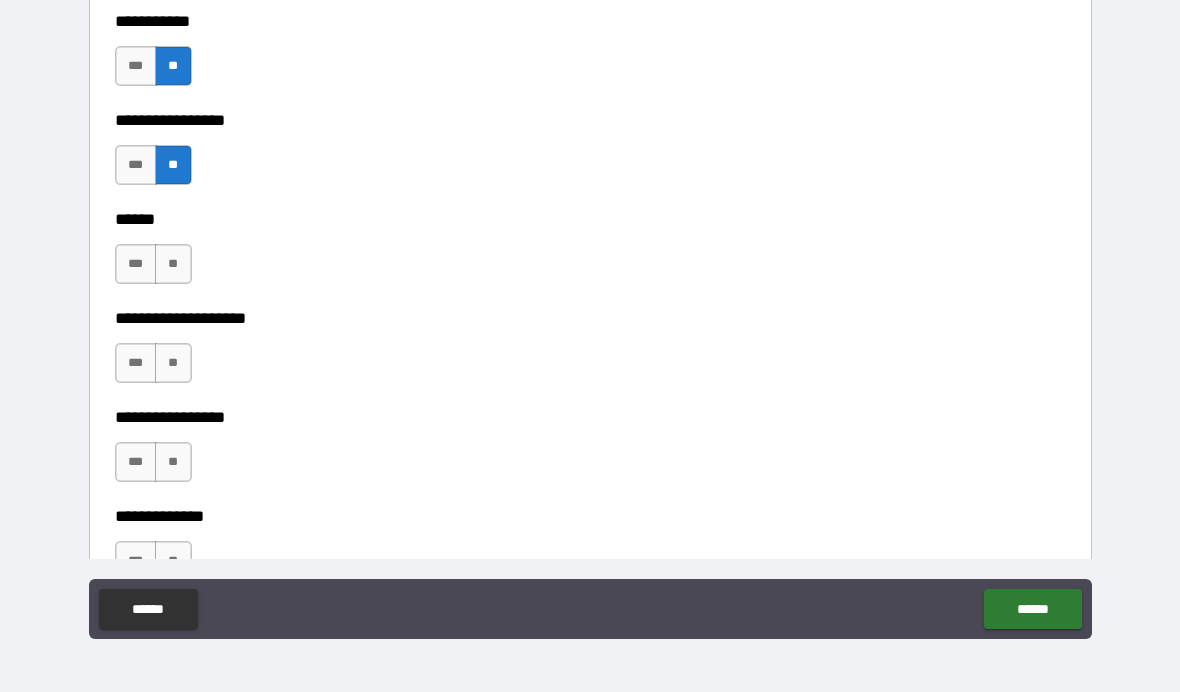 scroll, scrollTop: 6560, scrollLeft: 0, axis: vertical 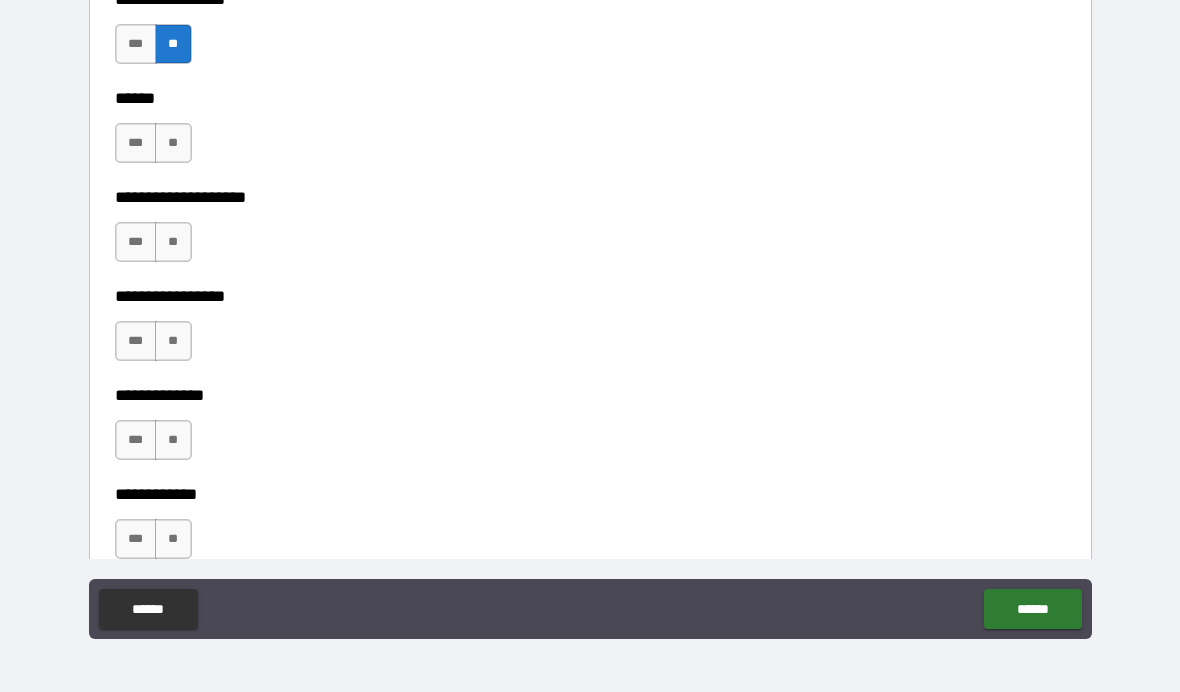 click on "**" at bounding box center (173, 143) 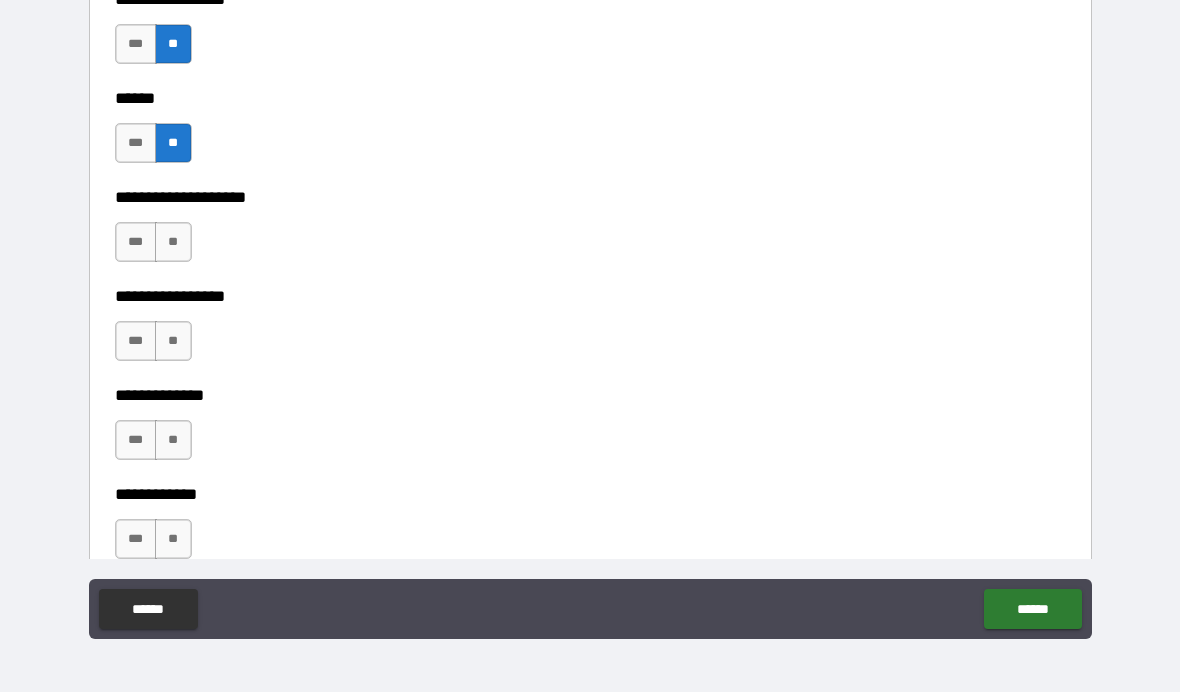 click on "***" at bounding box center [136, 242] 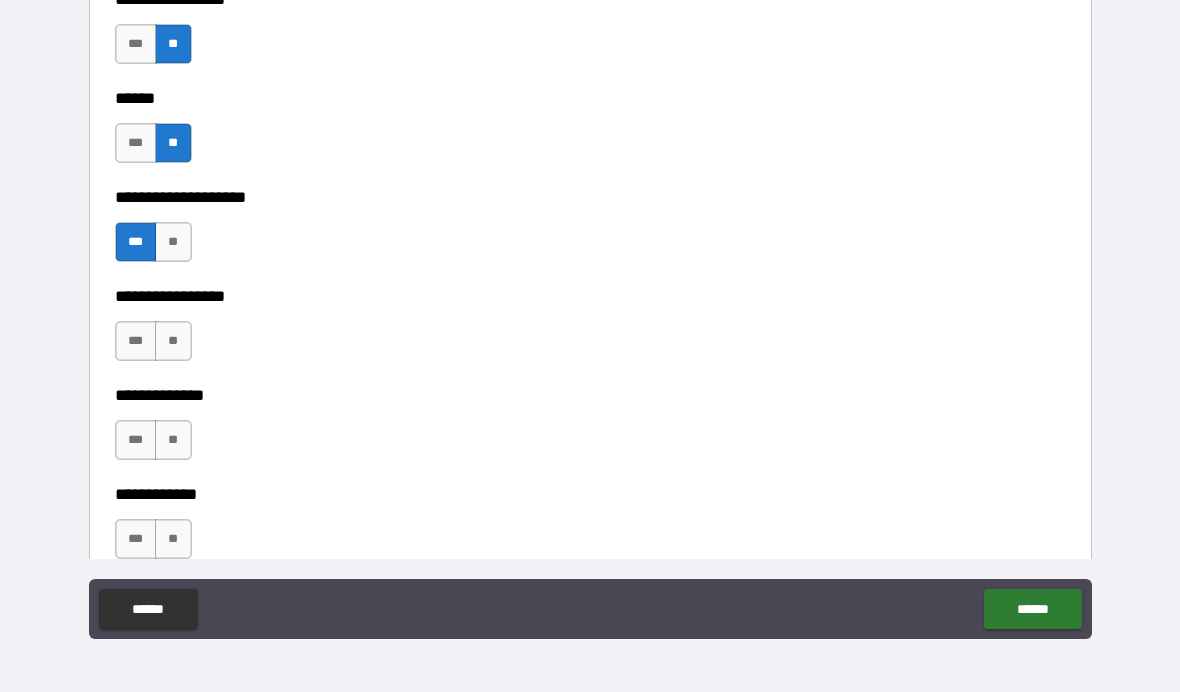 click on "***" at bounding box center (136, 341) 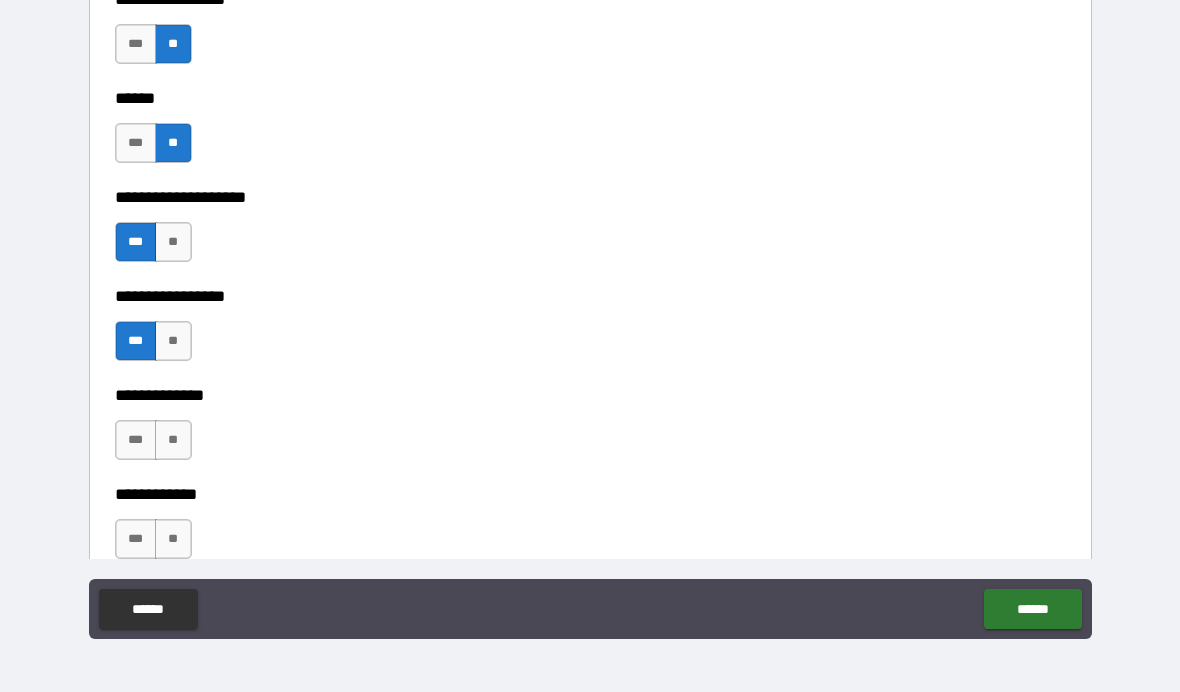 click on "**" at bounding box center (173, 440) 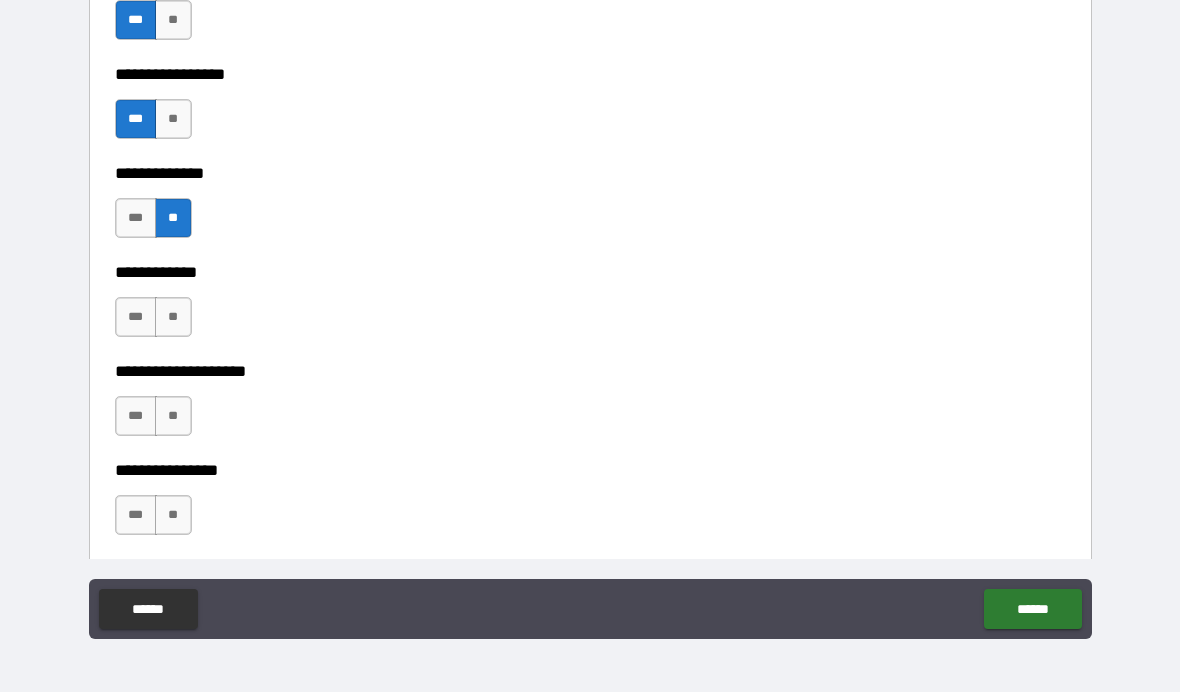 scroll, scrollTop: 6788, scrollLeft: 0, axis: vertical 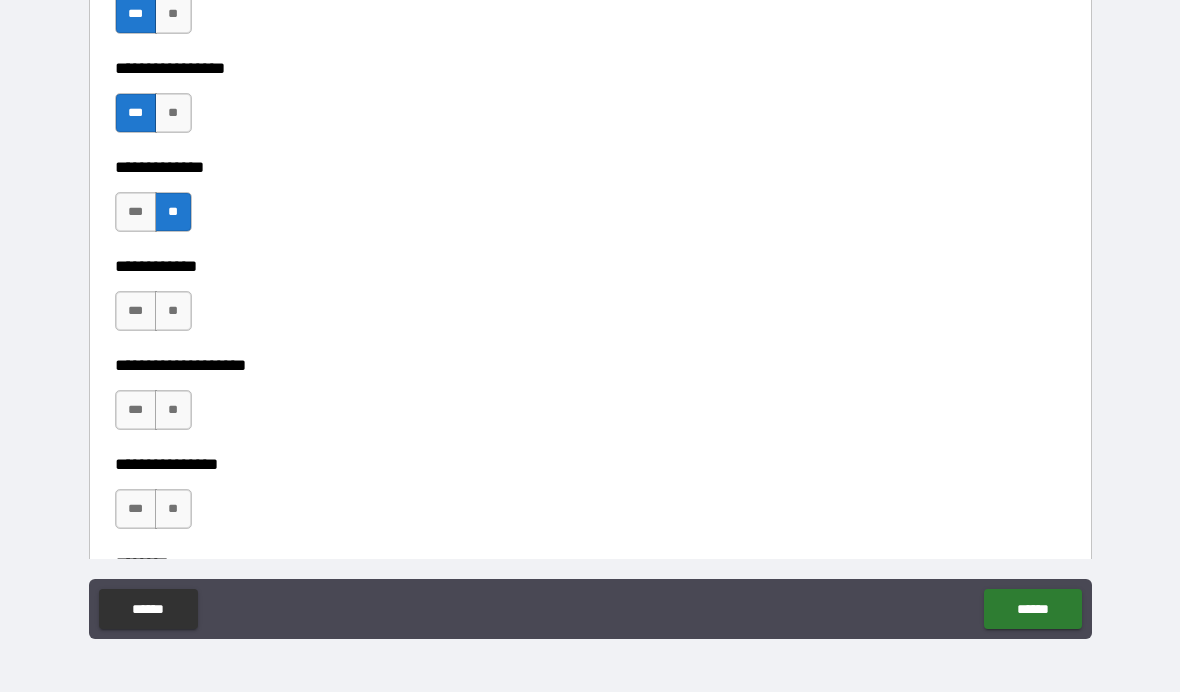 click on "**" at bounding box center (173, 311) 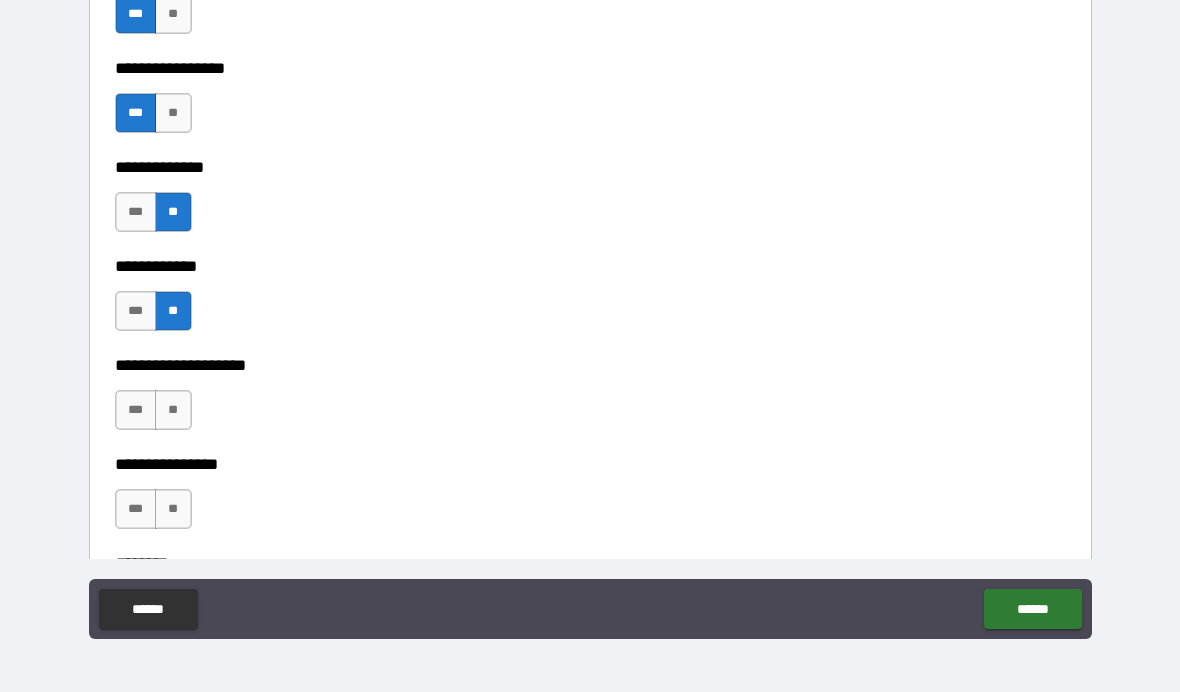 click on "**" at bounding box center [173, 410] 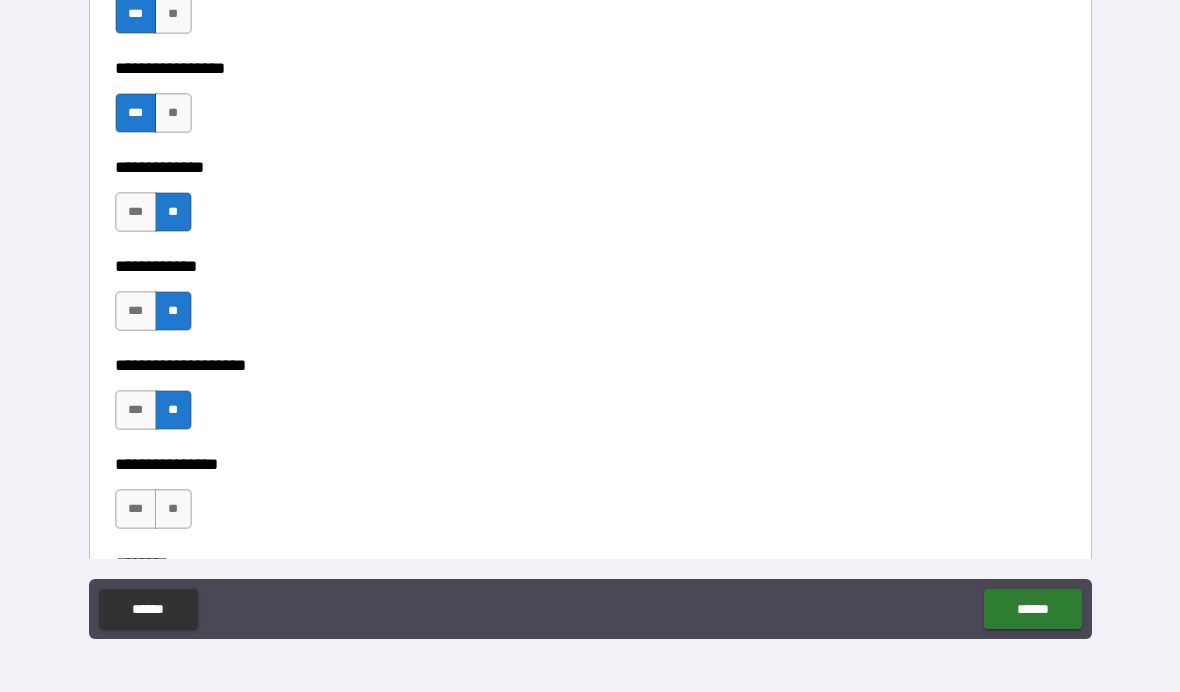 click on "**" at bounding box center (173, 509) 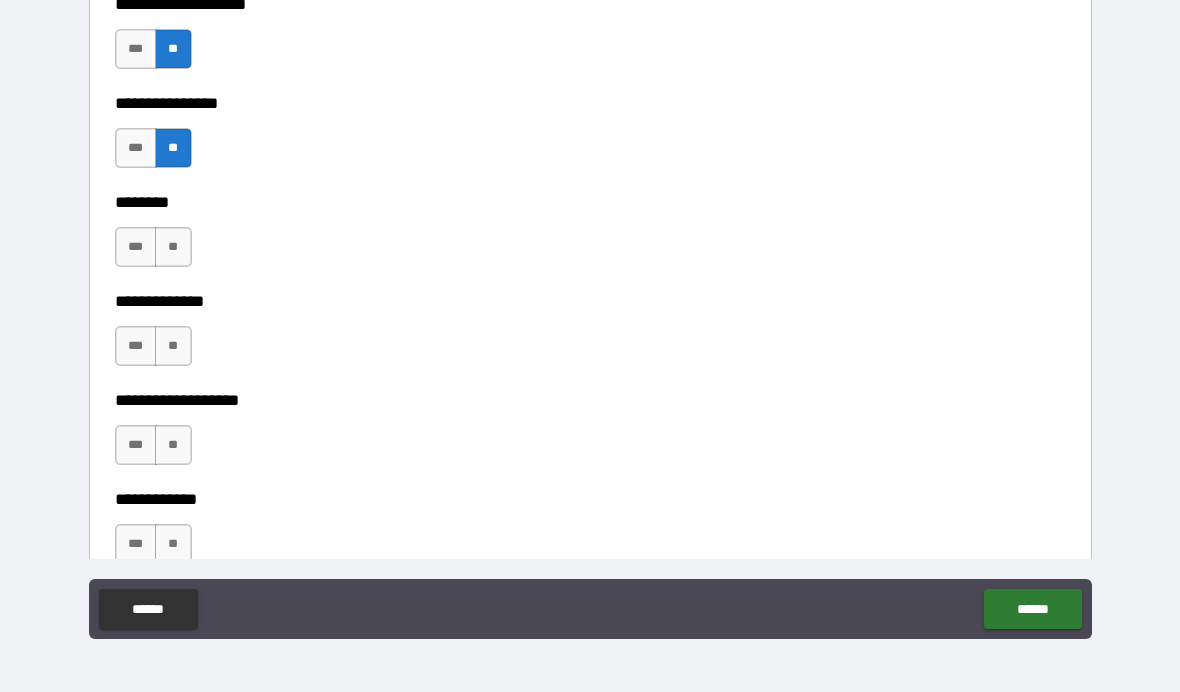 scroll, scrollTop: 7148, scrollLeft: 0, axis: vertical 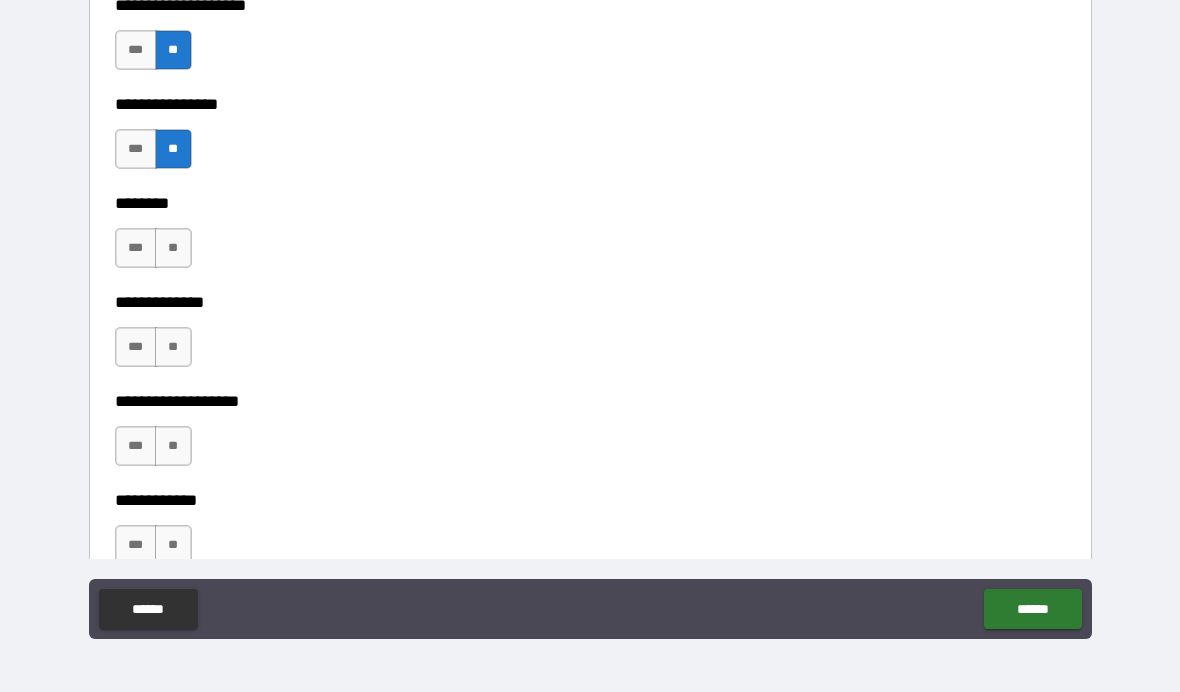 click on "**" at bounding box center (173, 248) 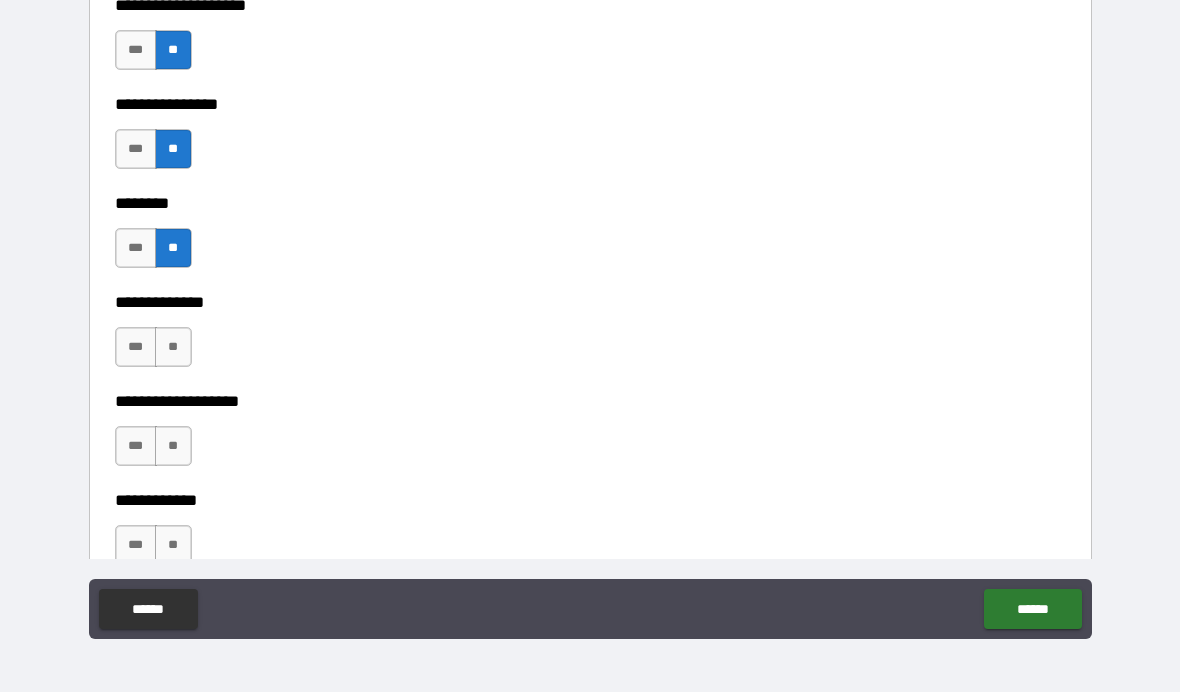 click on "**" at bounding box center (173, 347) 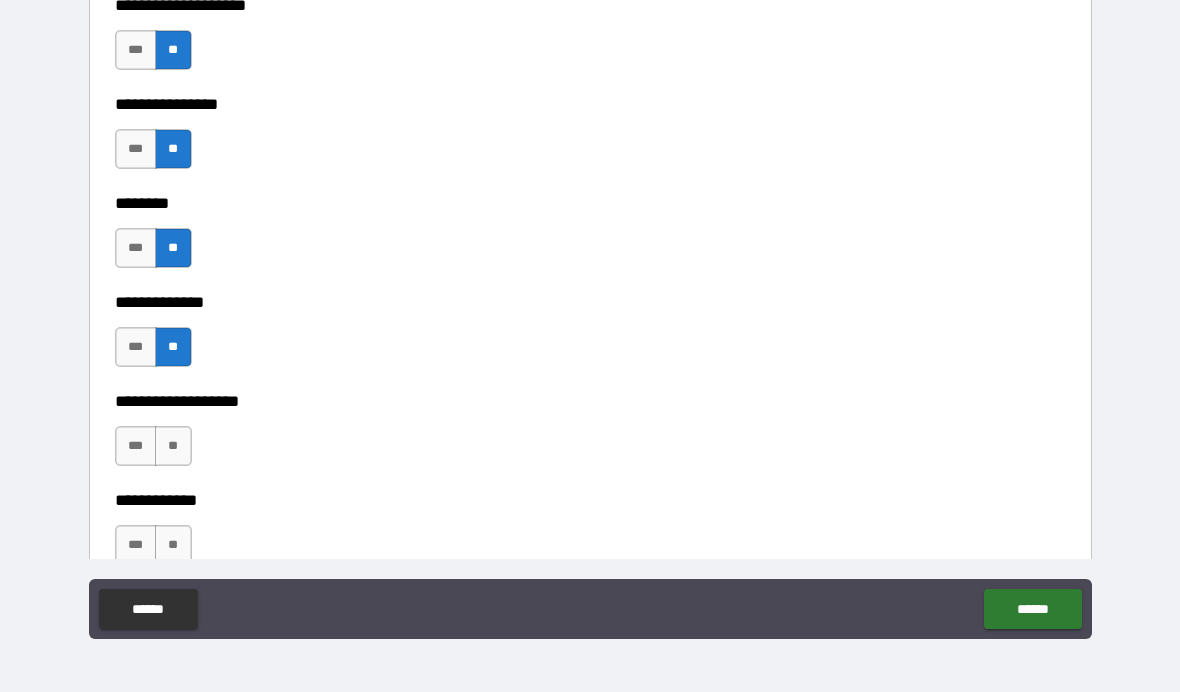 click on "**" at bounding box center (173, 446) 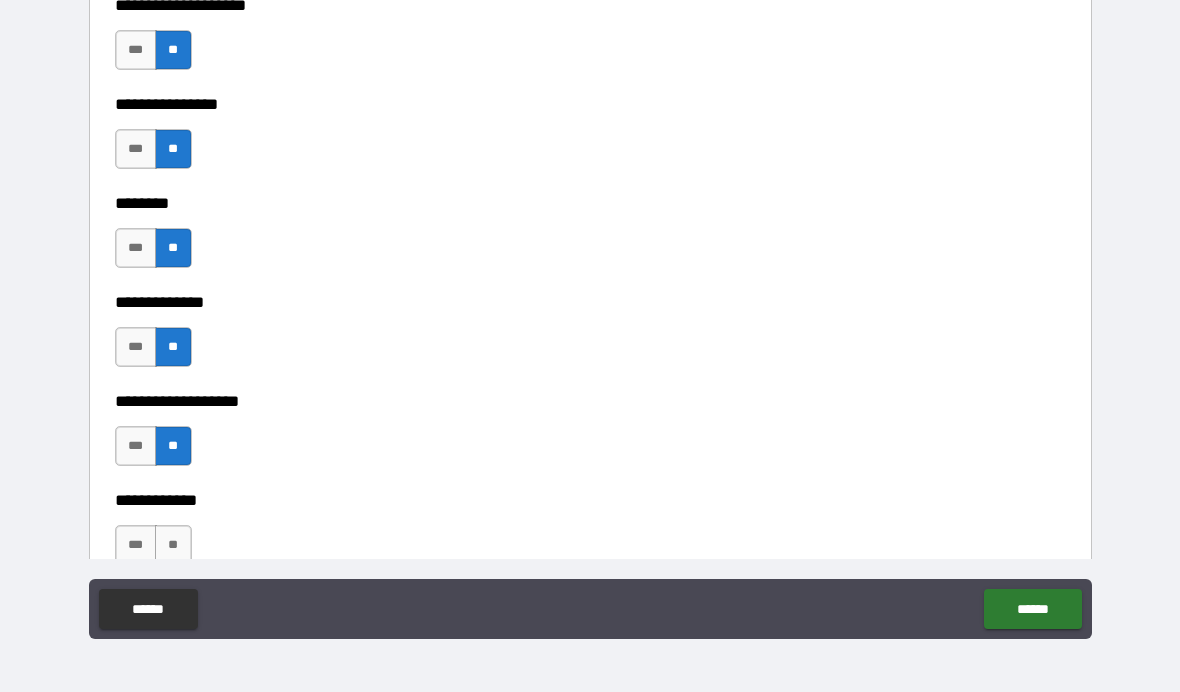 click on "**" at bounding box center [173, 545] 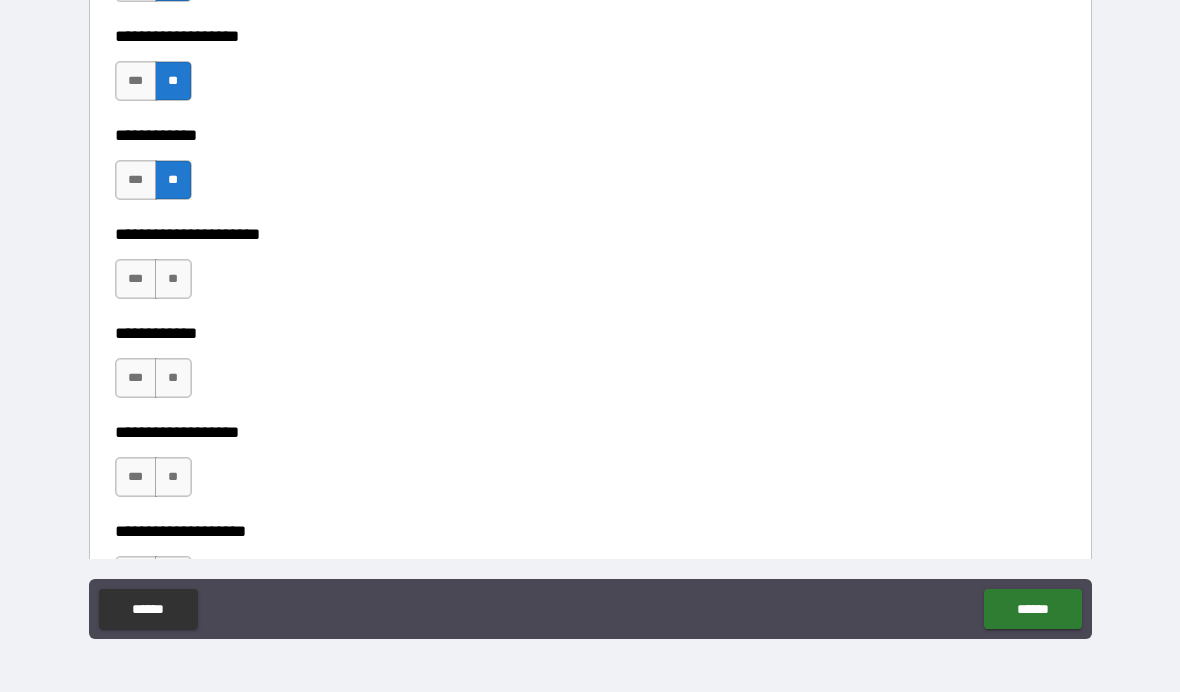 scroll, scrollTop: 7520, scrollLeft: 0, axis: vertical 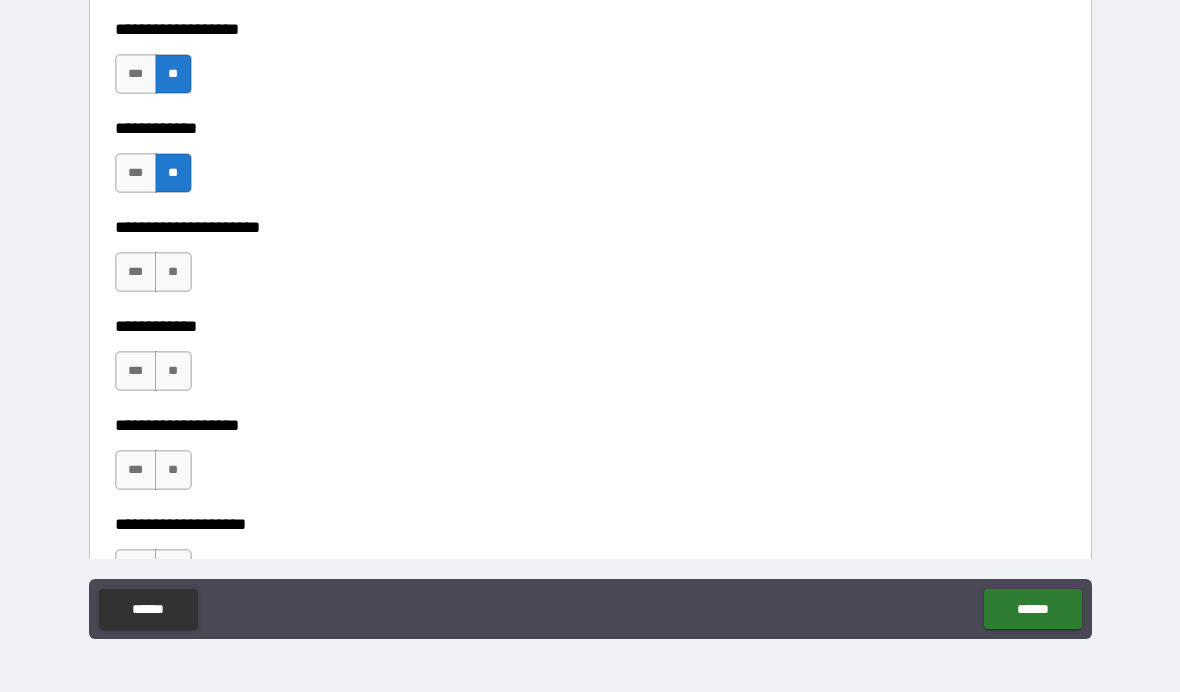 click on "**" at bounding box center (173, 272) 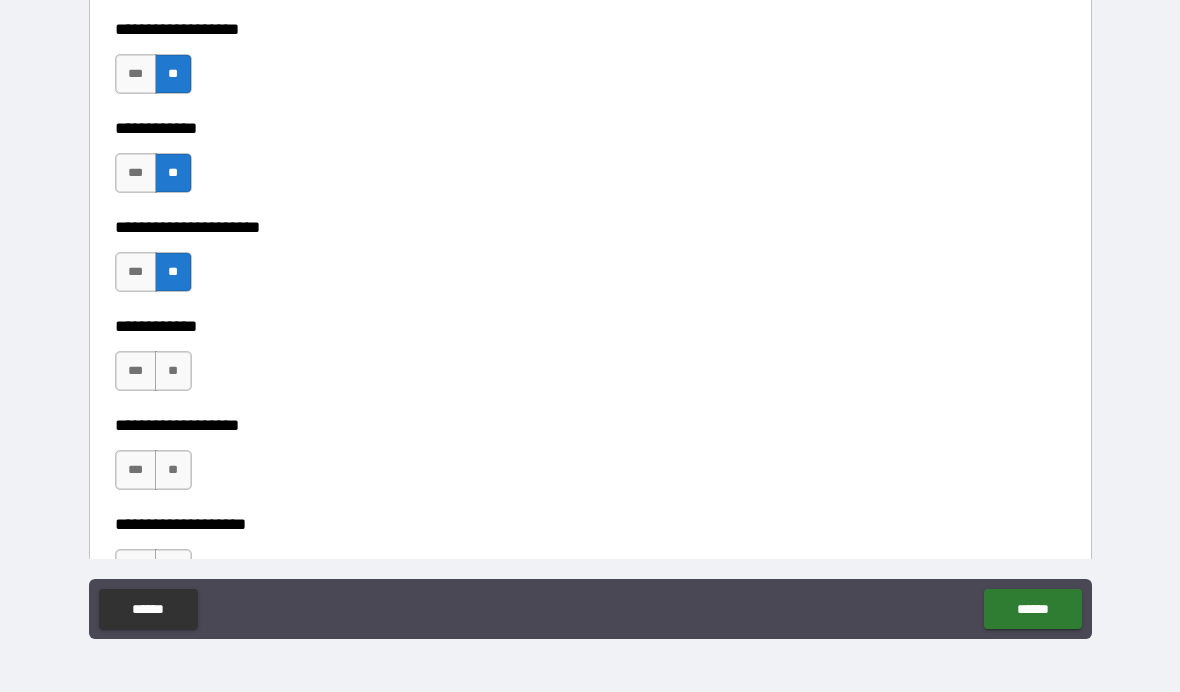 click on "**" at bounding box center (173, 371) 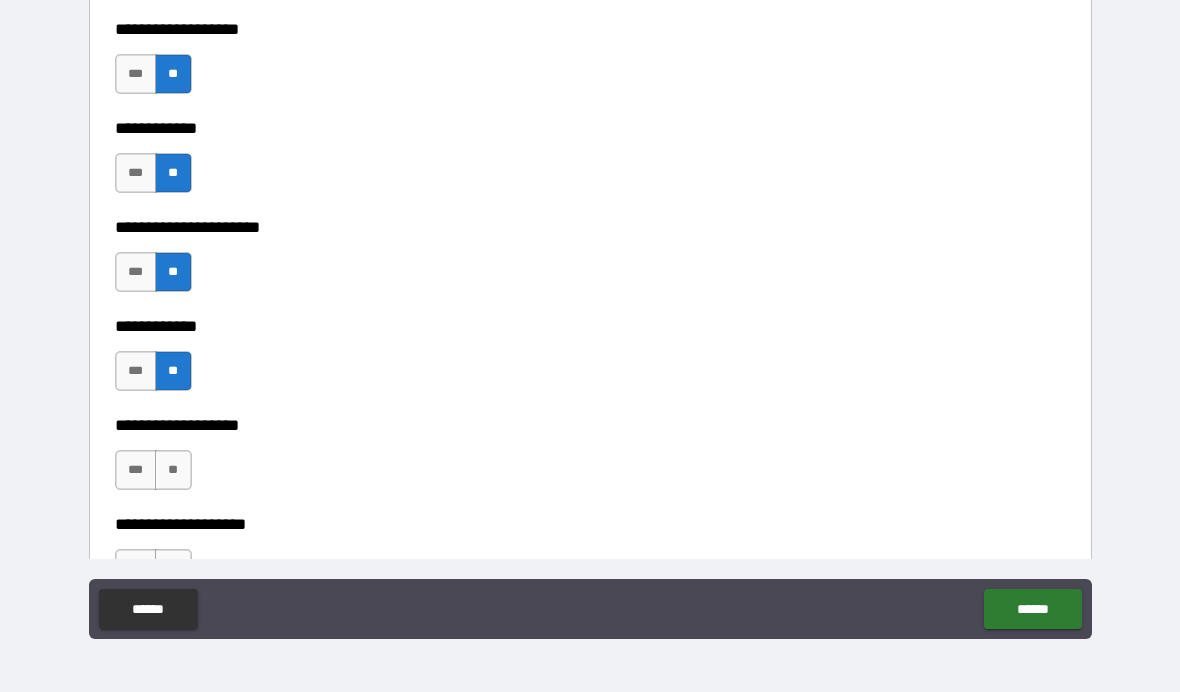 click on "**" at bounding box center (173, 470) 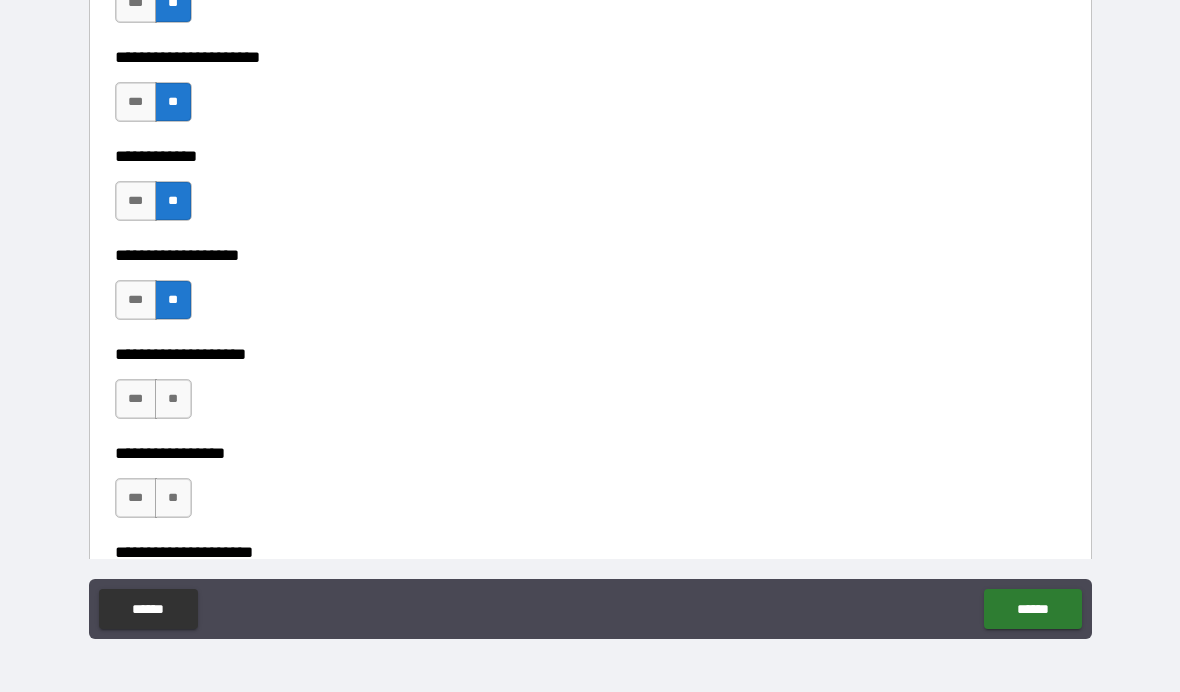 scroll, scrollTop: 7691, scrollLeft: 0, axis: vertical 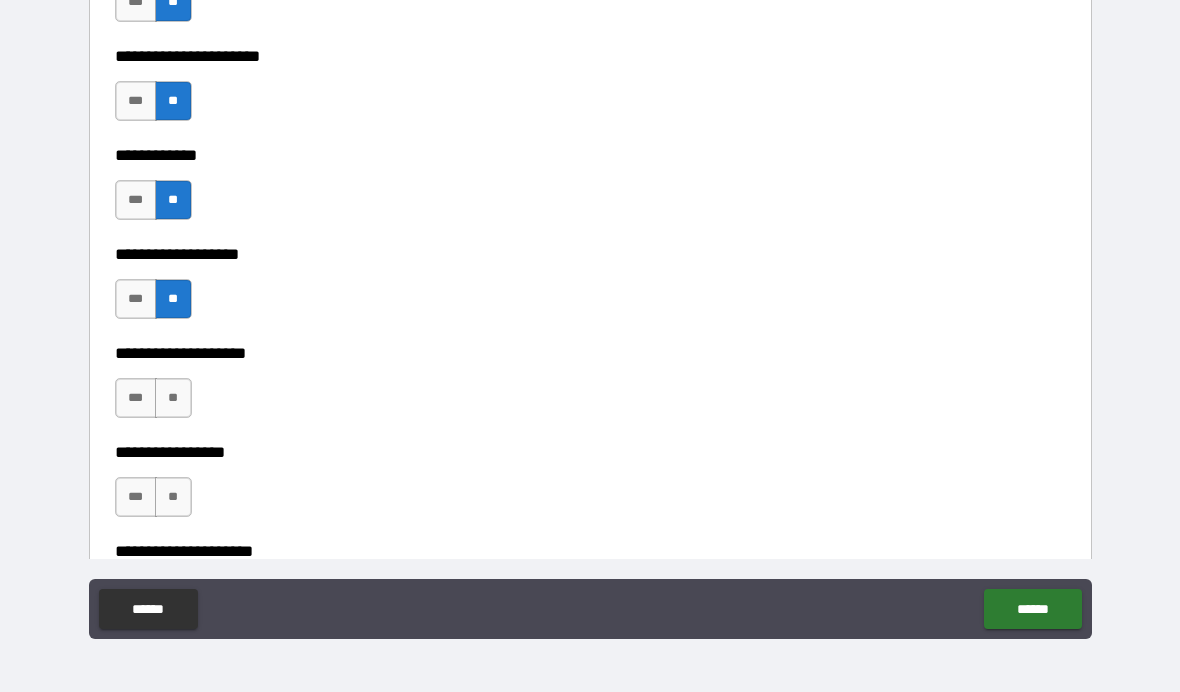 click on "**" at bounding box center (173, 398) 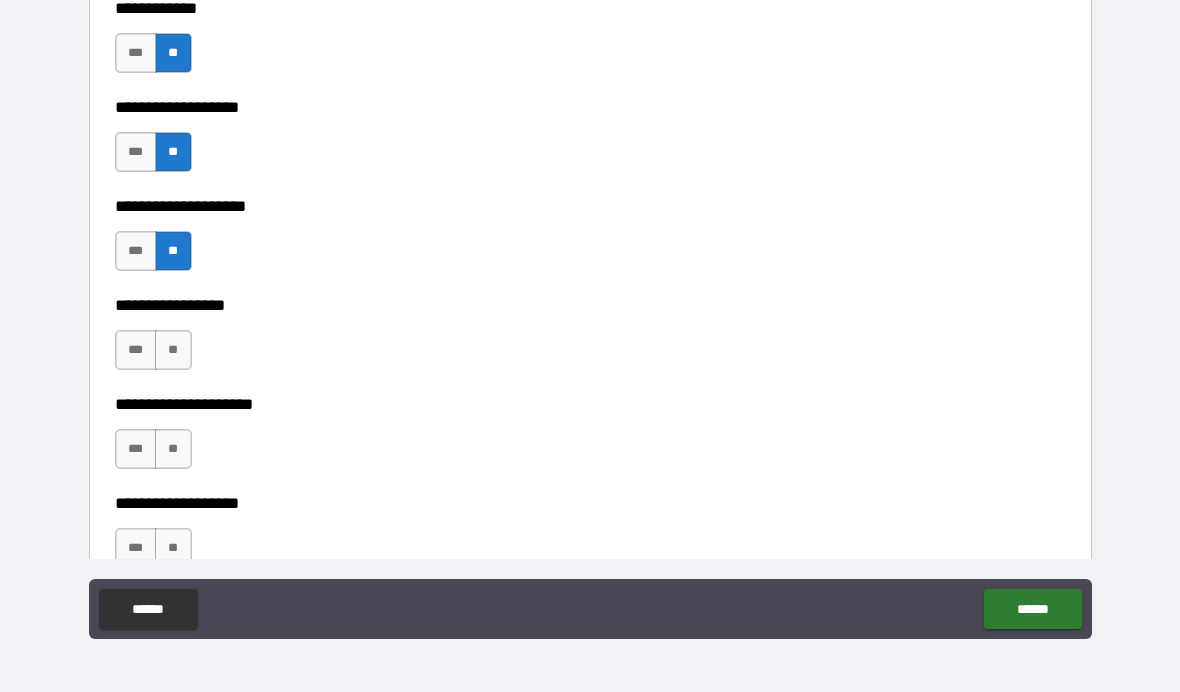 scroll, scrollTop: 7841, scrollLeft: 0, axis: vertical 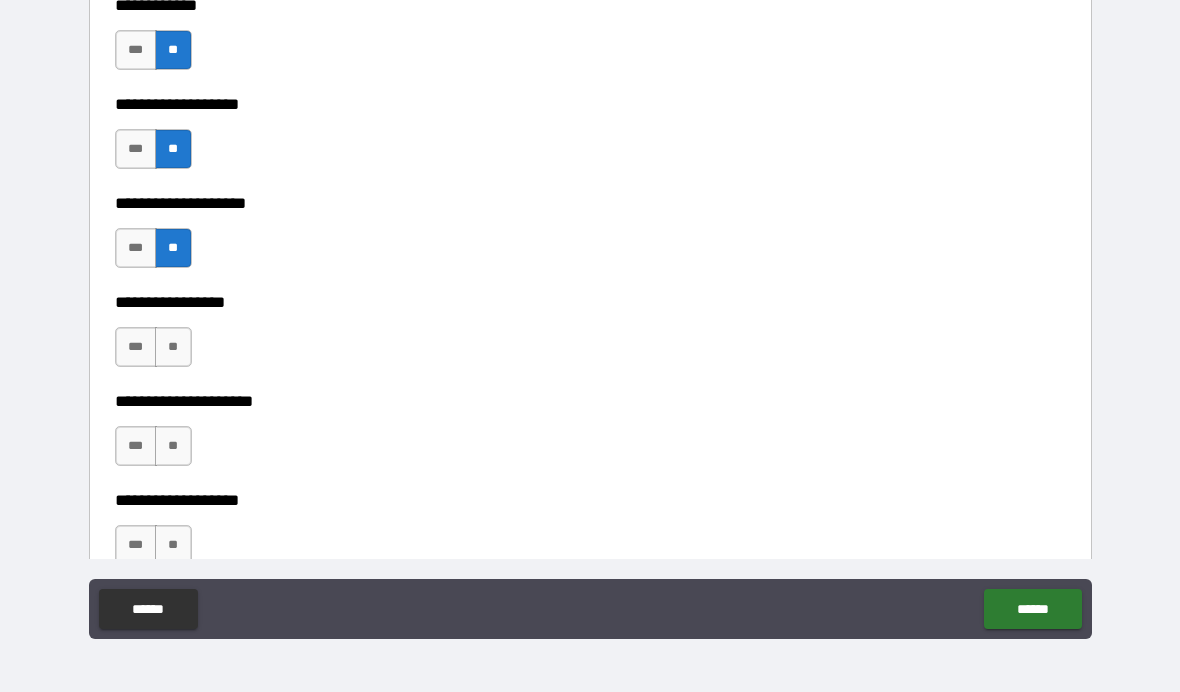 click on "**" at bounding box center [173, 347] 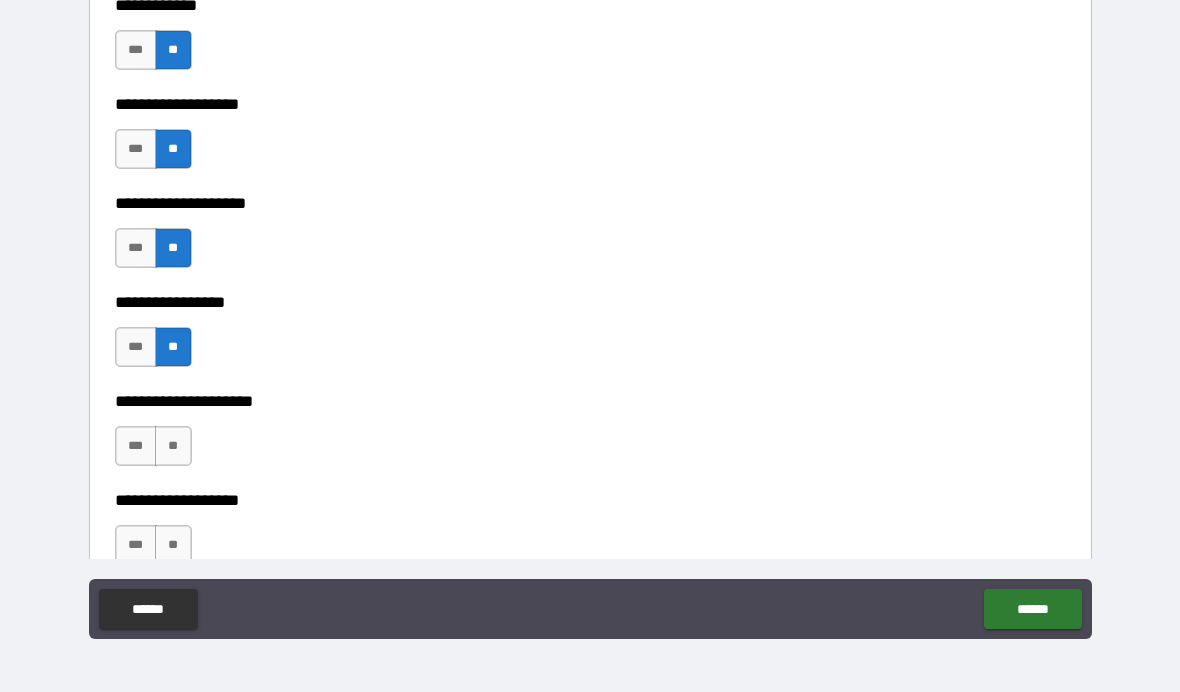click on "**" at bounding box center [173, 446] 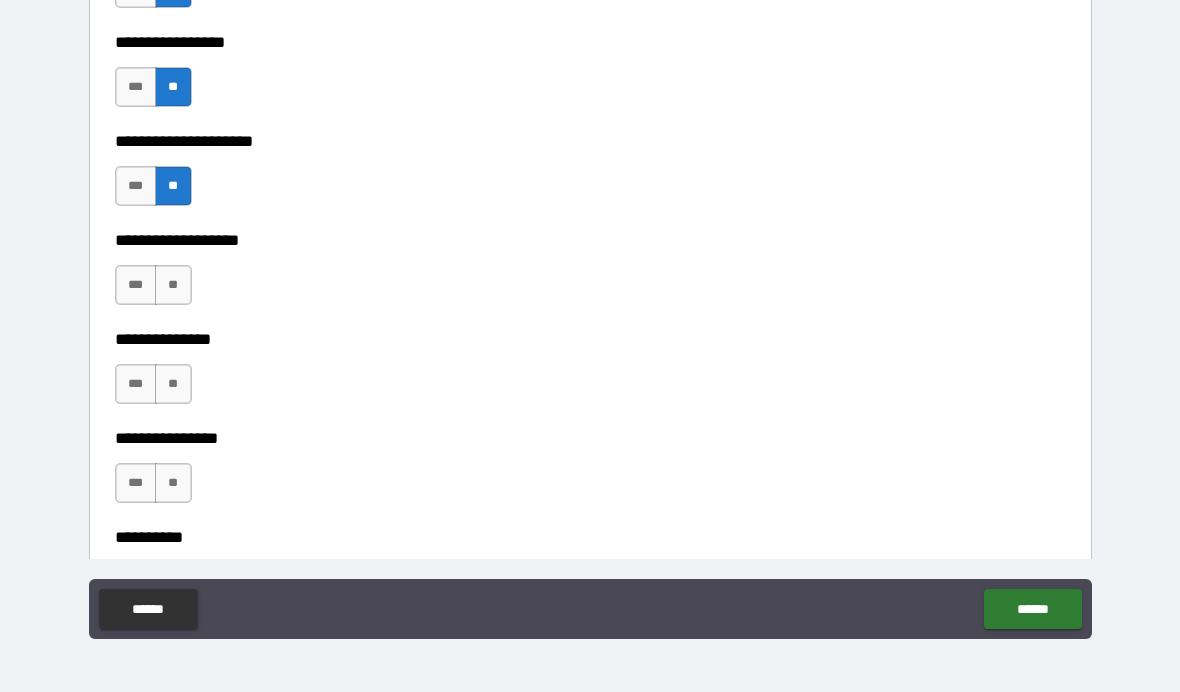 scroll, scrollTop: 8107, scrollLeft: 0, axis: vertical 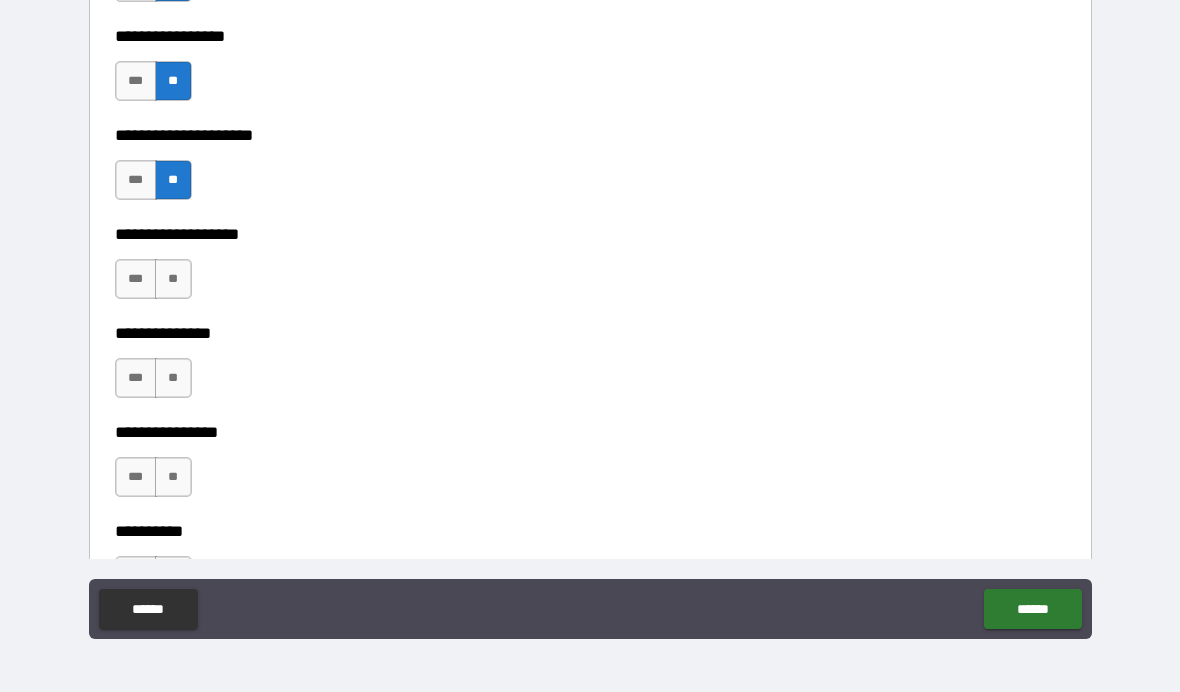 click on "**" at bounding box center (173, 279) 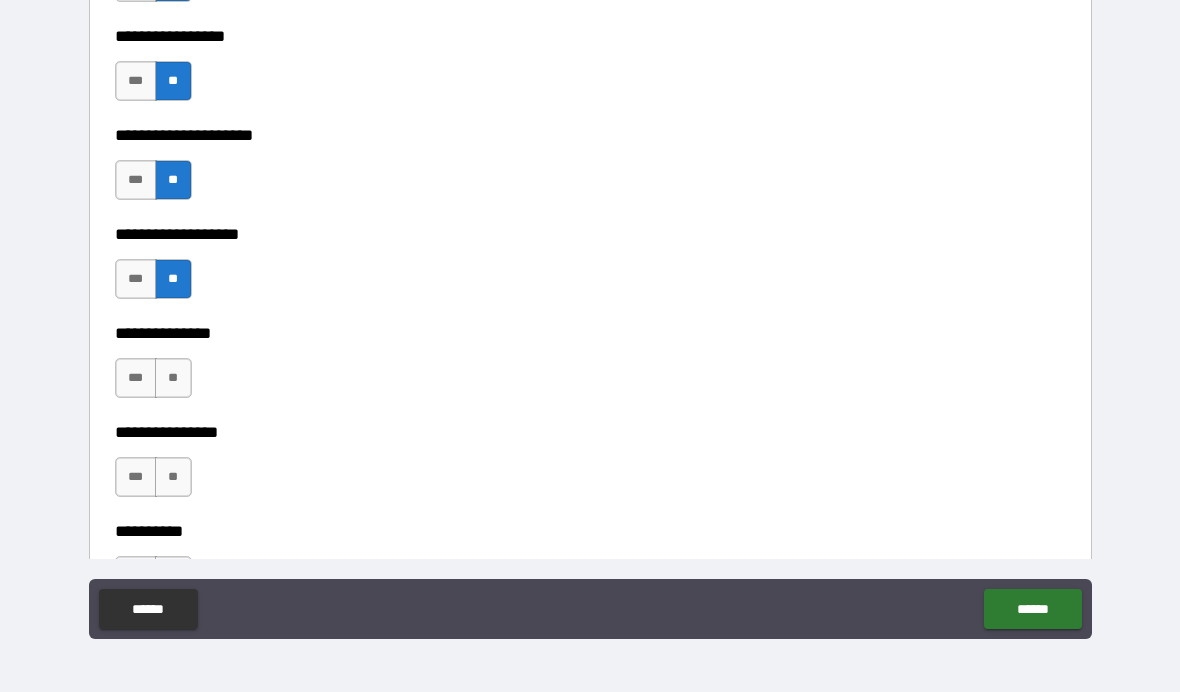 click on "**" at bounding box center (173, 378) 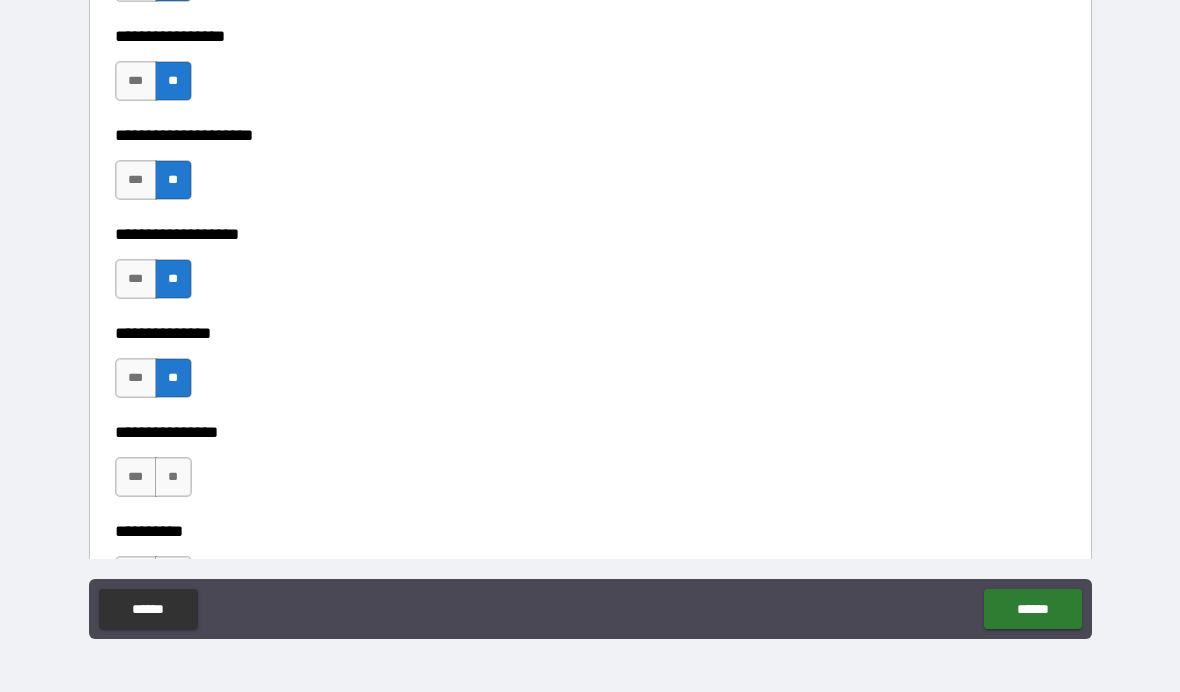 click on "**" at bounding box center (173, 477) 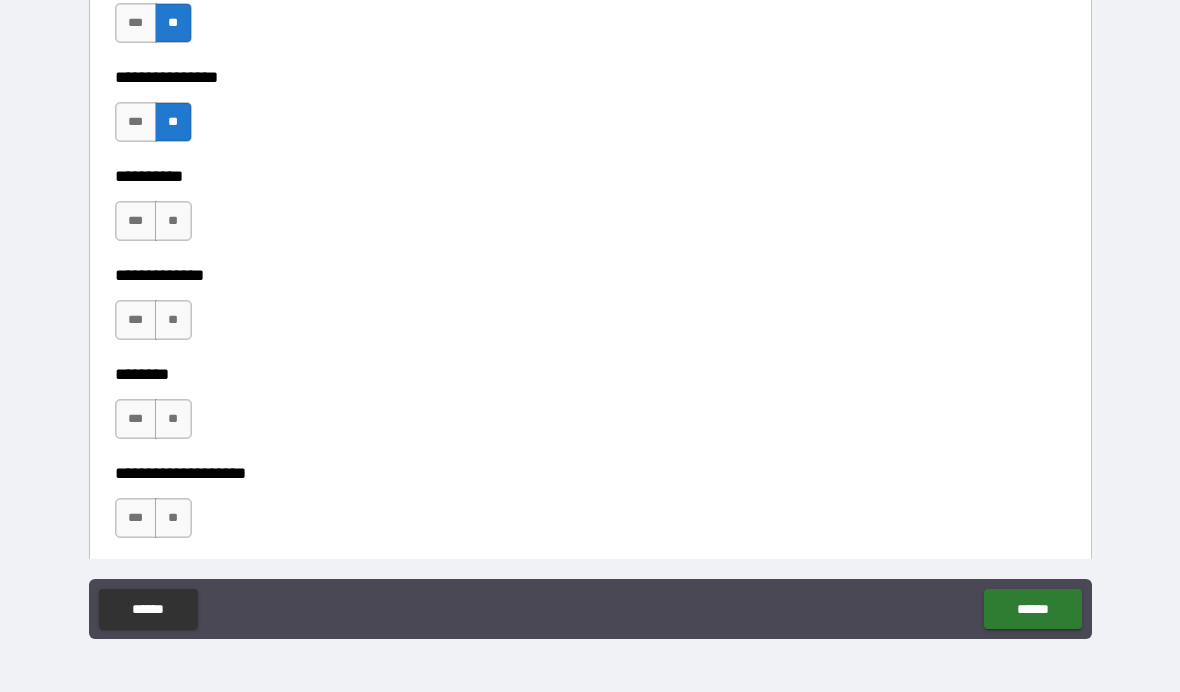 scroll, scrollTop: 8462, scrollLeft: 0, axis: vertical 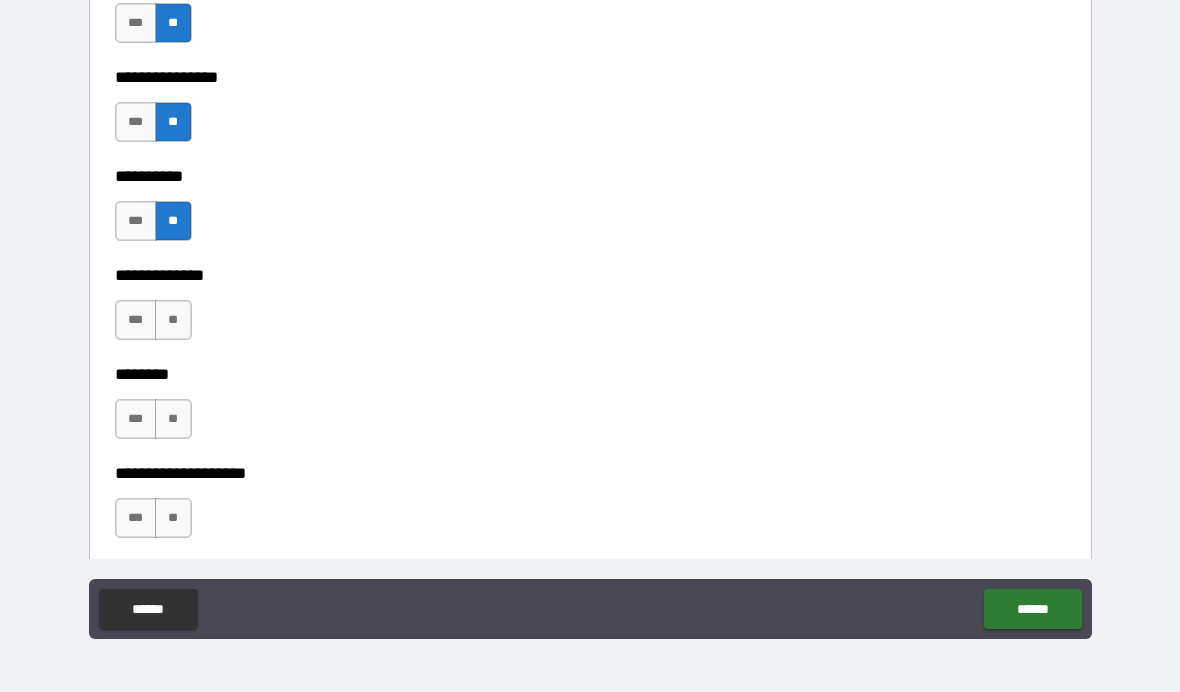 click on "**" at bounding box center (173, 320) 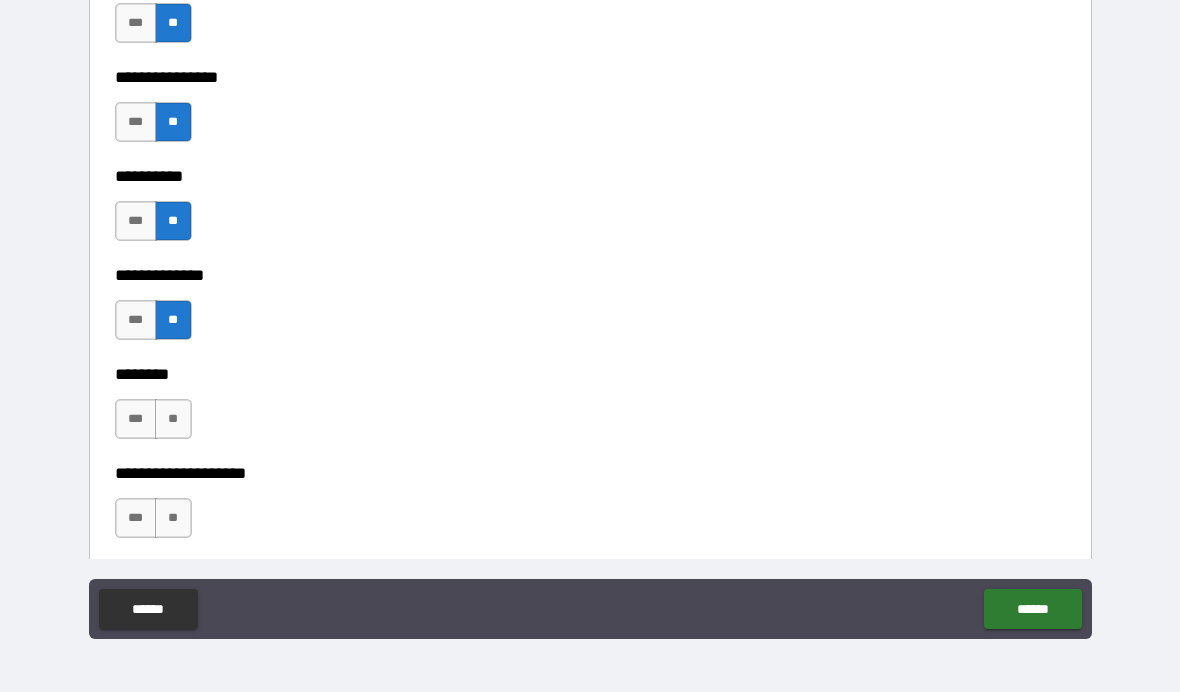 click on "**" at bounding box center [173, 419] 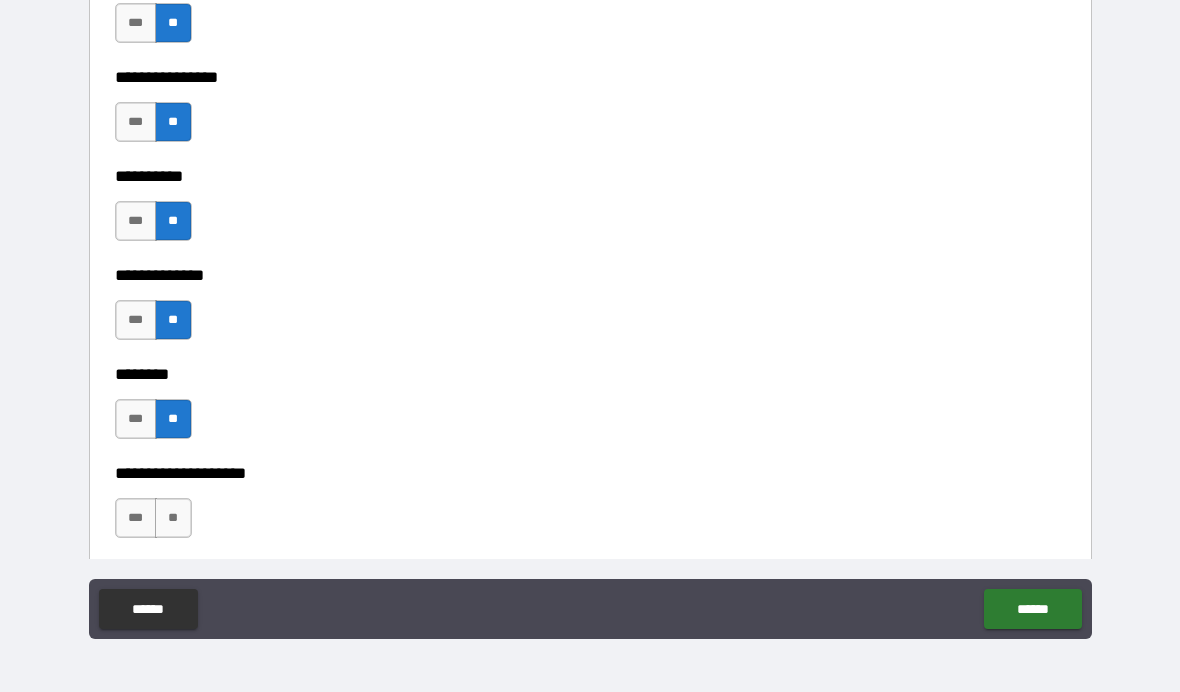 click on "**" at bounding box center (173, 518) 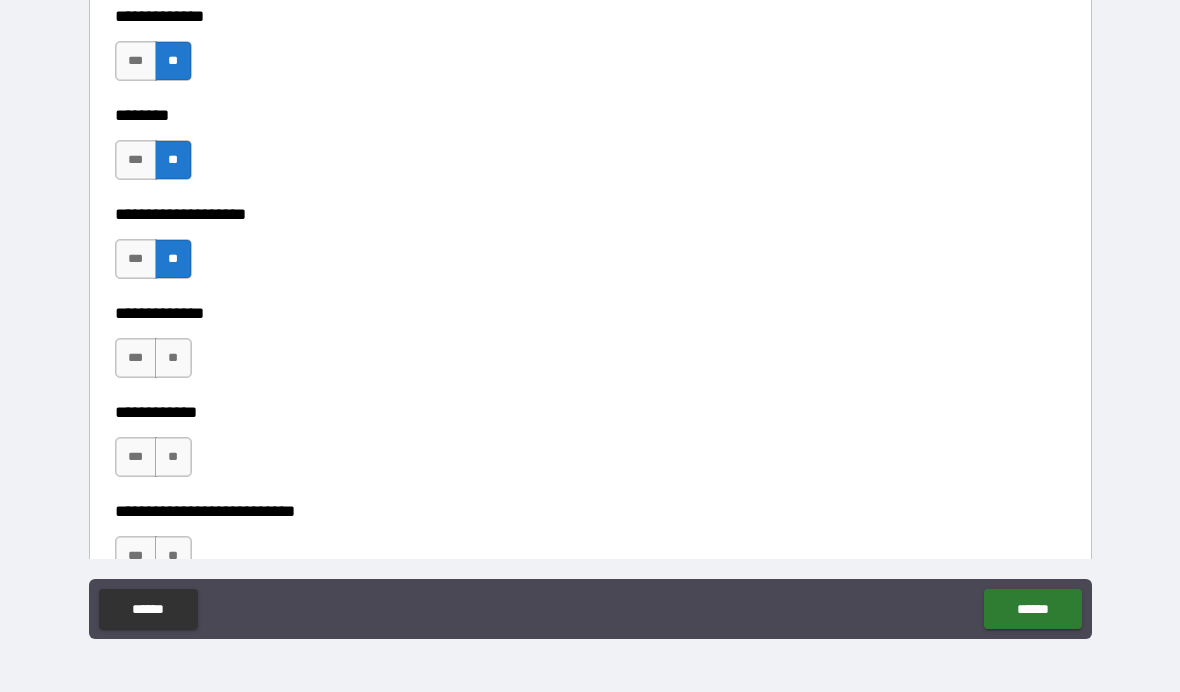 scroll, scrollTop: 8734, scrollLeft: 0, axis: vertical 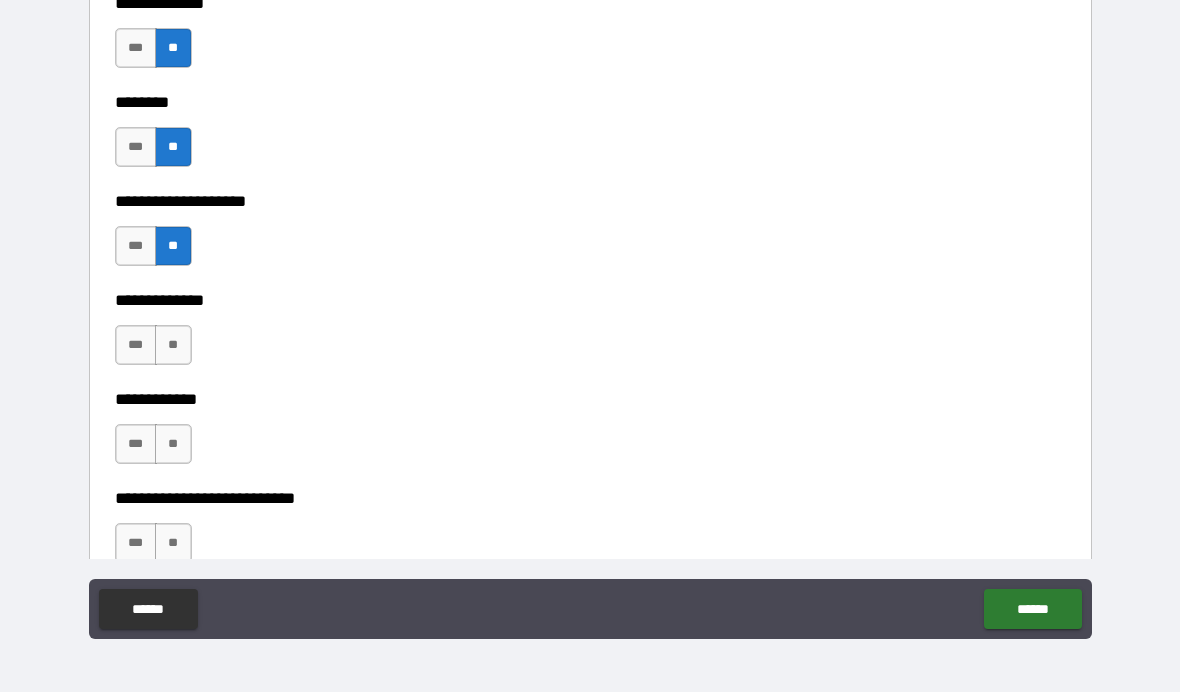 click on "**" at bounding box center (173, 345) 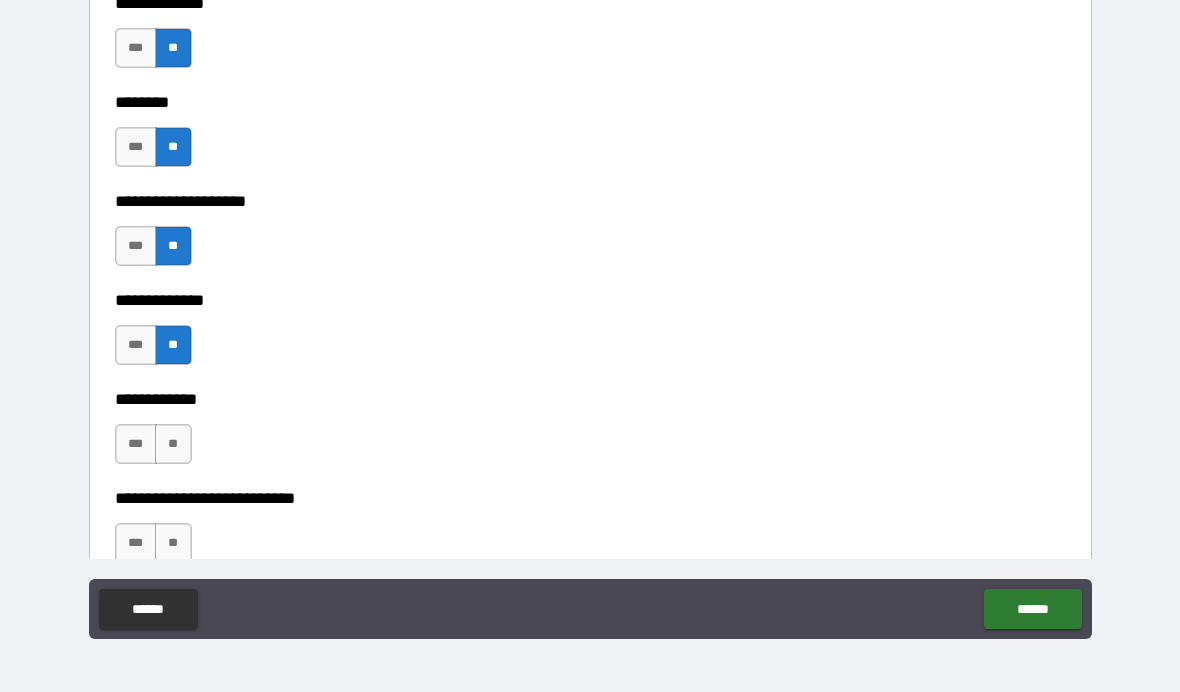 click on "**" at bounding box center [173, 444] 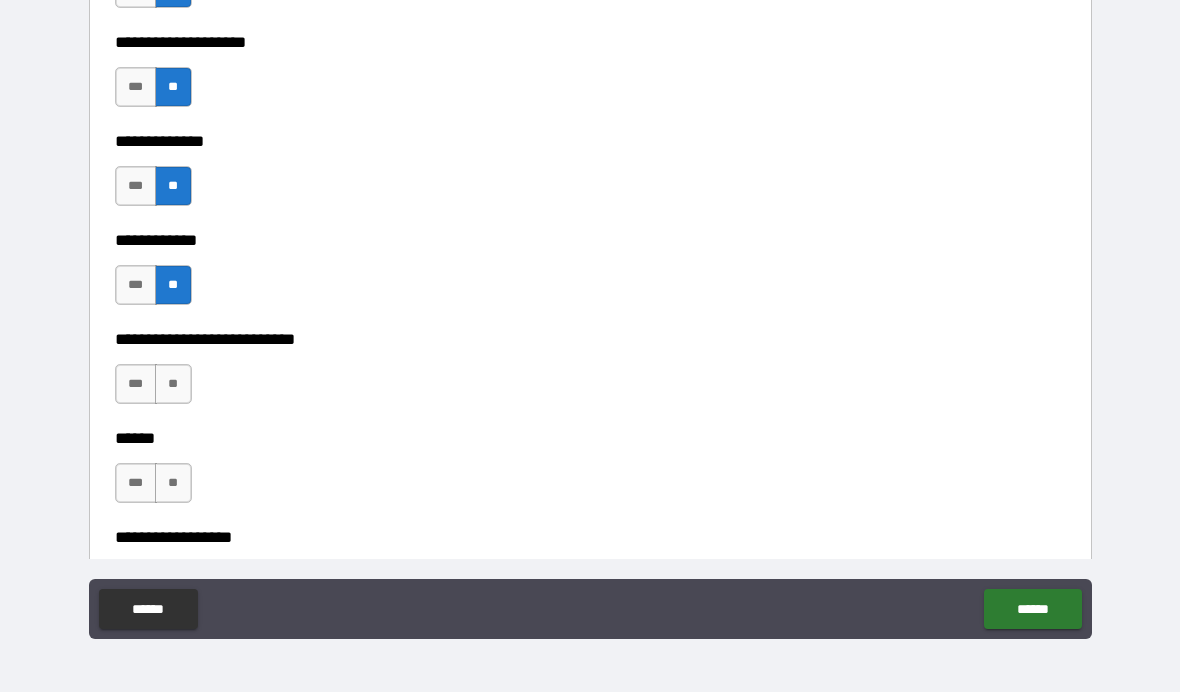 scroll, scrollTop: 8929, scrollLeft: 0, axis: vertical 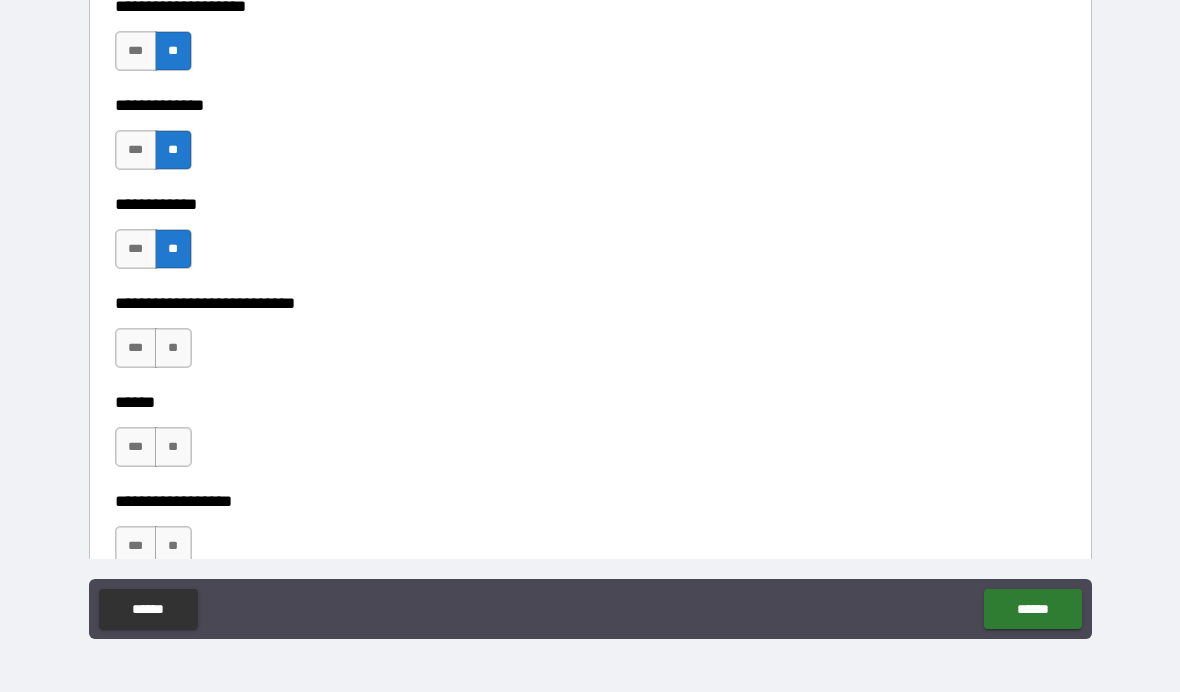 click on "**" at bounding box center [173, 348] 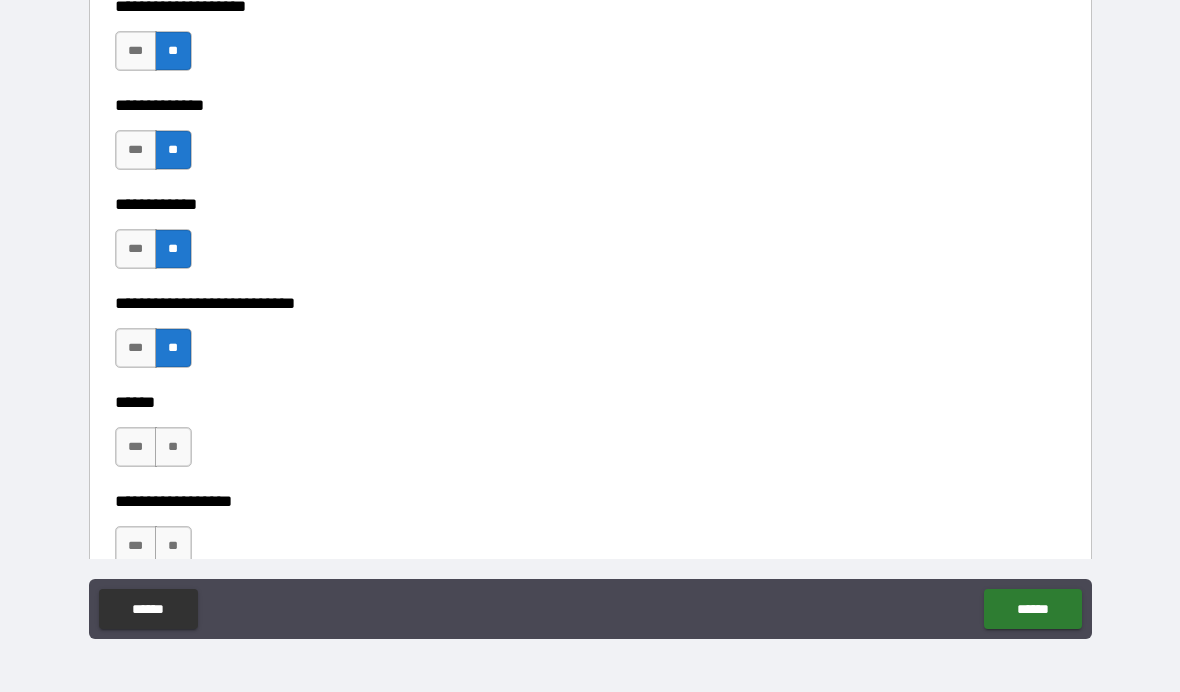 click on "**" at bounding box center (173, 447) 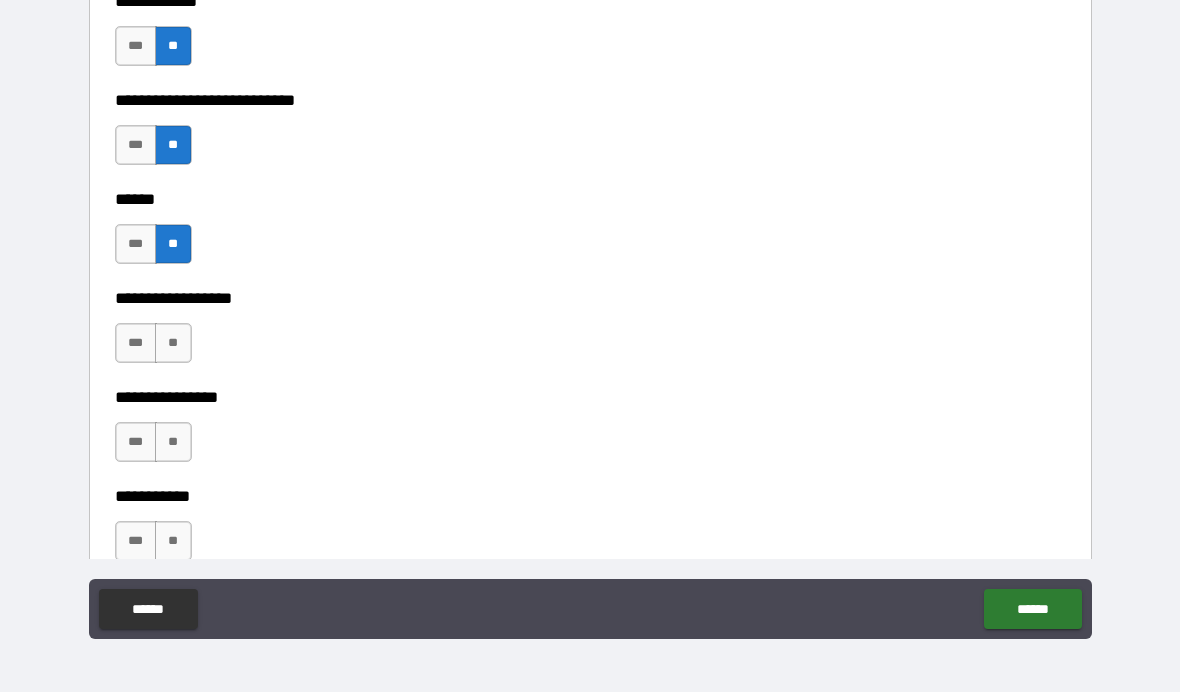 scroll, scrollTop: 9134, scrollLeft: 0, axis: vertical 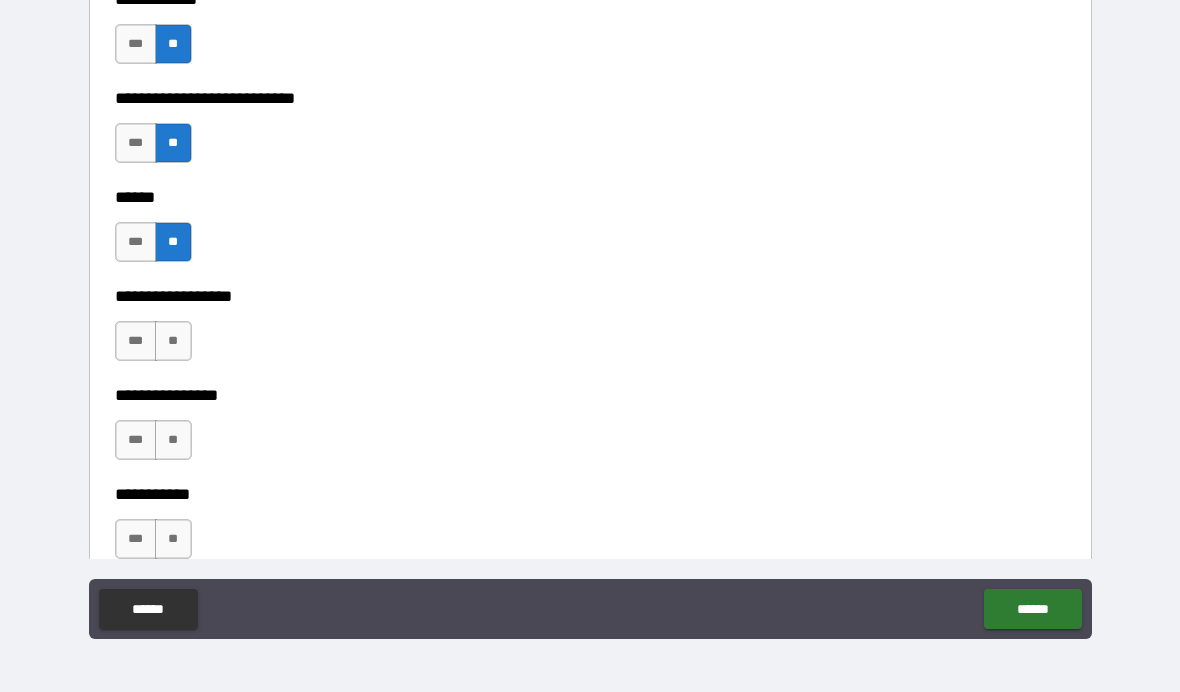 click on "**" at bounding box center [173, 341] 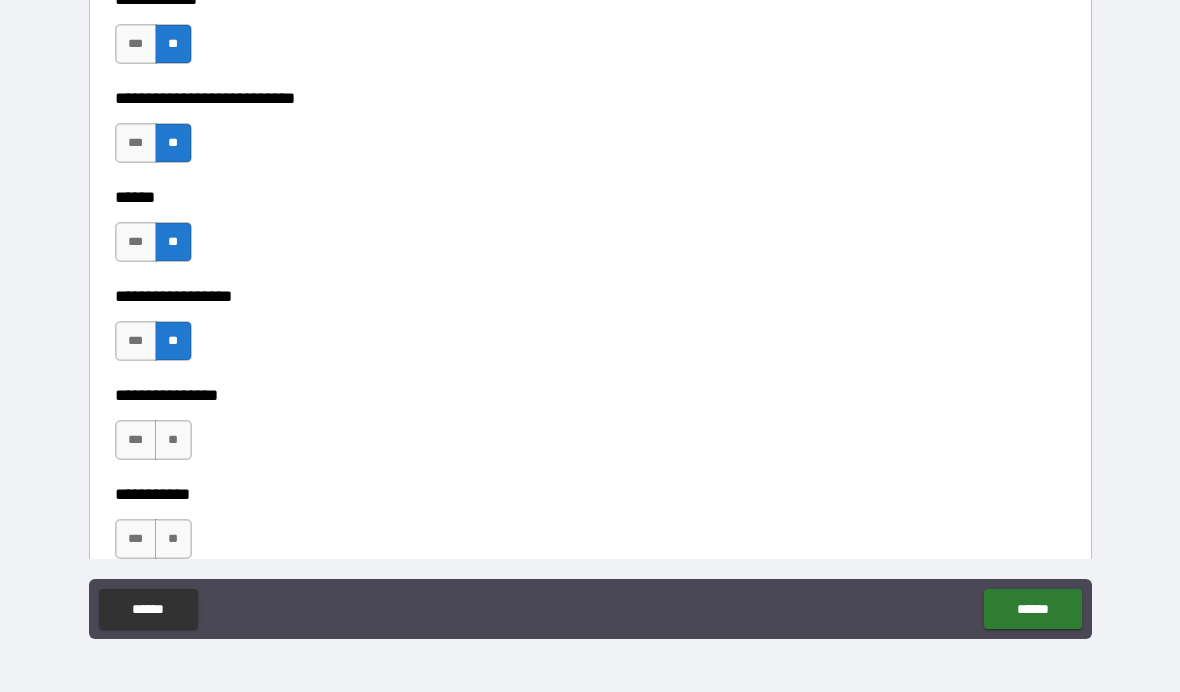 click on "**" at bounding box center [173, 440] 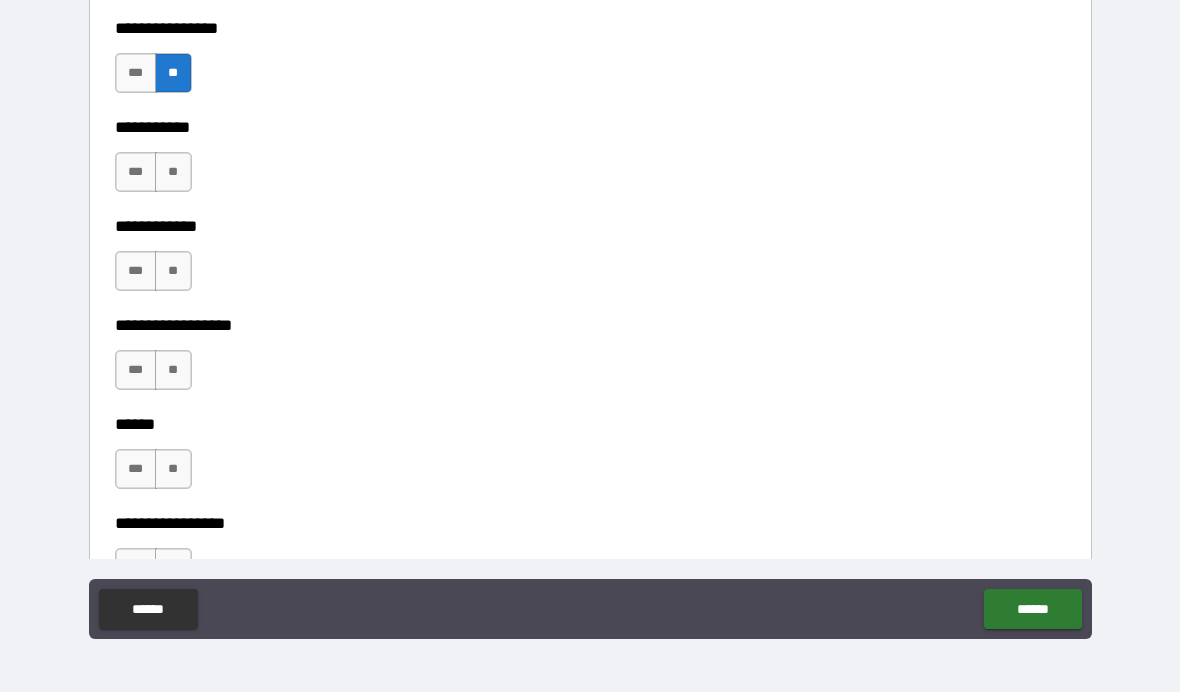scroll, scrollTop: 9504, scrollLeft: 0, axis: vertical 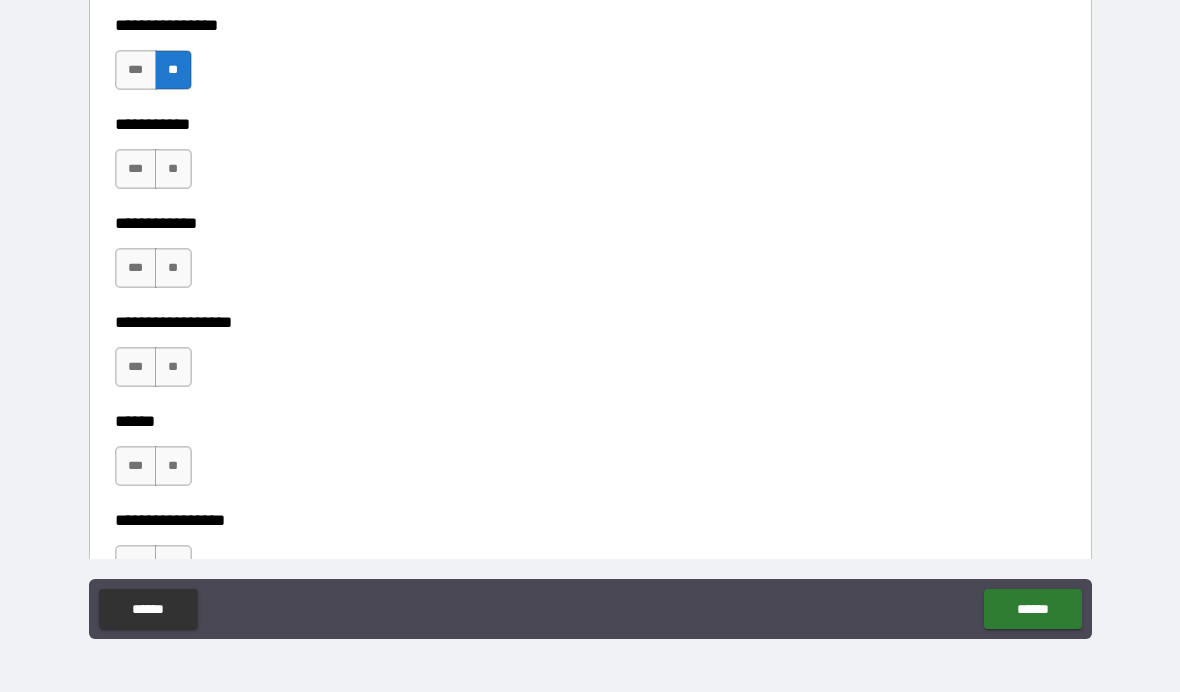 click on "**" at bounding box center [173, 169] 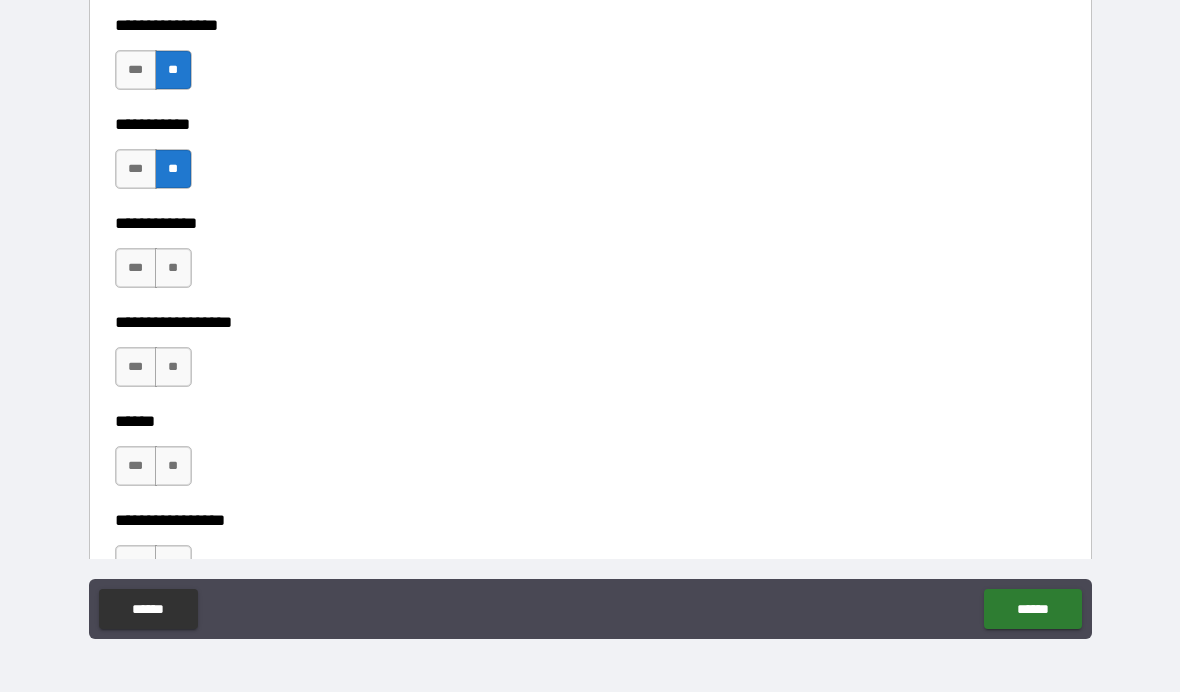 click on "**" at bounding box center [173, 268] 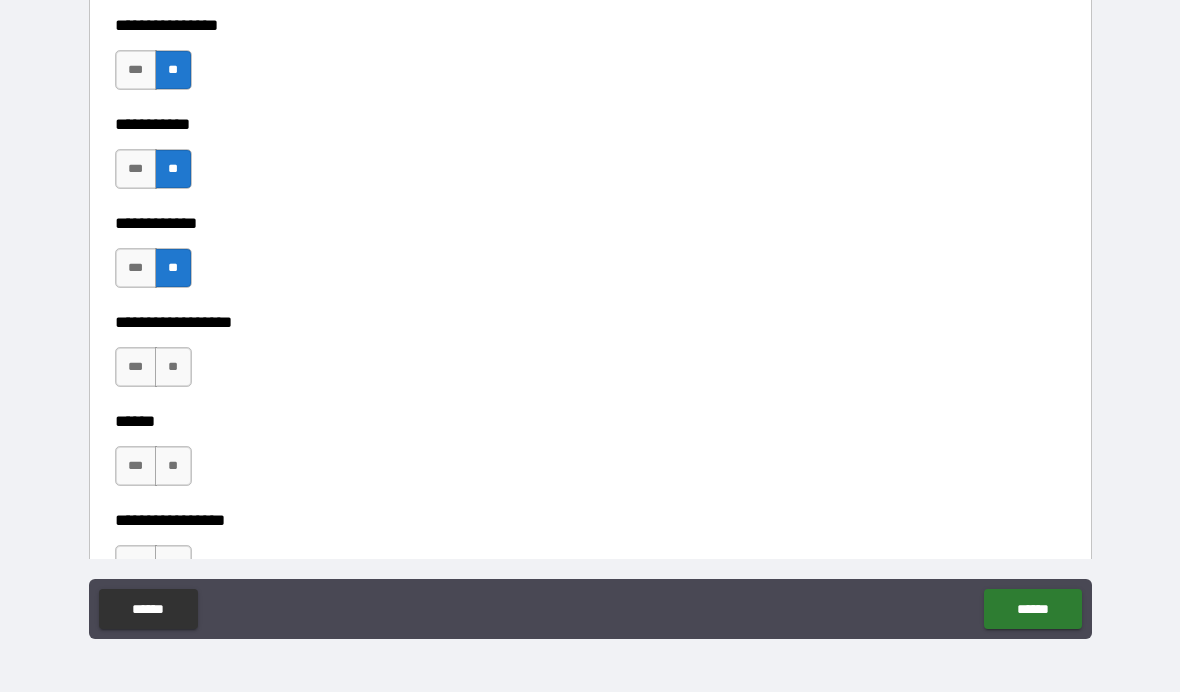 click on "**" at bounding box center [173, 367] 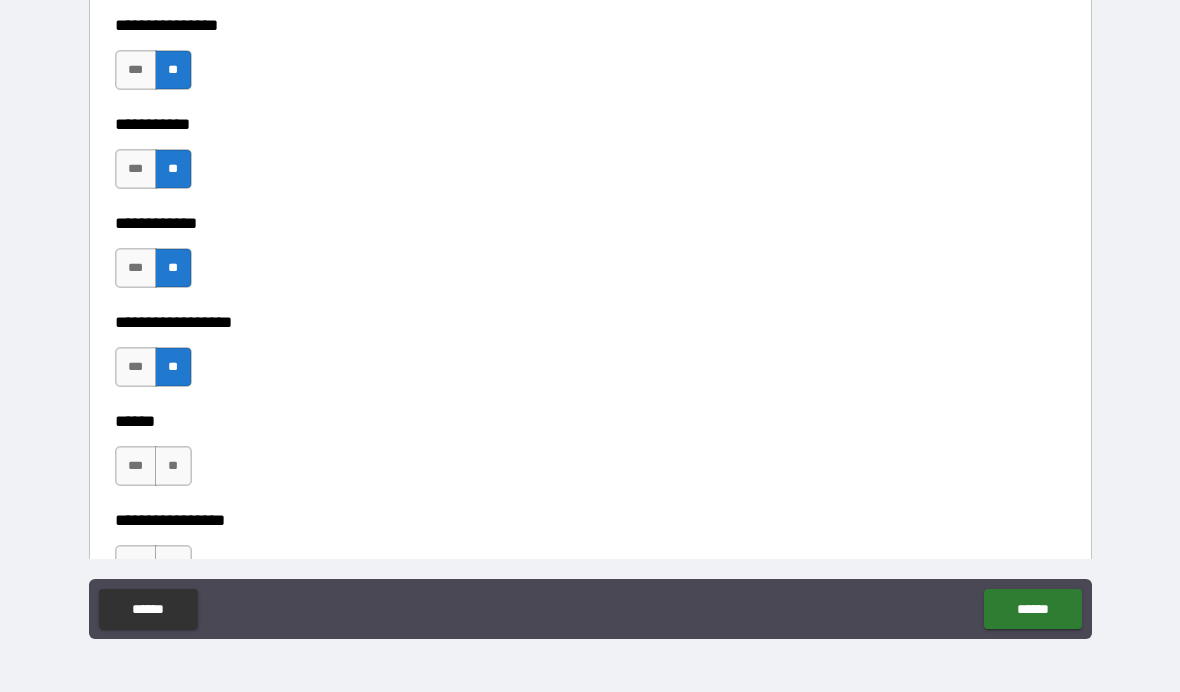 click on "**" at bounding box center (173, 466) 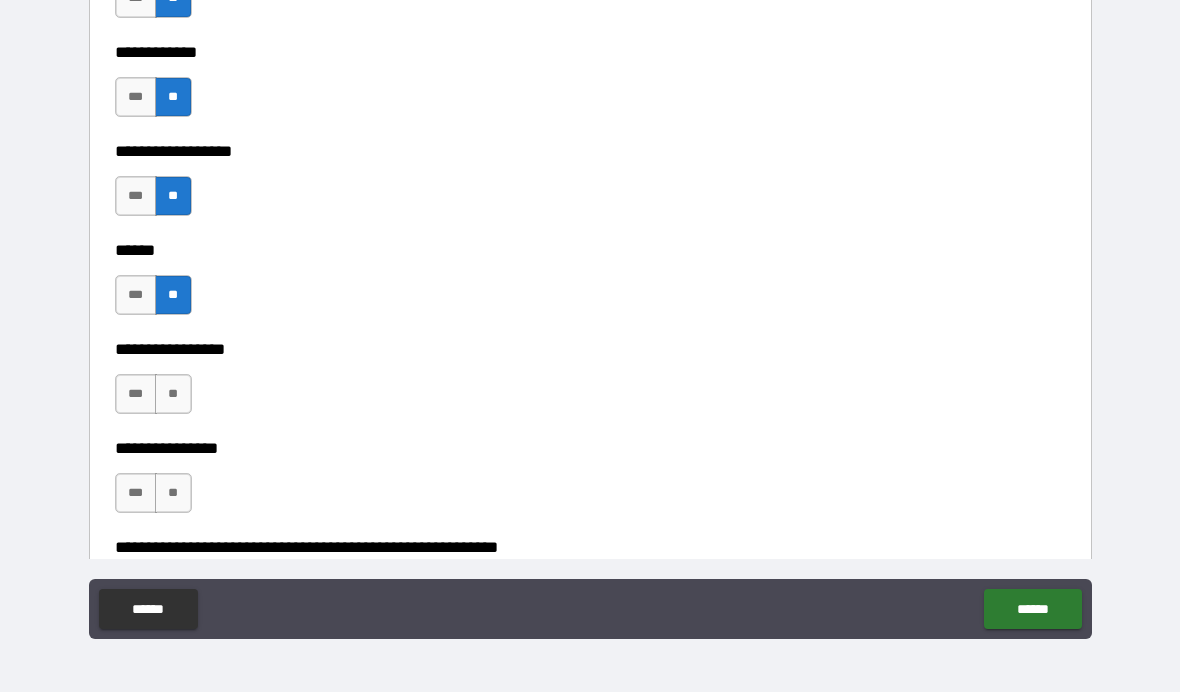 scroll, scrollTop: 9676, scrollLeft: 0, axis: vertical 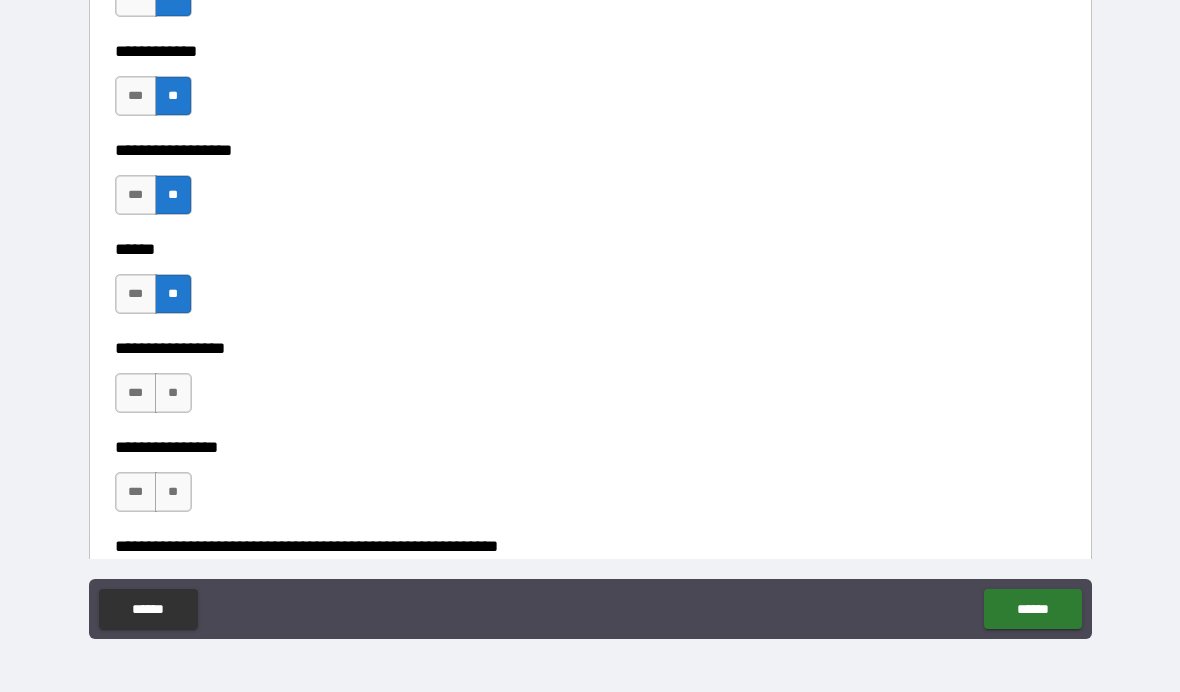 click on "**" at bounding box center (173, 393) 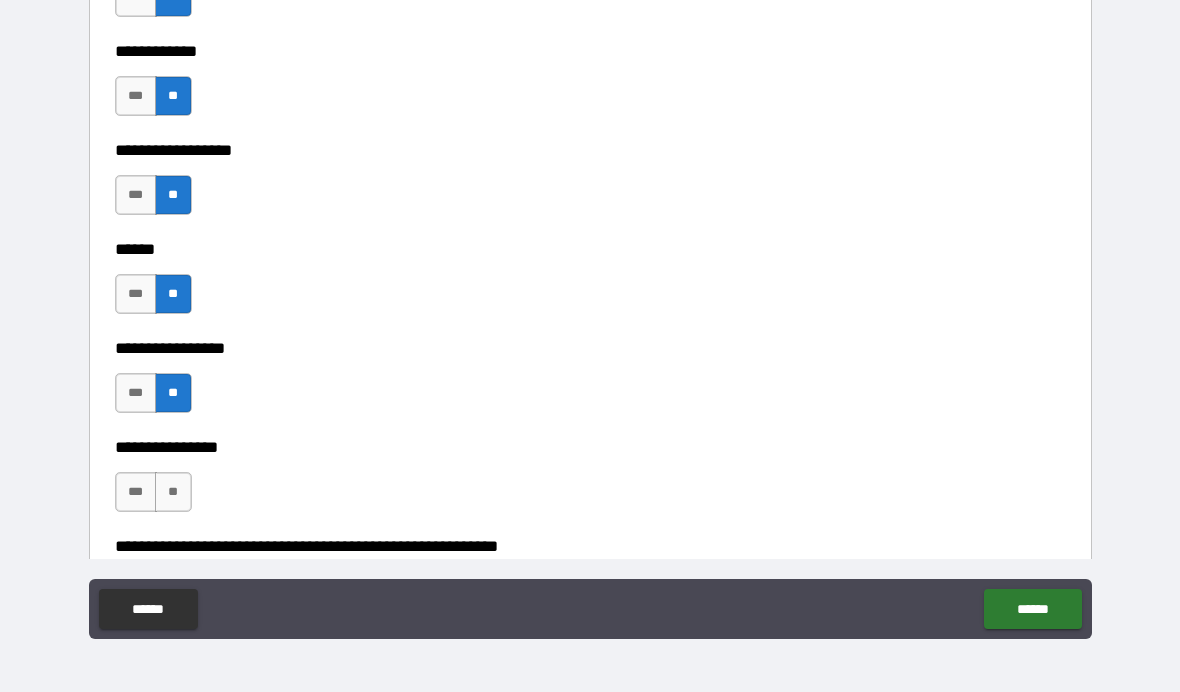 click on "**" at bounding box center [173, 492] 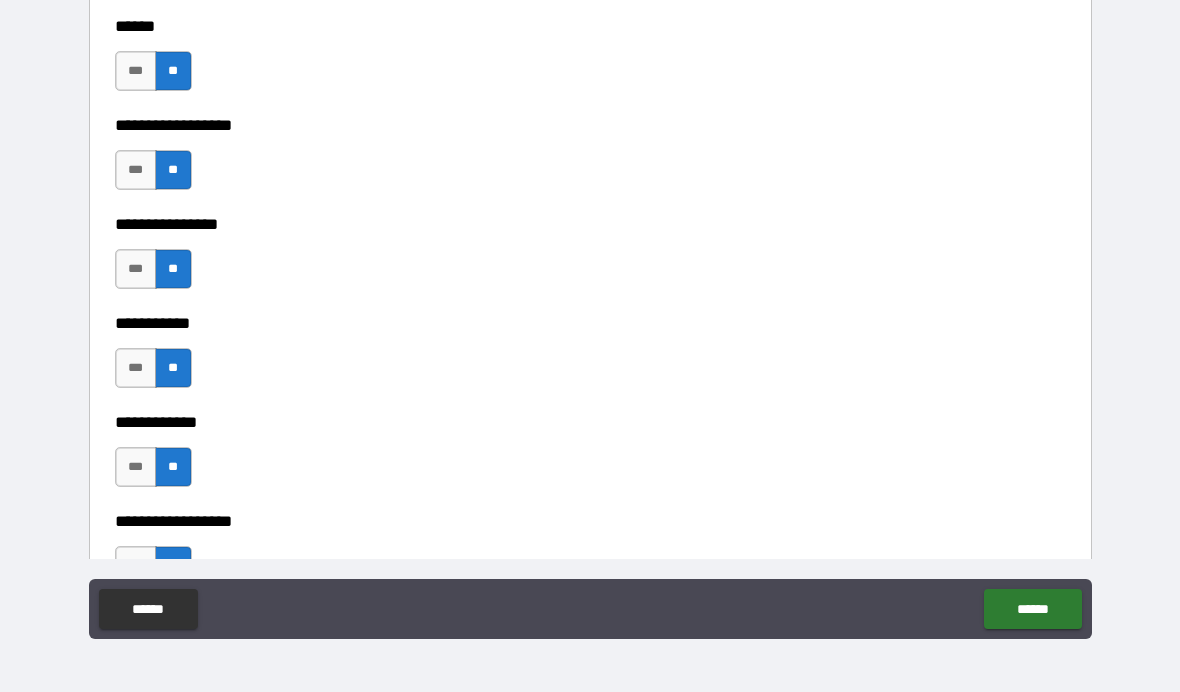 scroll, scrollTop: 9306, scrollLeft: 0, axis: vertical 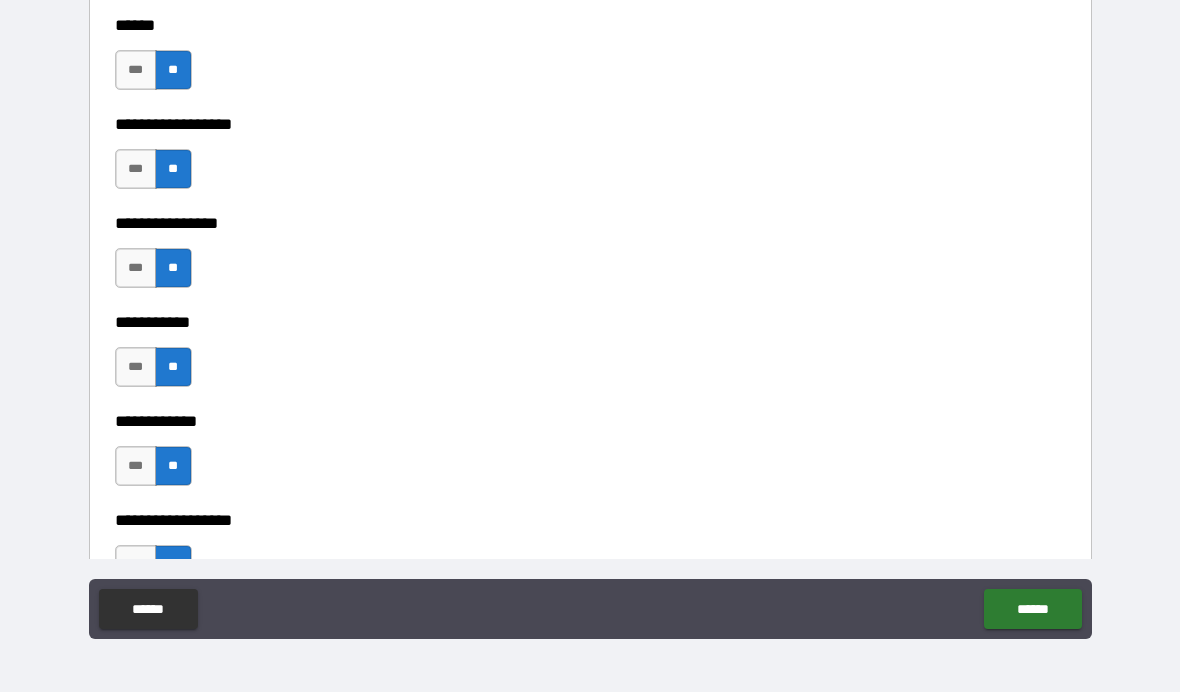 click on "***" at bounding box center [136, 367] 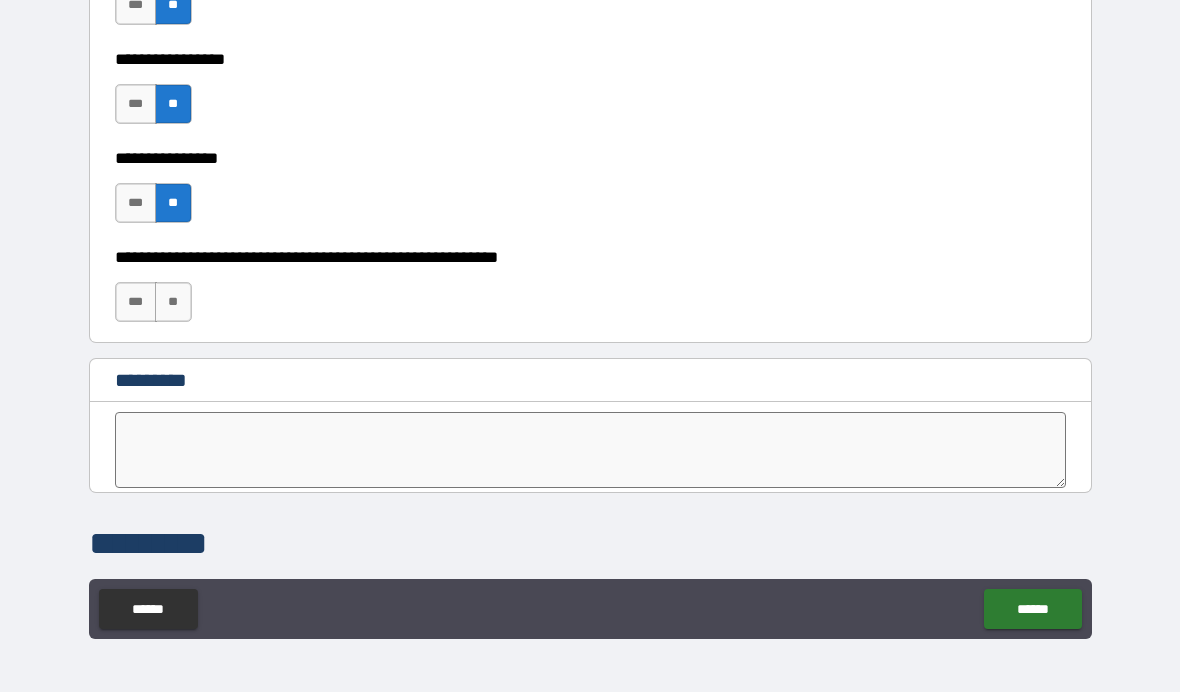 scroll, scrollTop: 9974, scrollLeft: 0, axis: vertical 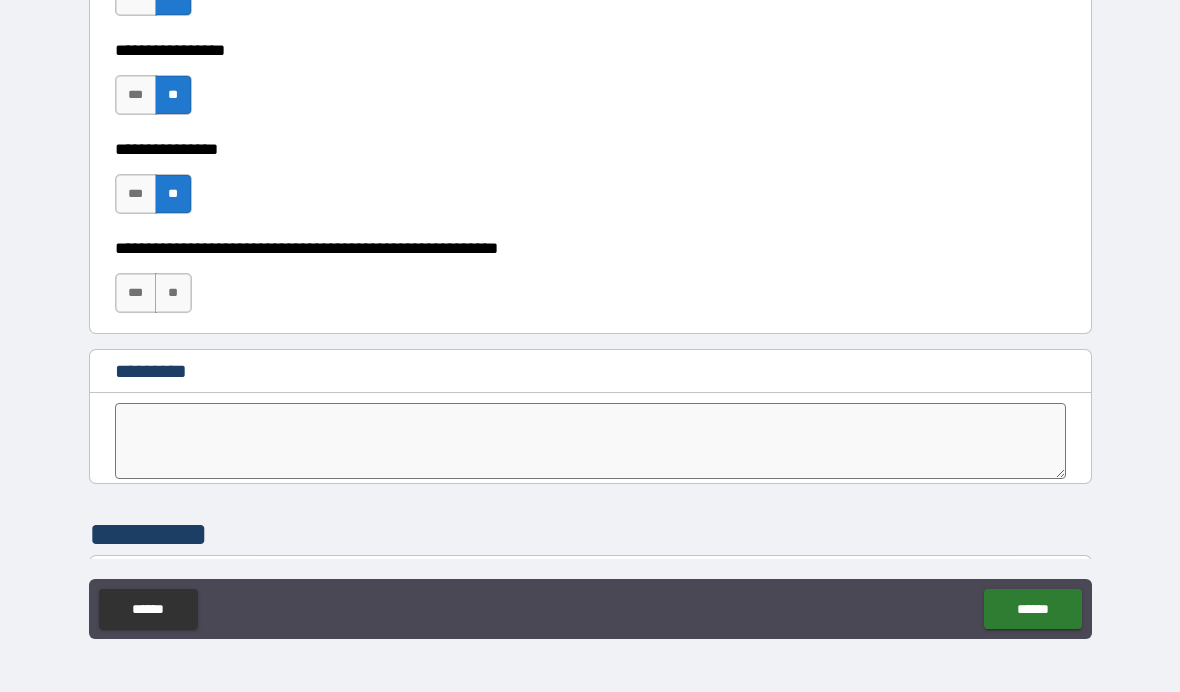 click on "**" at bounding box center (173, 293) 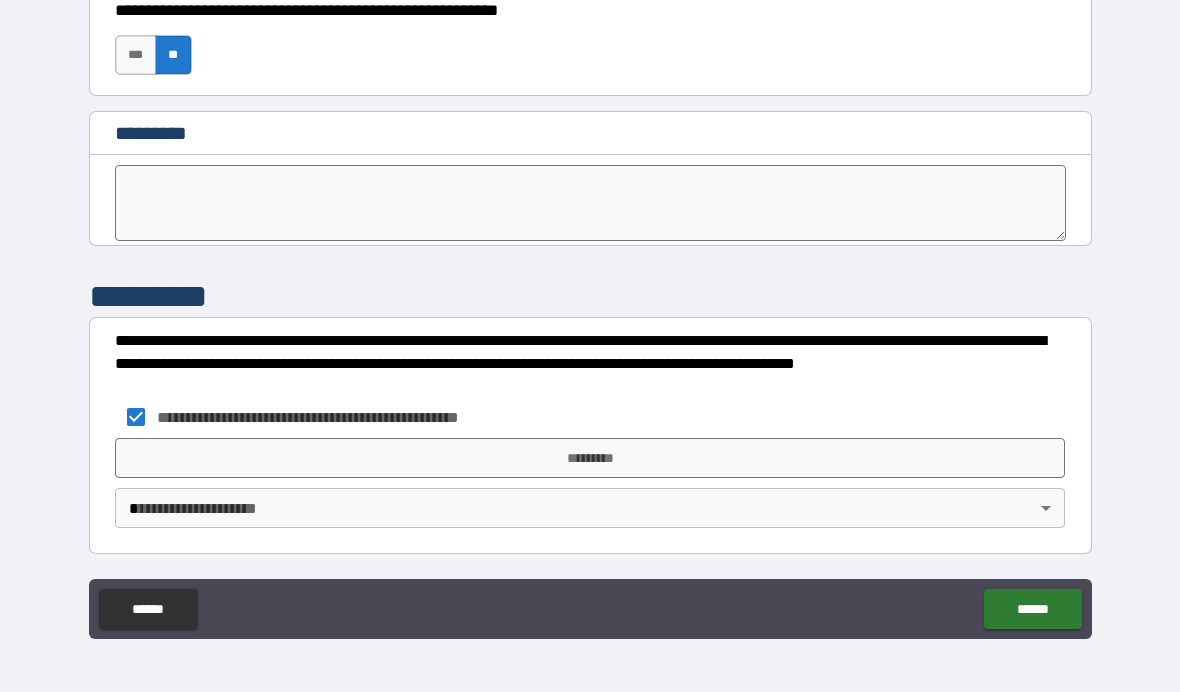 scroll, scrollTop: 10212, scrollLeft: 0, axis: vertical 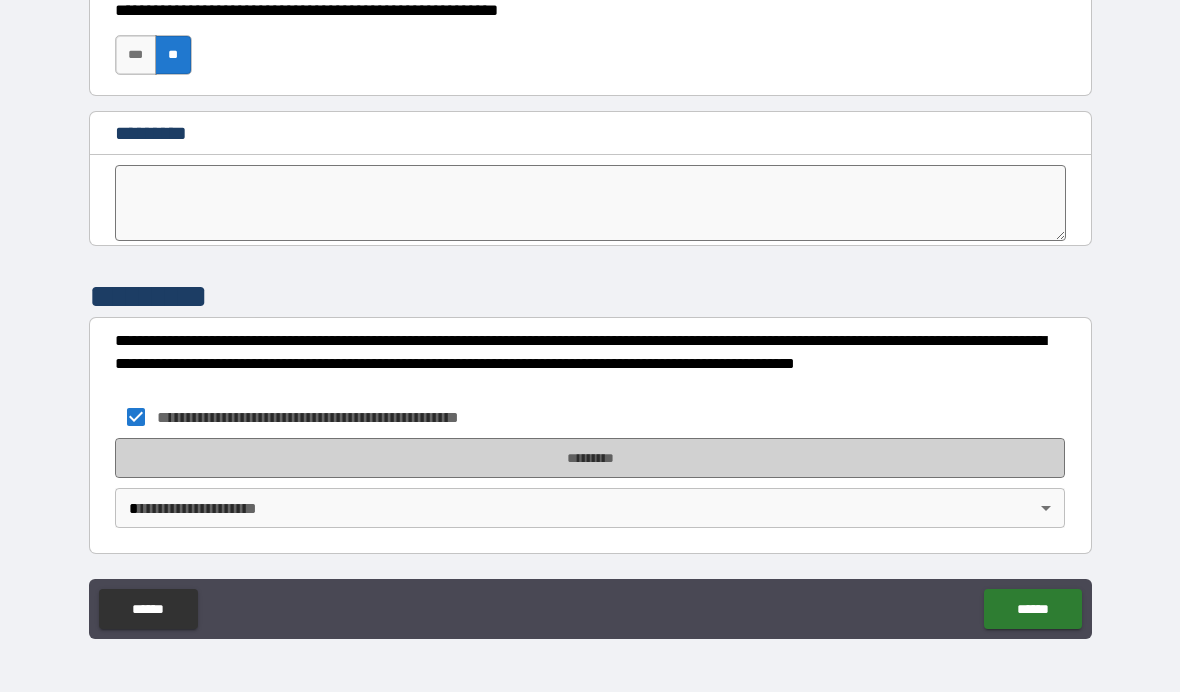 click on "*********" at bounding box center [590, 458] 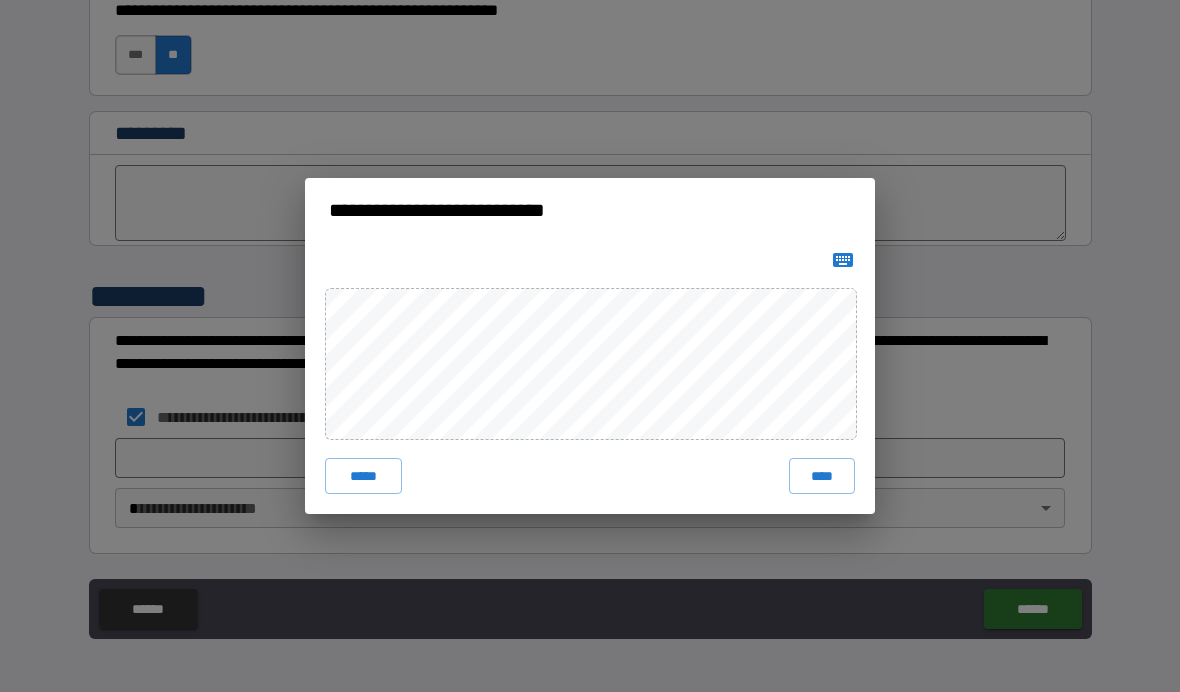 click on "*****" at bounding box center [363, 476] 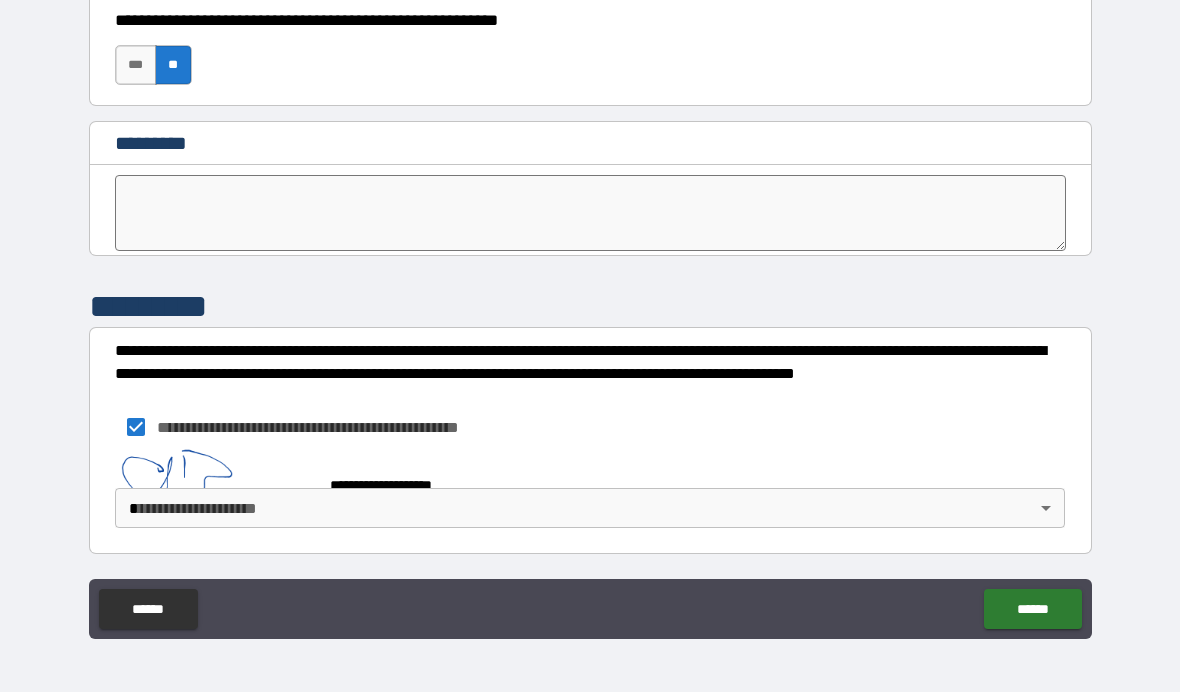 scroll, scrollTop: 10202, scrollLeft: 0, axis: vertical 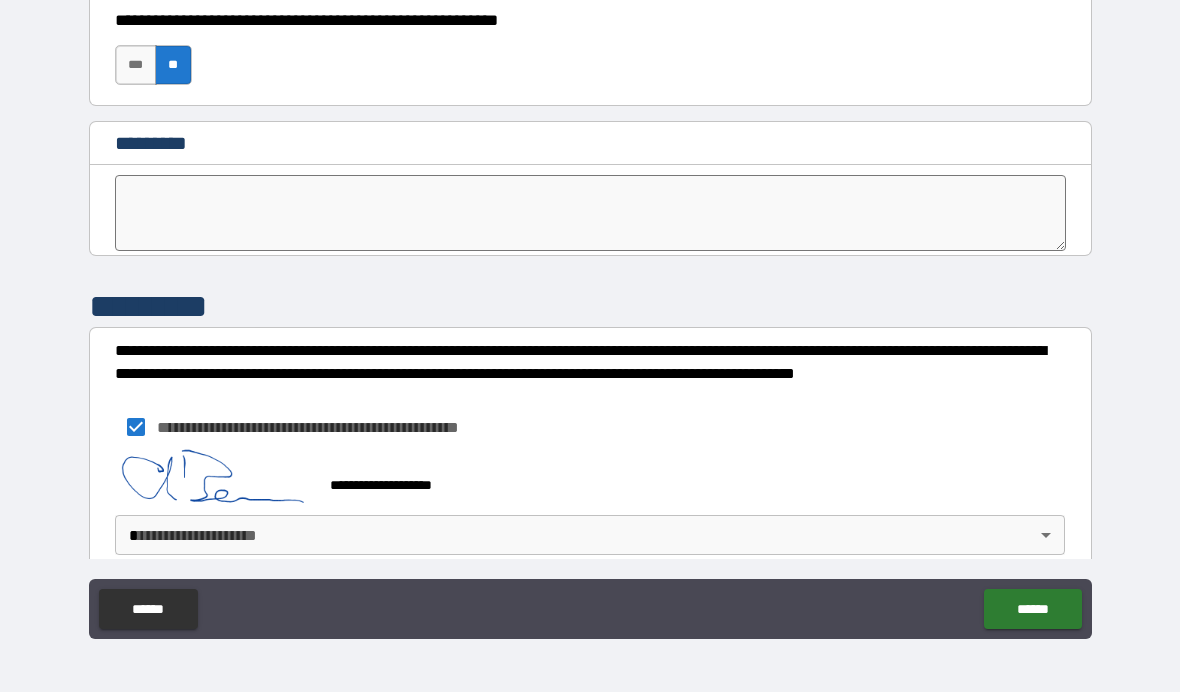 click on "**********" at bounding box center [590, 305] 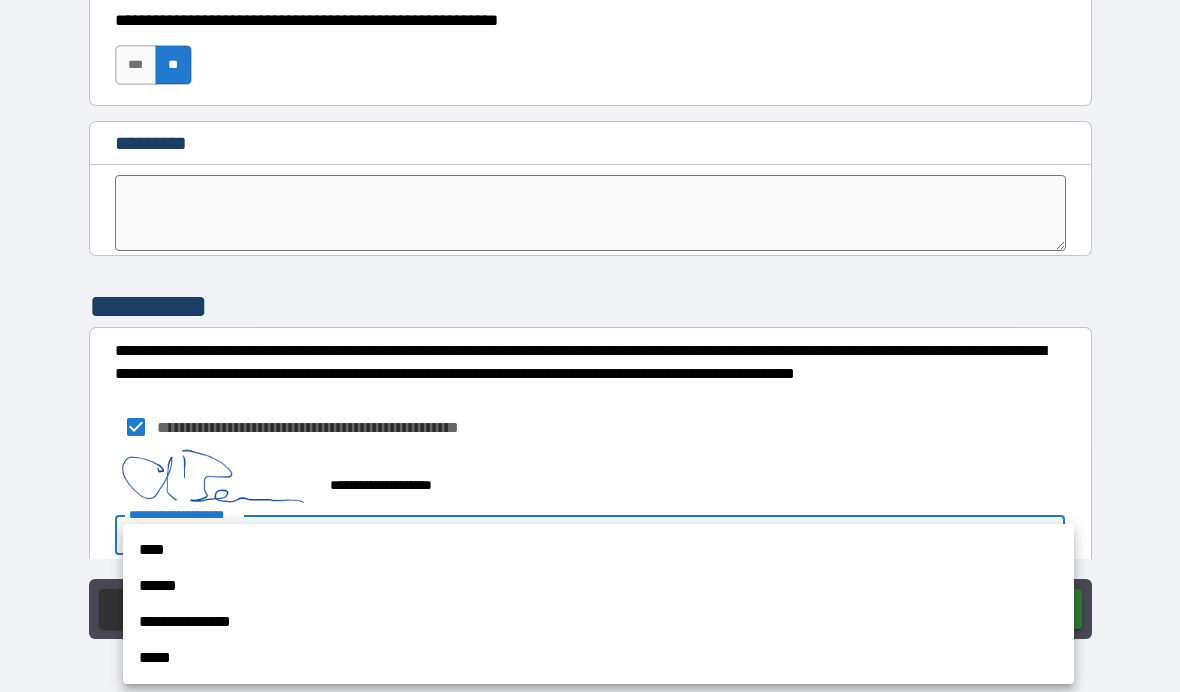 click on "****" at bounding box center [598, 550] 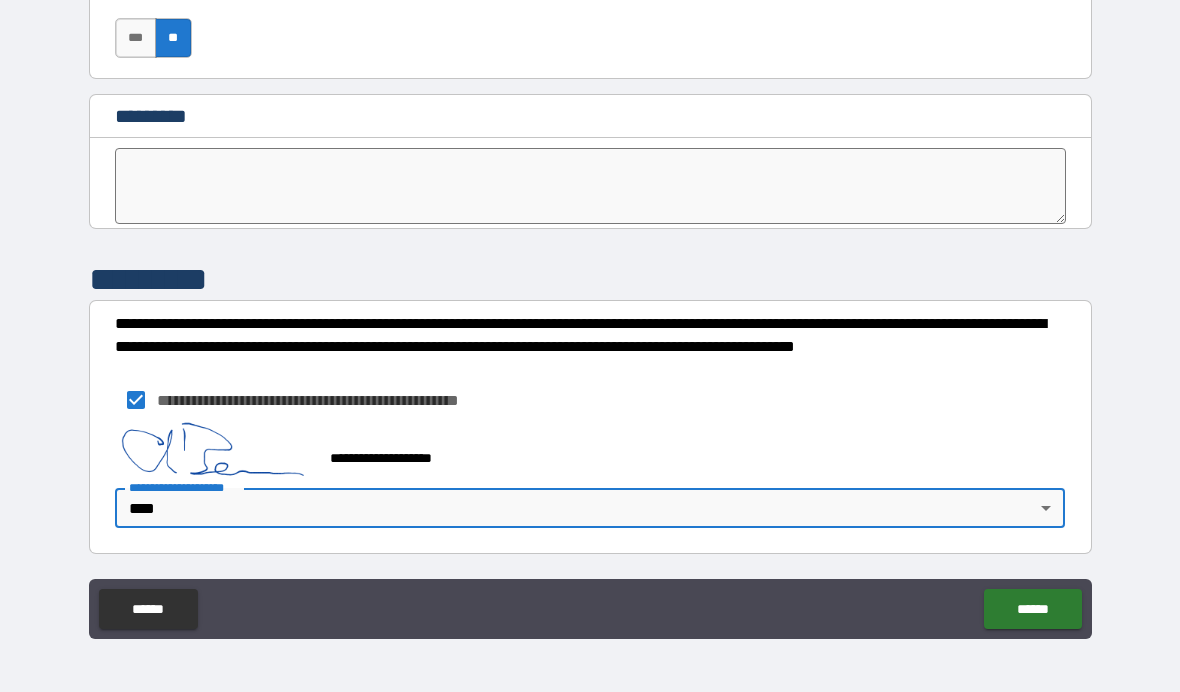 scroll, scrollTop: 10229, scrollLeft: 0, axis: vertical 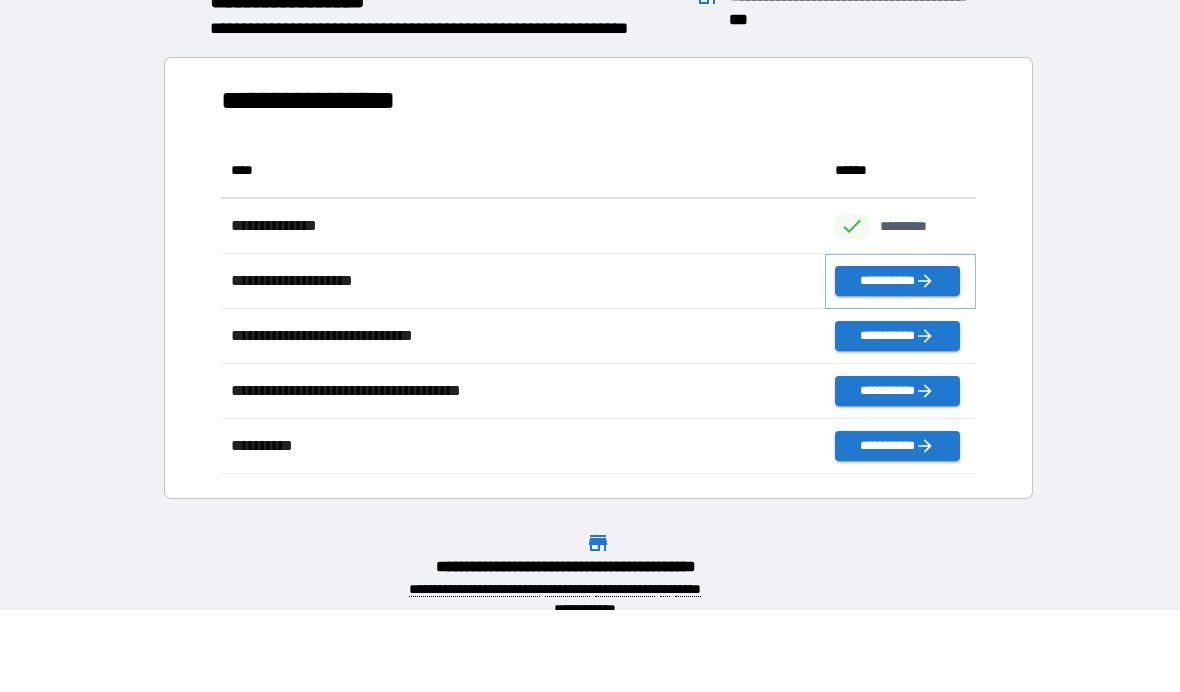 click on "**********" at bounding box center (897, 281) 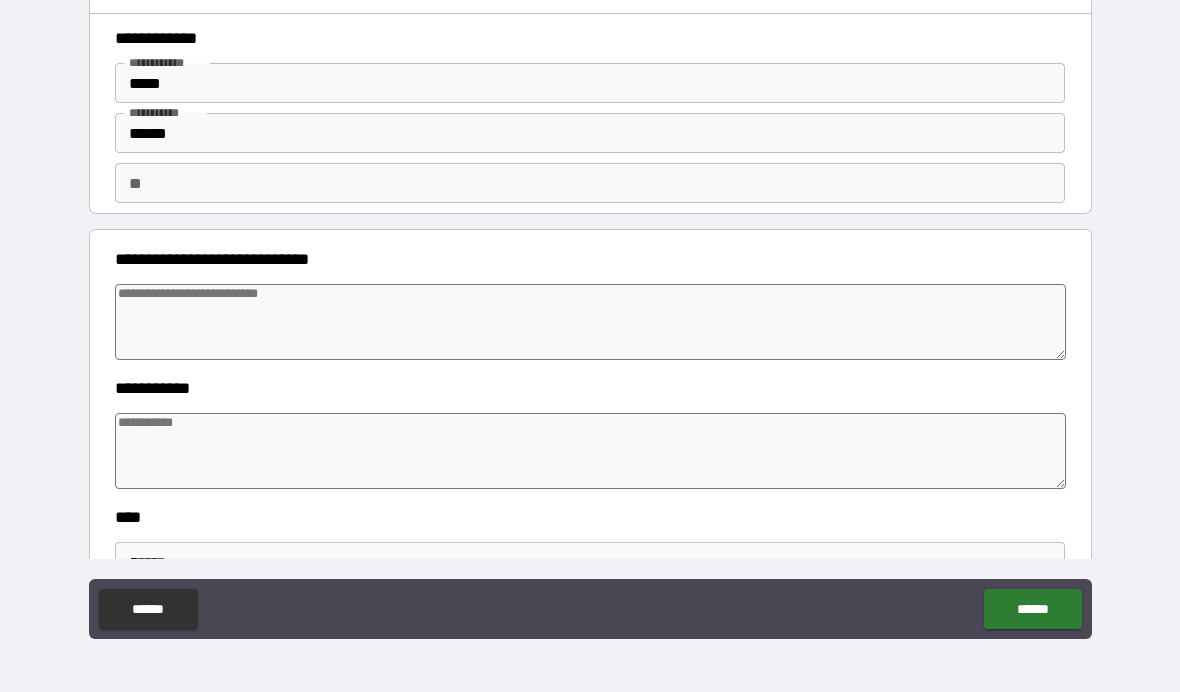 type on "*" 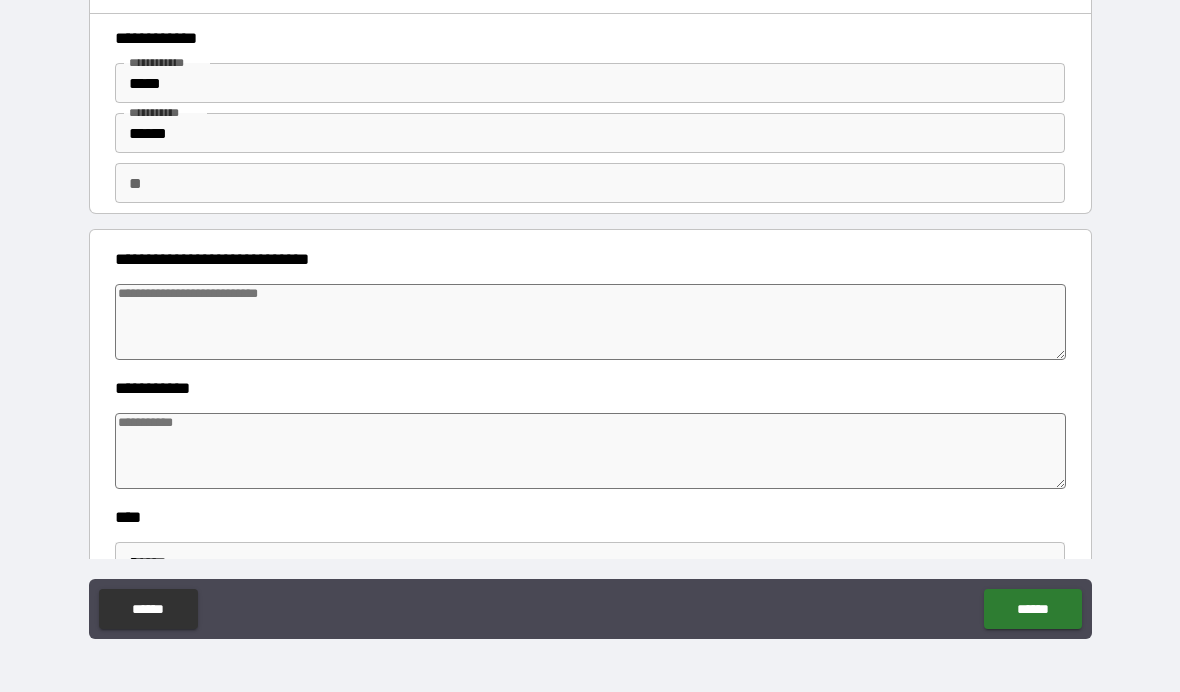 type on "*" 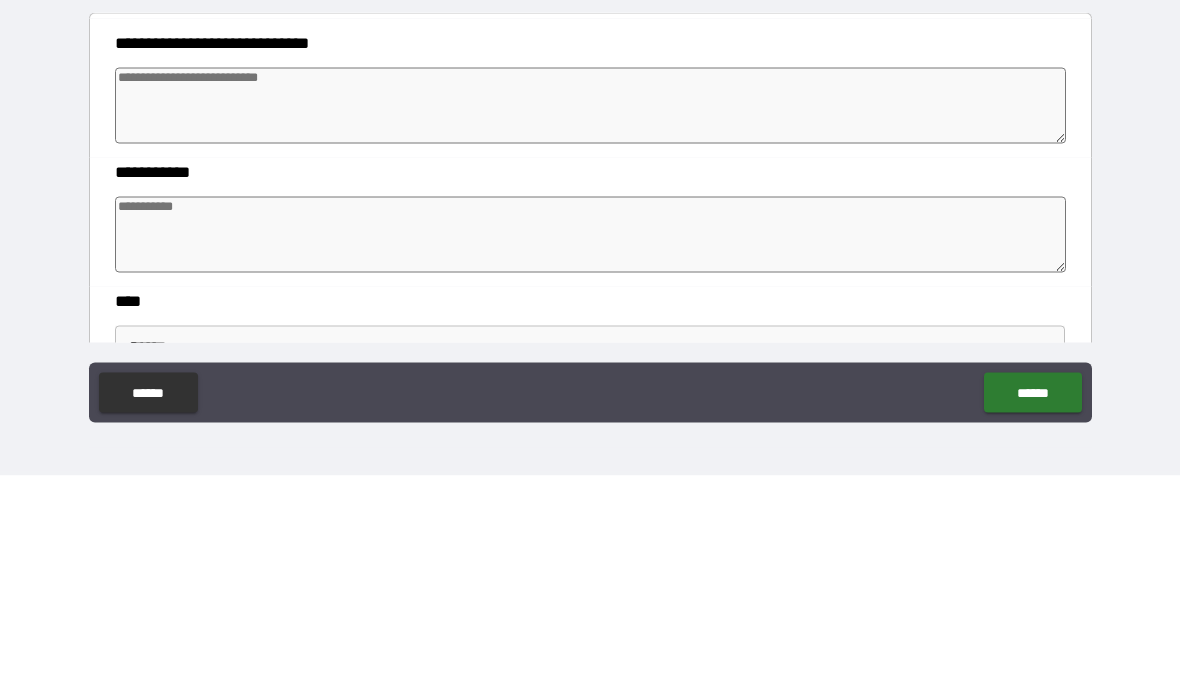 type on "*" 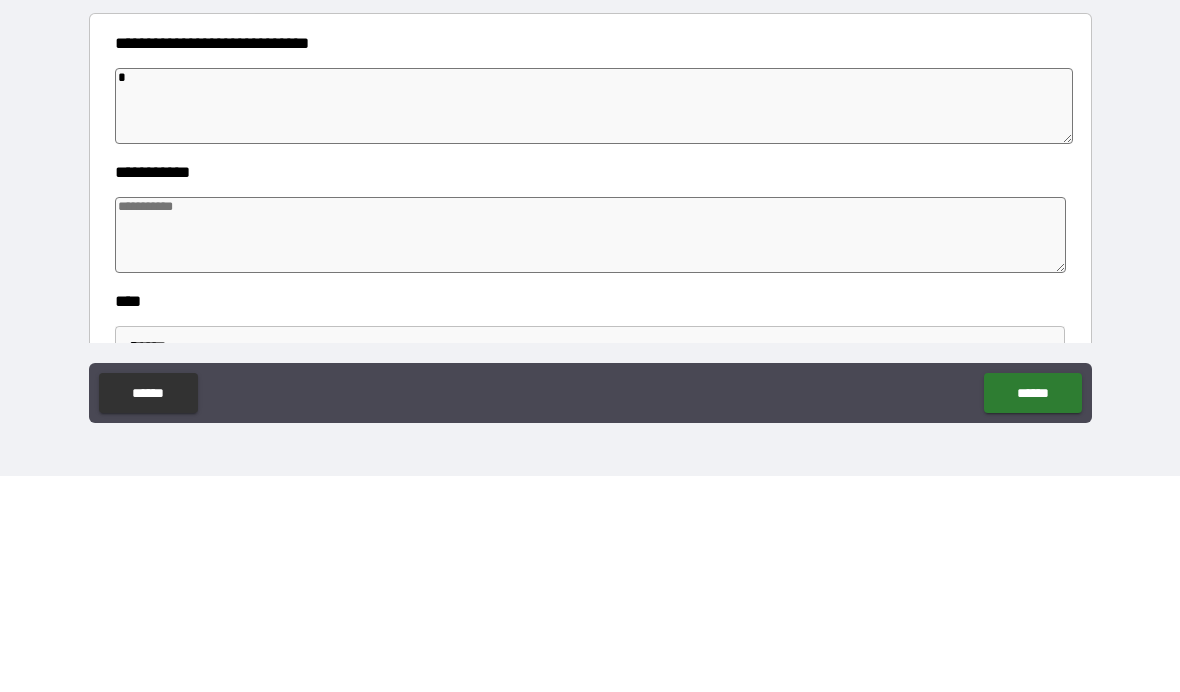type on "*" 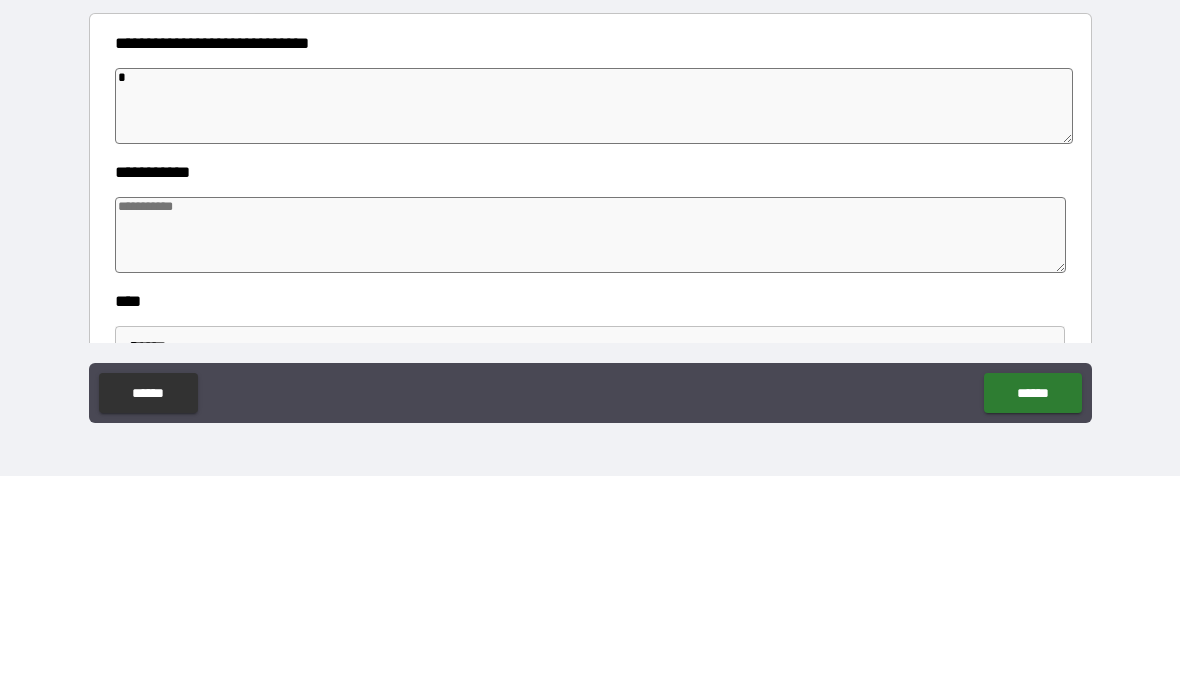 type on "*" 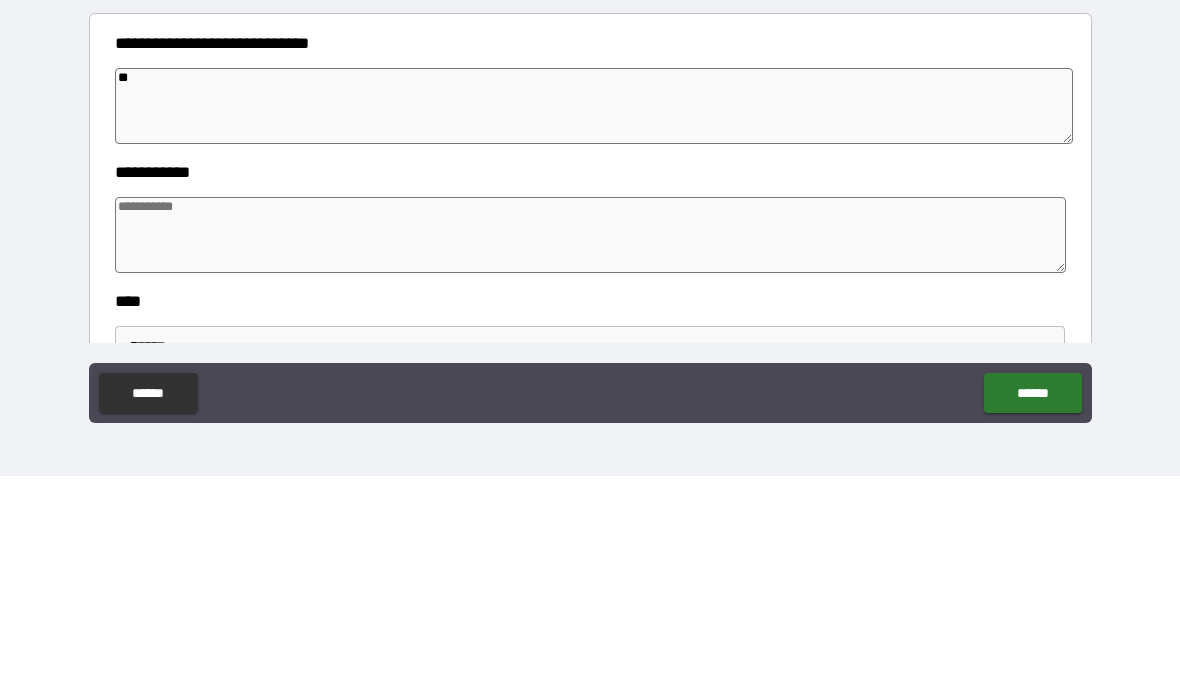 type on "*" 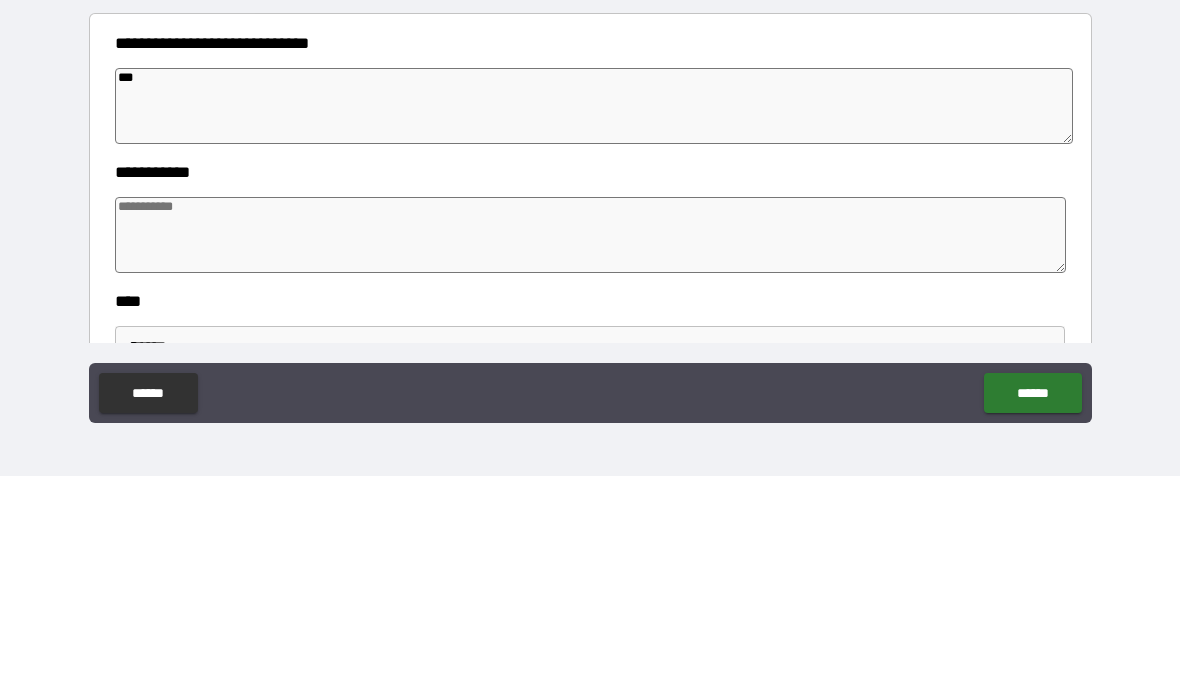 type on "*" 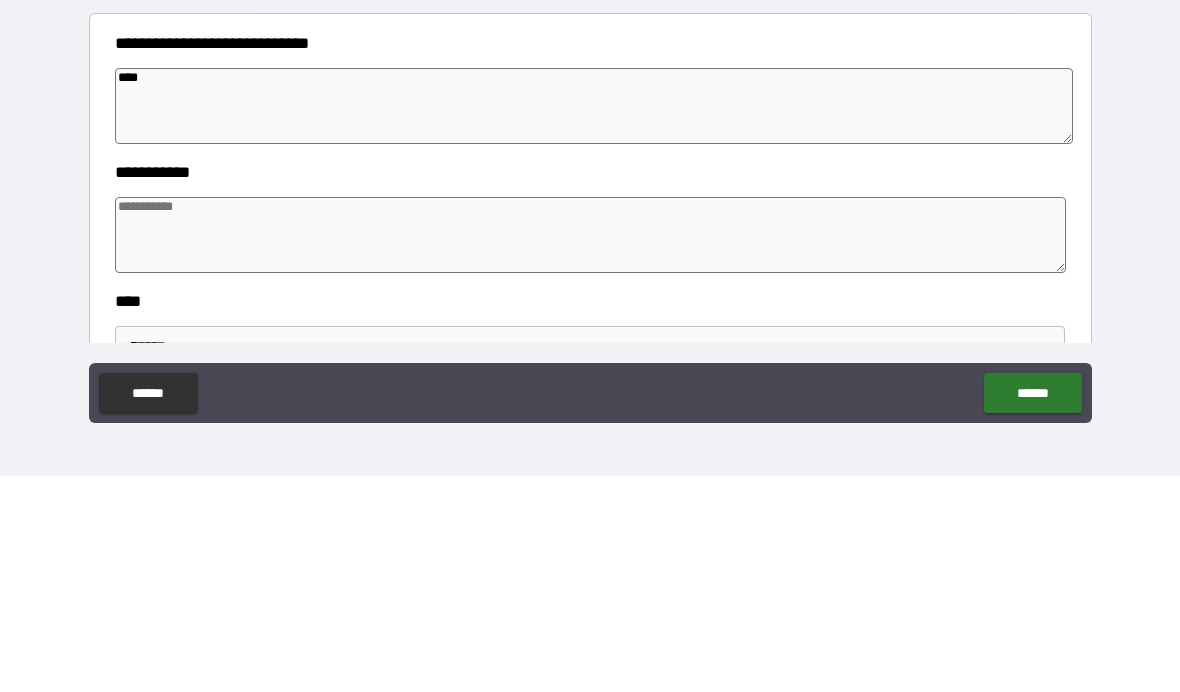 type on "*" 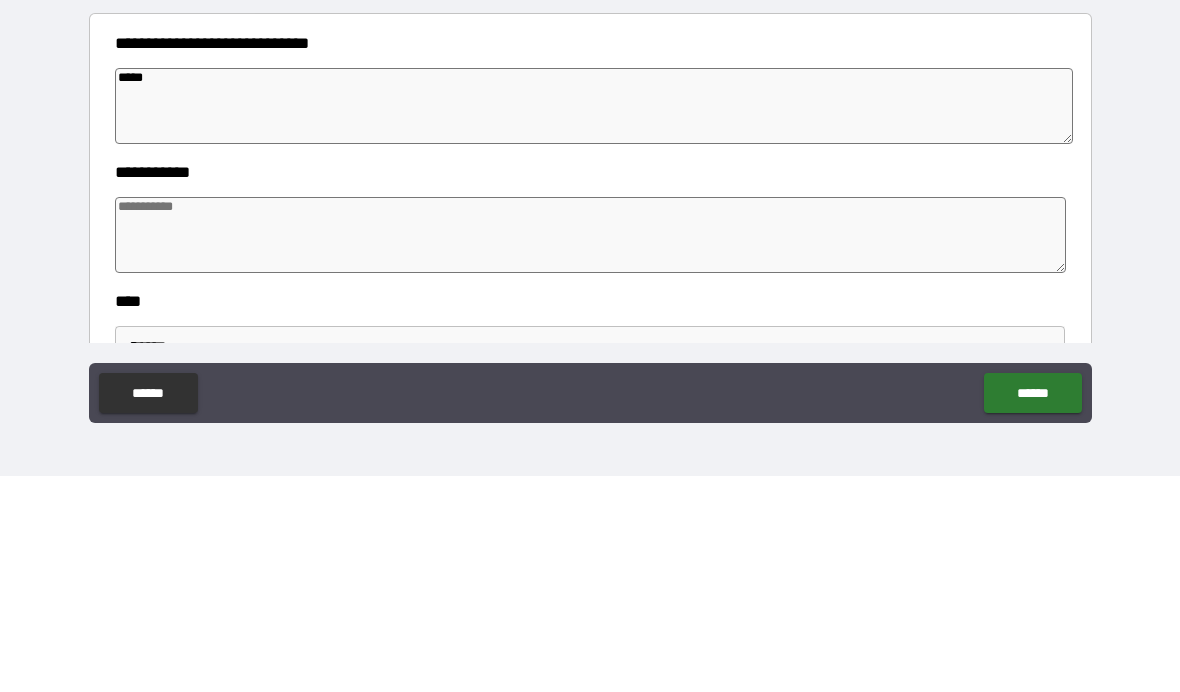 type on "*" 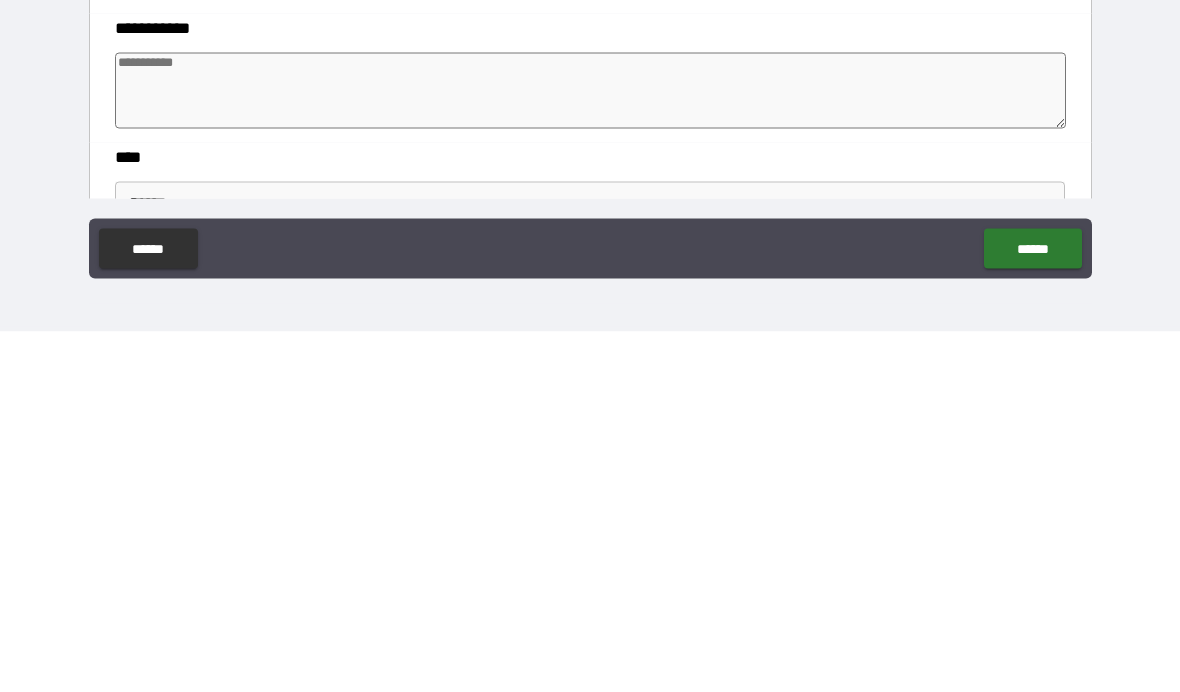 click at bounding box center [591, 451] 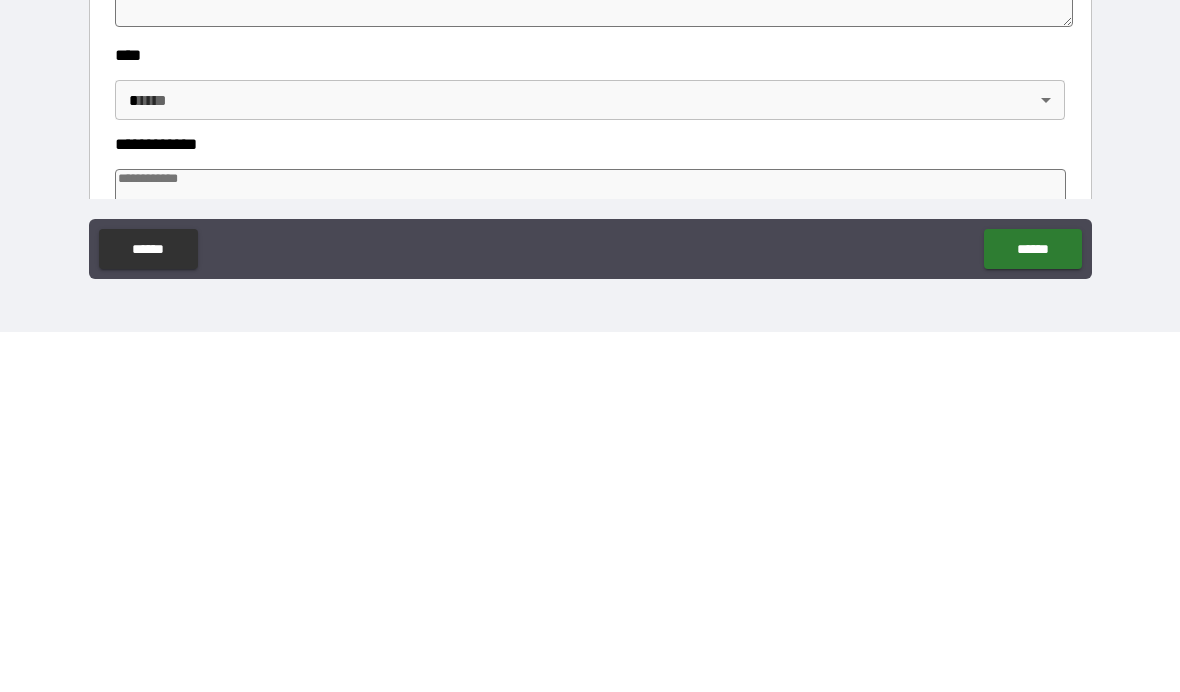 scroll, scrollTop: 104, scrollLeft: 0, axis: vertical 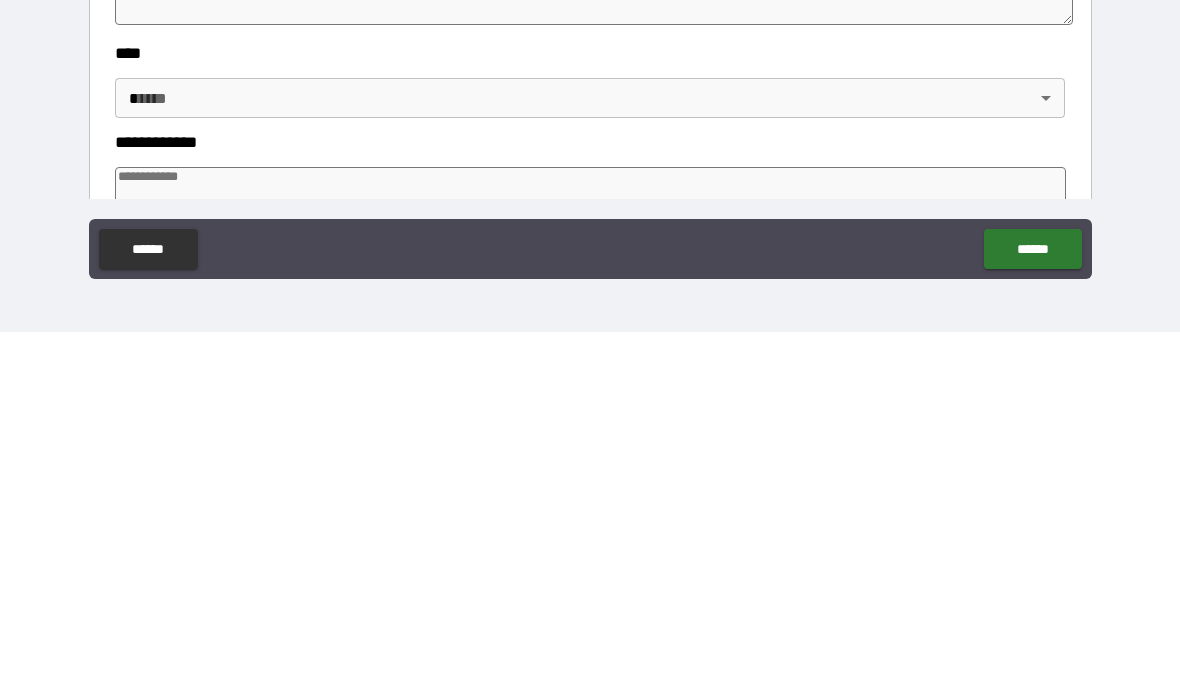 click on "**********" at bounding box center (590, 305) 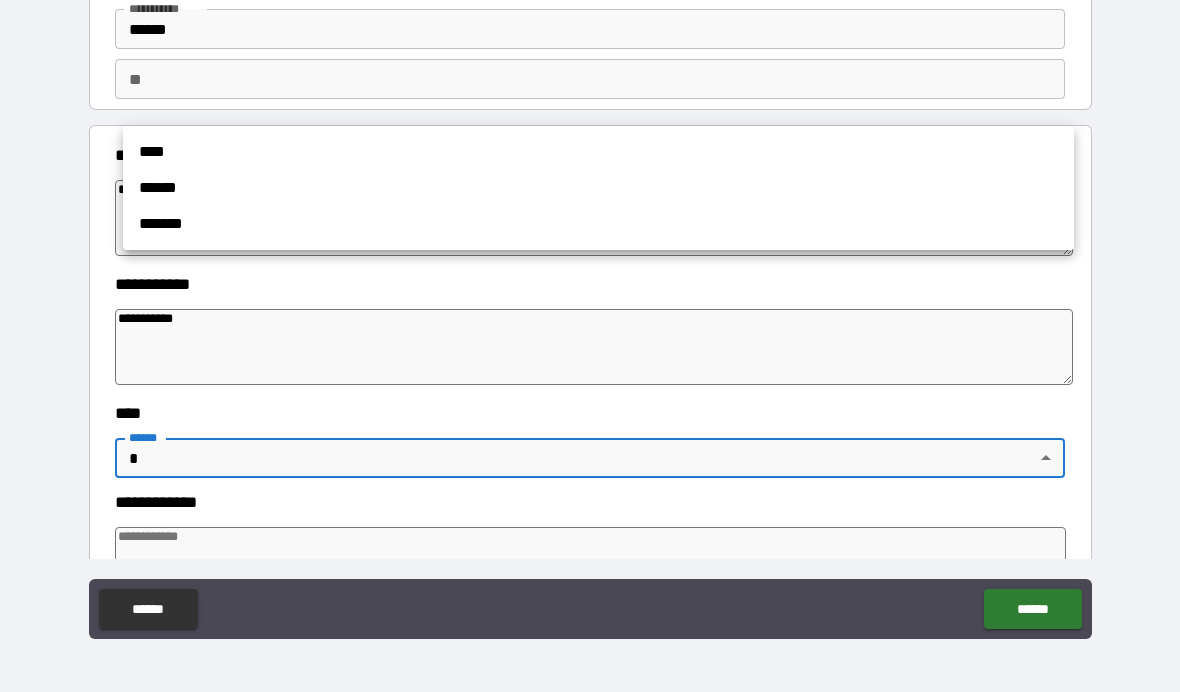 click on "****" at bounding box center (598, 152) 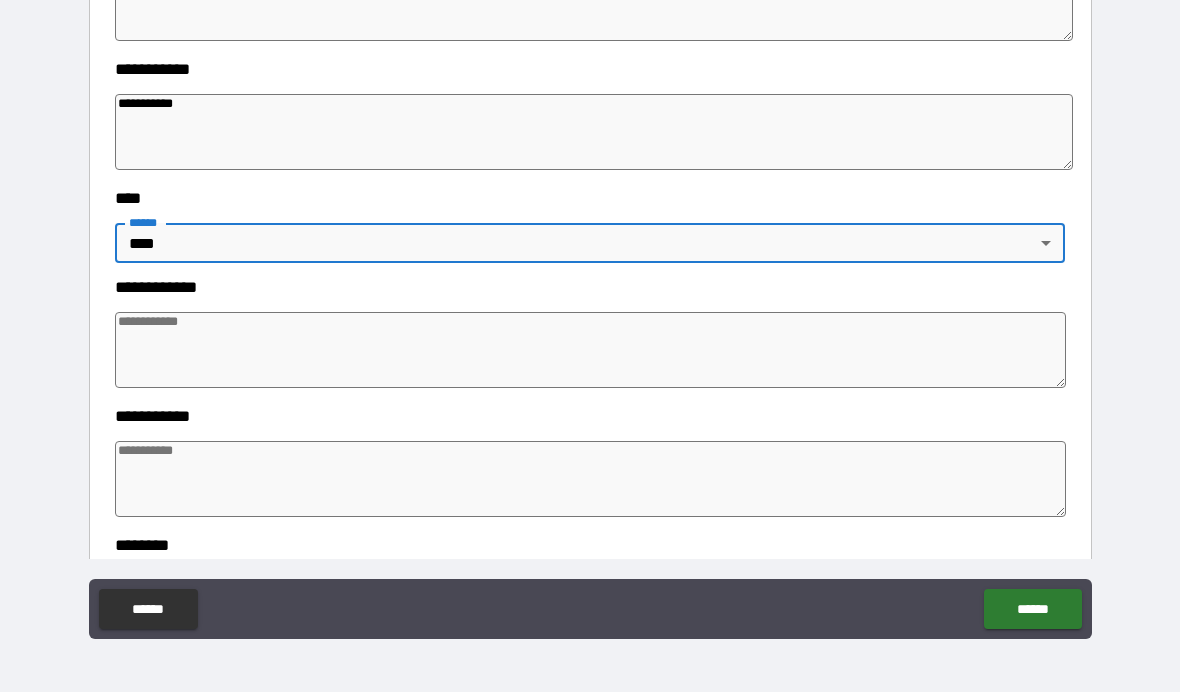 scroll, scrollTop: 324, scrollLeft: 0, axis: vertical 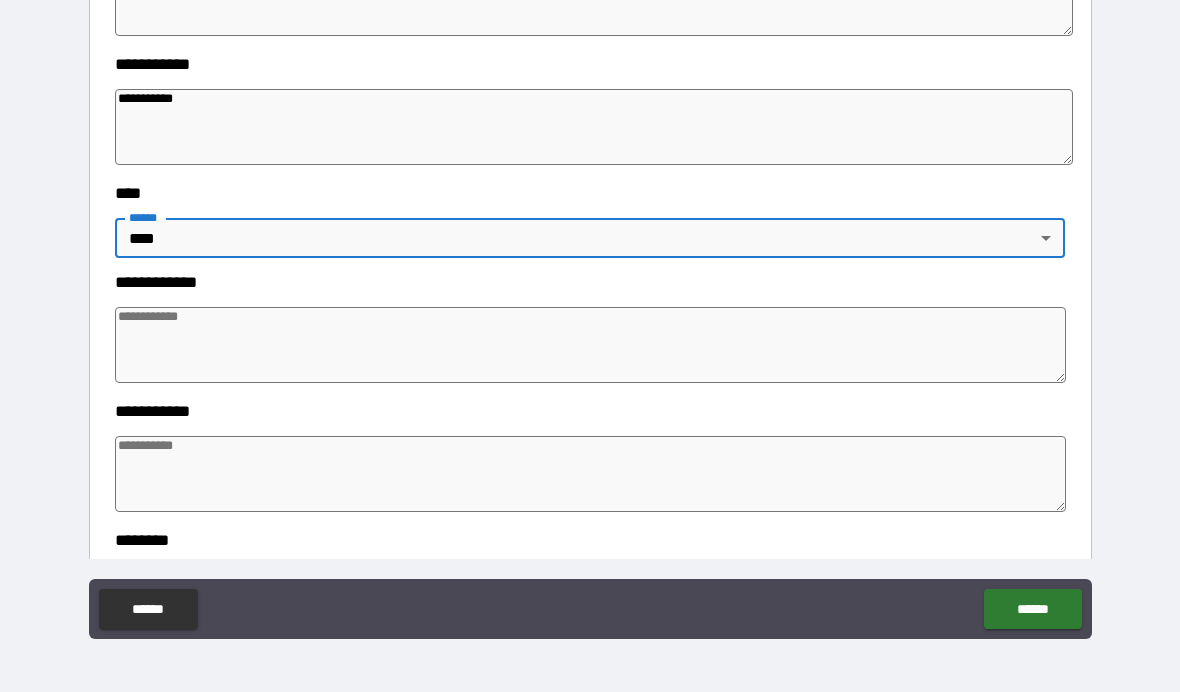 click at bounding box center (591, 345) 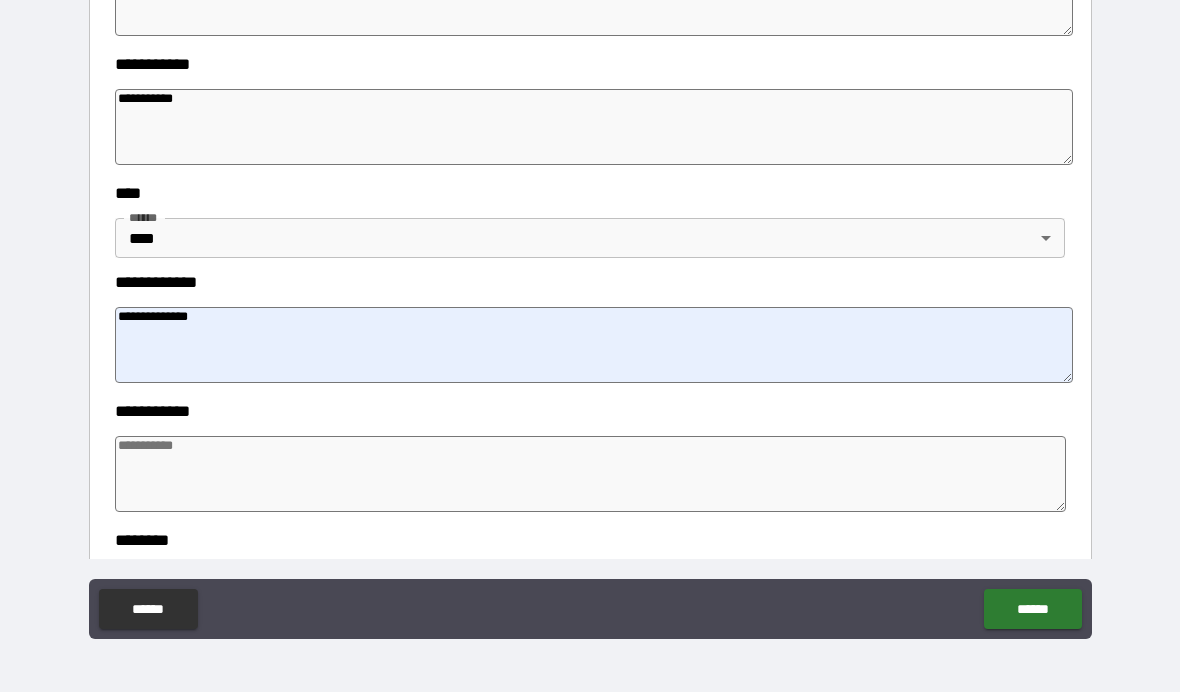 click at bounding box center [591, 474] 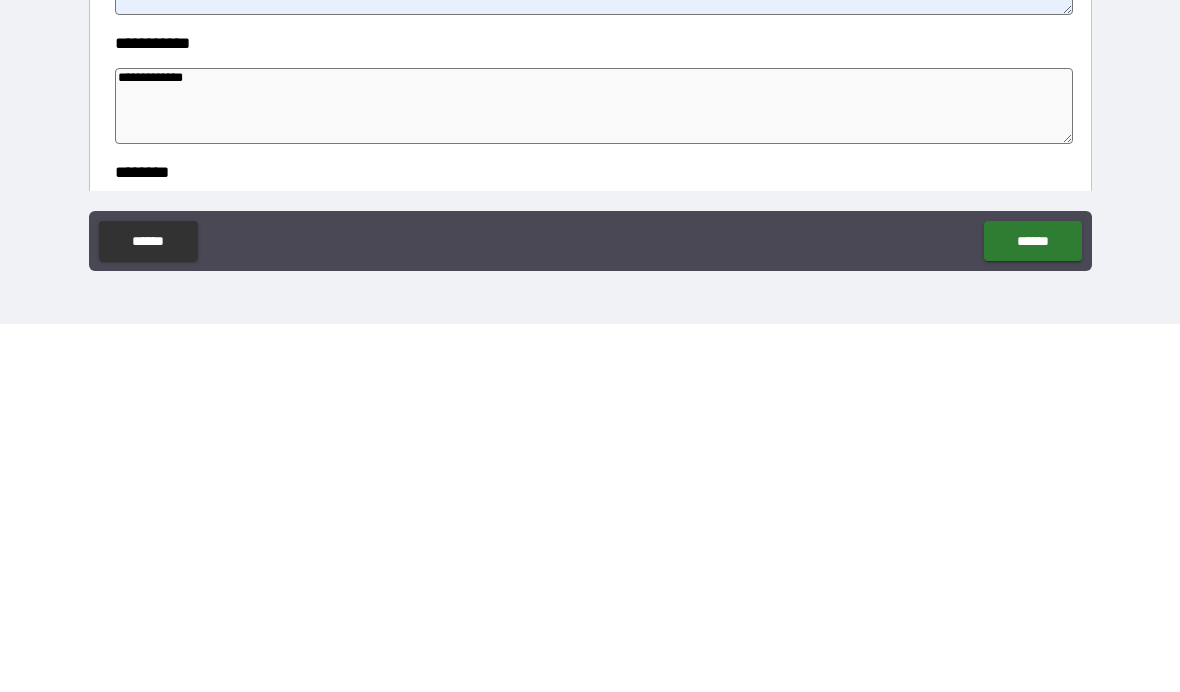scroll, scrollTop: 351, scrollLeft: 0, axis: vertical 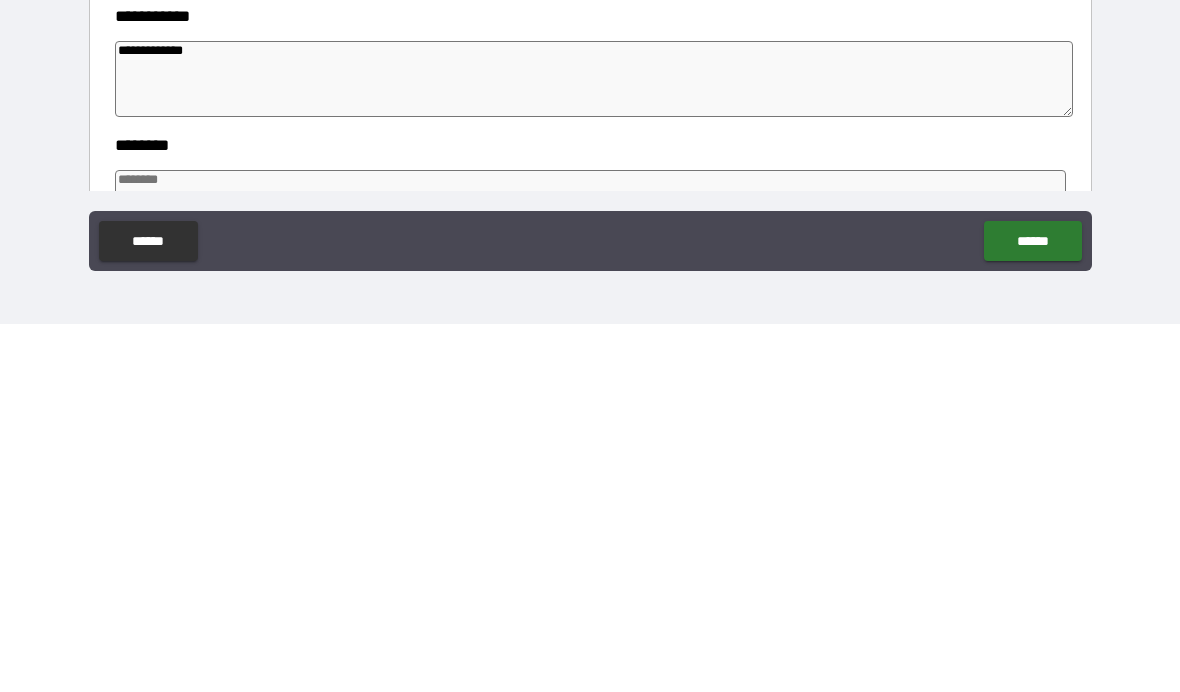 click at bounding box center [591, 576] 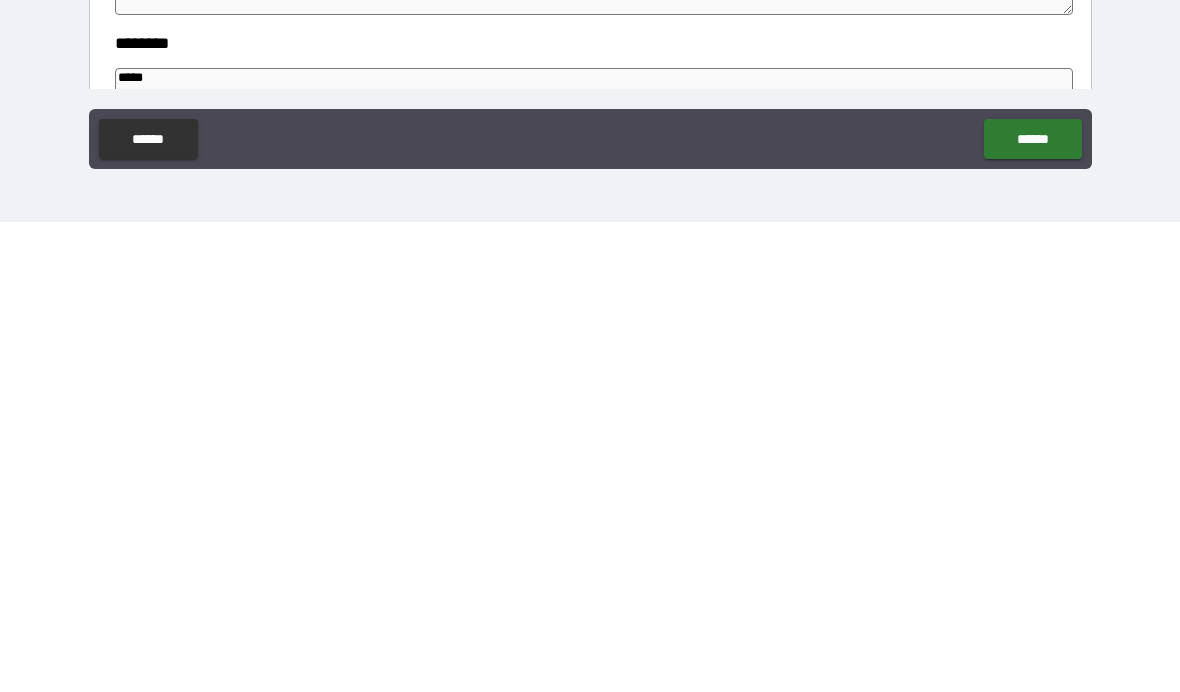 click on "******" at bounding box center [1032, 609] 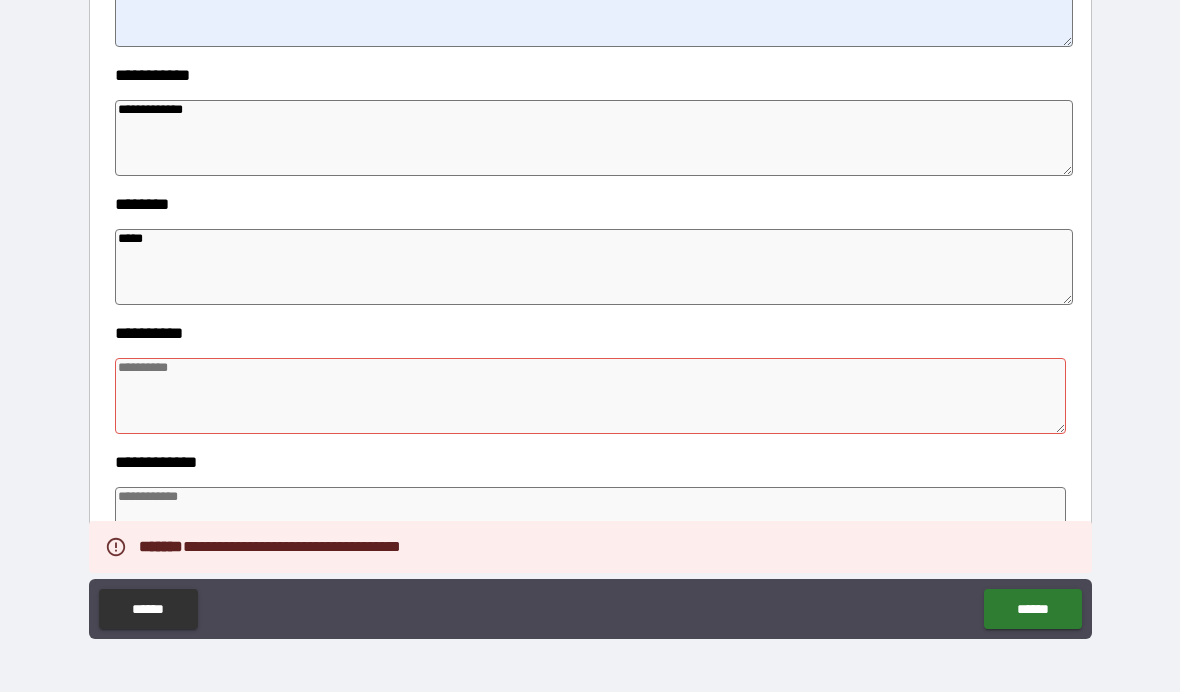 scroll, scrollTop: 666, scrollLeft: 0, axis: vertical 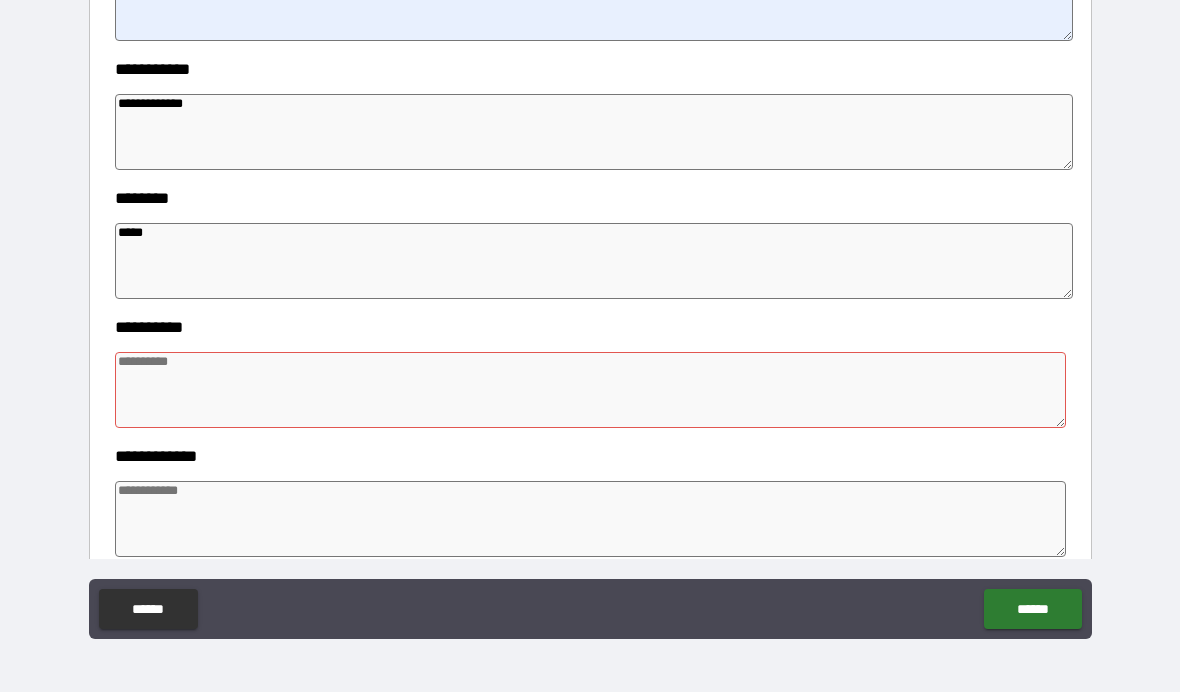 click at bounding box center [591, 390] 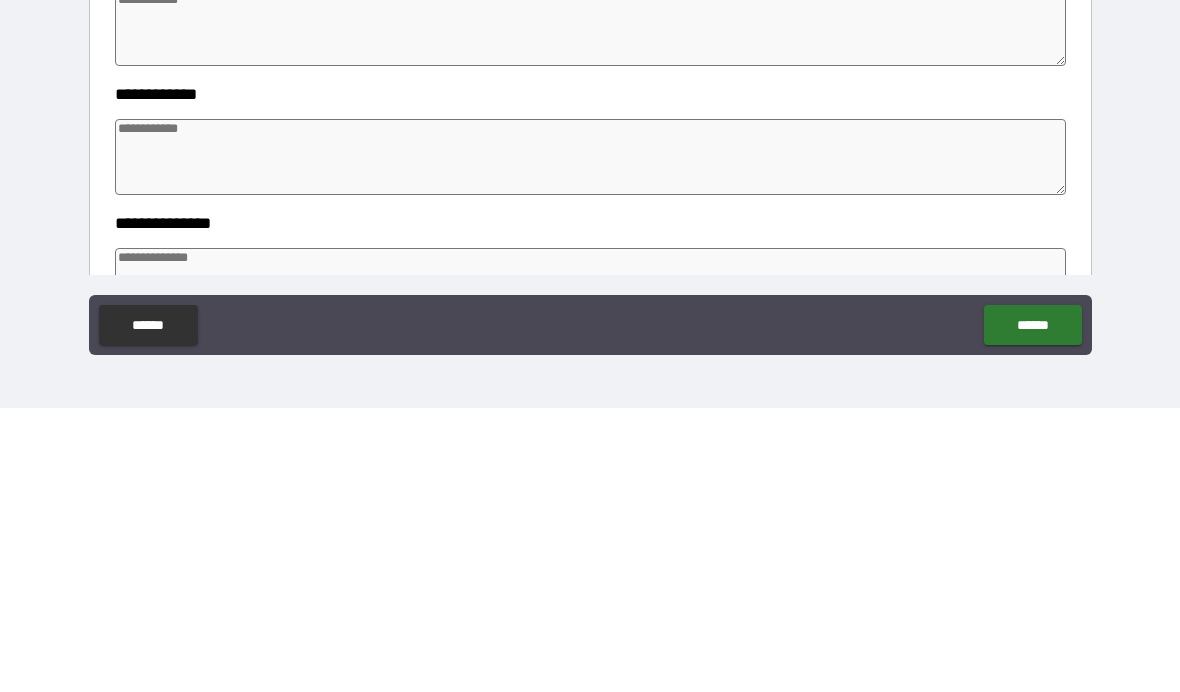 scroll, scrollTop: 874, scrollLeft: 0, axis: vertical 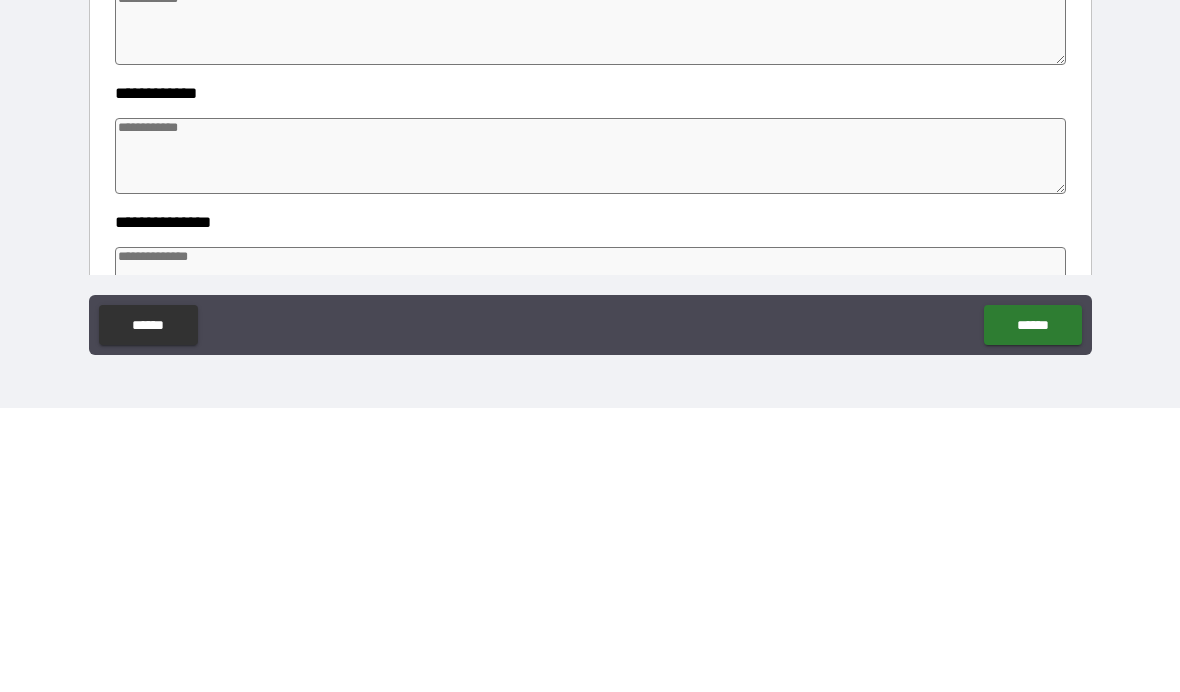 click at bounding box center (591, 311) 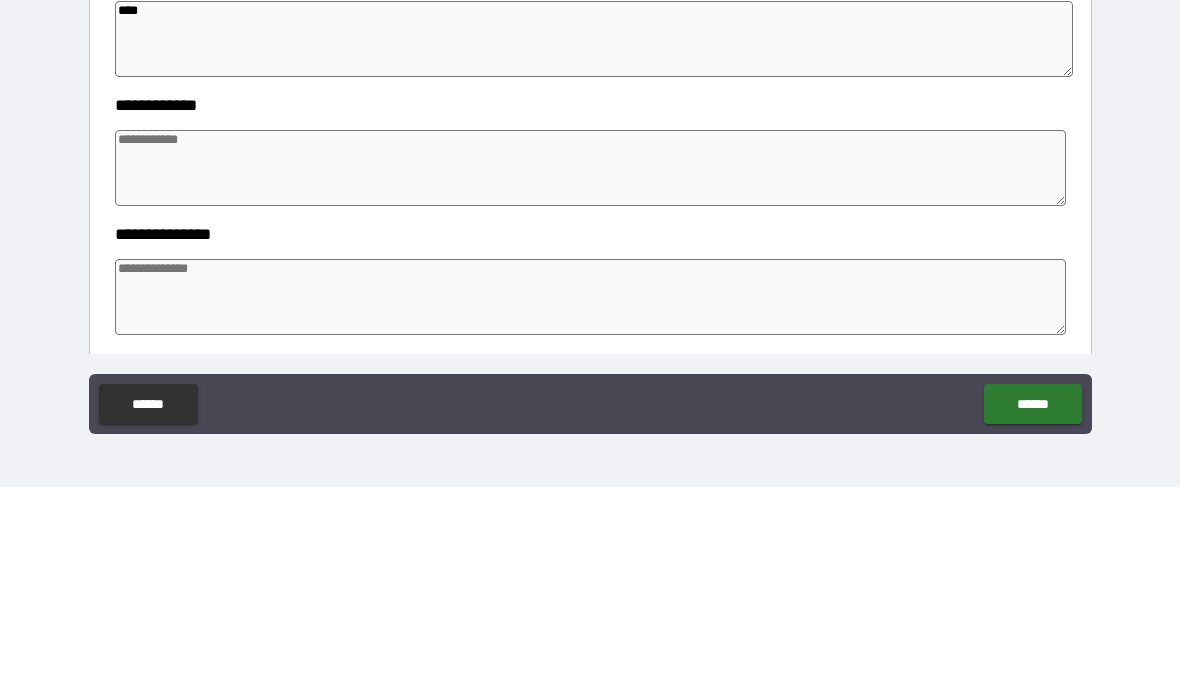 scroll, scrollTop: 953, scrollLeft: 0, axis: vertical 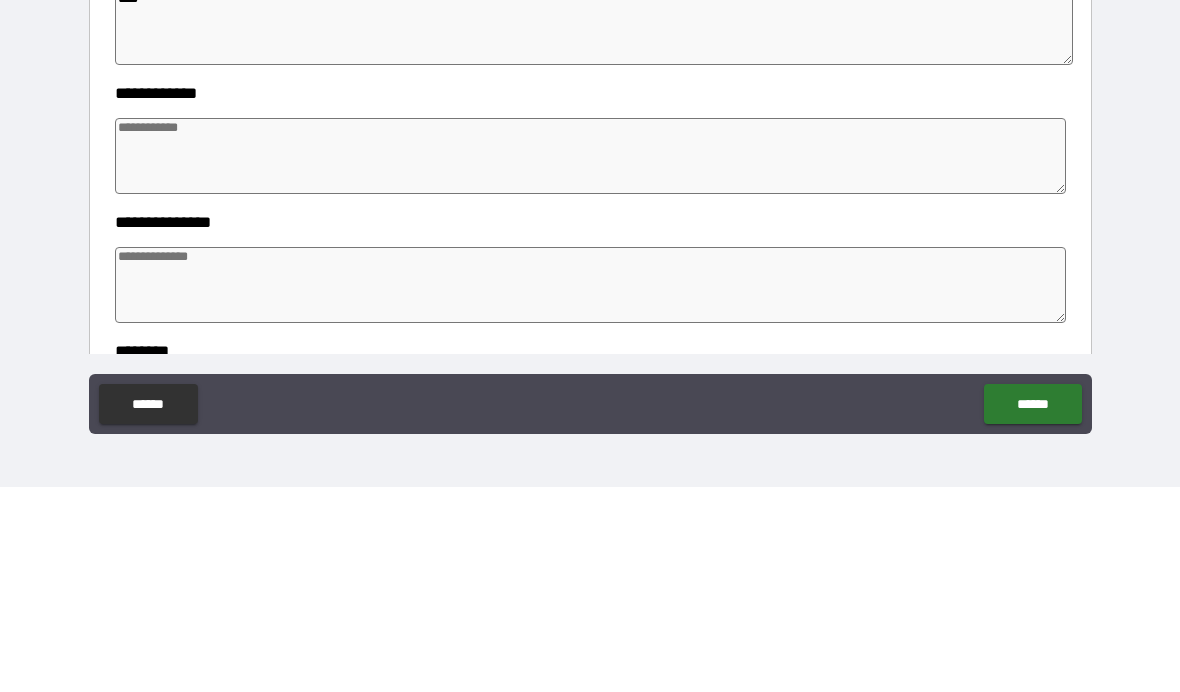 click at bounding box center [591, 361] 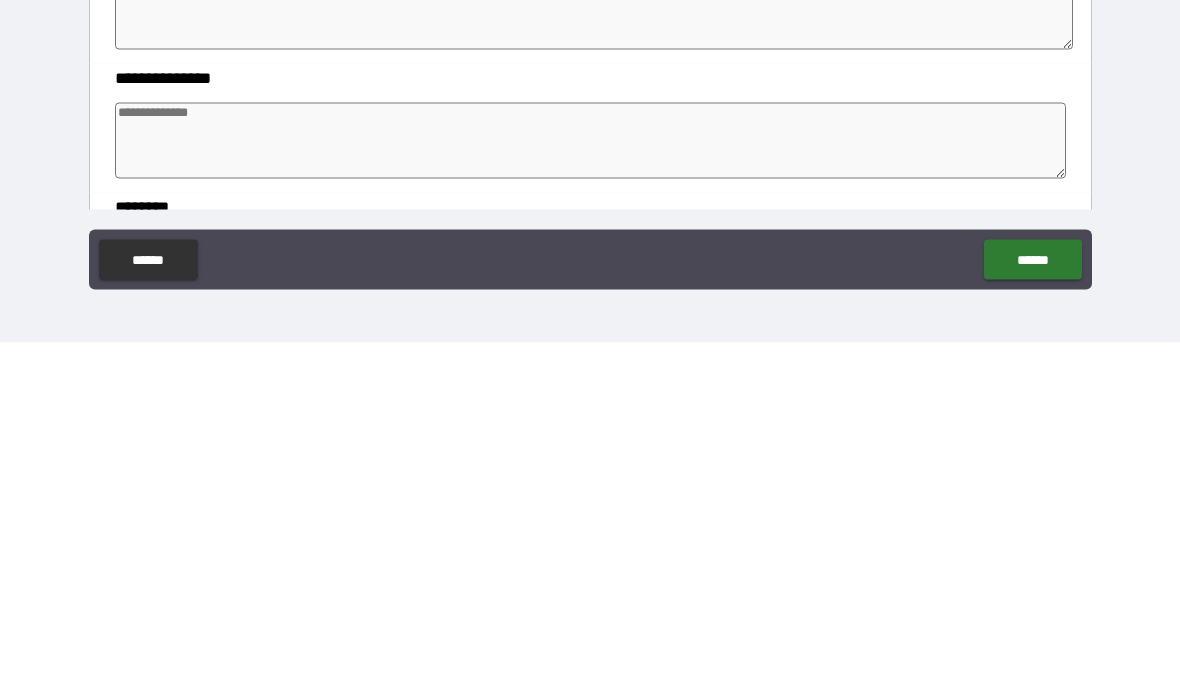 click at bounding box center [591, 490] 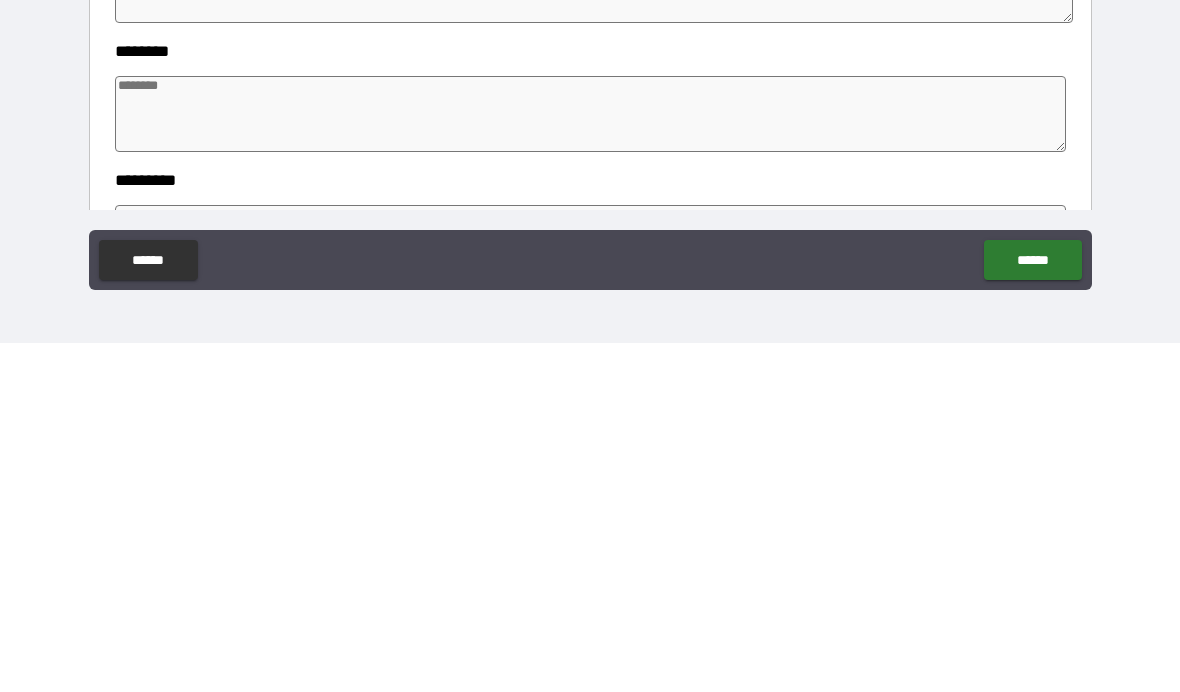 scroll, scrollTop: 1106, scrollLeft: 0, axis: vertical 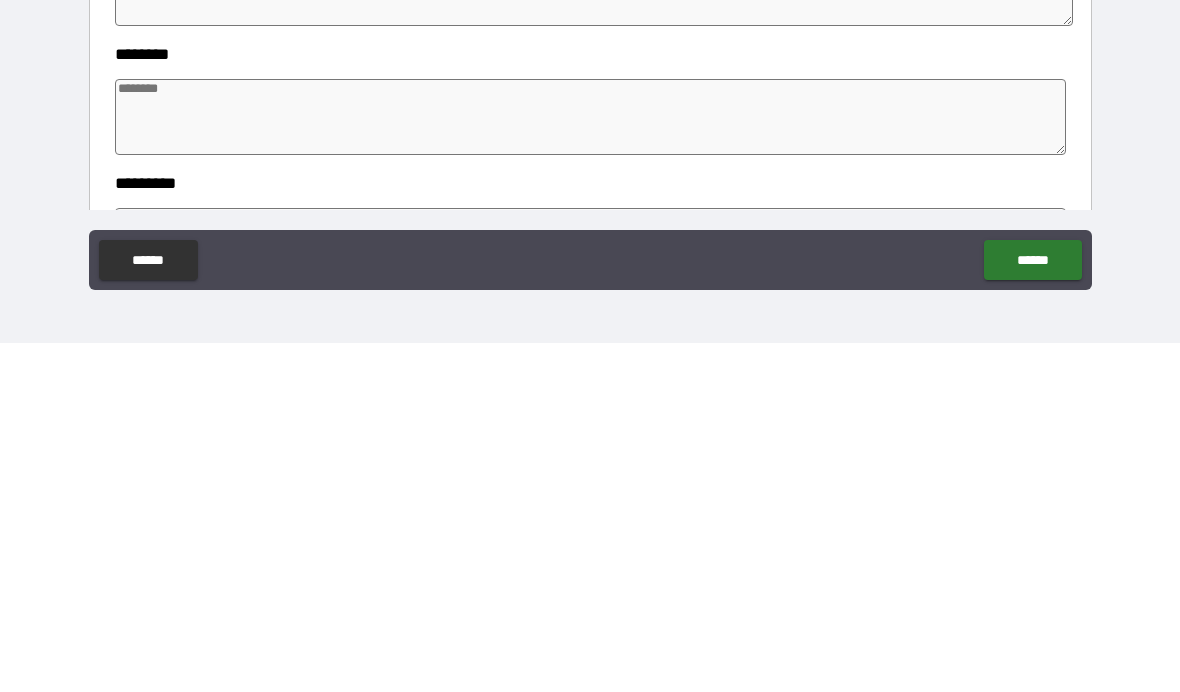 click at bounding box center (591, 466) 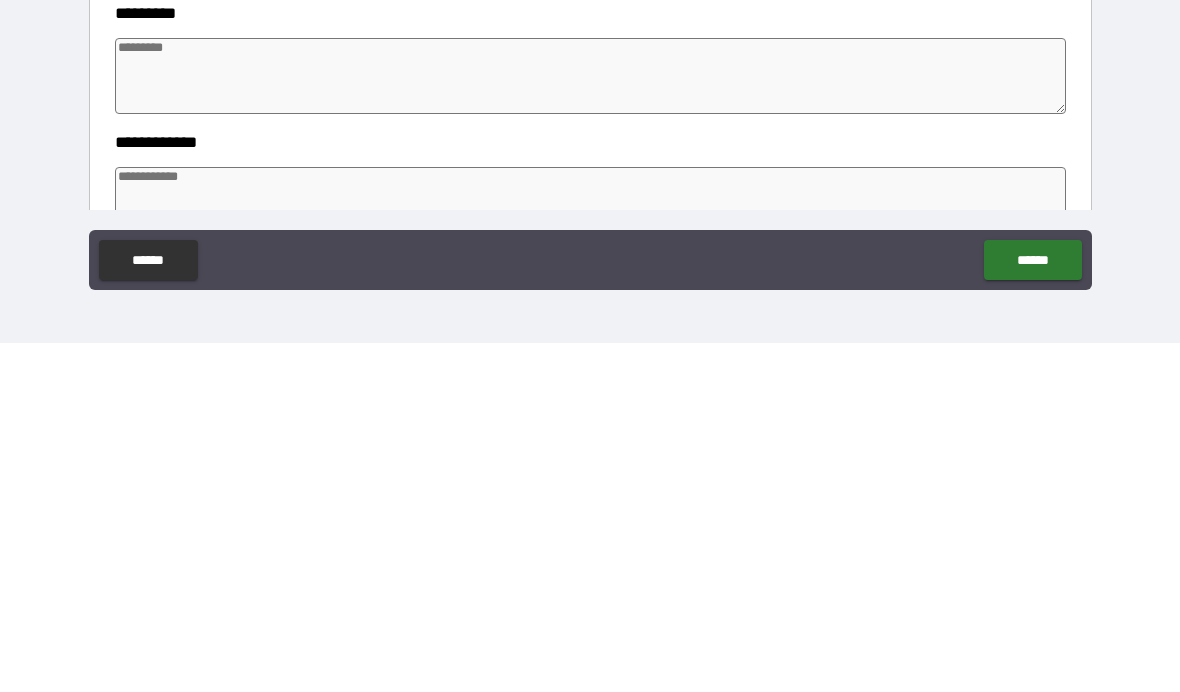 scroll, scrollTop: 1272, scrollLeft: 0, axis: vertical 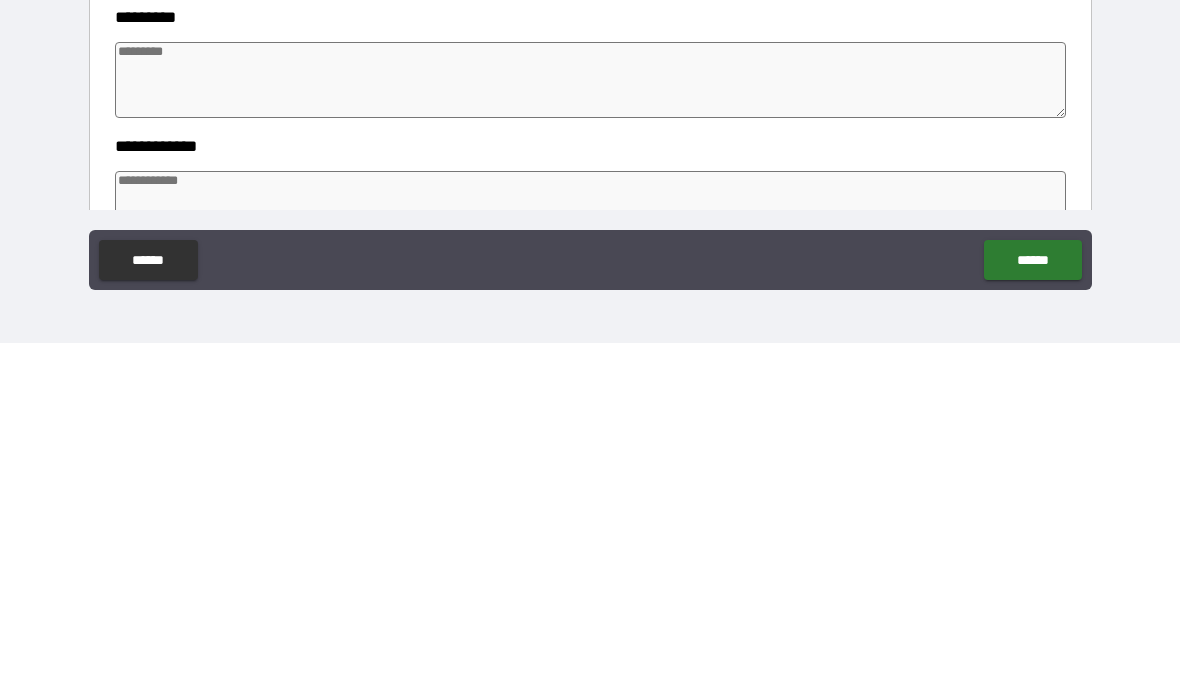 click at bounding box center [591, 429] 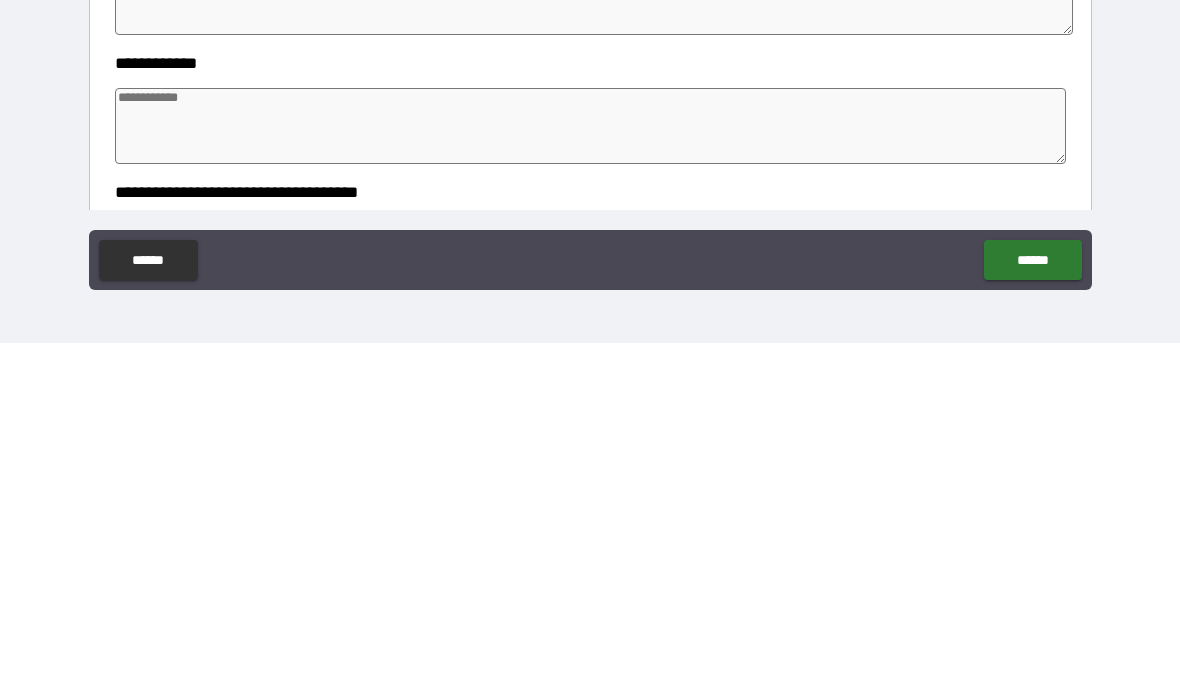 scroll, scrollTop: 1357, scrollLeft: 0, axis: vertical 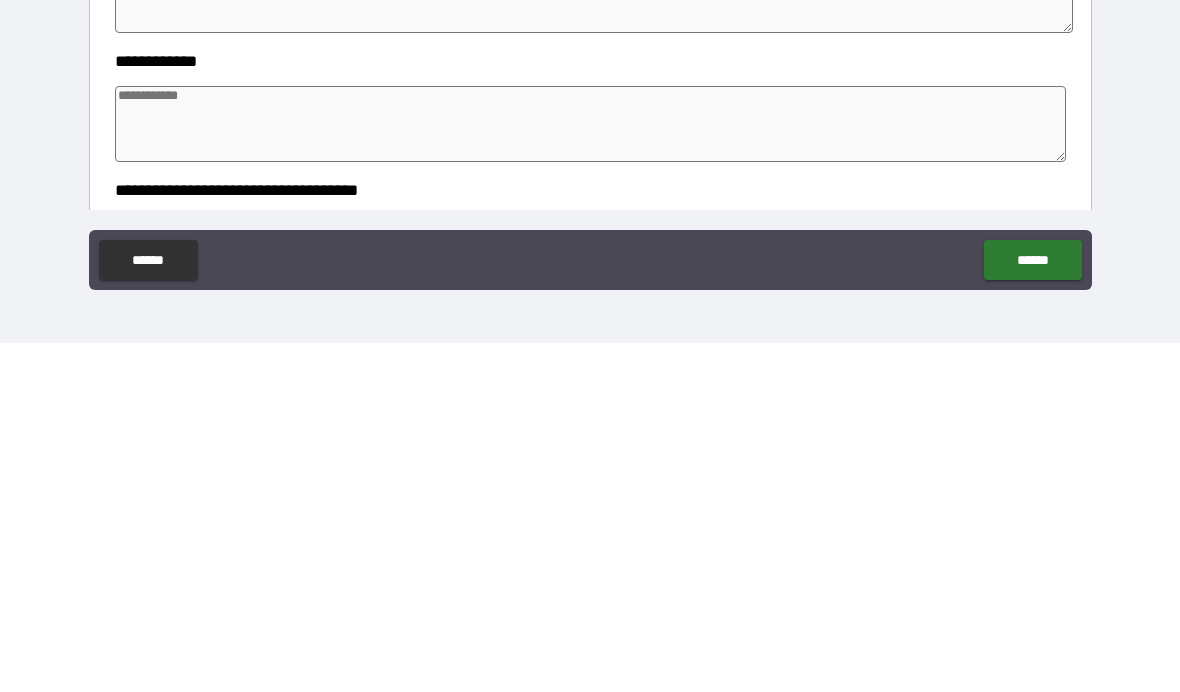click at bounding box center [591, 473] 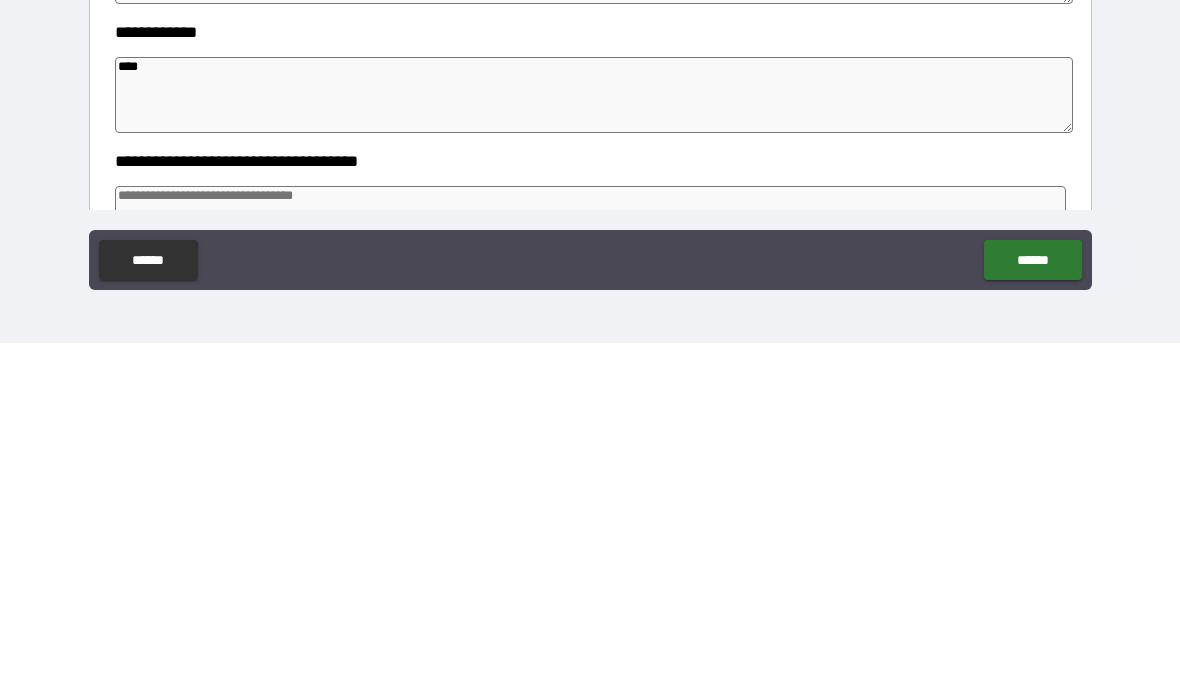 scroll, scrollTop: 1447, scrollLeft: 0, axis: vertical 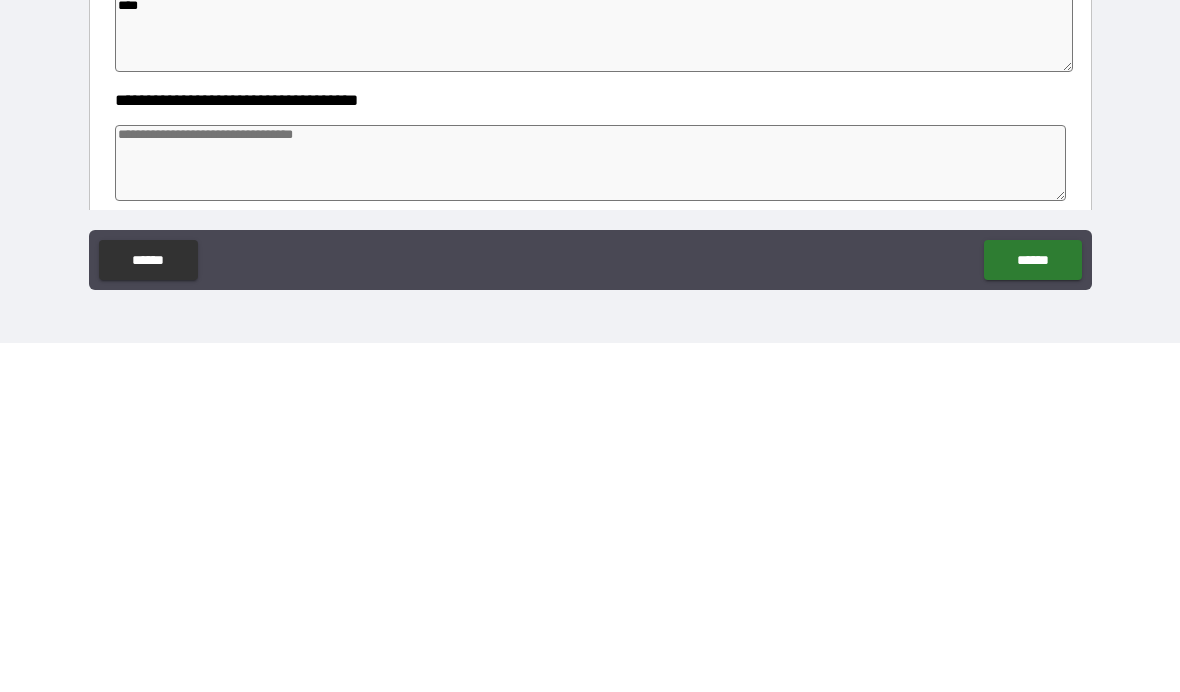 click at bounding box center [591, 512] 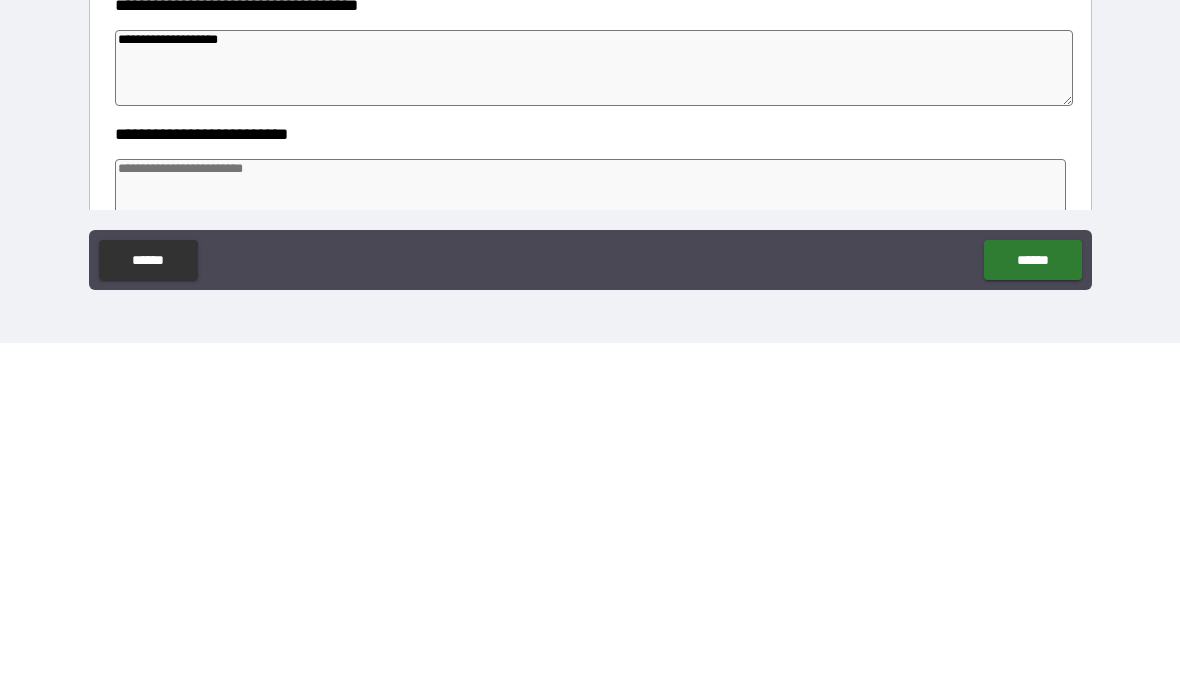 scroll, scrollTop: 1552, scrollLeft: 0, axis: vertical 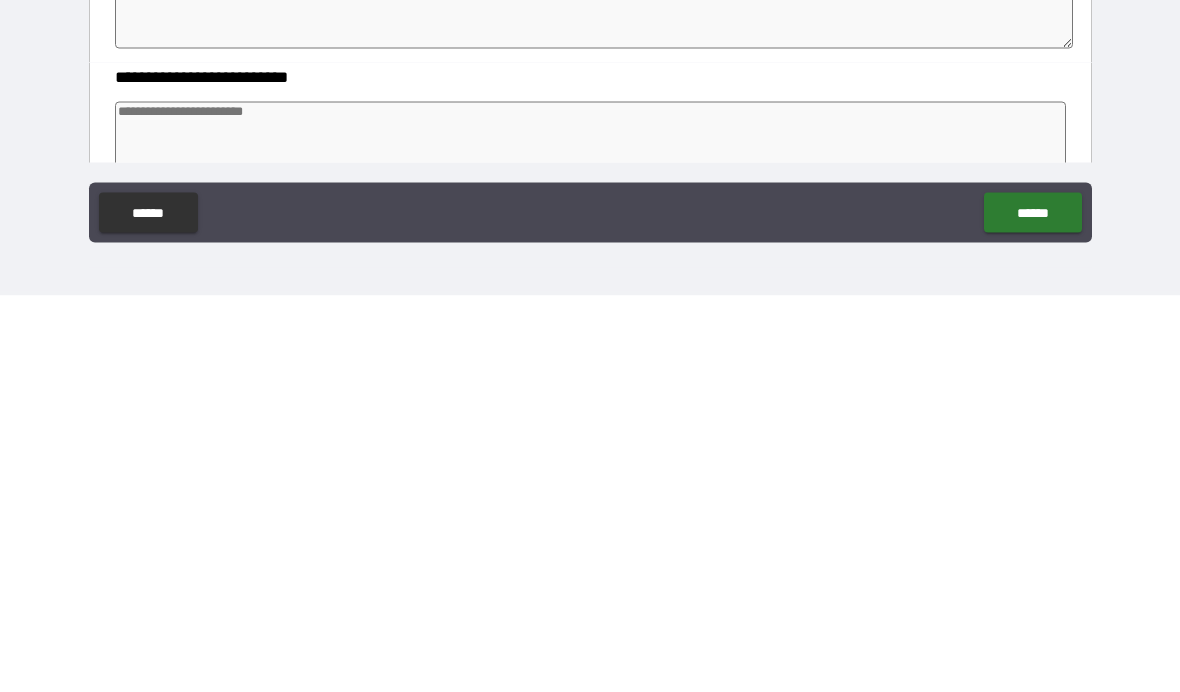 click at bounding box center [591, 536] 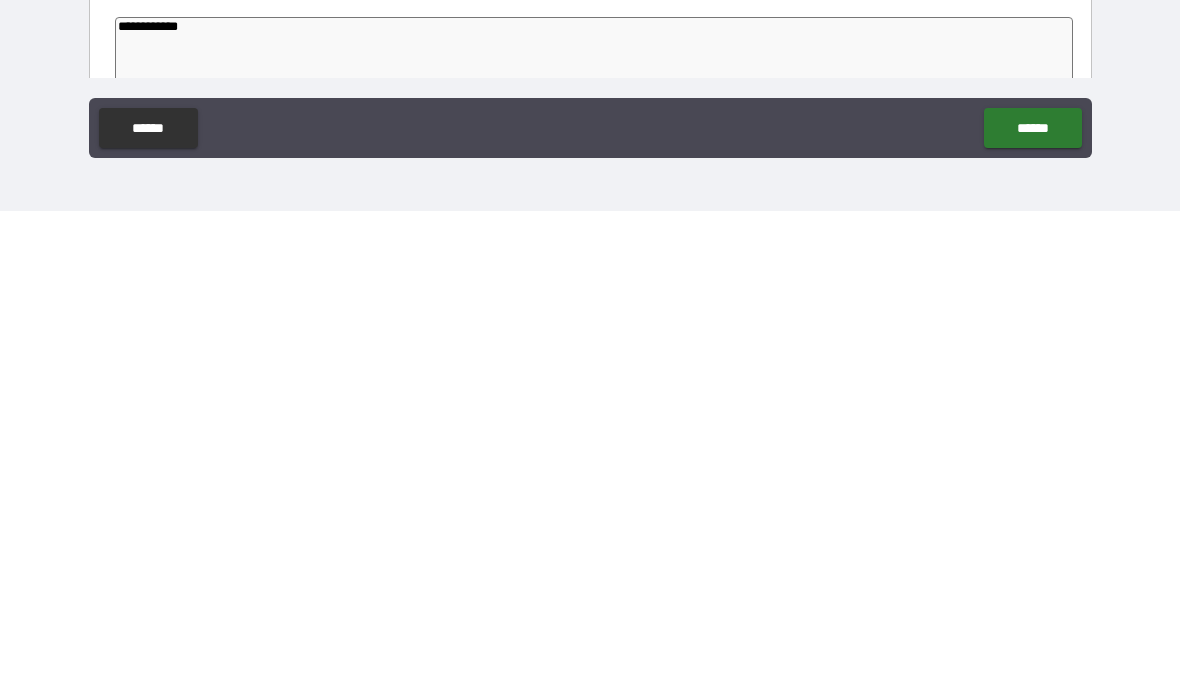 click on "******" at bounding box center (1032, 609) 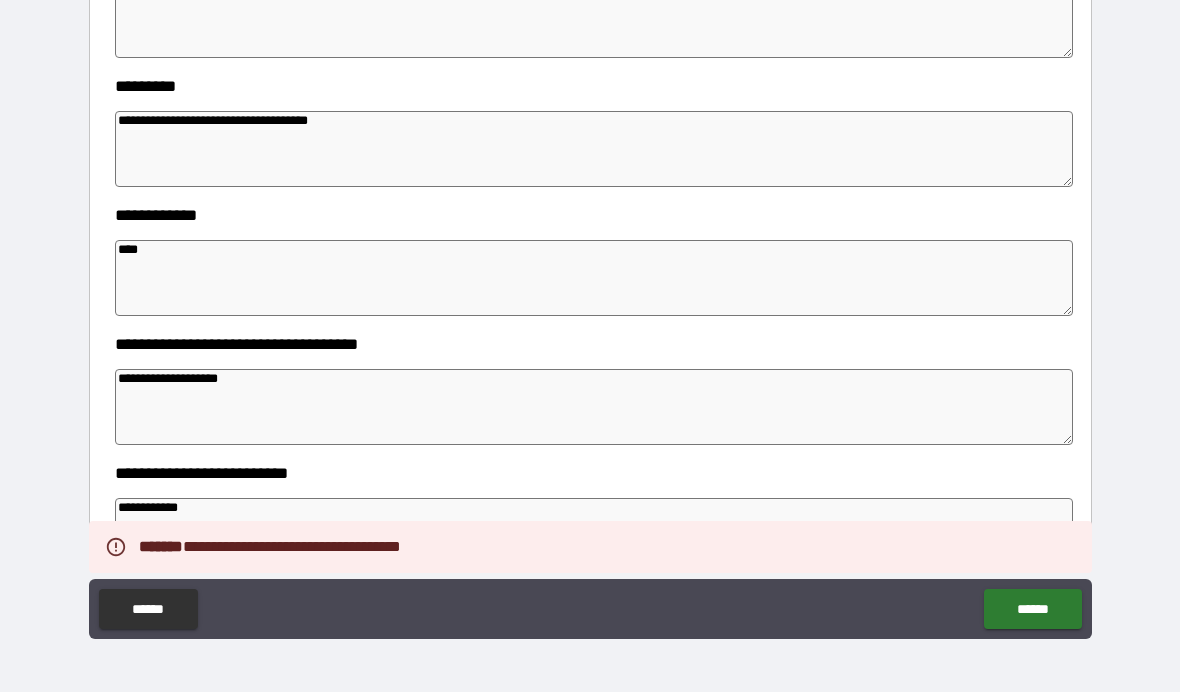 click on "****" at bounding box center [594, 278] 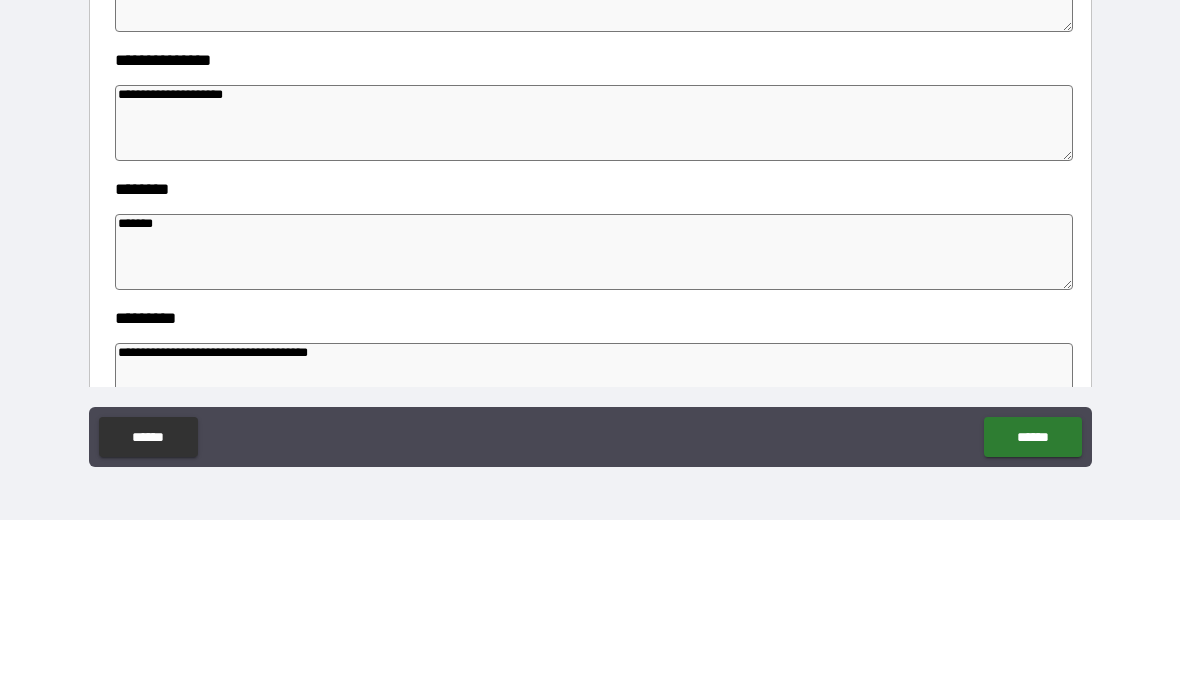 scroll, scrollTop: 1145, scrollLeft: 0, axis: vertical 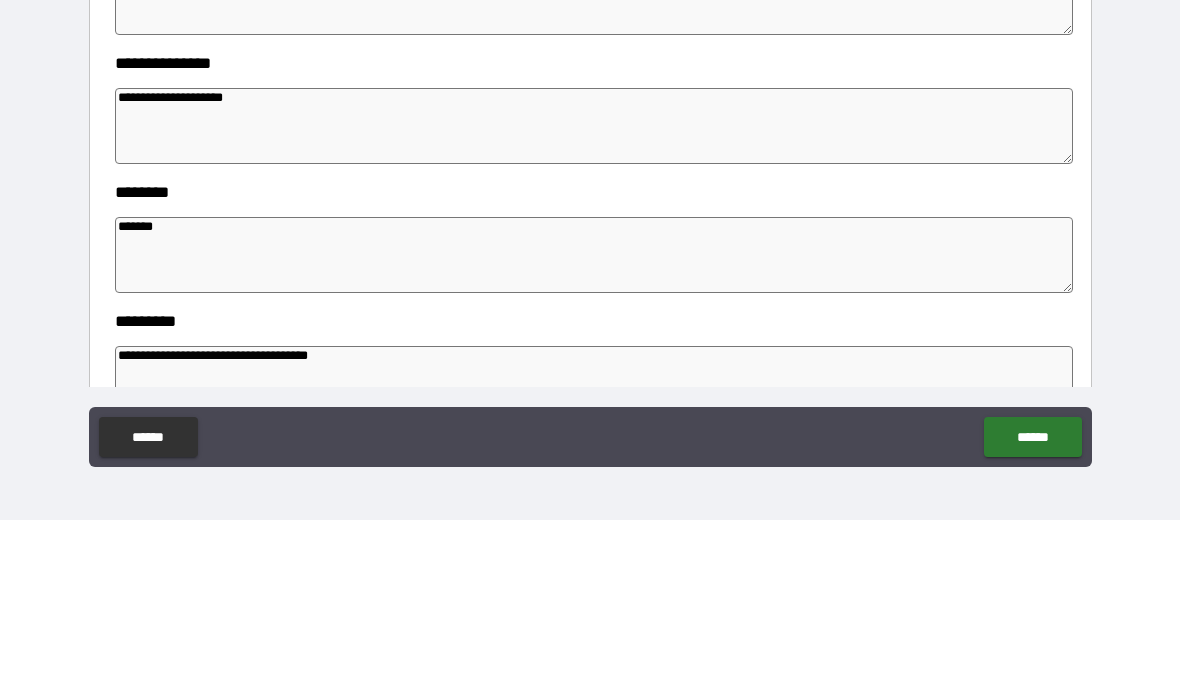 click on "**********" at bounding box center (594, 298) 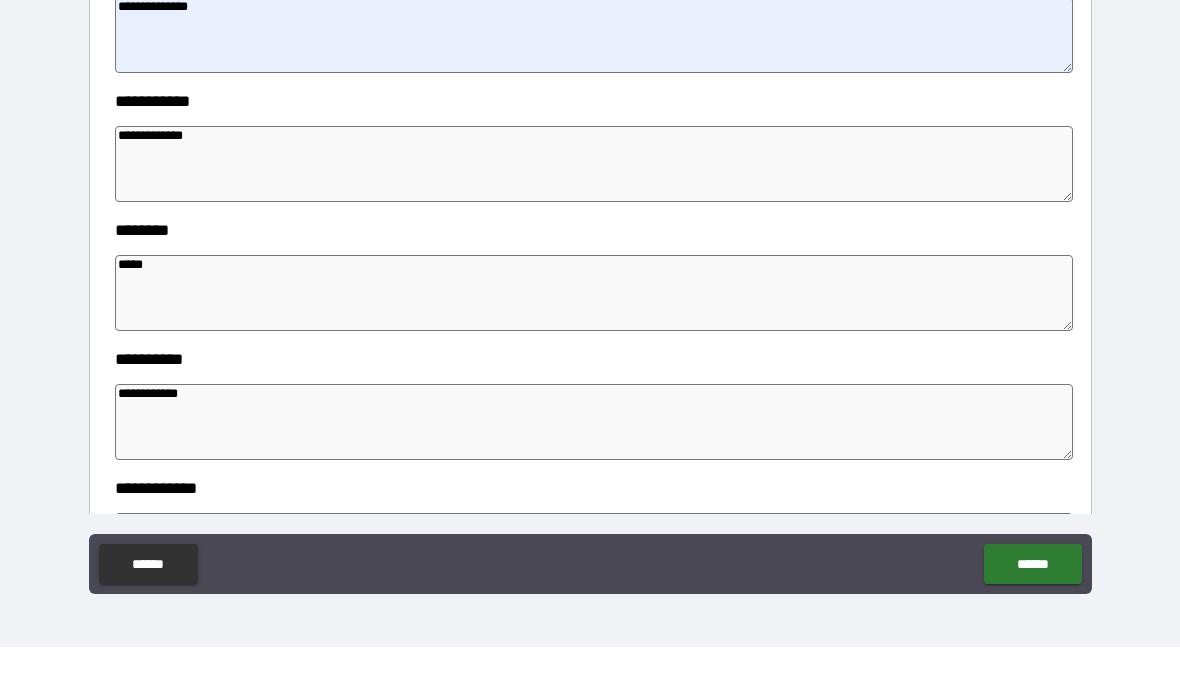 scroll, scrollTop: 583, scrollLeft: 0, axis: vertical 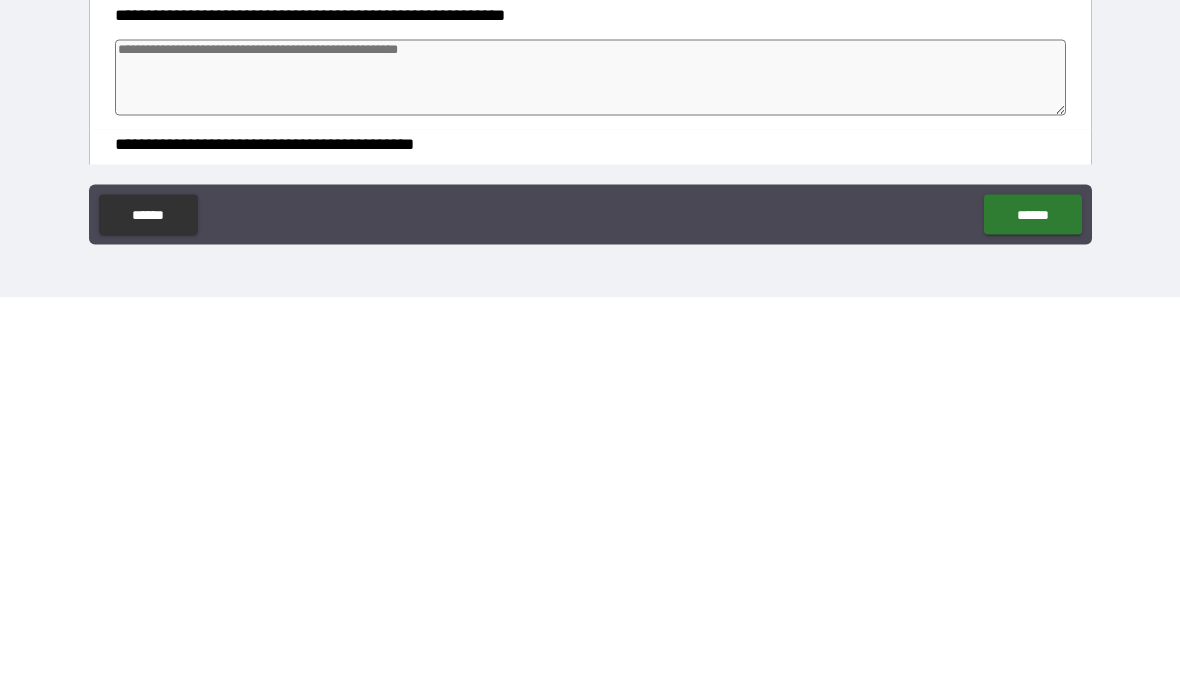 click at bounding box center [591, 472] 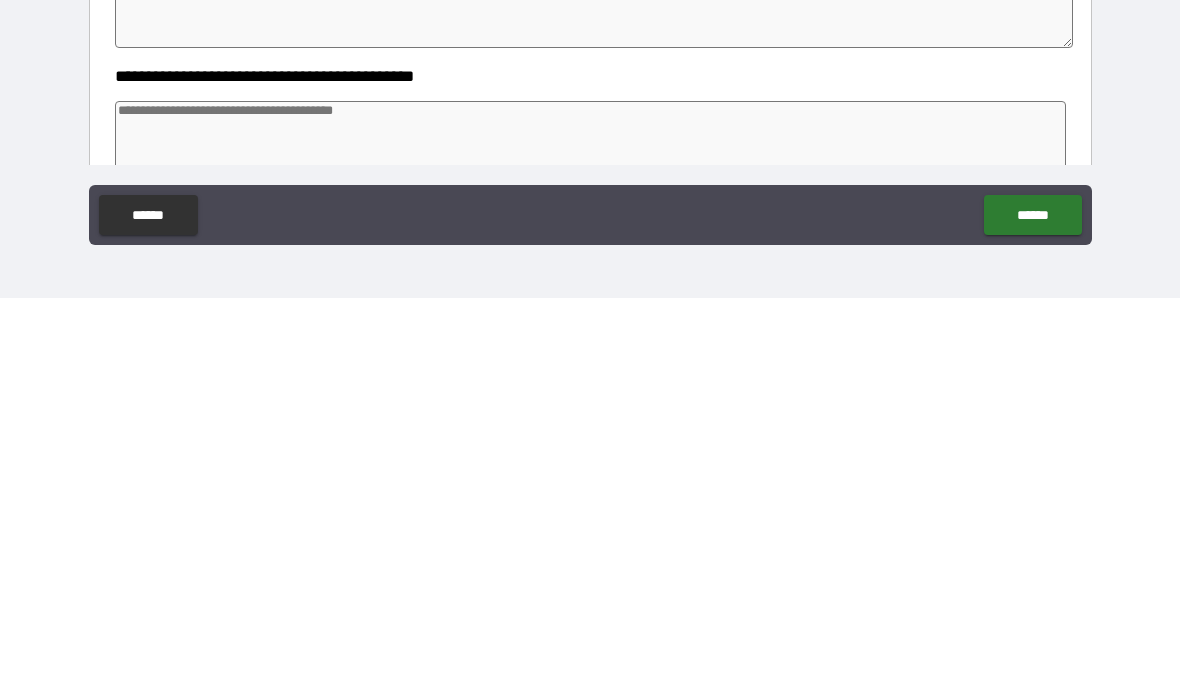 scroll, scrollTop: 1891, scrollLeft: 0, axis: vertical 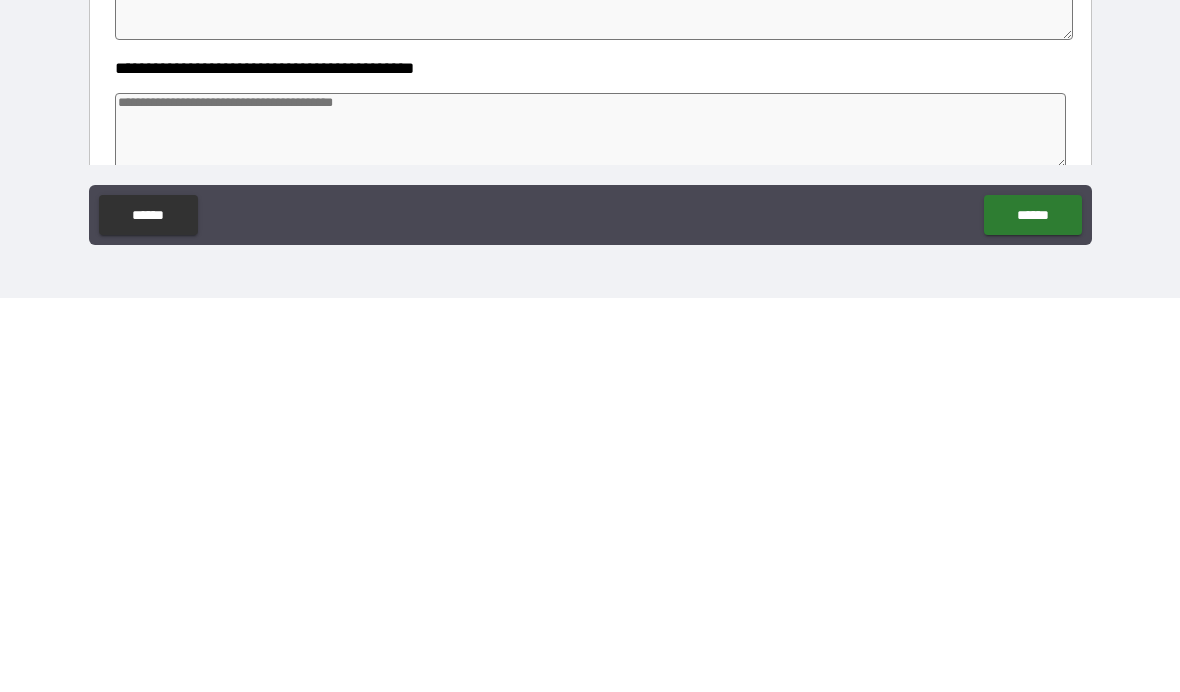 click at bounding box center (591, 525) 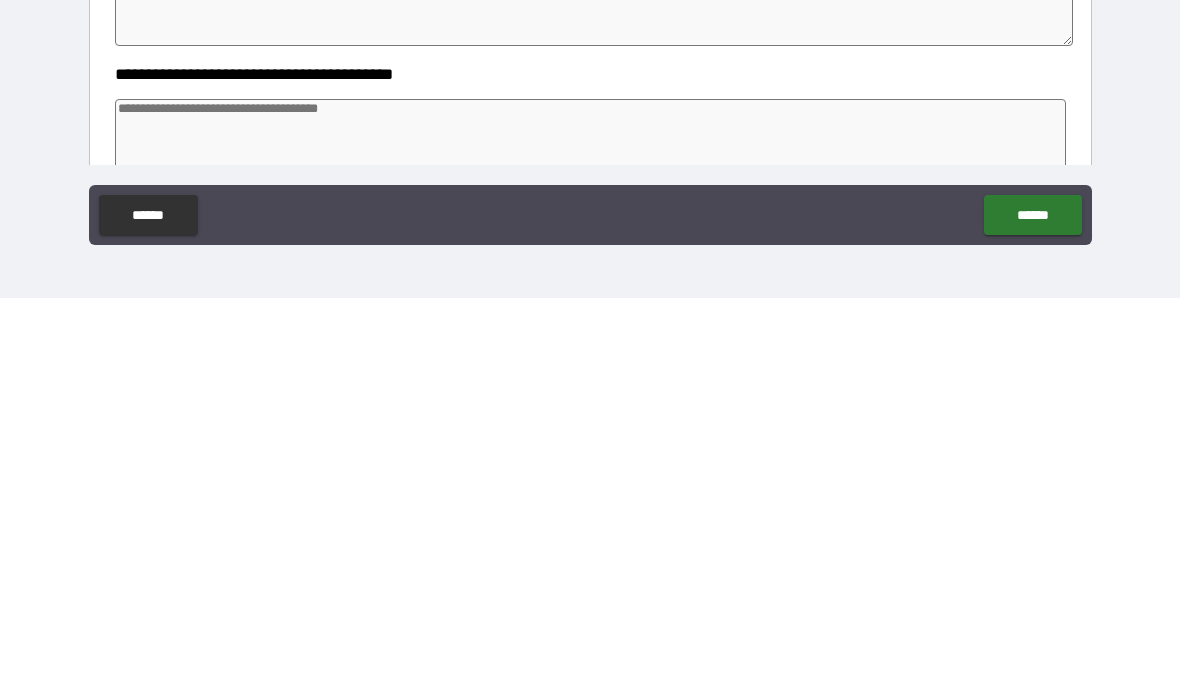 scroll, scrollTop: 2018, scrollLeft: 0, axis: vertical 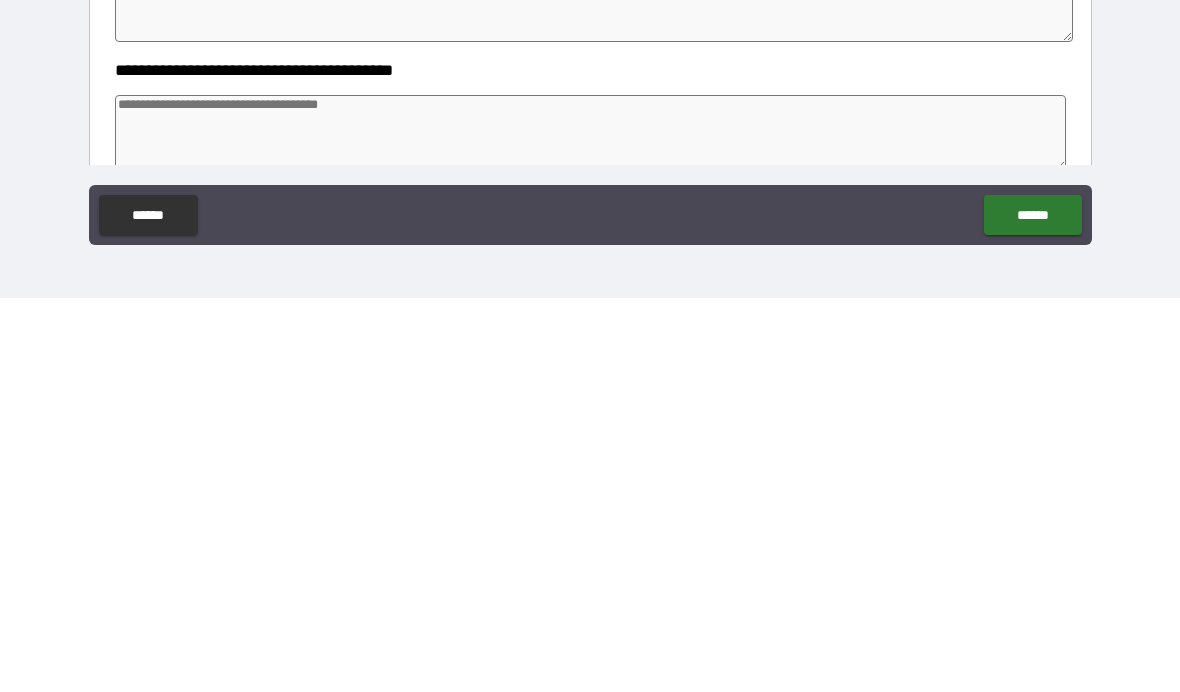 click at bounding box center [591, 527] 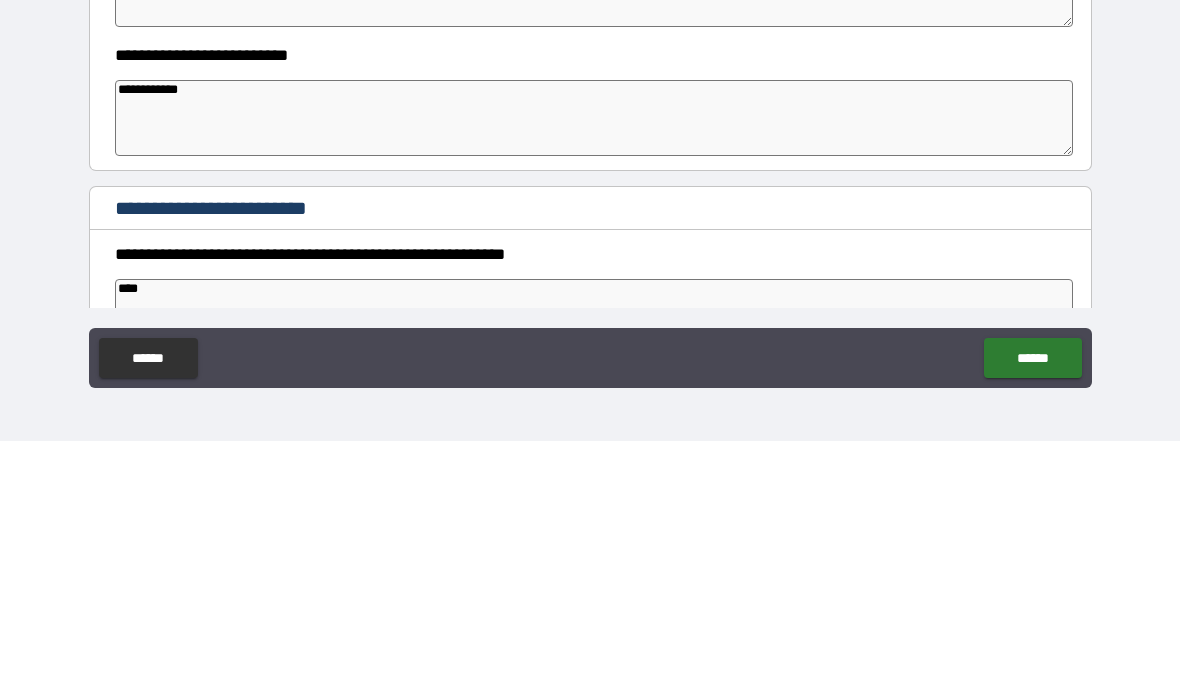 scroll, scrollTop: 1725, scrollLeft: 0, axis: vertical 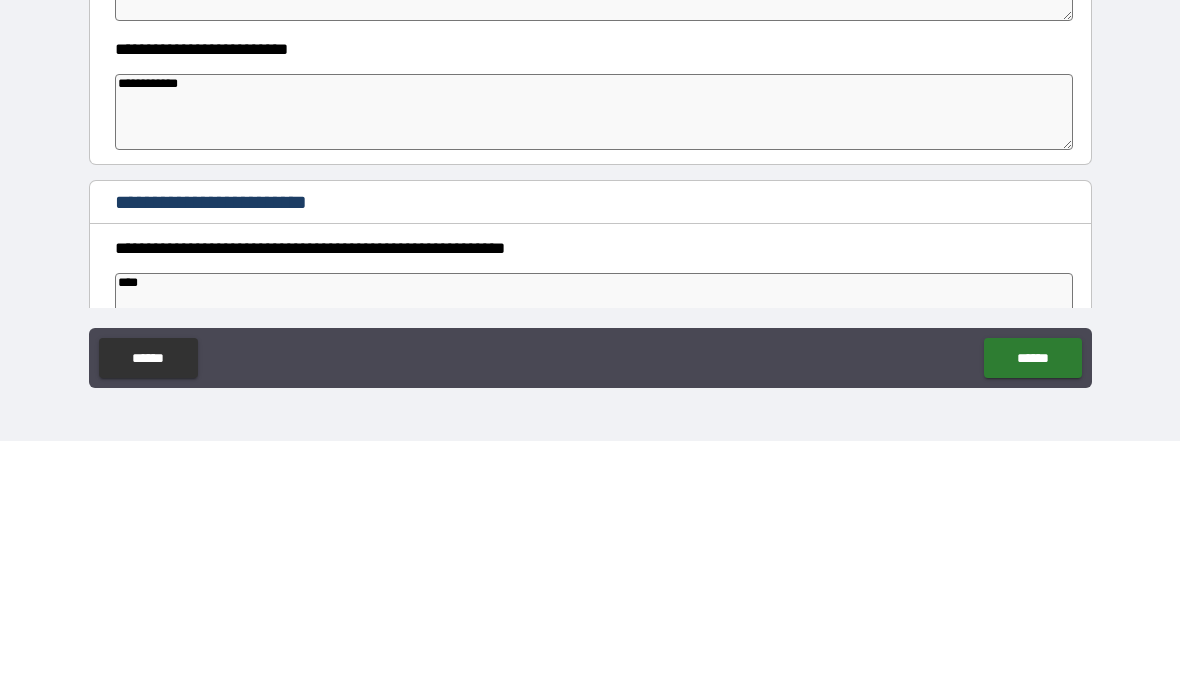 click on "**********" at bounding box center [594, 363] 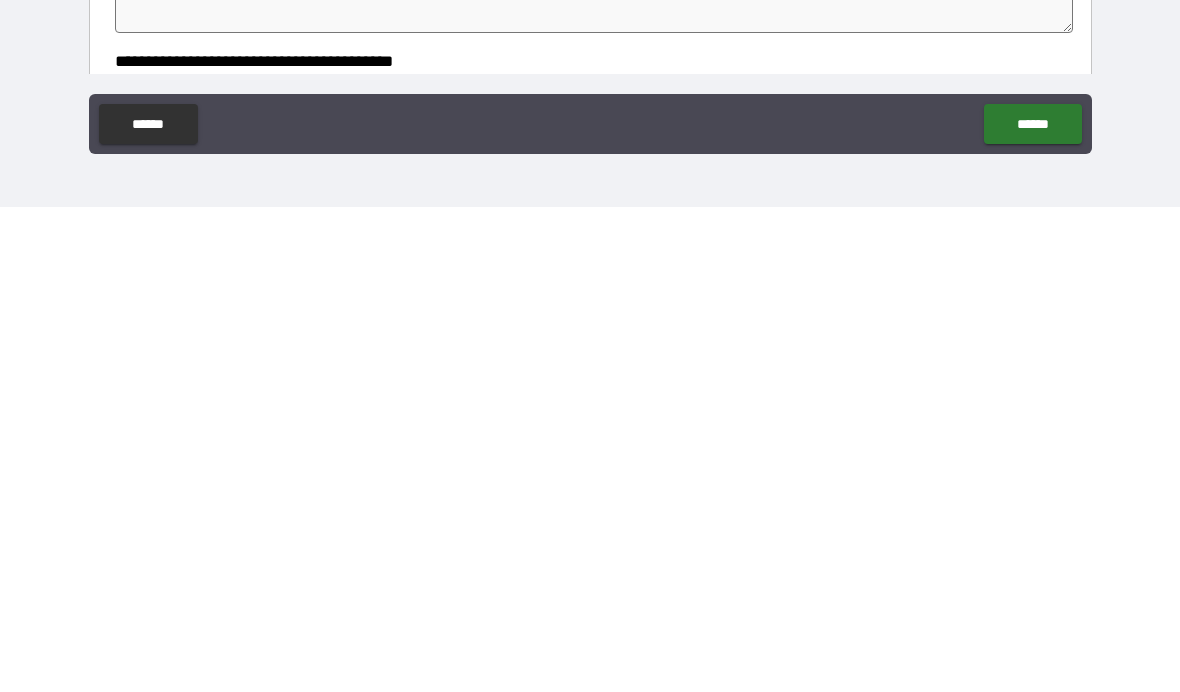 scroll, scrollTop: 1938, scrollLeft: 0, axis: vertical 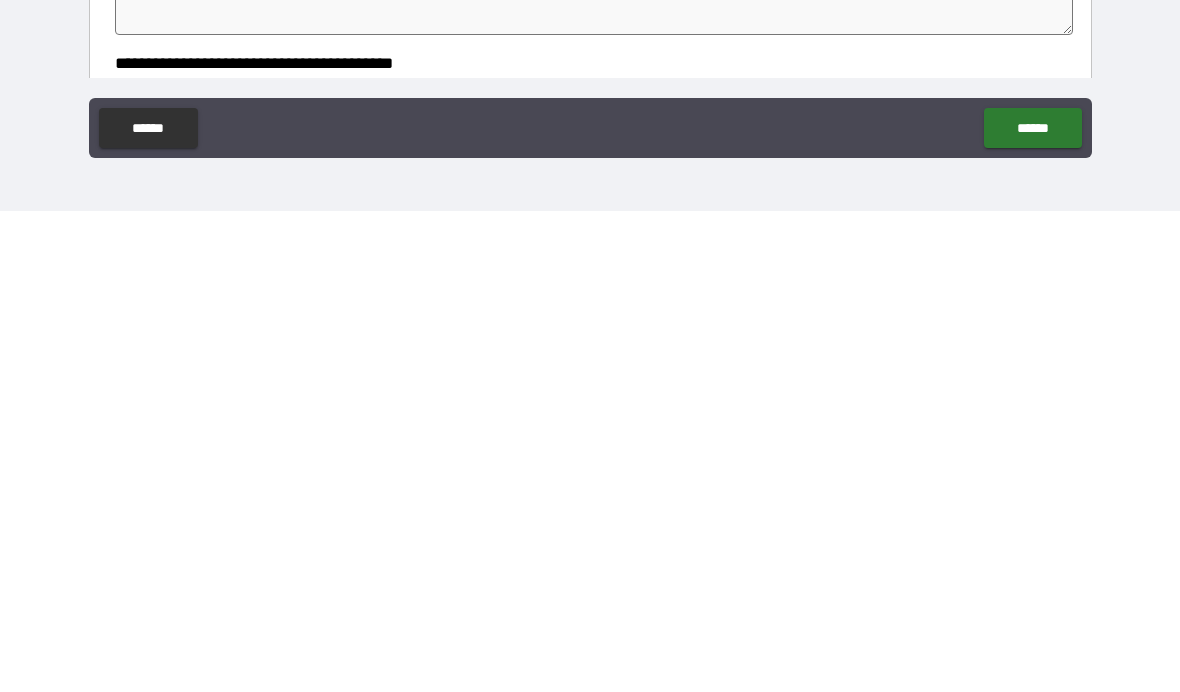 click on "******" at bounding box center (1032, 609) 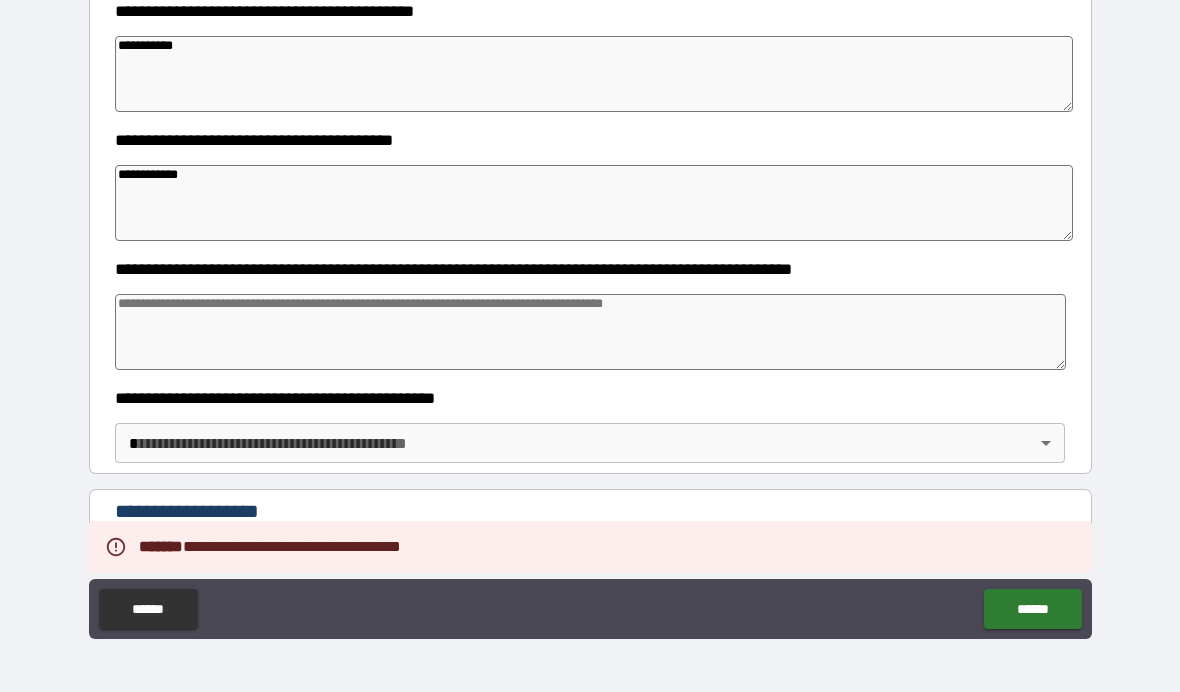 scroll, scrollTop: 2344, scrollLeft: 0, axis: vertical 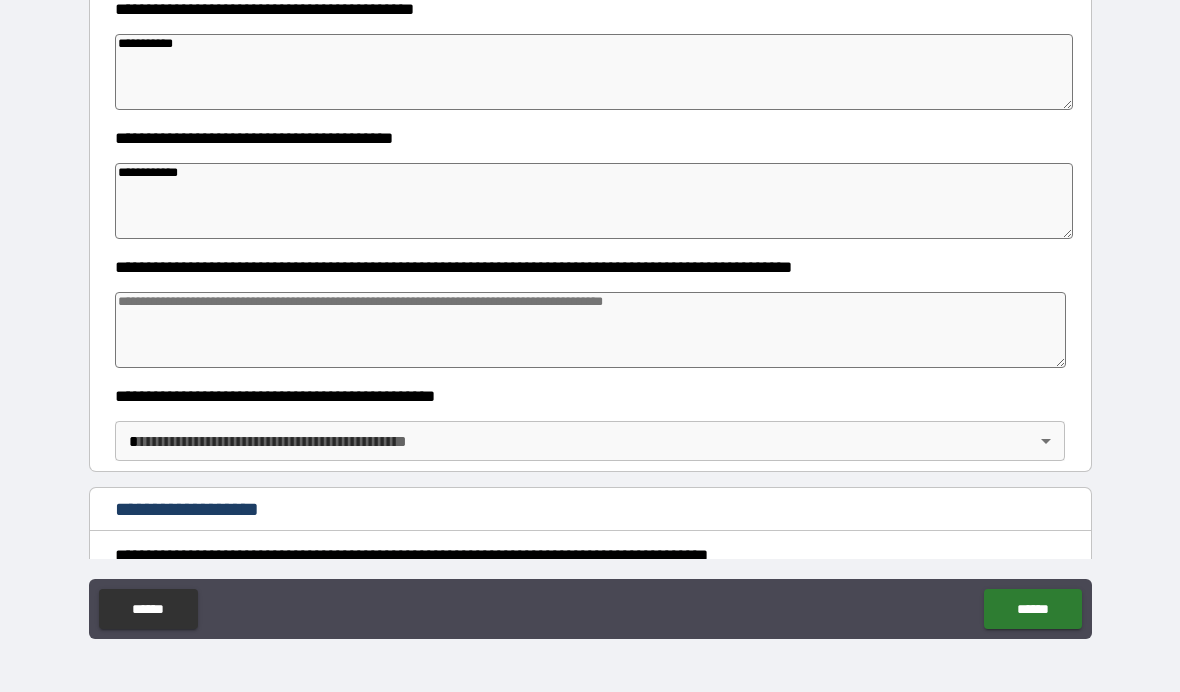 click at bounding box center (591, 330) 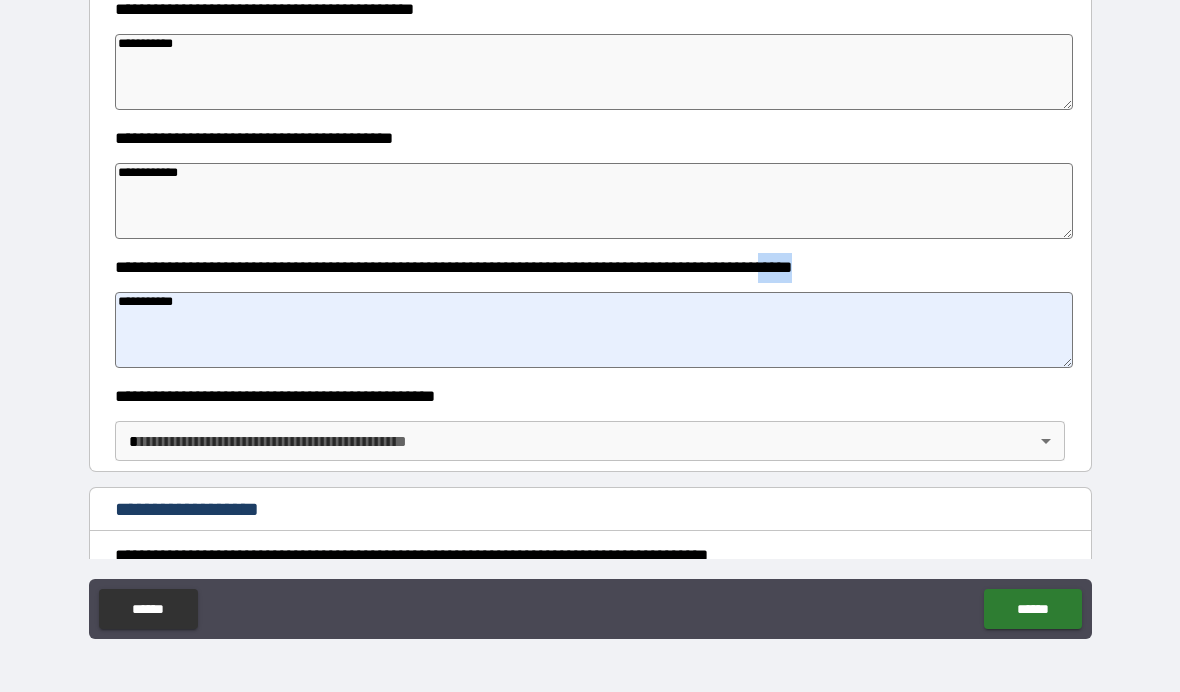 click on "**********" at bounding box center (590, 307) 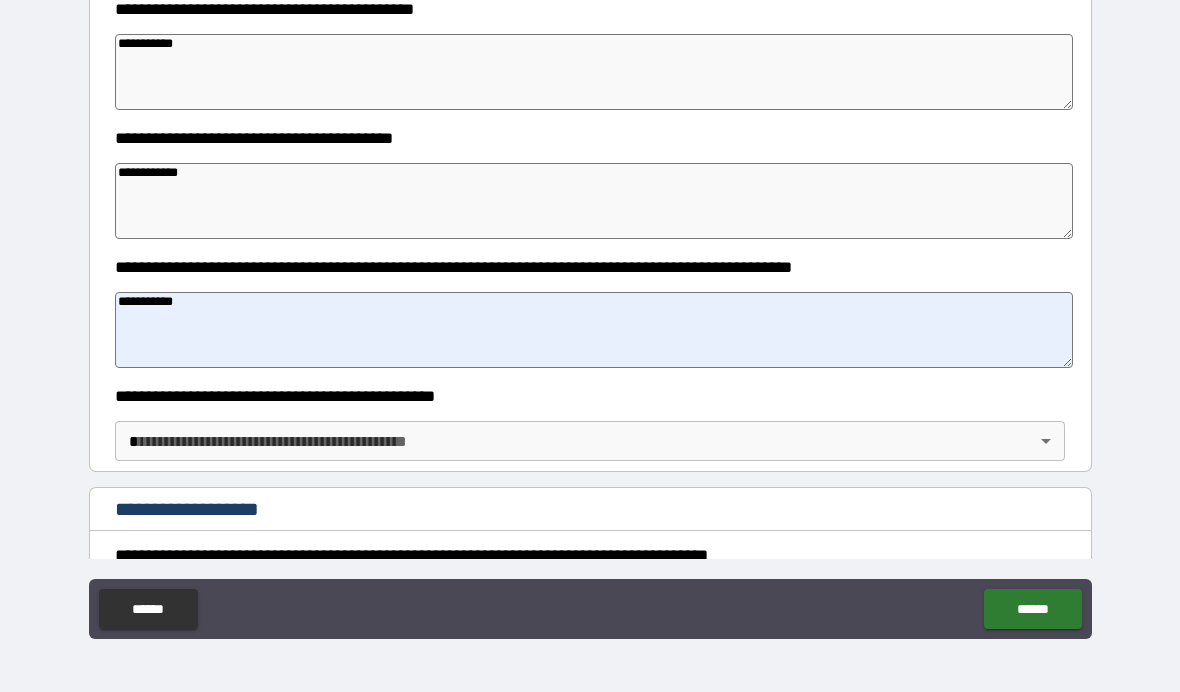 click on "**********" at bounding box center (594, 330) 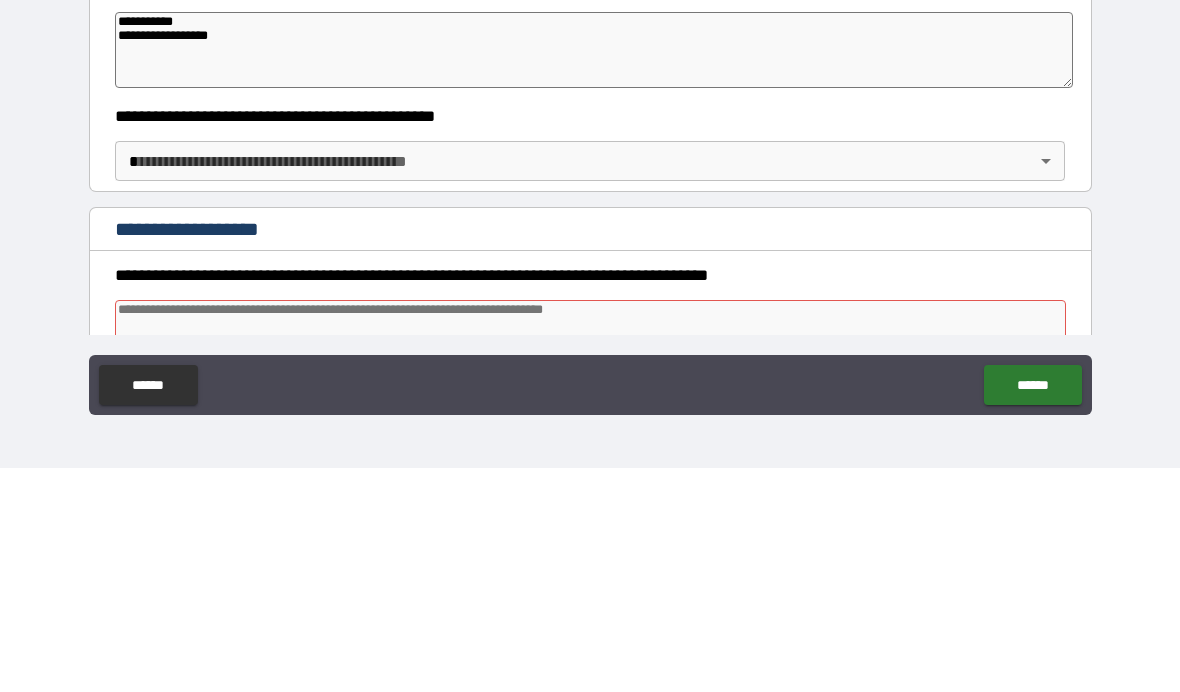 scroll, scrollTop: 2448, scrollLeft: 0, axis: vertical 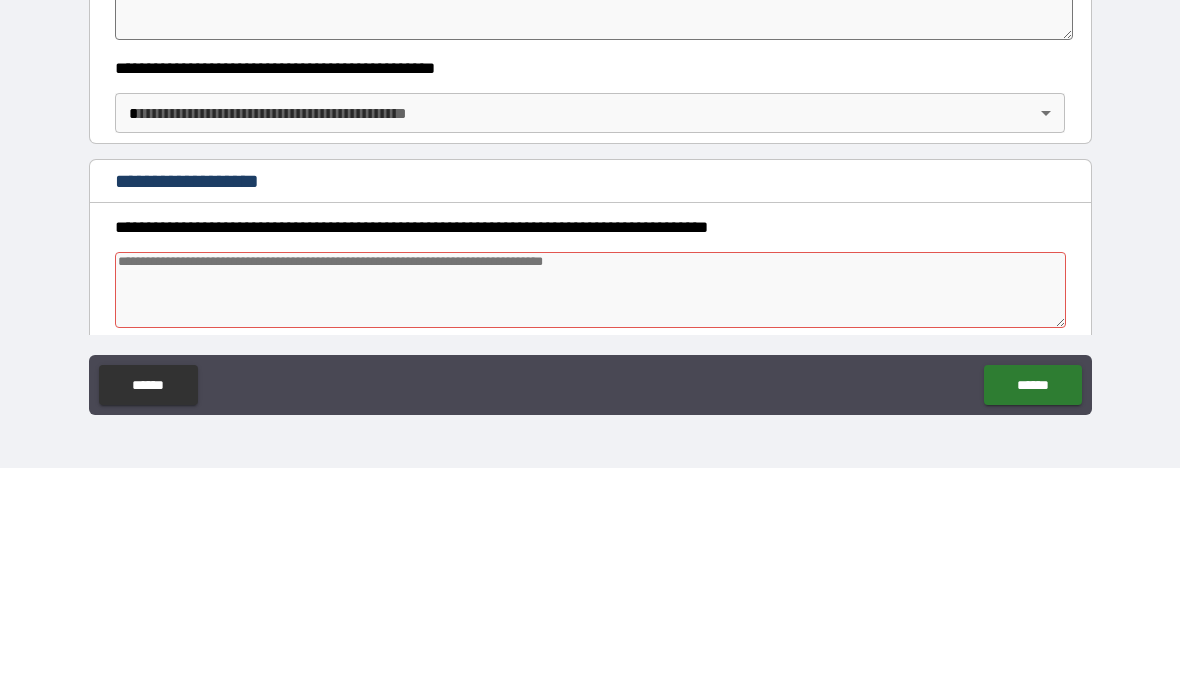 click on "**********" at bounding box center [590, 305] 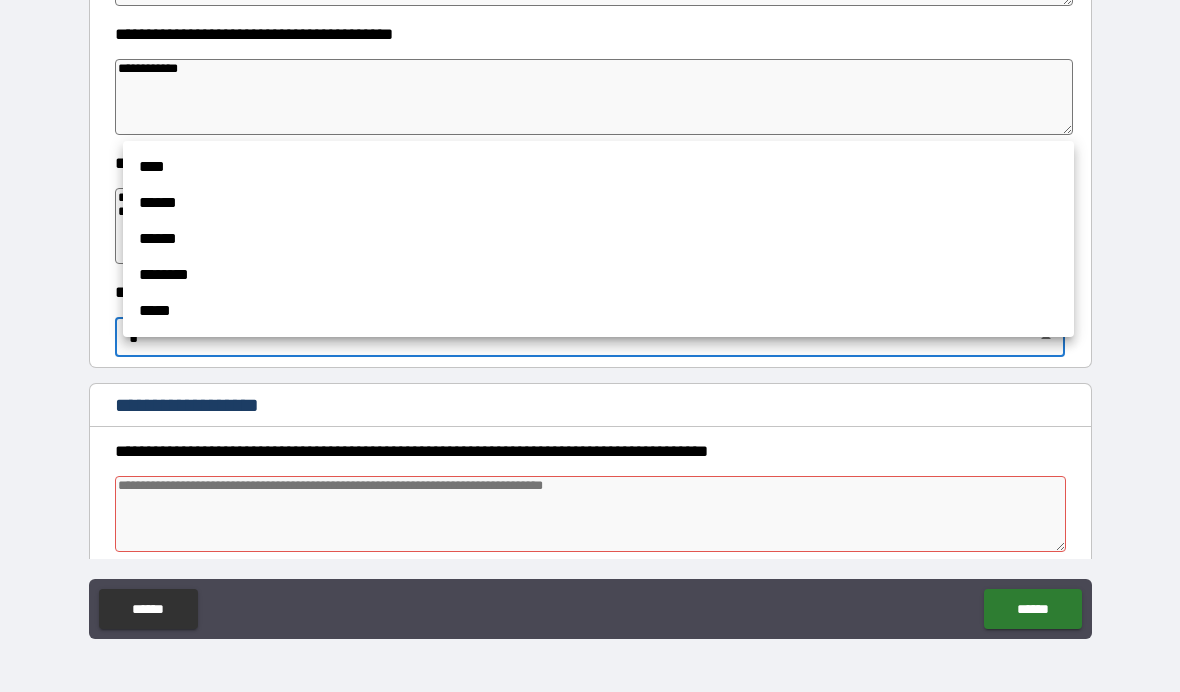 click on "******" at bounding box center (598, 203) 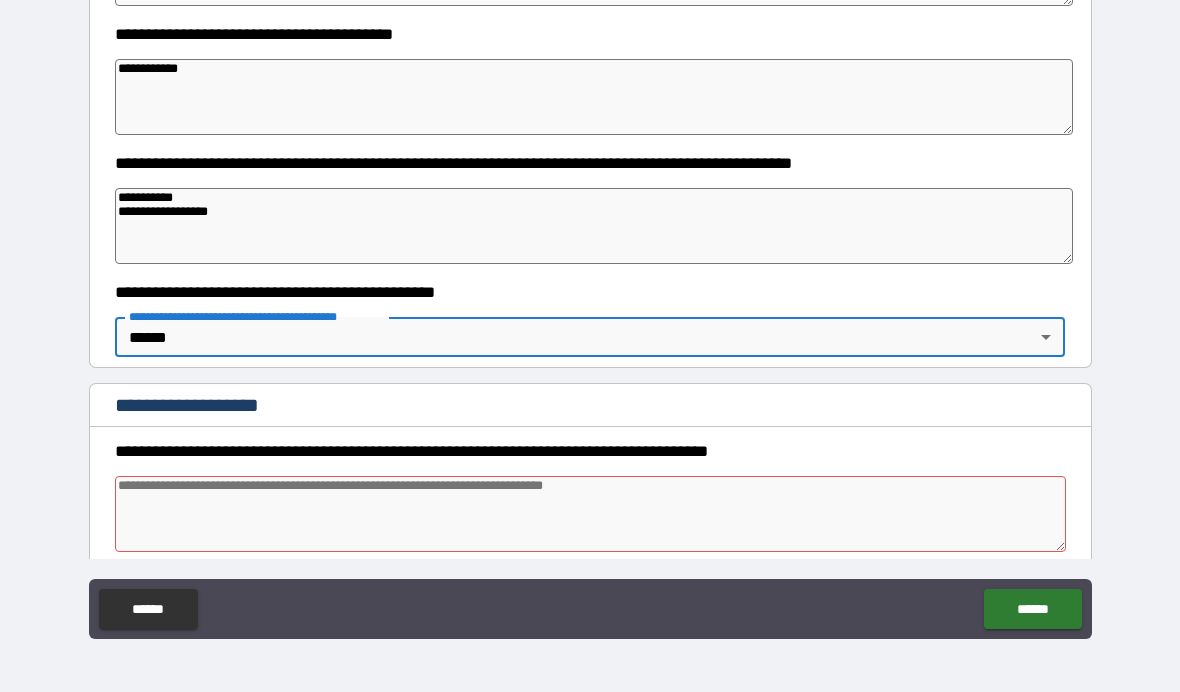 click on "**********" at bounding box center [590, 305] 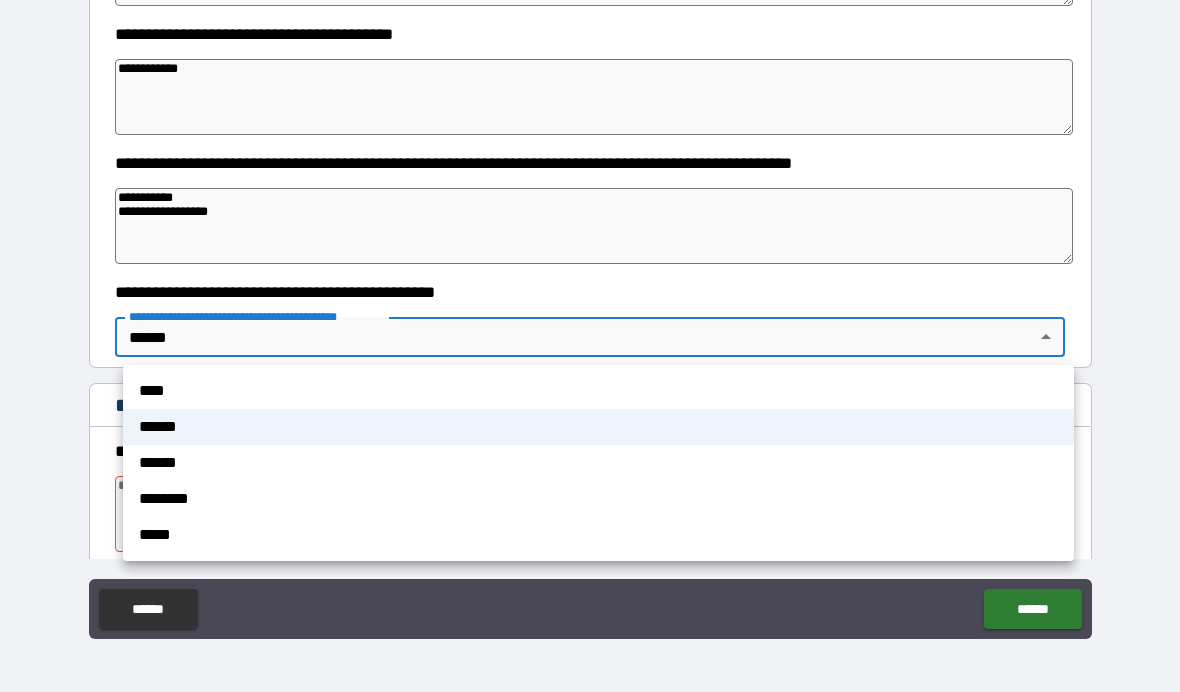 click on "****" at bounding box center (598, 391) 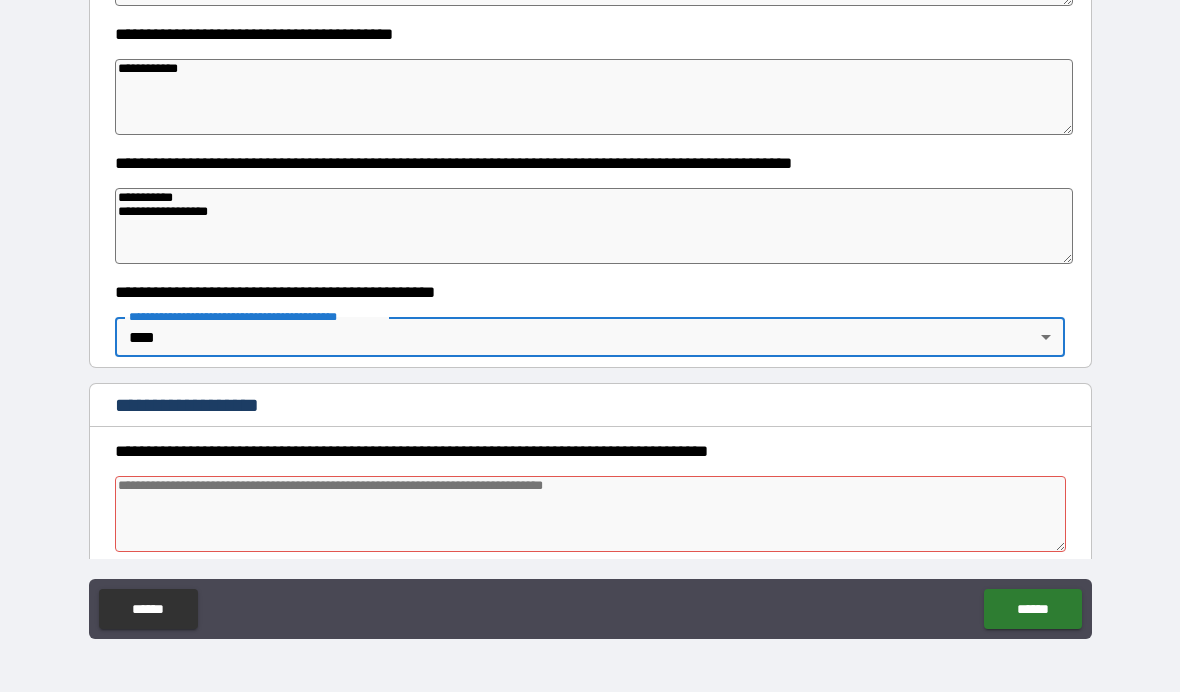 click on "**********" at bounding box center (590, 307) 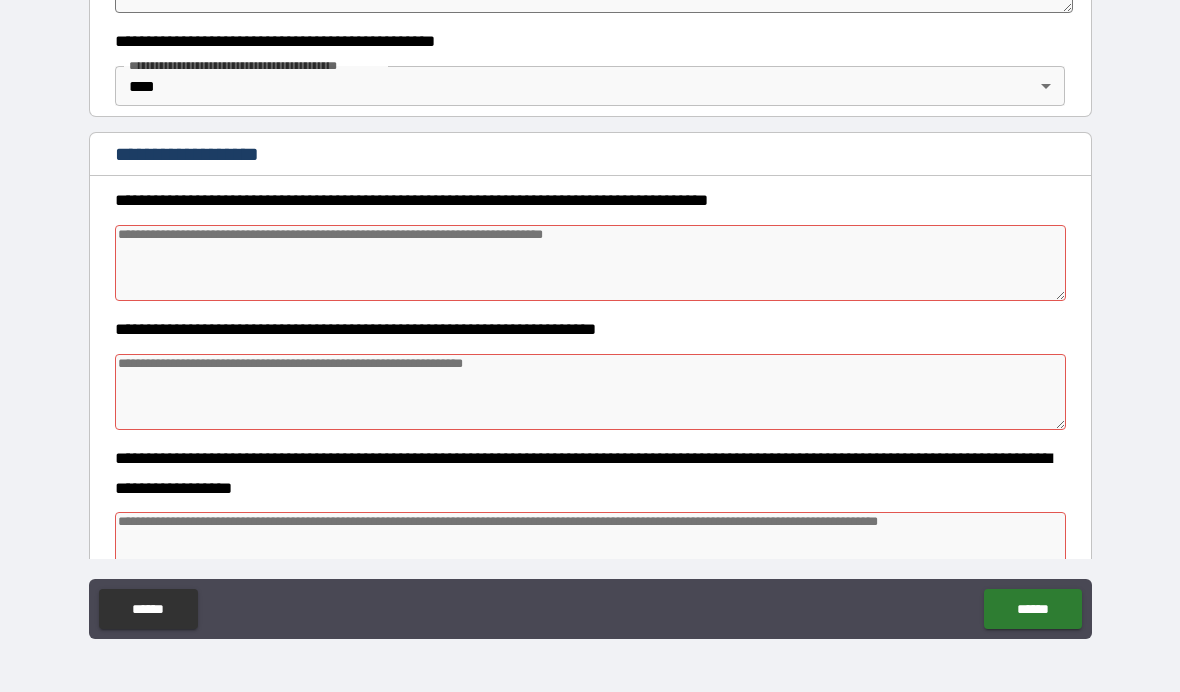 scroll, scrollTop: 2700, scrollLeft: 0, axis: vertical 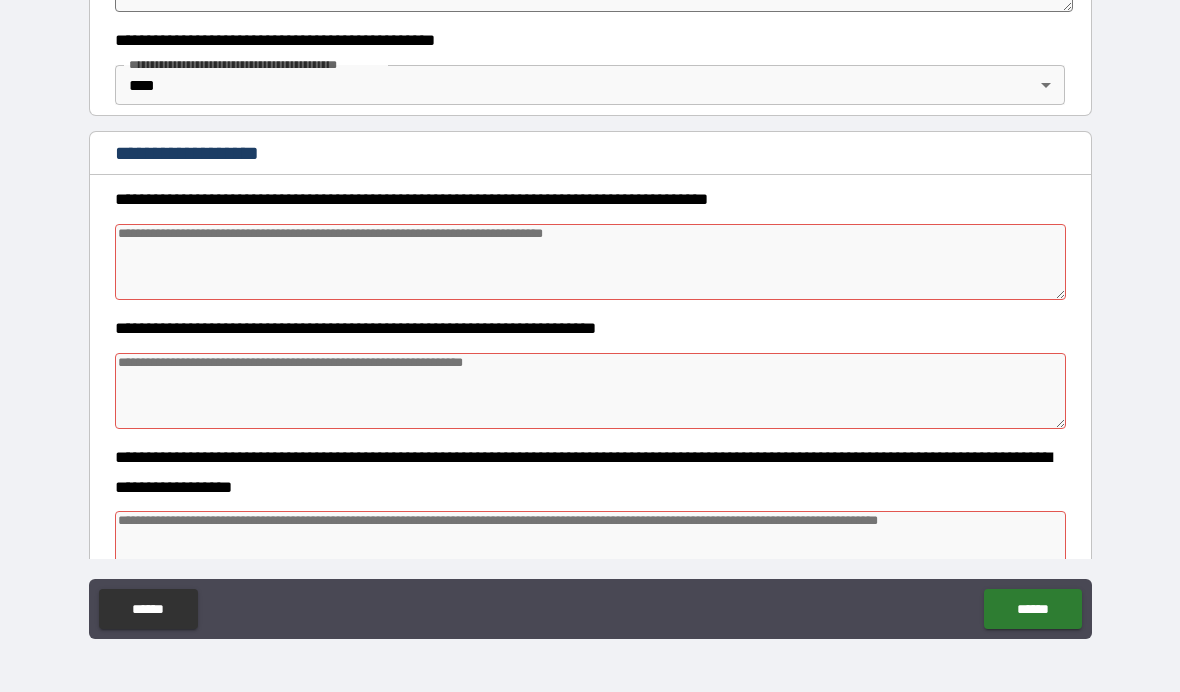 click at bounding box center [591, 262] 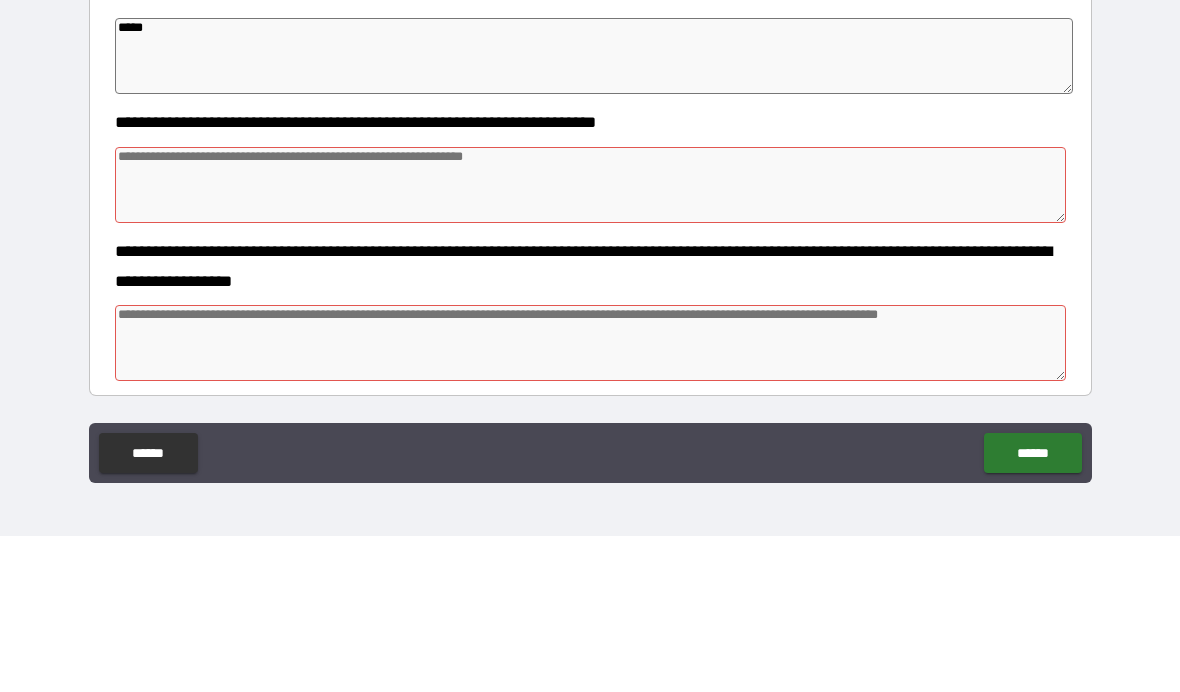 scroll, scrollTop: 2800, scrollLeft: 0, axis: vertical 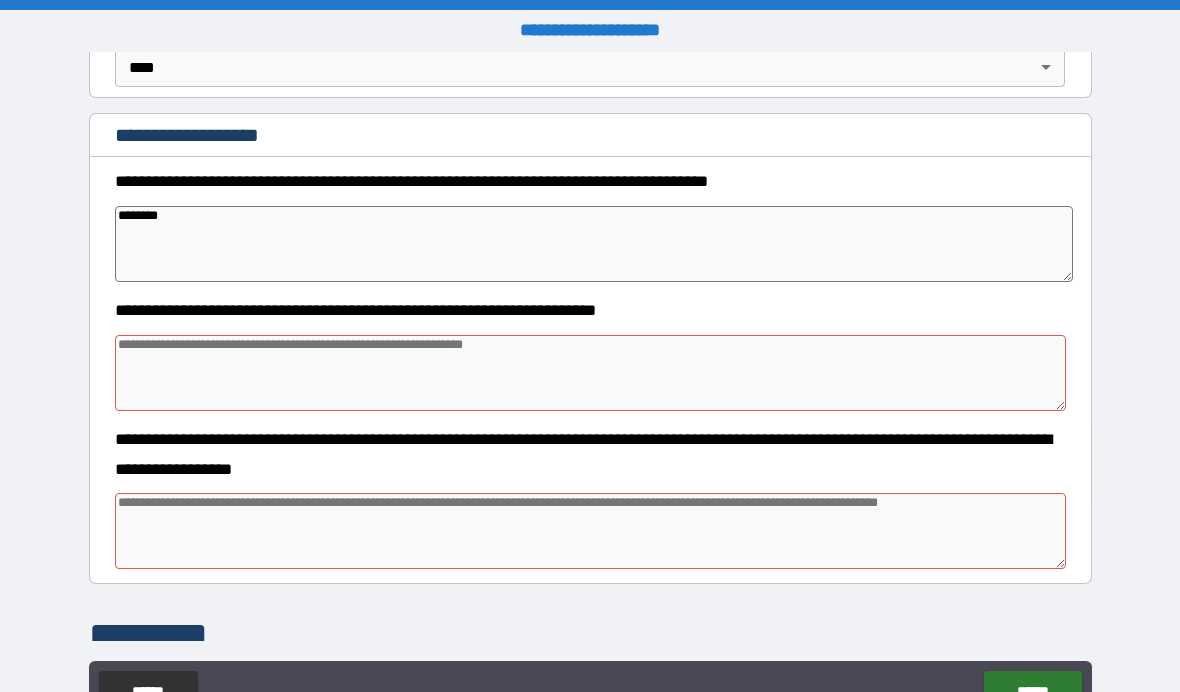 click on "**********" at bounding box center [590, 389] 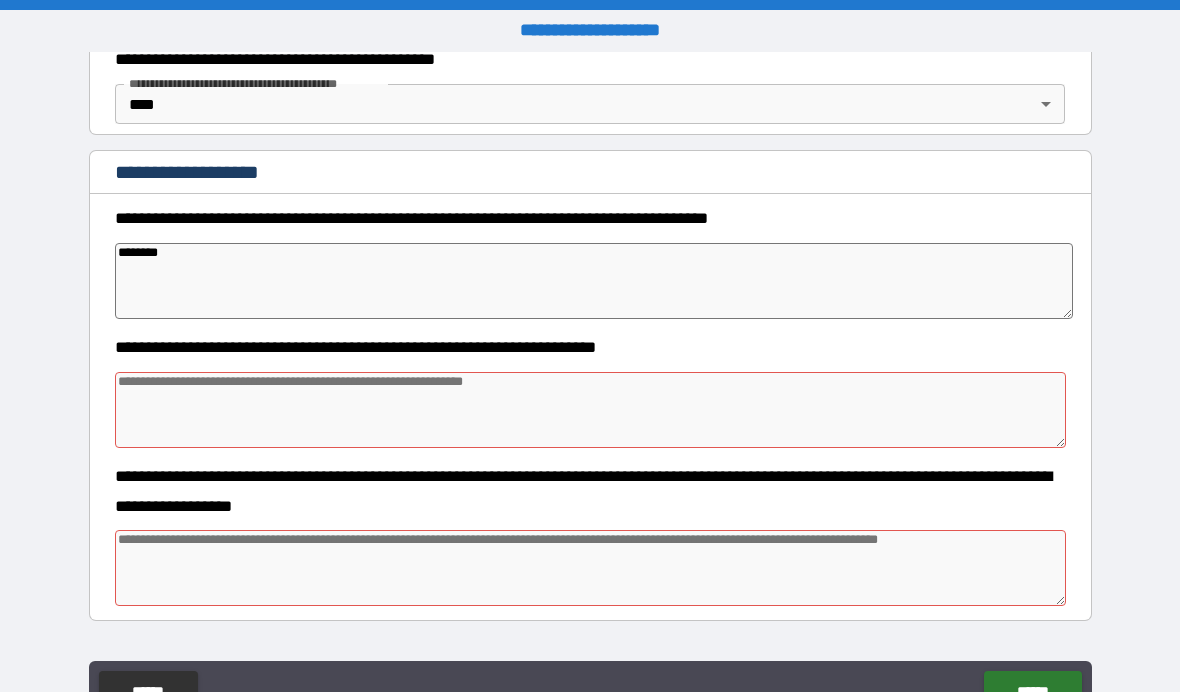 scroll, scrollTop: 2764, scrollLeft: 0, axis: vertical 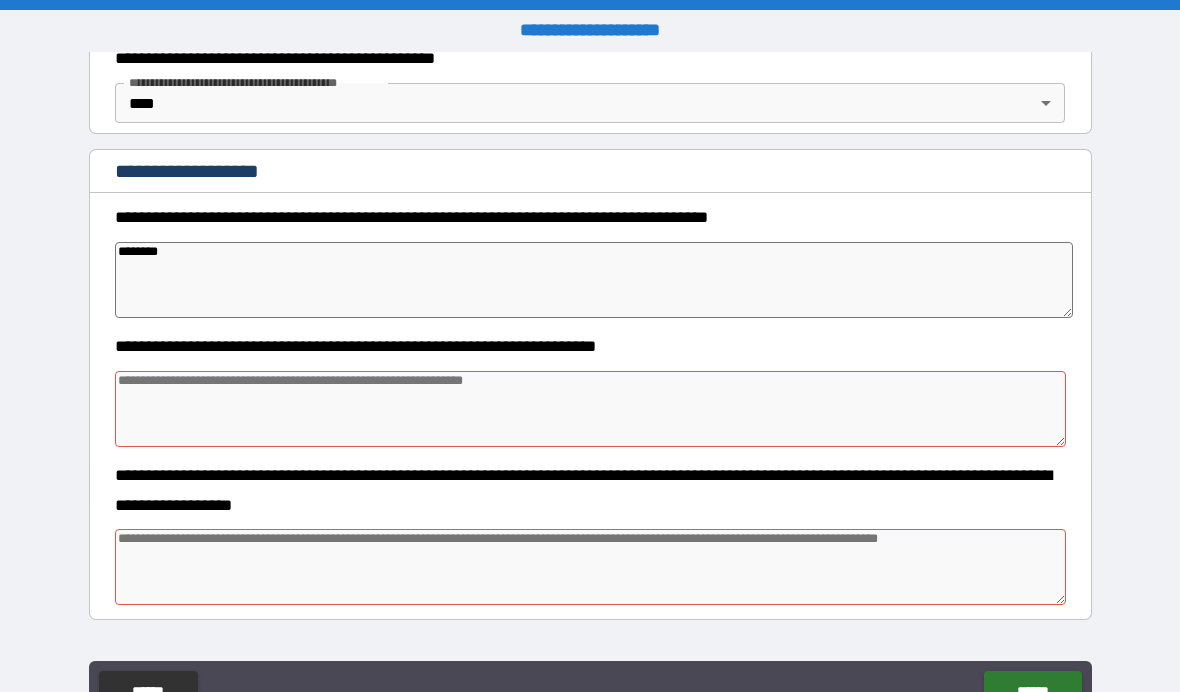 click on "********" at bounding box center (594, 280) 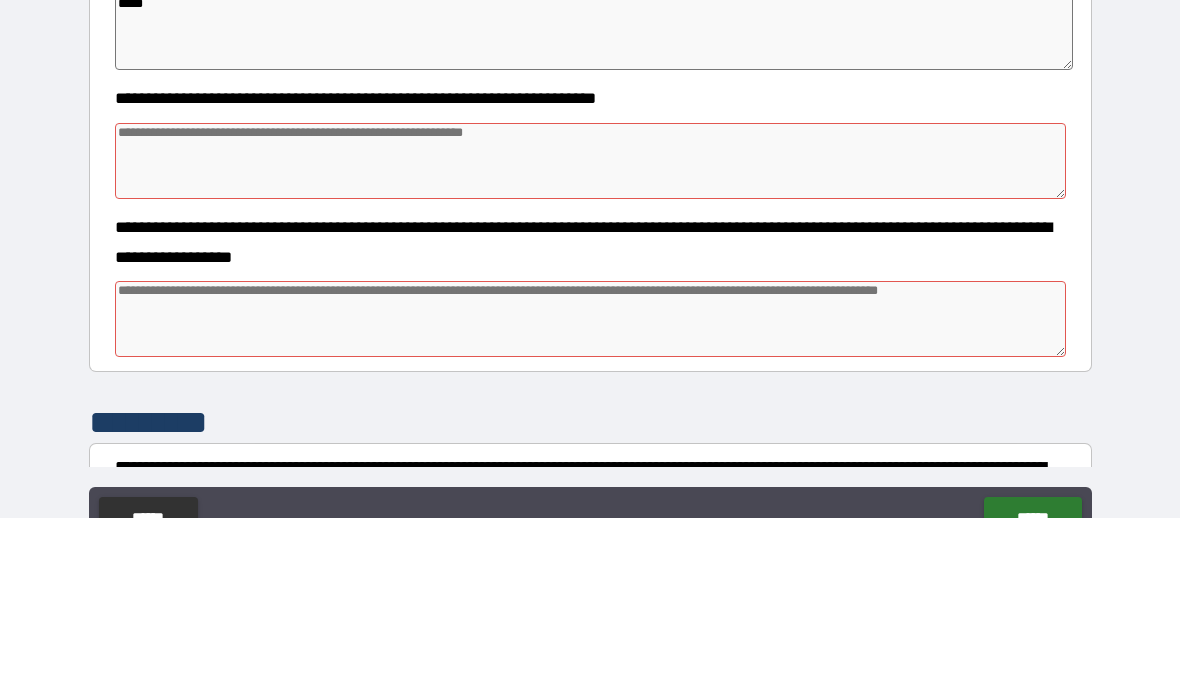 scroll, scrollTop: 2840, scrollLeft: 0, axis: vertical 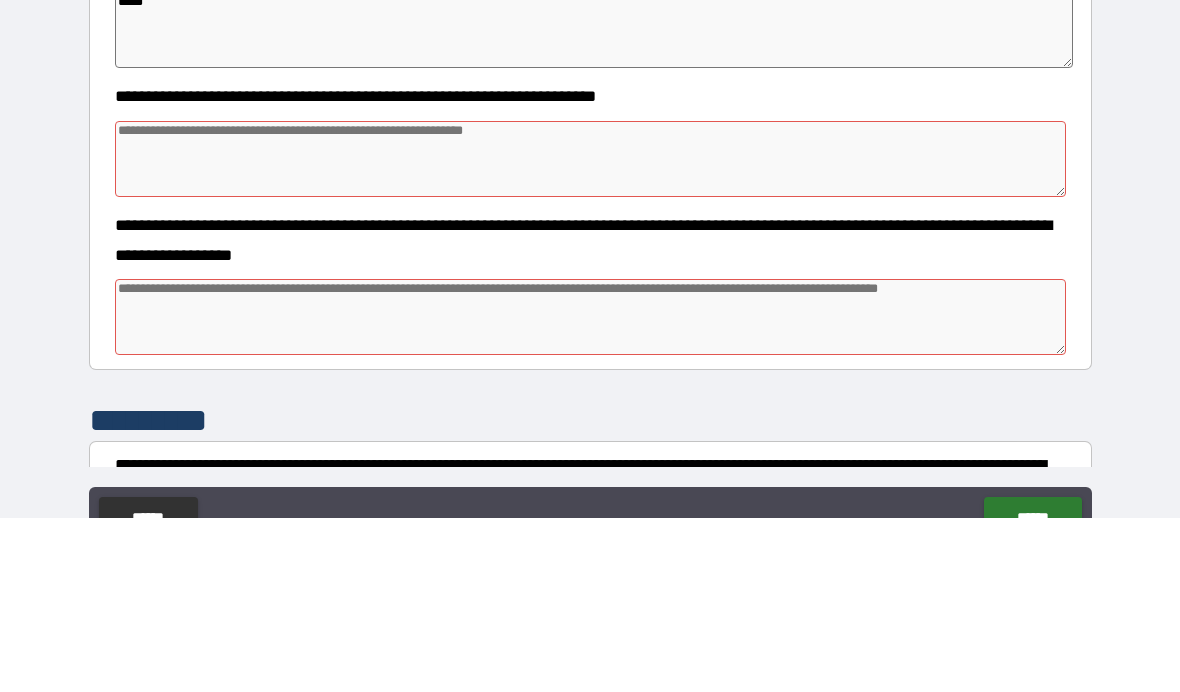 click at bounding box center [591, 333] 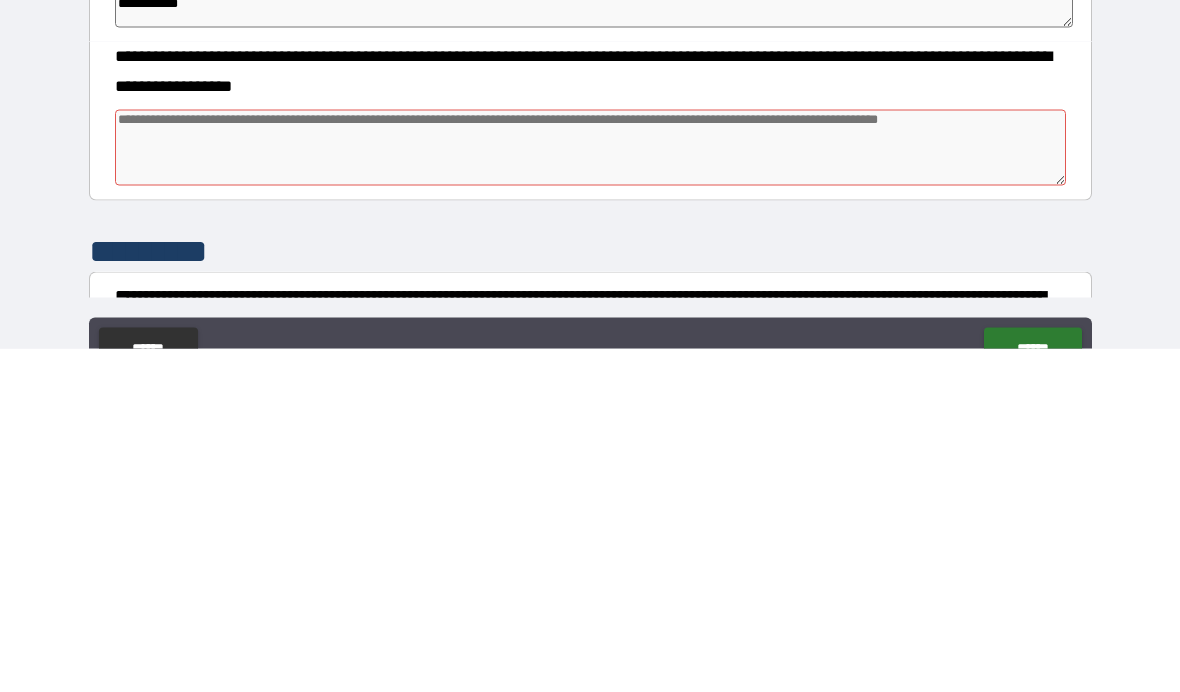 click at bounding box center (591, 491) 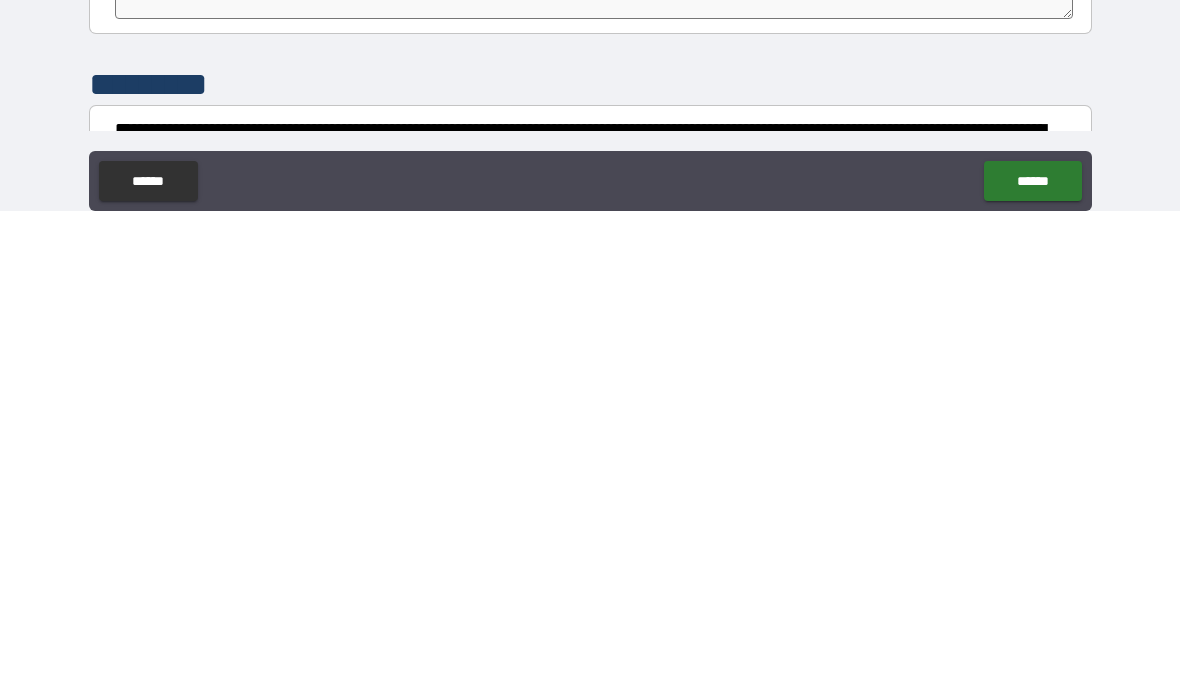 scroll, scrollTop: 82, scrollLeft: 0, axis: vertical 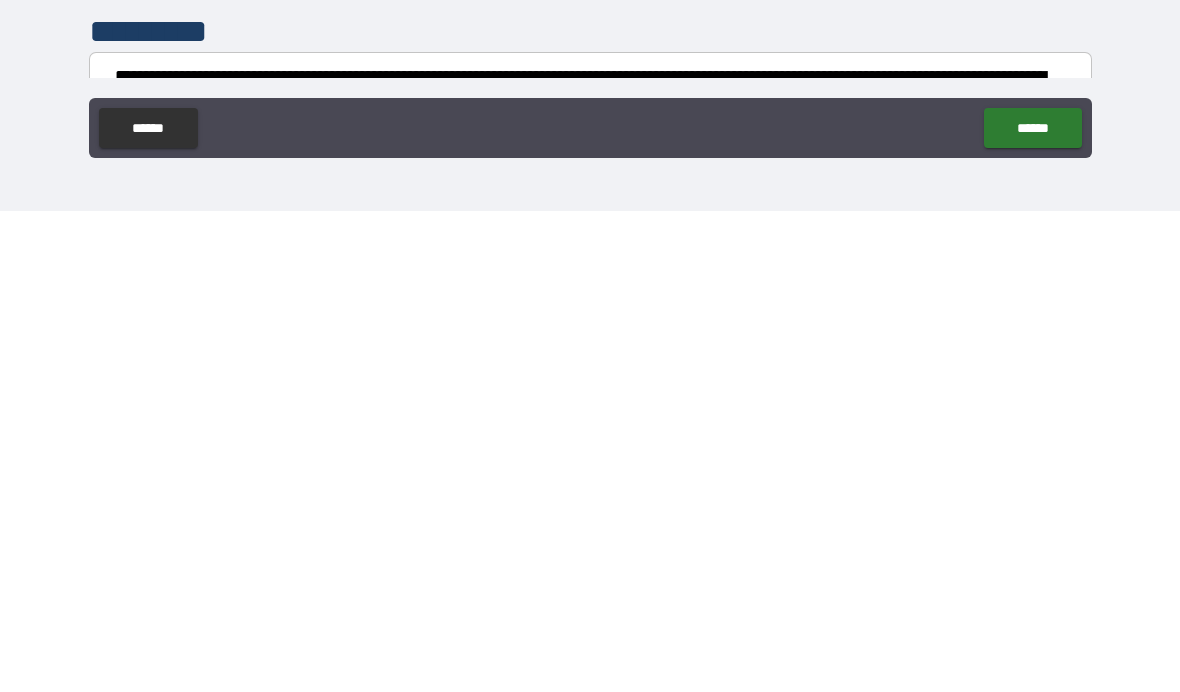 click on "**********" at bounding box center [590, 575] 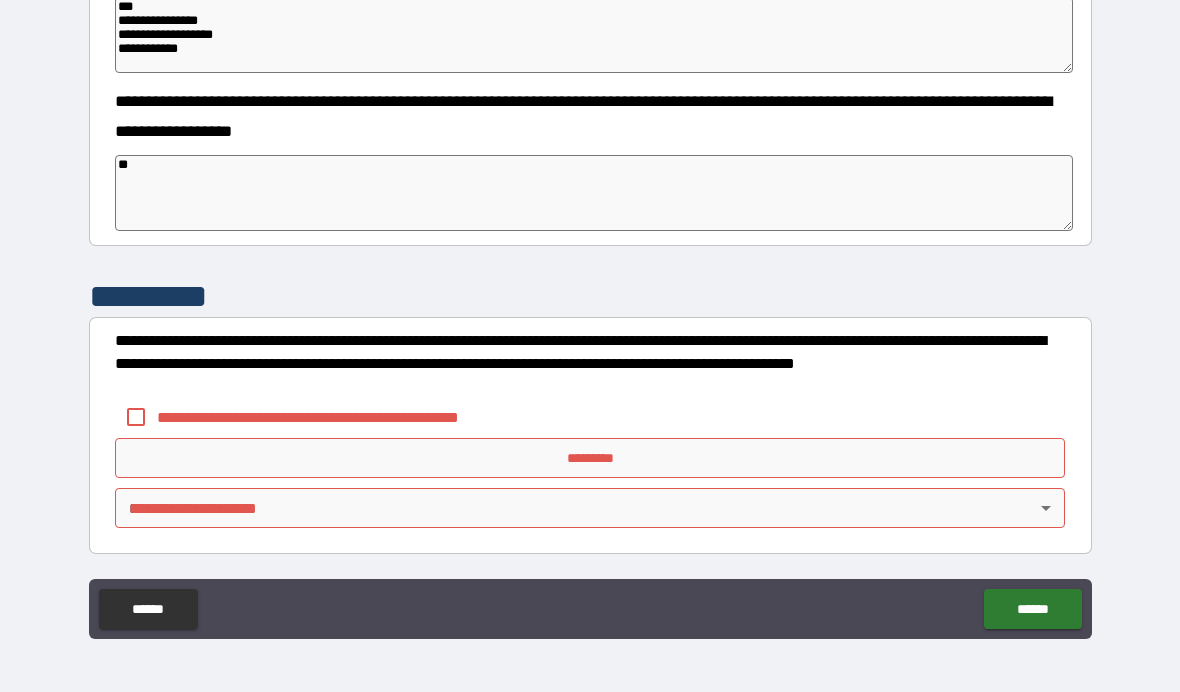 scroll, scrollTop: 3056, scrollLeft: 0, axis: vertical 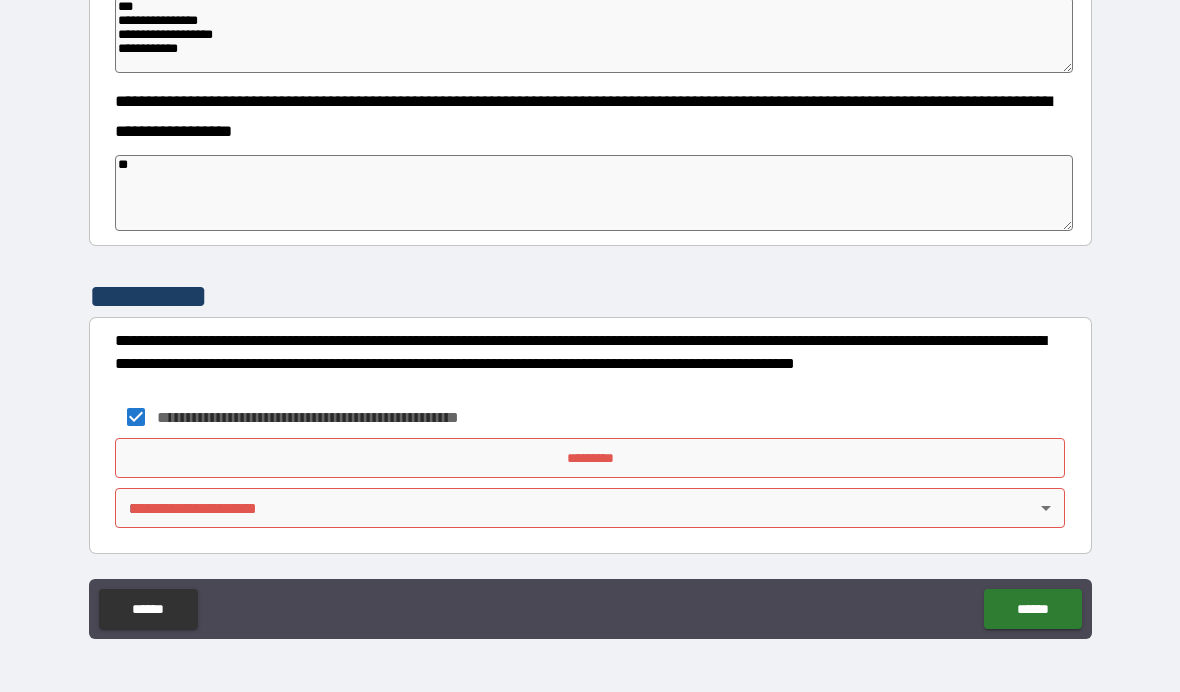 click on "*********" at bounding box center (590, 458) 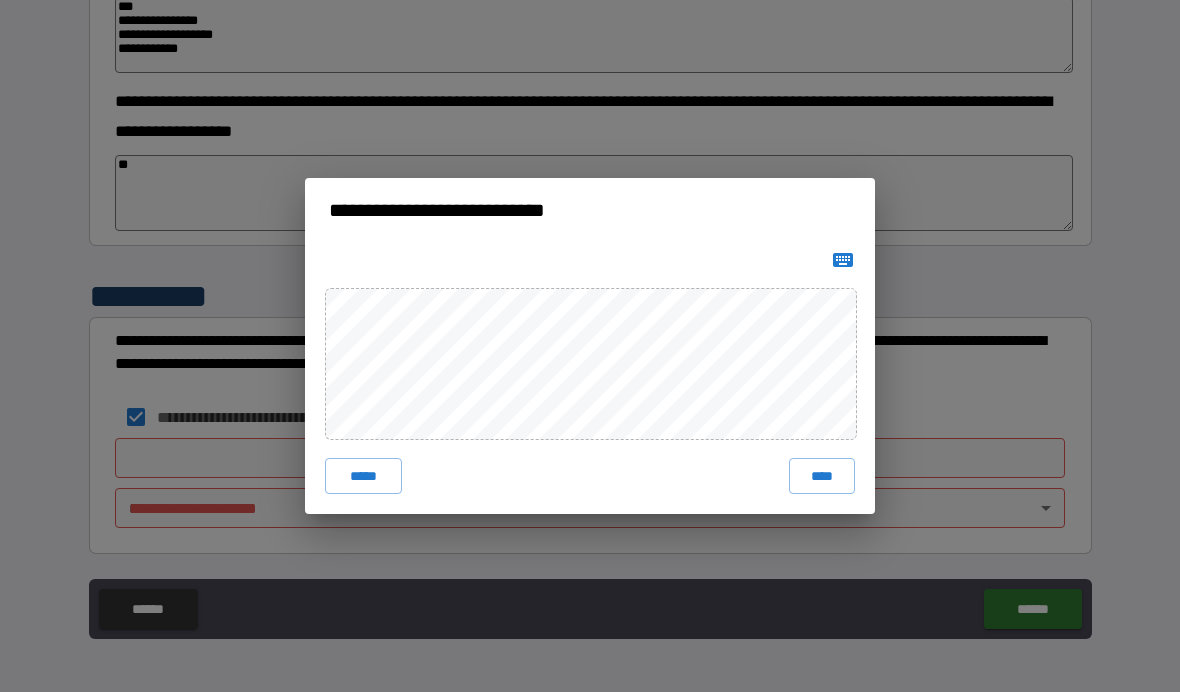 click on "****" at bounding box center [822, 476] 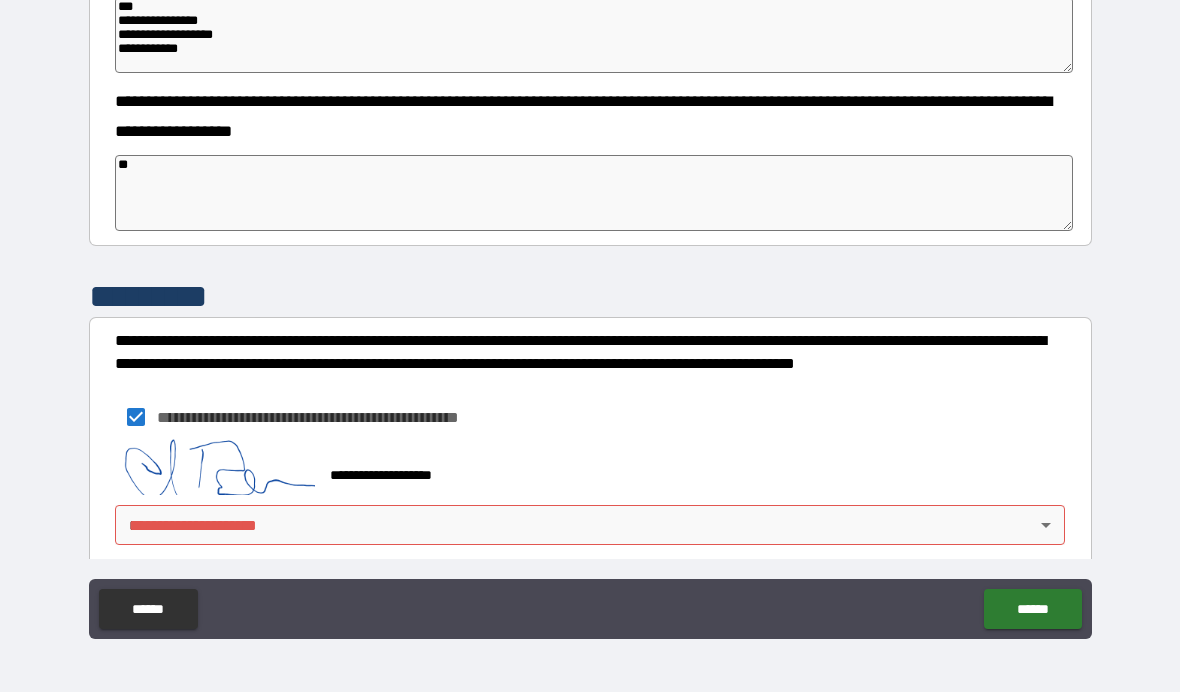 scroll, scrollTop: 3046, scrollLeft: 0, axis: vertical 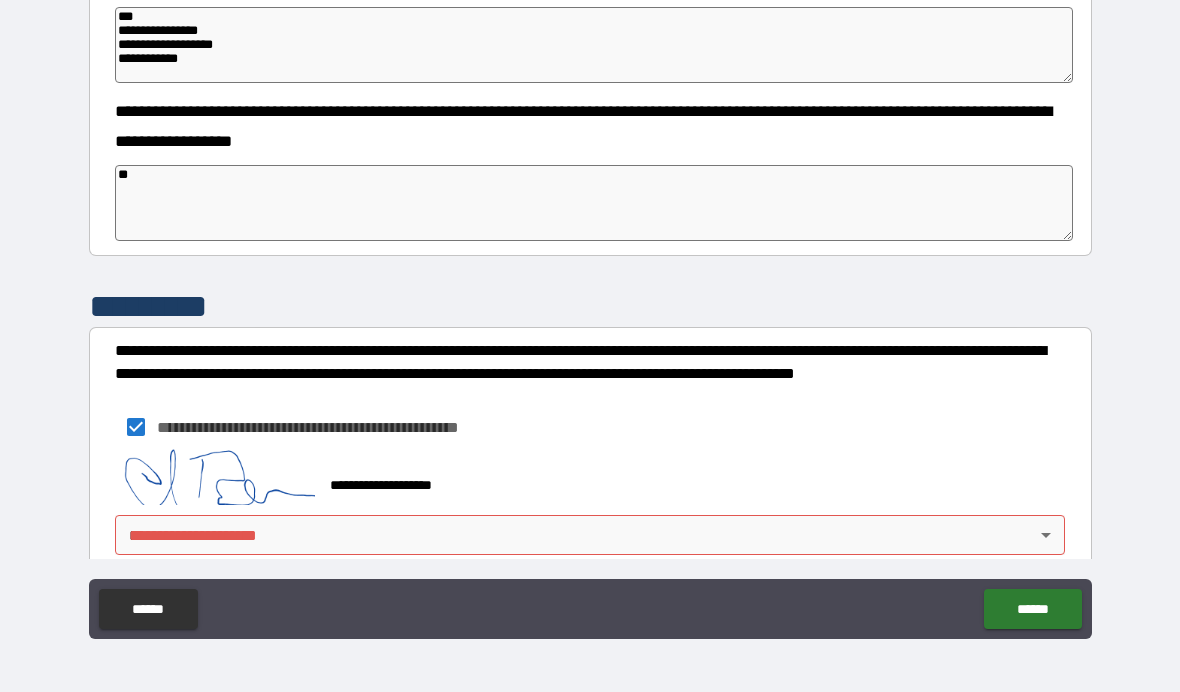 click on "**********" at bounding box center (590, 305) 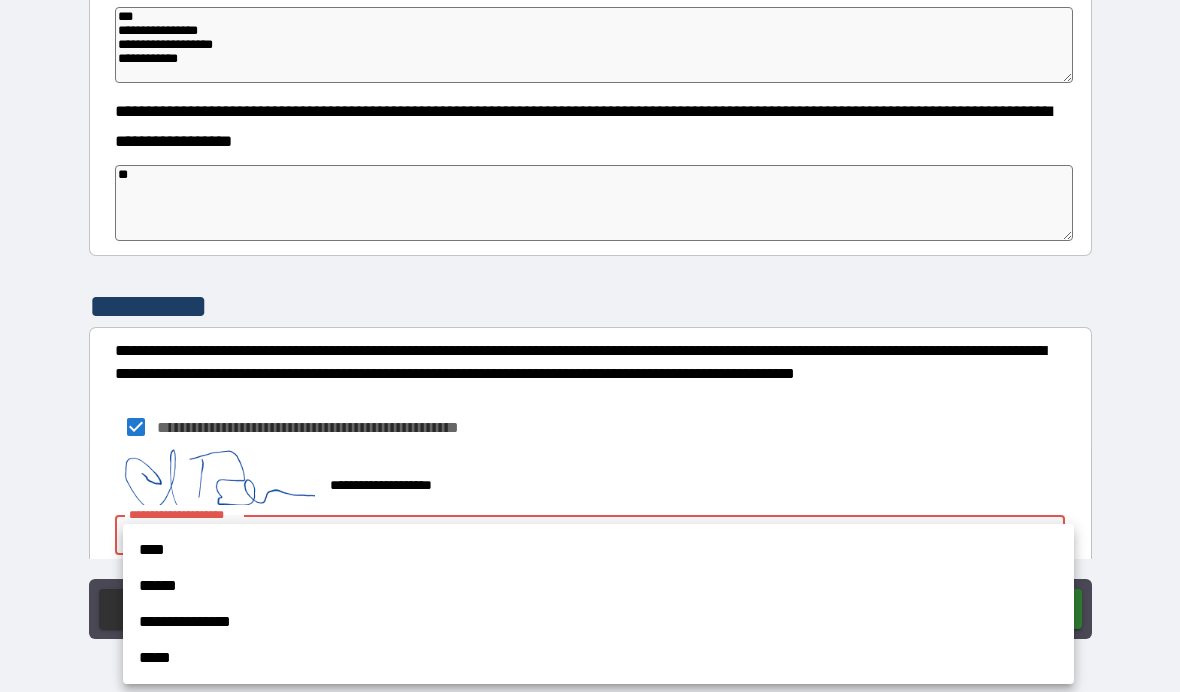 click on "****" at bounding box center (598, 550) 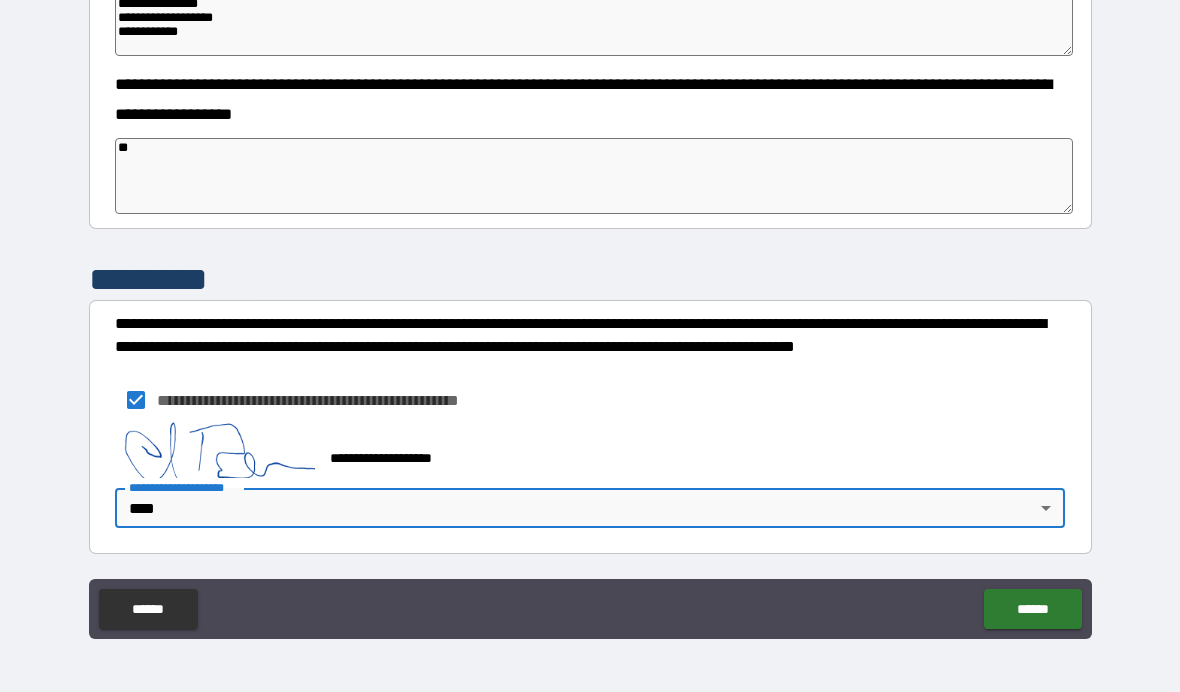 scroll, scrollTop: 3074, scrollLeft: 0, axis: vertical 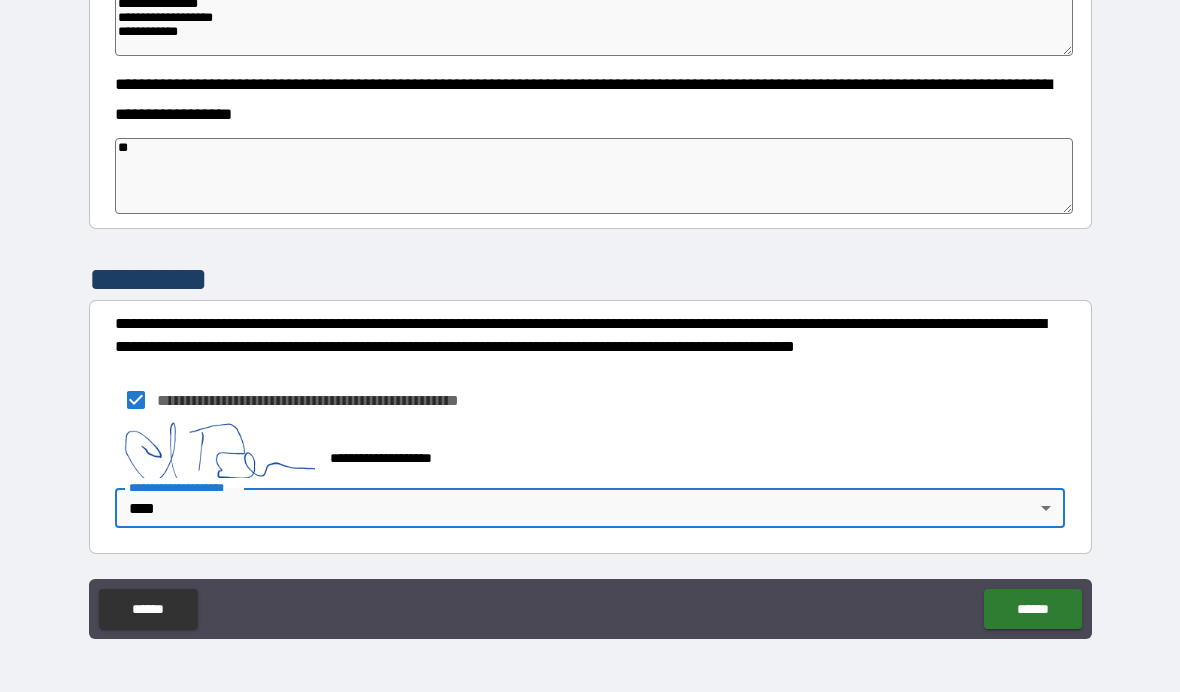 click on "******" at bounding box center (1032, 609) 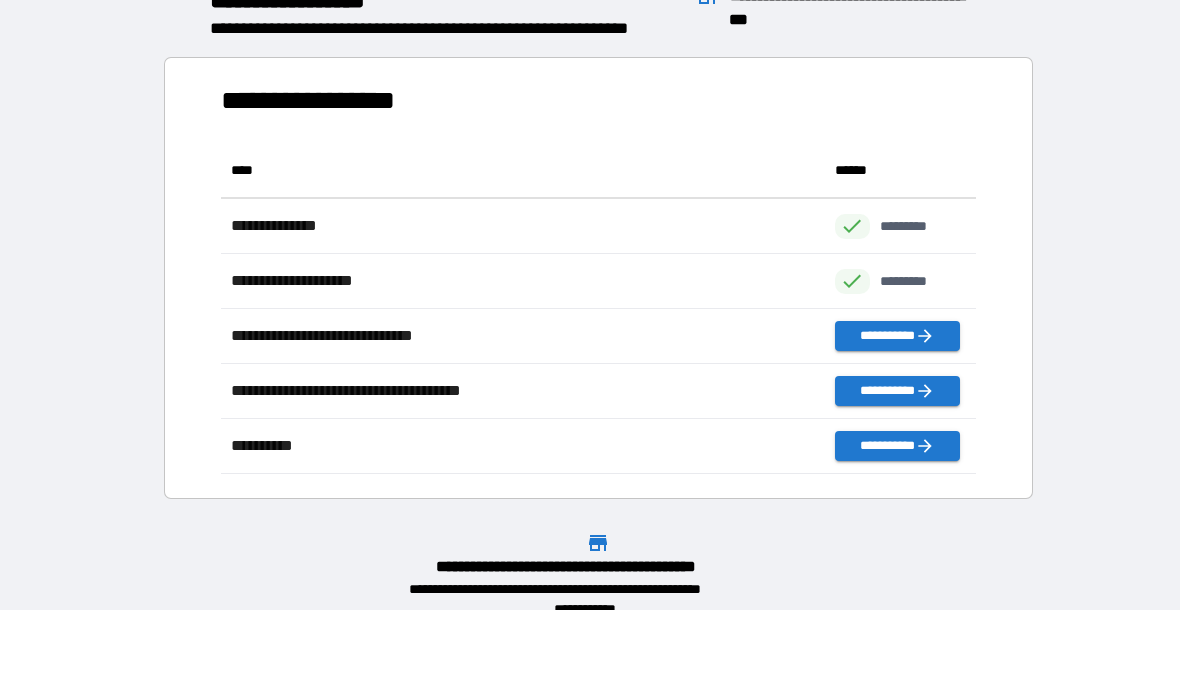 scroll, scrollTop: 1, scrollLeft: 1, axis: both 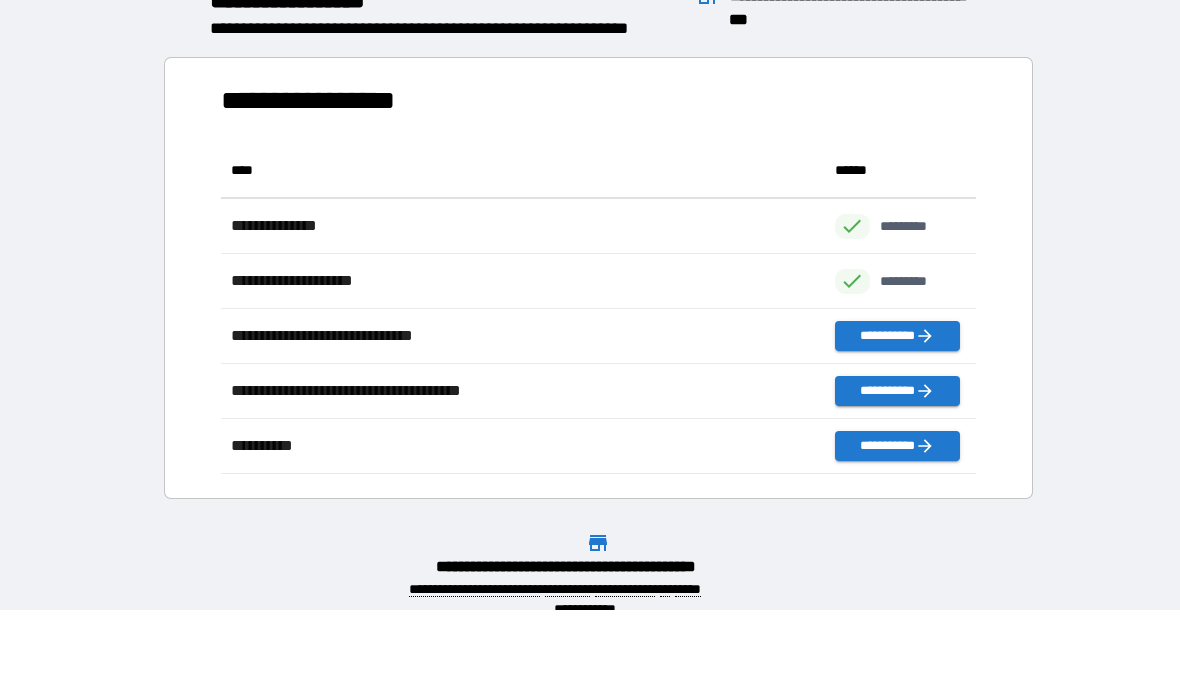 click on "**********" at bounding box center [590, 264] 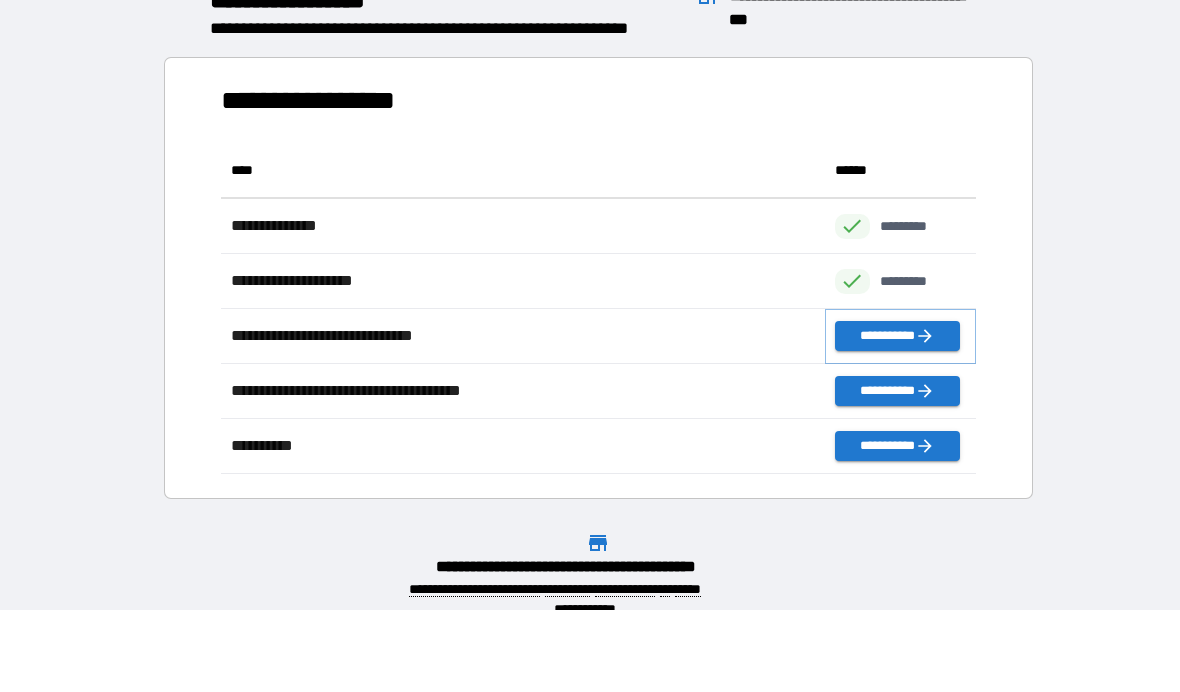 click on "**********" at bounding box center [897, 336] 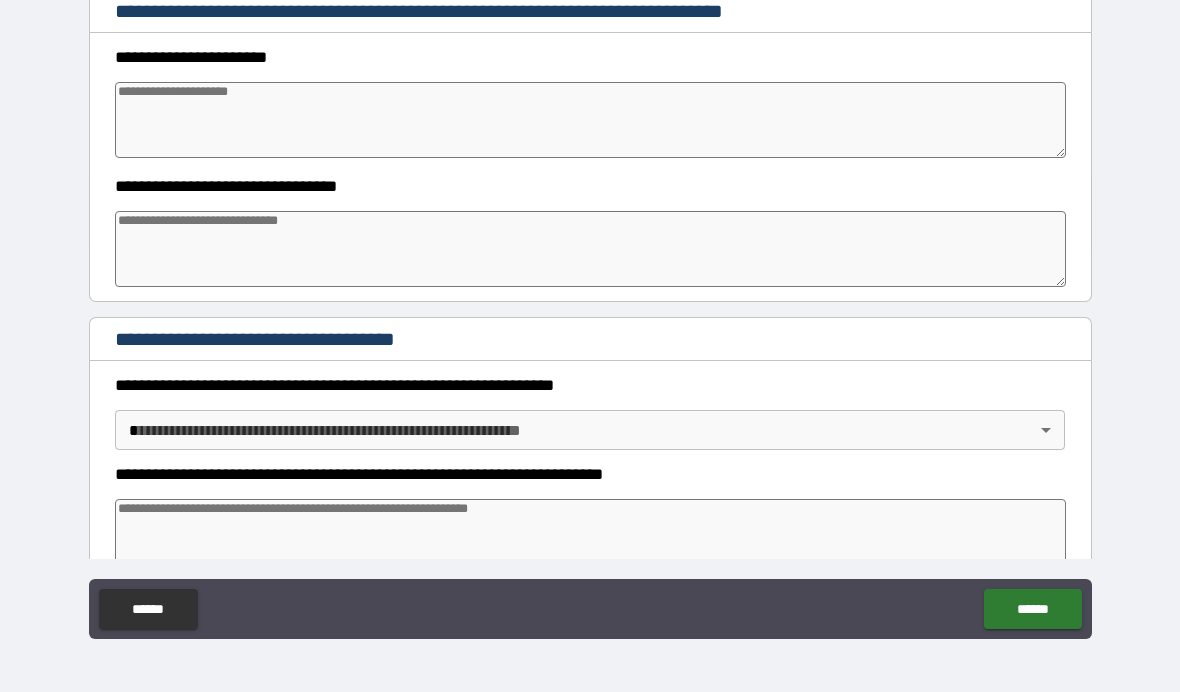 scroll, scrollTop: 287, scrollLeft: 0, axis: vertical 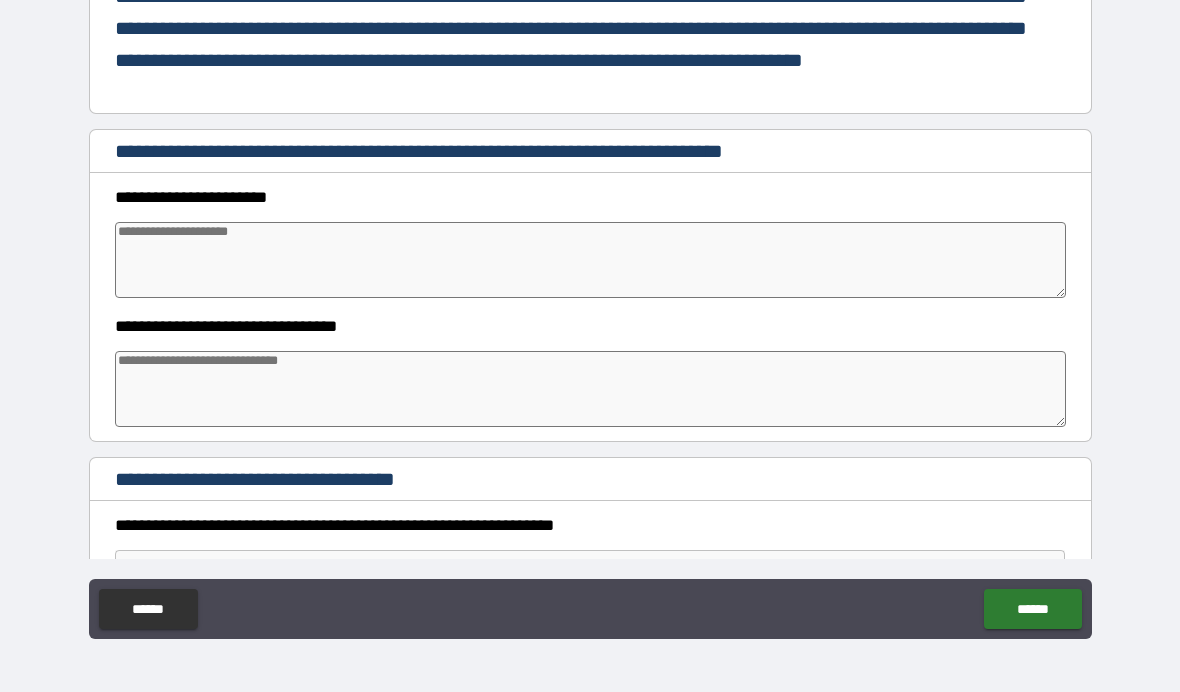 click at bounding box center [591, 260] 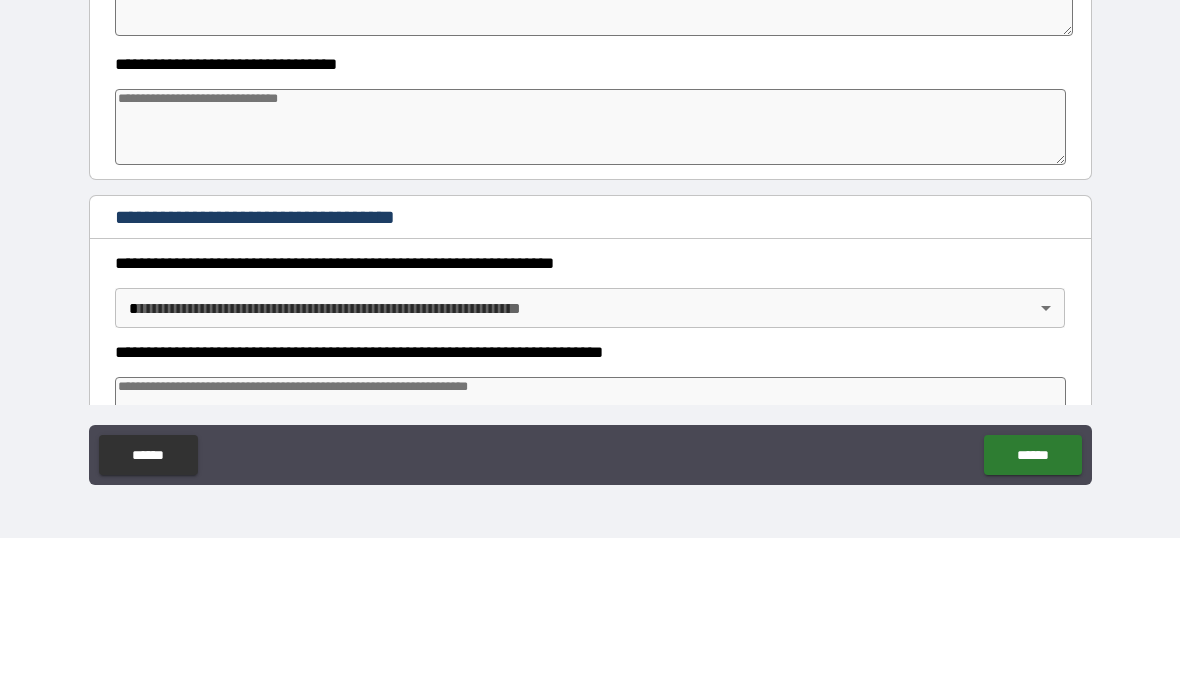scroll, scrollTop: 411, scrollLeft: 0, axis: vertical 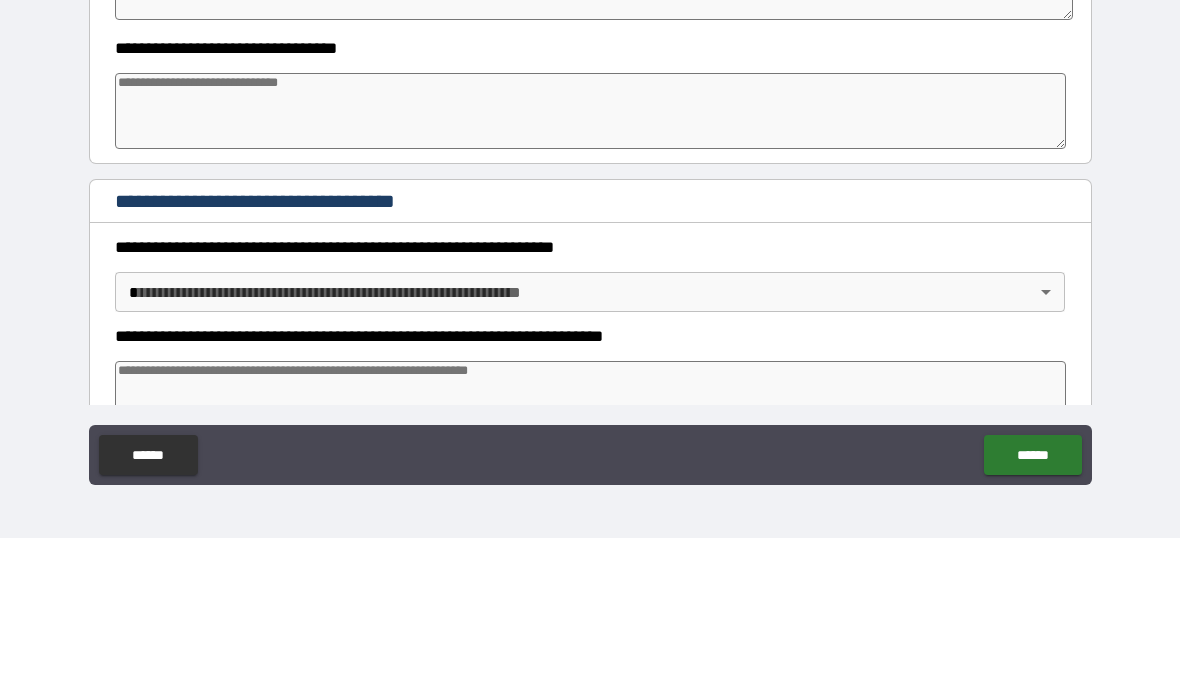 click at bounding box center (591, 265) 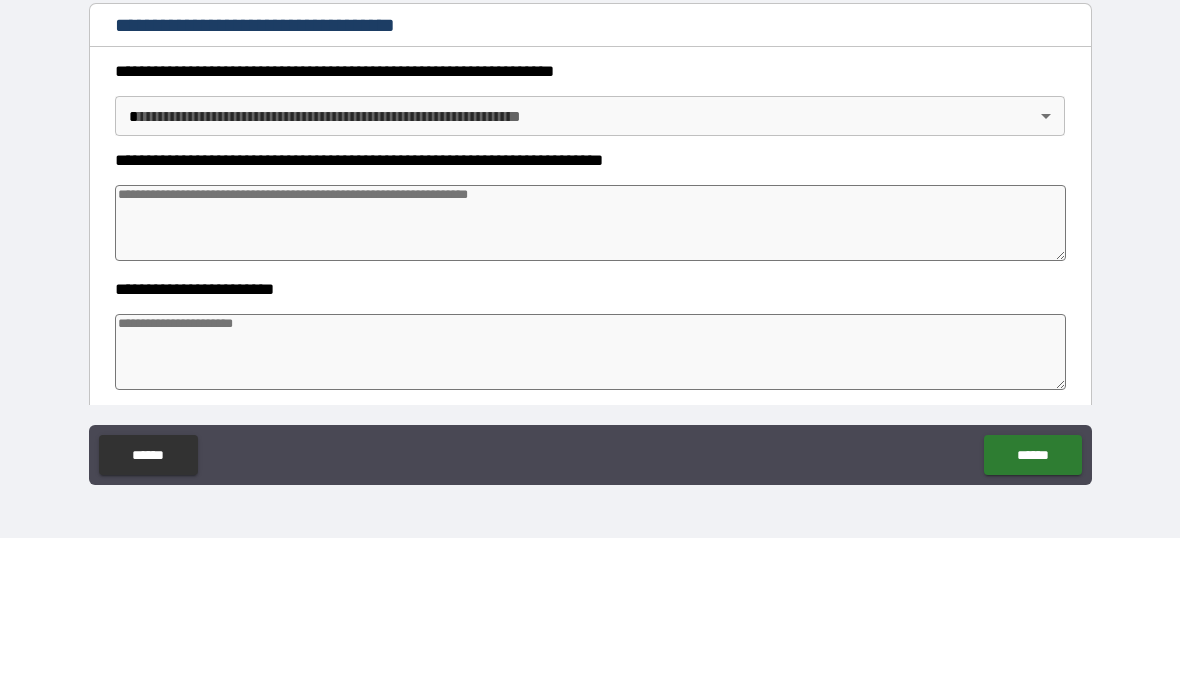 scroll, scrollTop: 592, scrollLeft: 0, axis: vertical 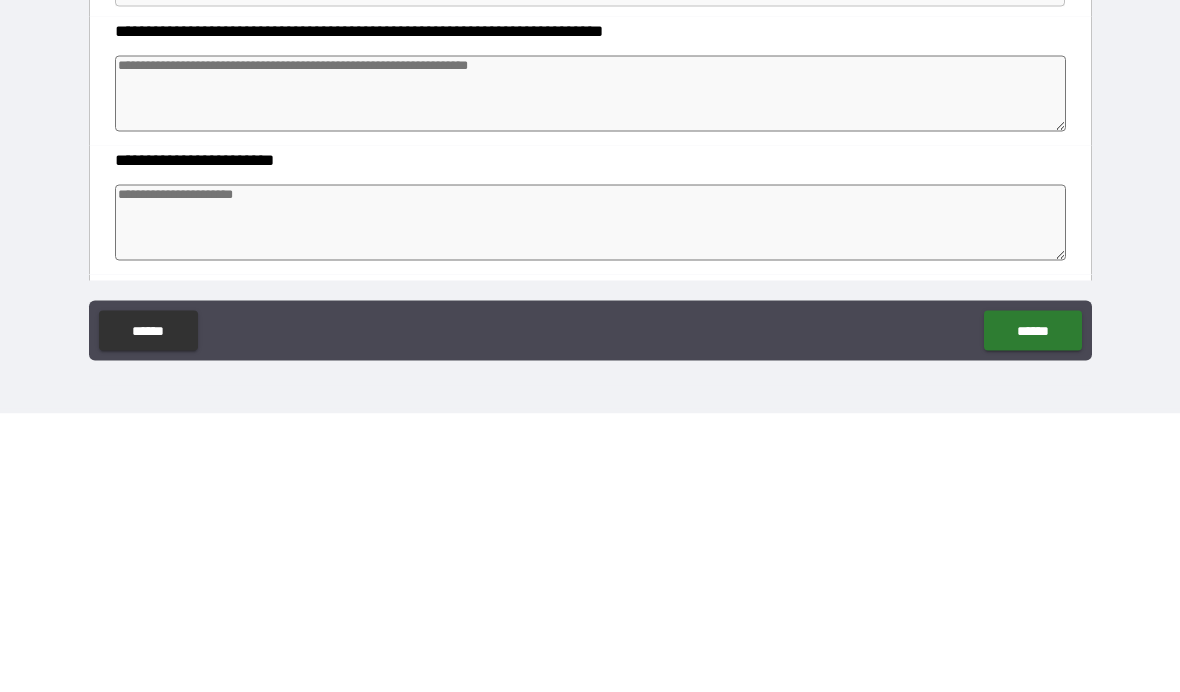 click at bounding box center [591, 372] 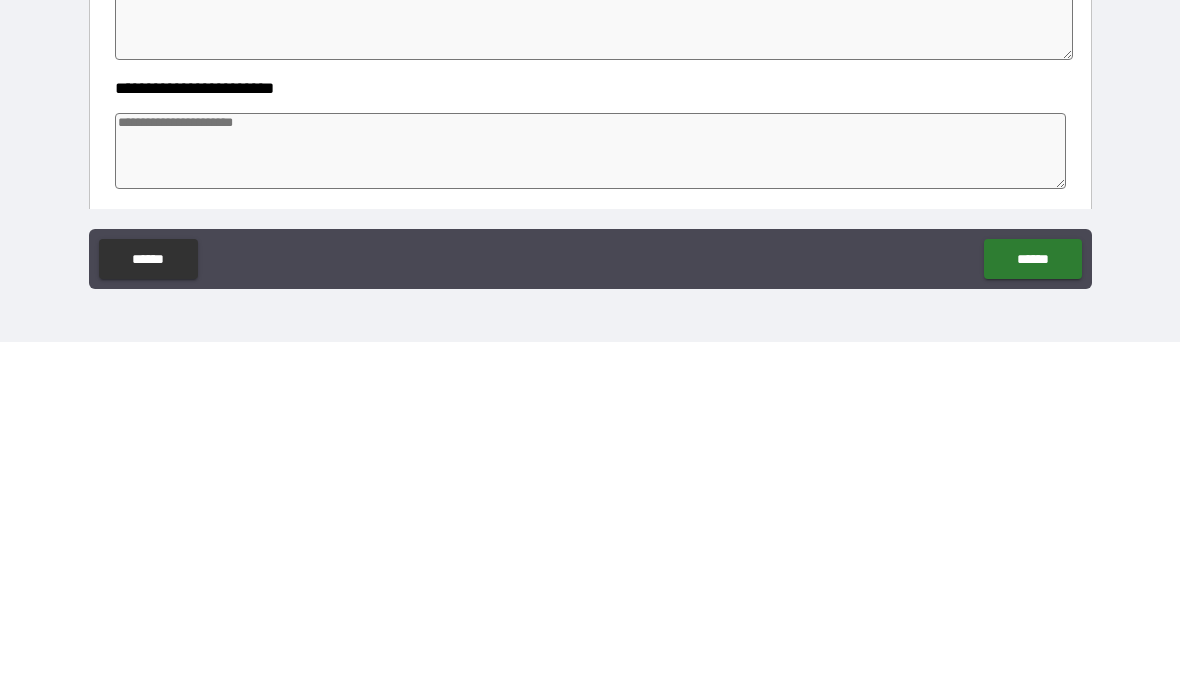 click at bounding box center [591, 501] 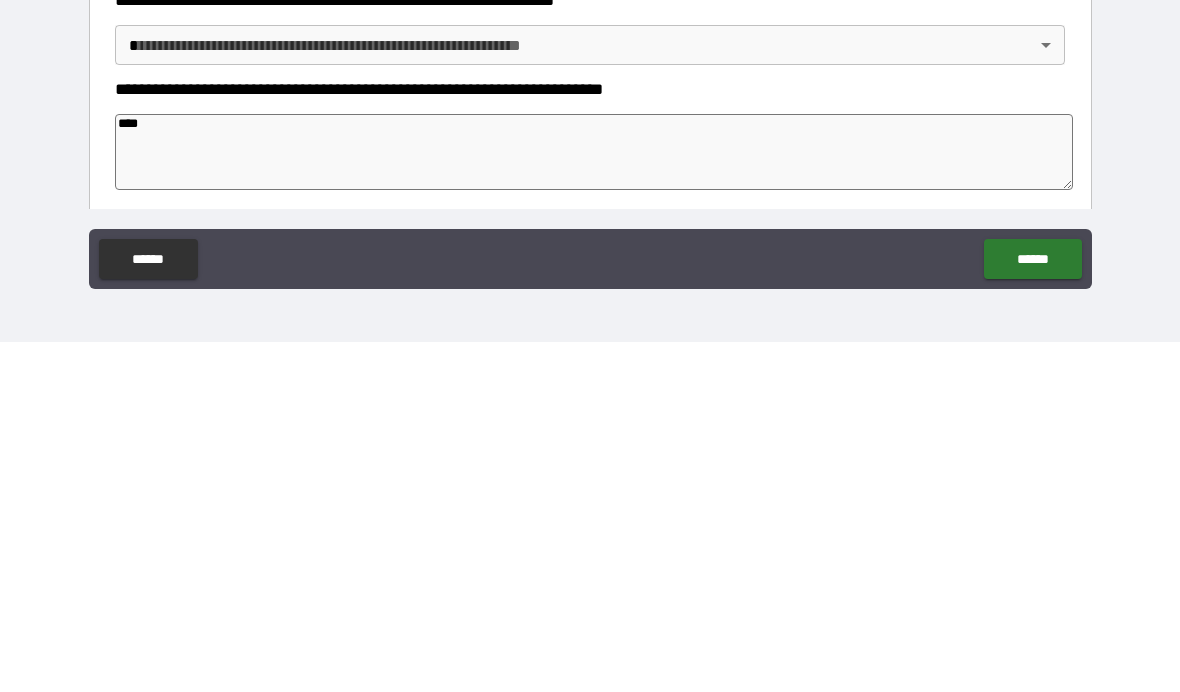 scroll, scrollTop: 466, scrollLeft: 0, axis: vertical 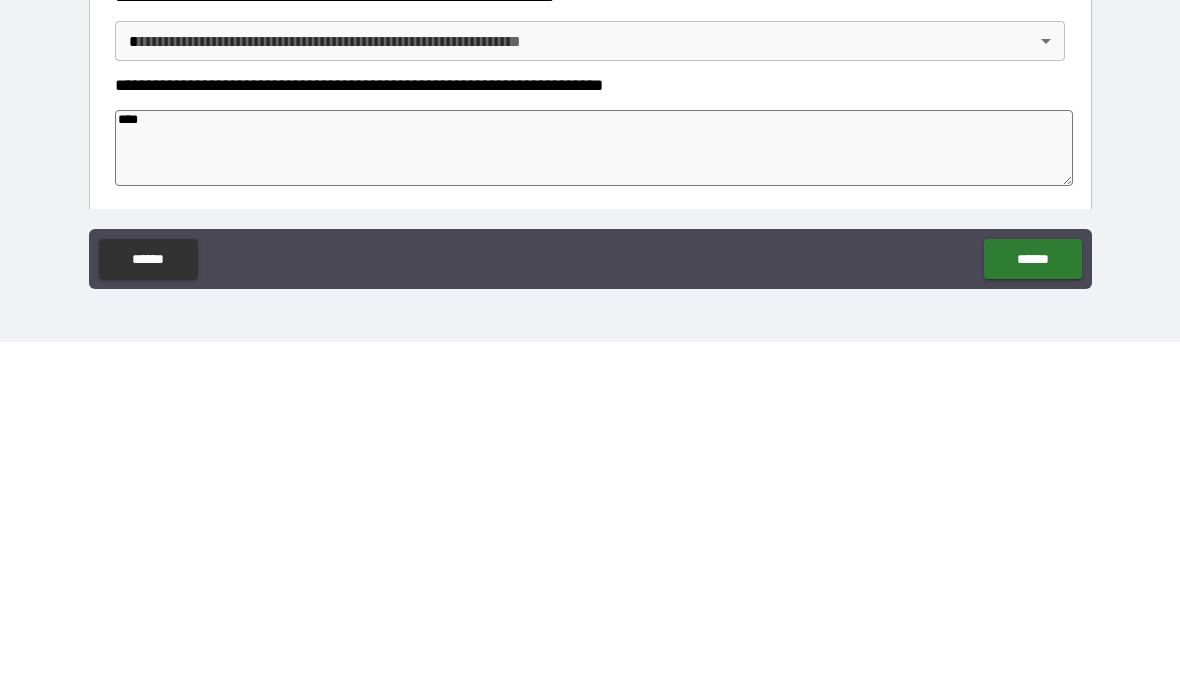 click on "****" at bounding box center [594, 498] 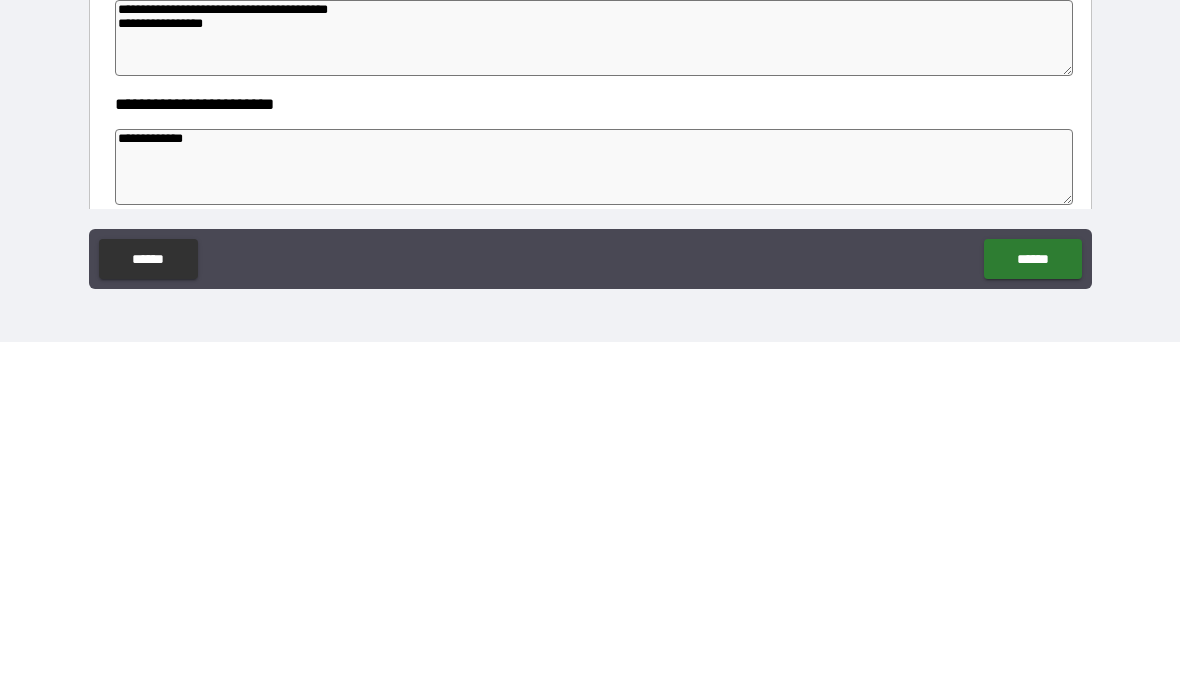 scroll, scrollTop: 584, scrollLeft: 0, axis: vertical 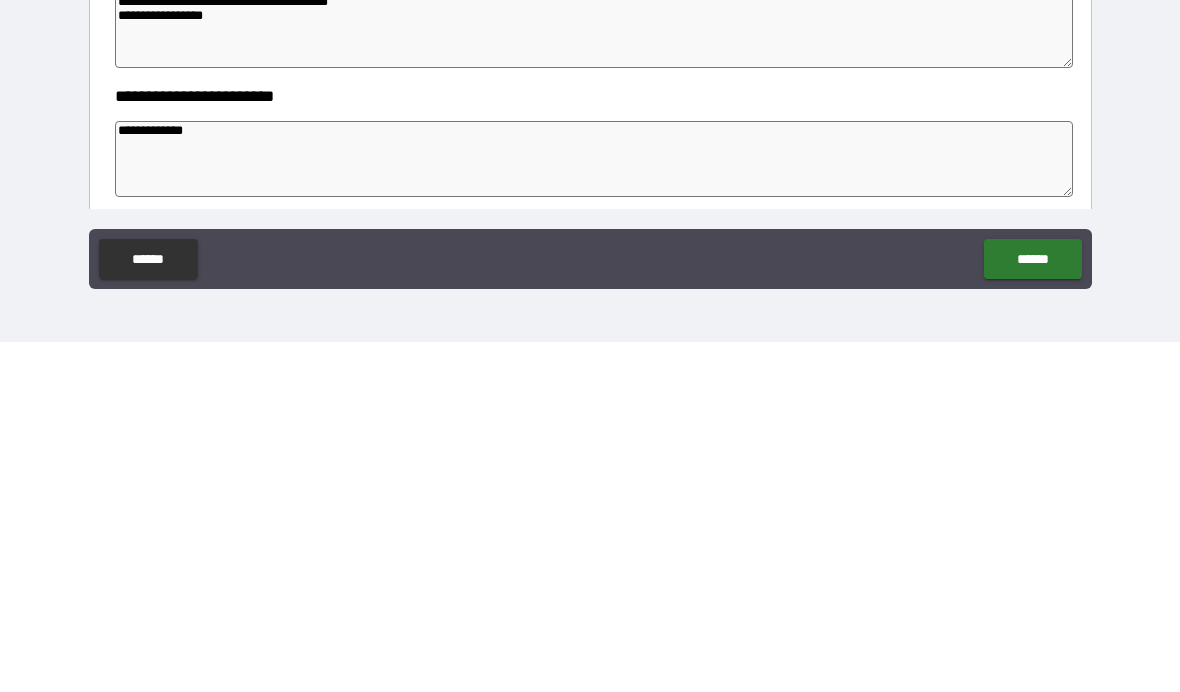 click on "**********" at bounding box center (594, 509) 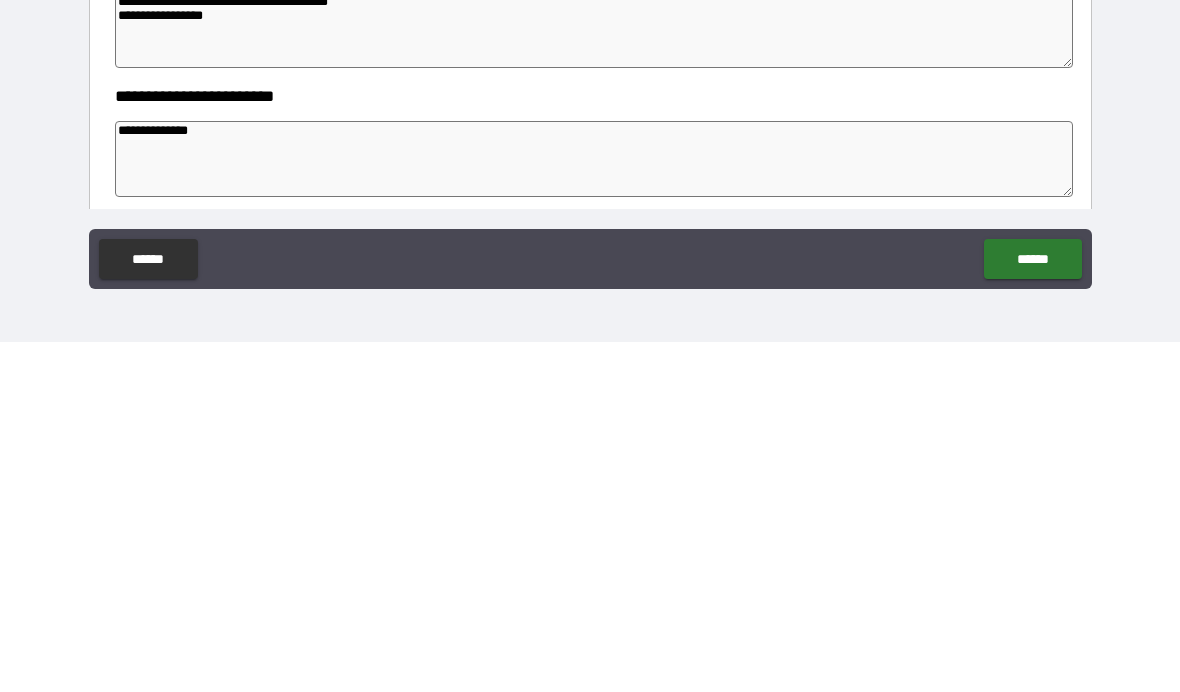 click on "**********" at bounding box center (590, 307) 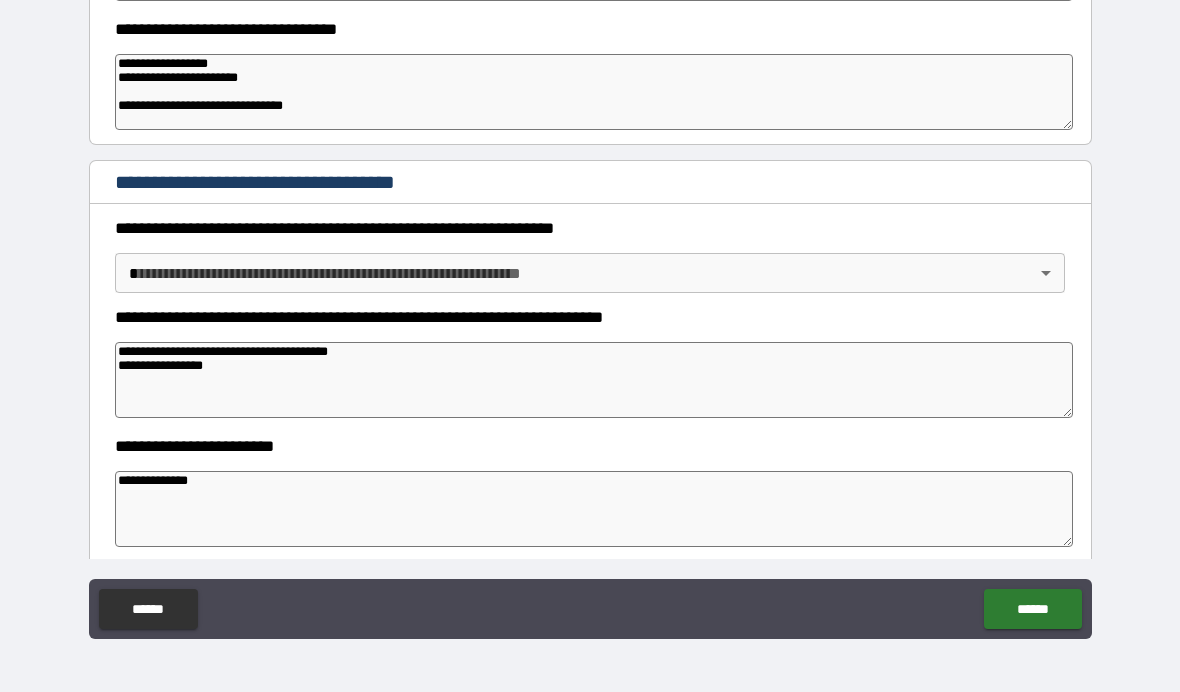click on "**********" at bounding box center (594, 509) 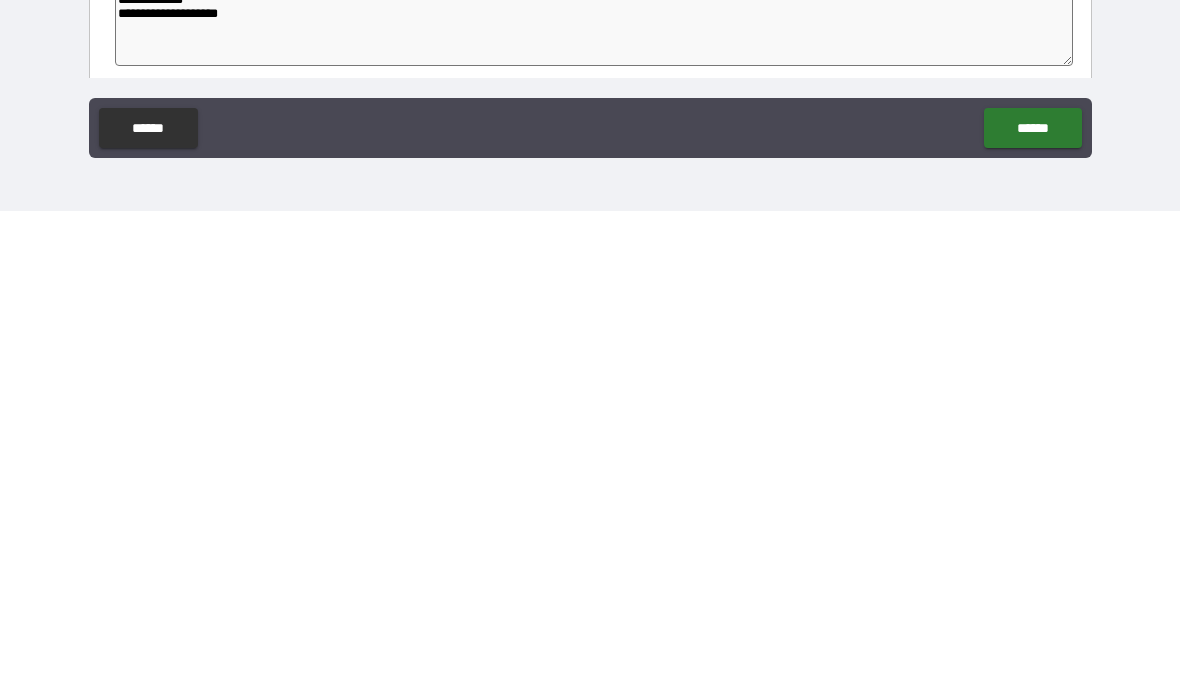 click on "******" at bounding box center [1032, 609] 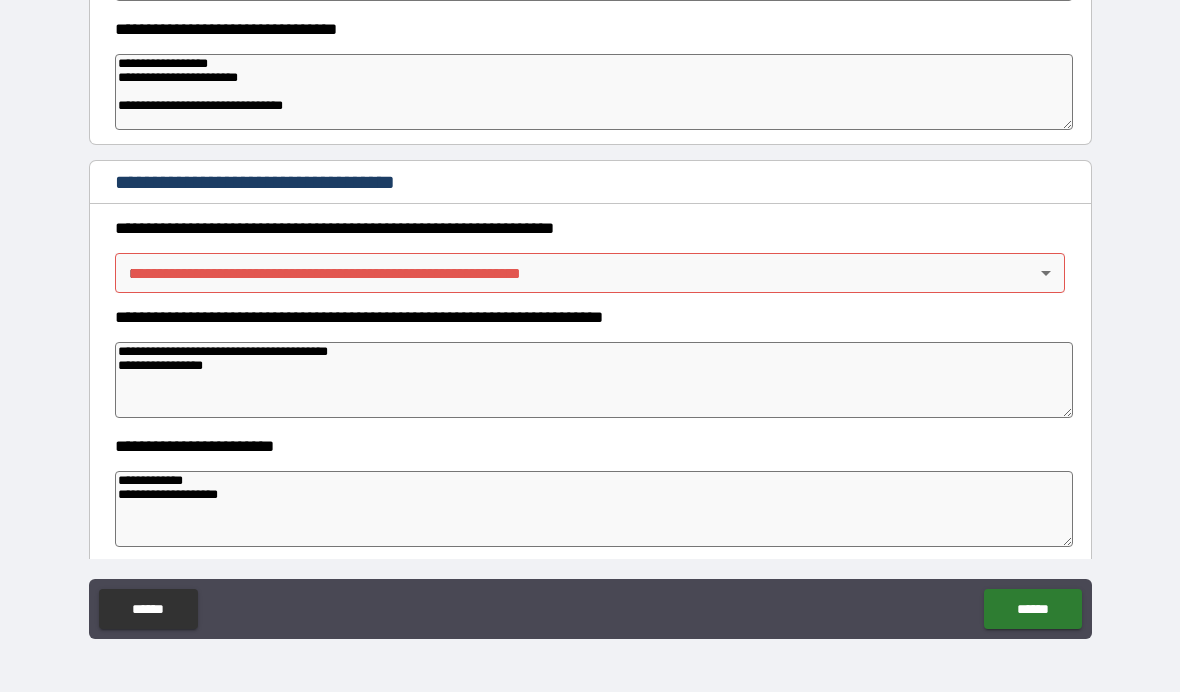 click on "**********" at bounding box center [590, 305] 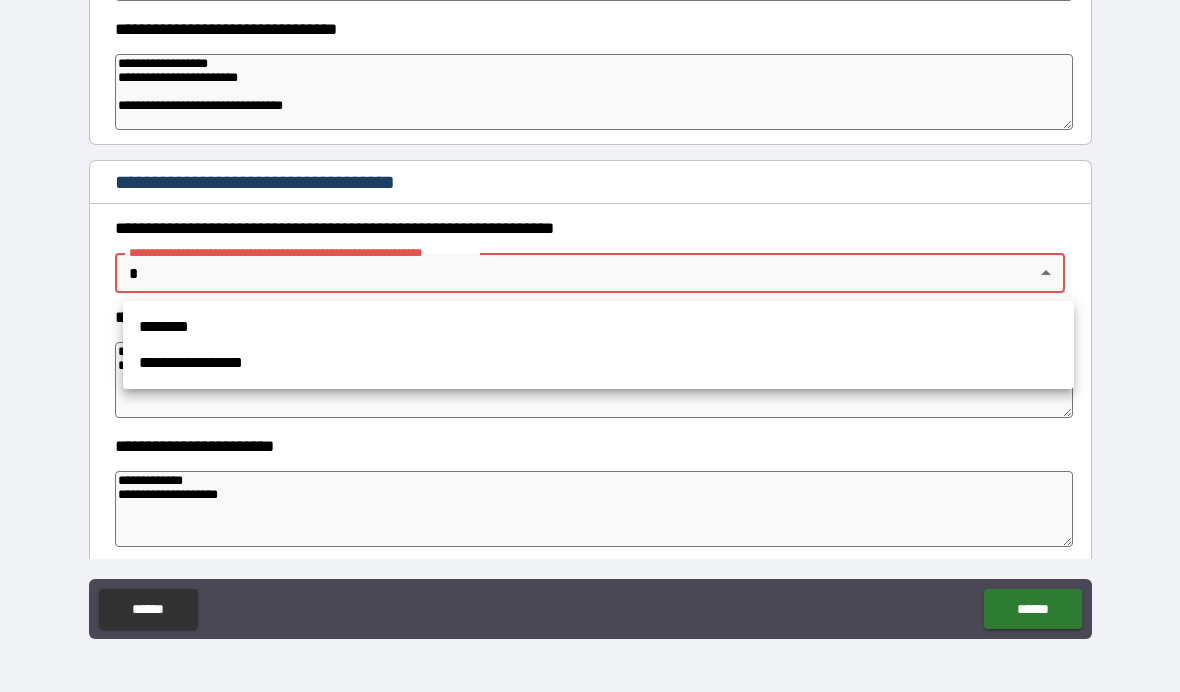 click on "********" at bounding box center [598, 327] 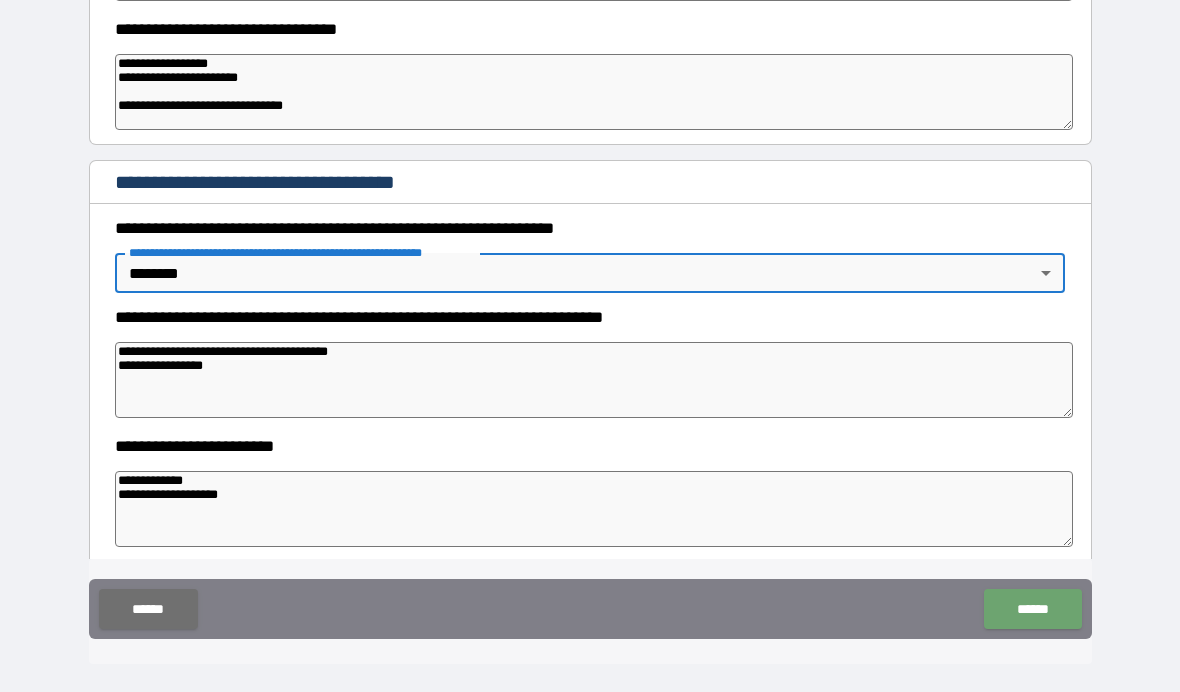 click on "******" at bounding box center [1032, 609] 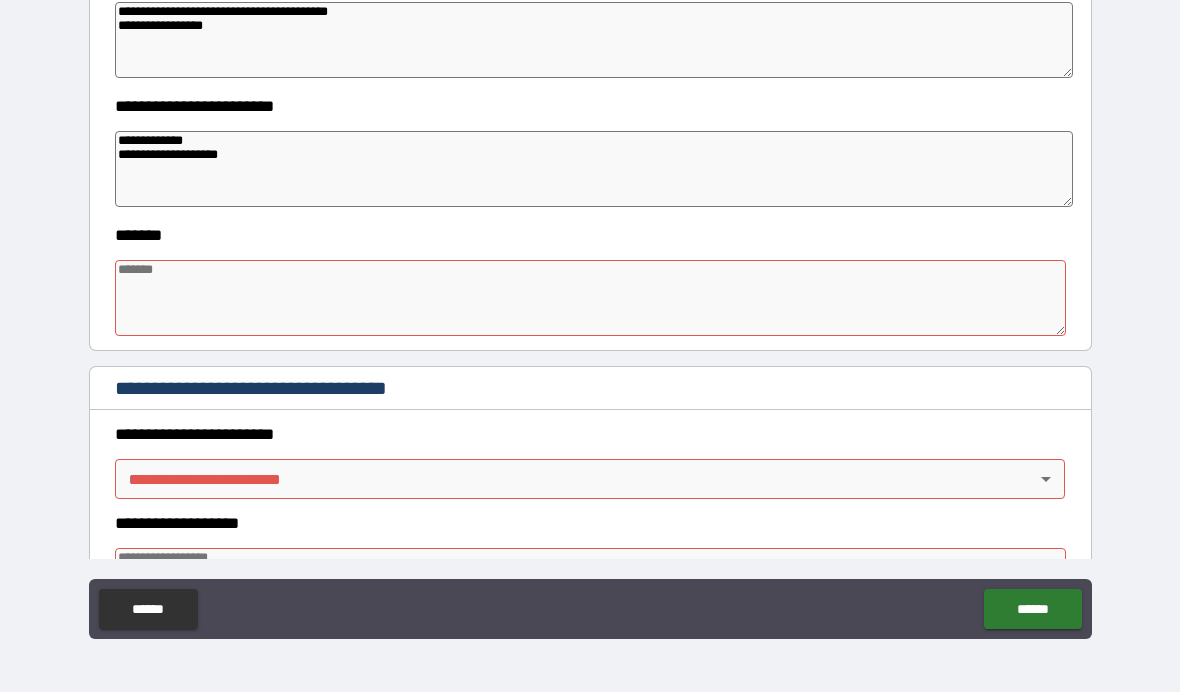 scroll, scrollTop: 924, scrollLeft: 0, axis: vertical 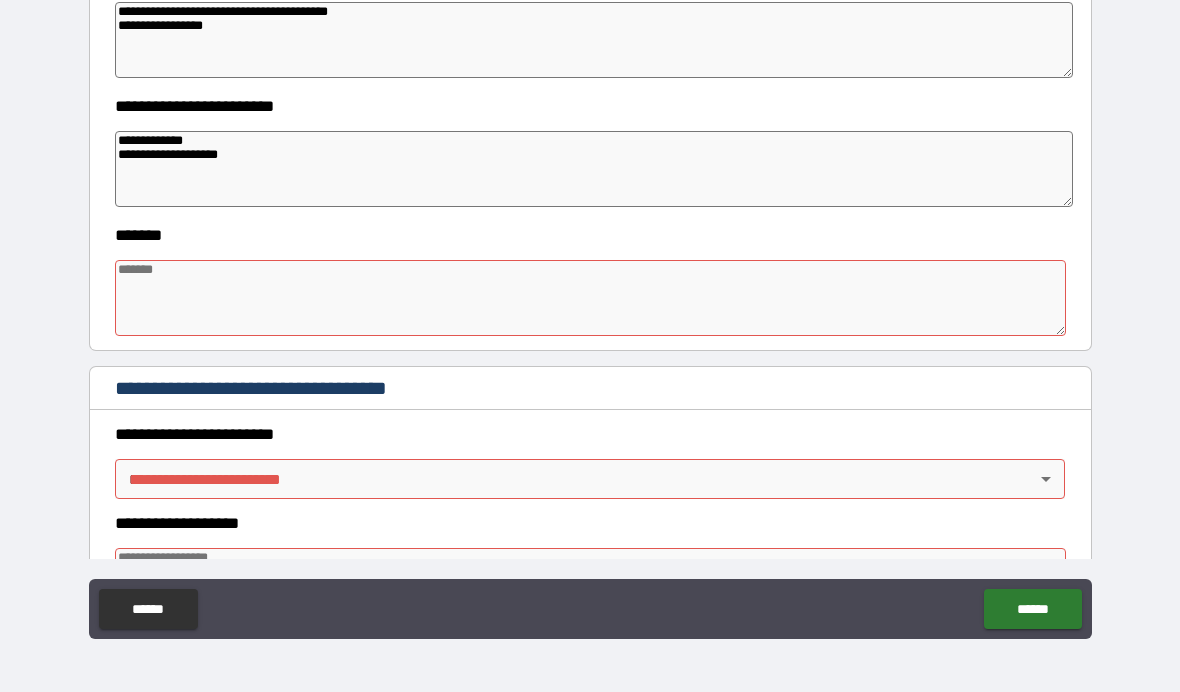 click at bounding box center (591, 298) 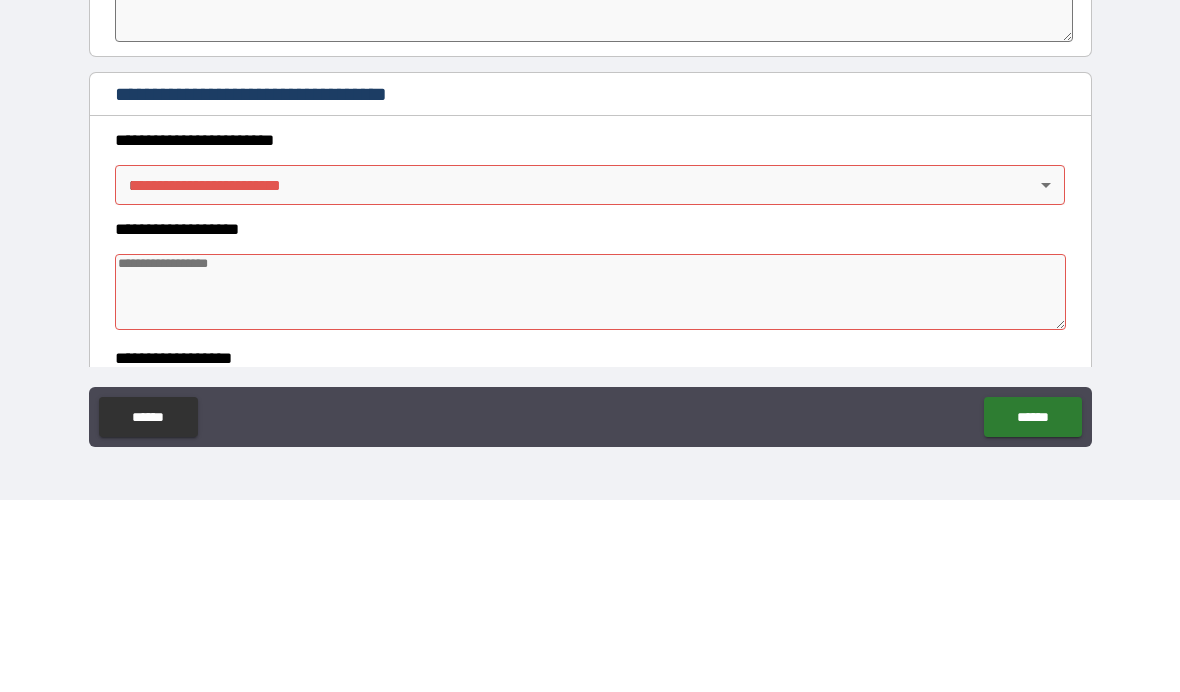 scroll, scrollTop: 1028, scrollLeft: 0, axis: vertical 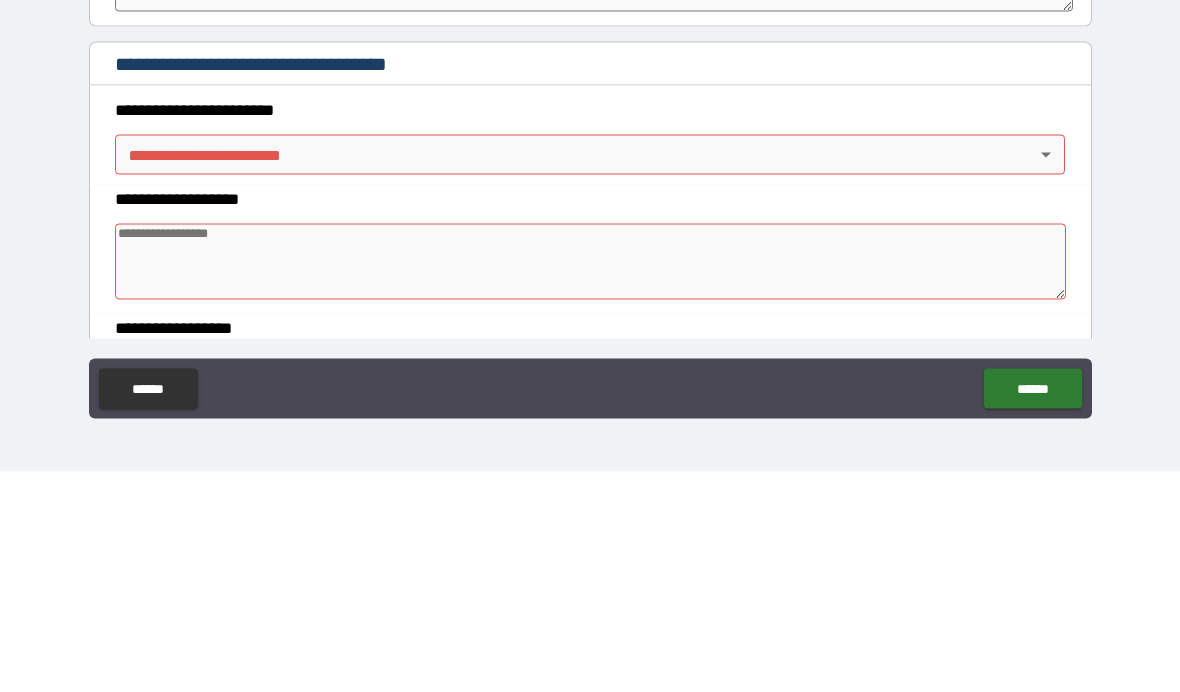 click on "**********" at bounding box center [590, 305] 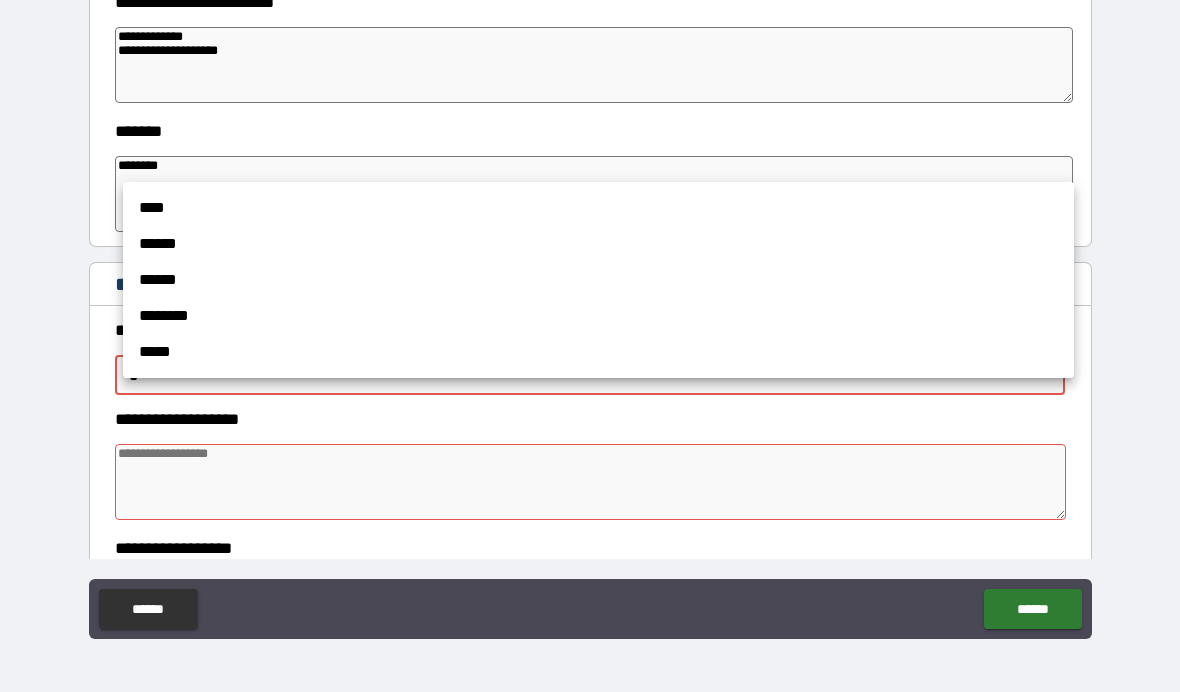 click on "****" at bounding box center [598, 208] 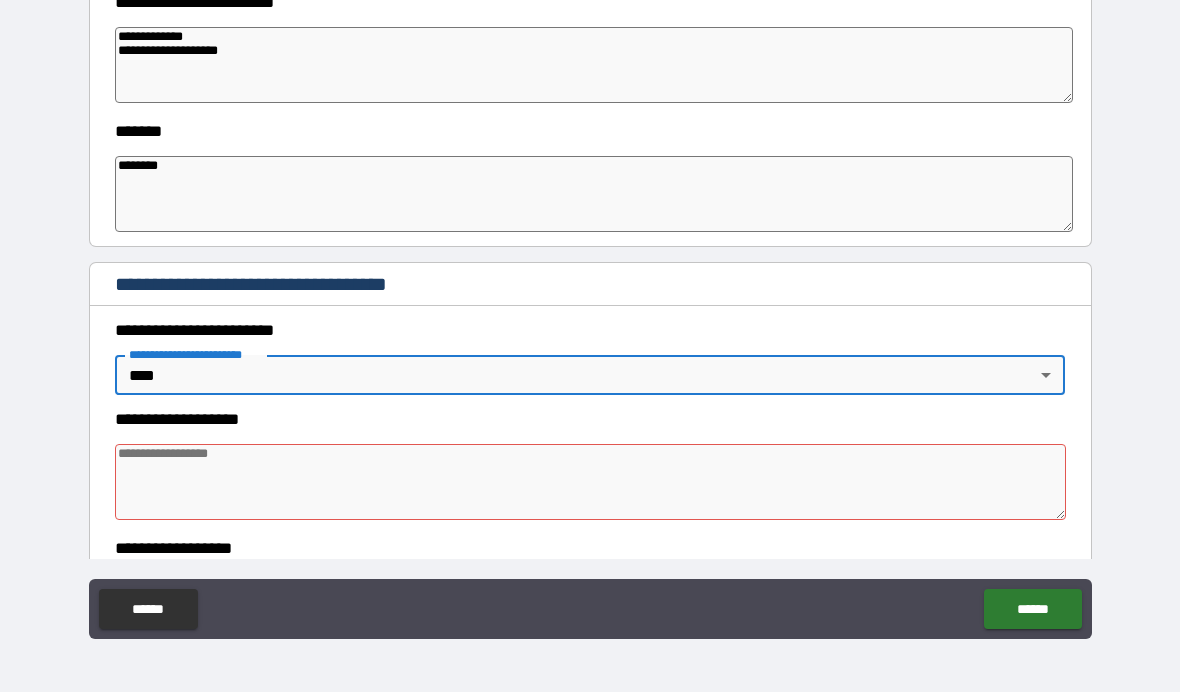 click at bounding box center [591, 482] 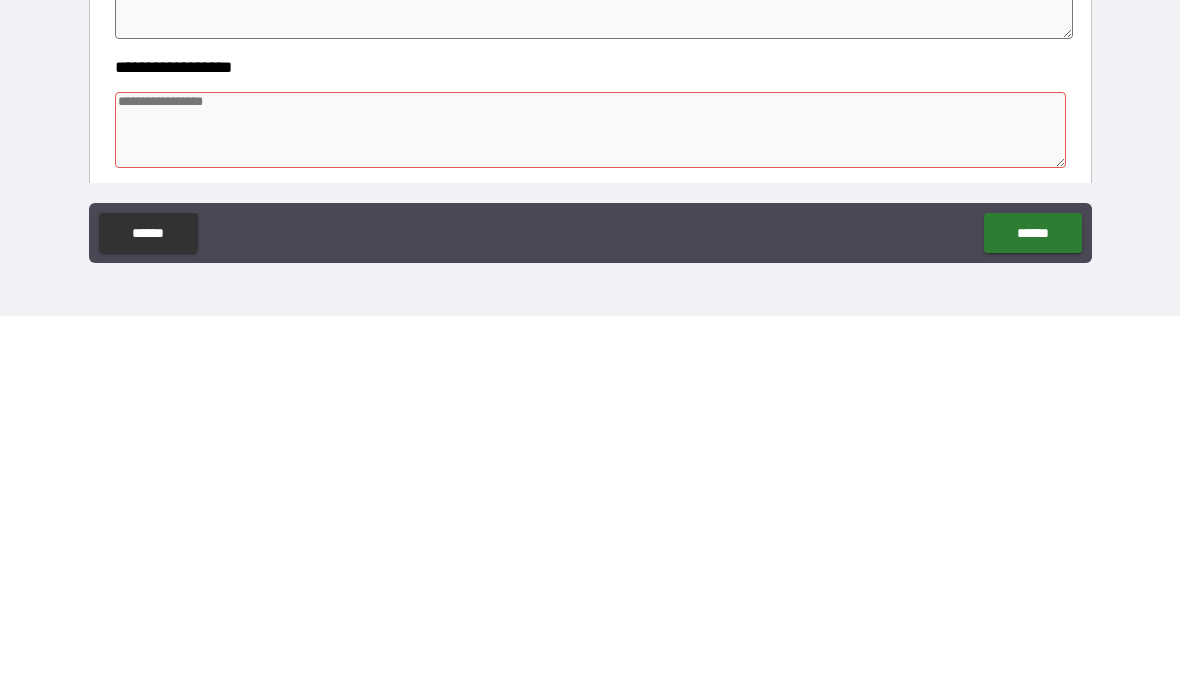 scroll, scrollTop: 1135, scrollLeft: 0, axis: vertical 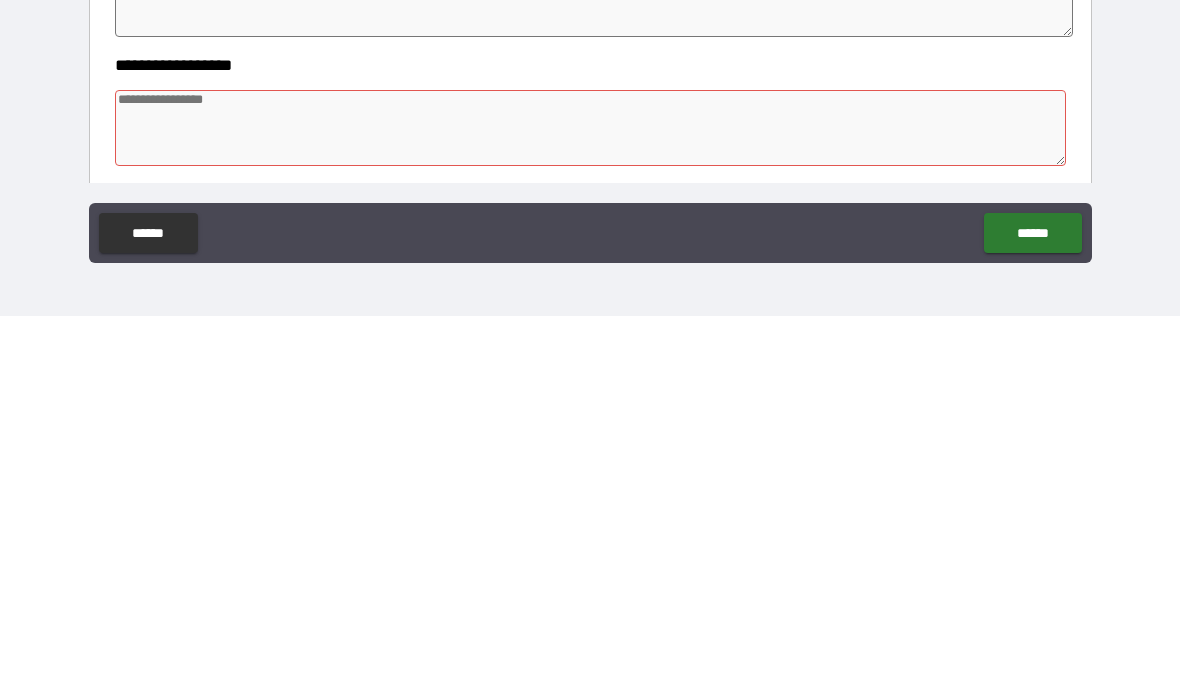click at bounding box center (591, 504) 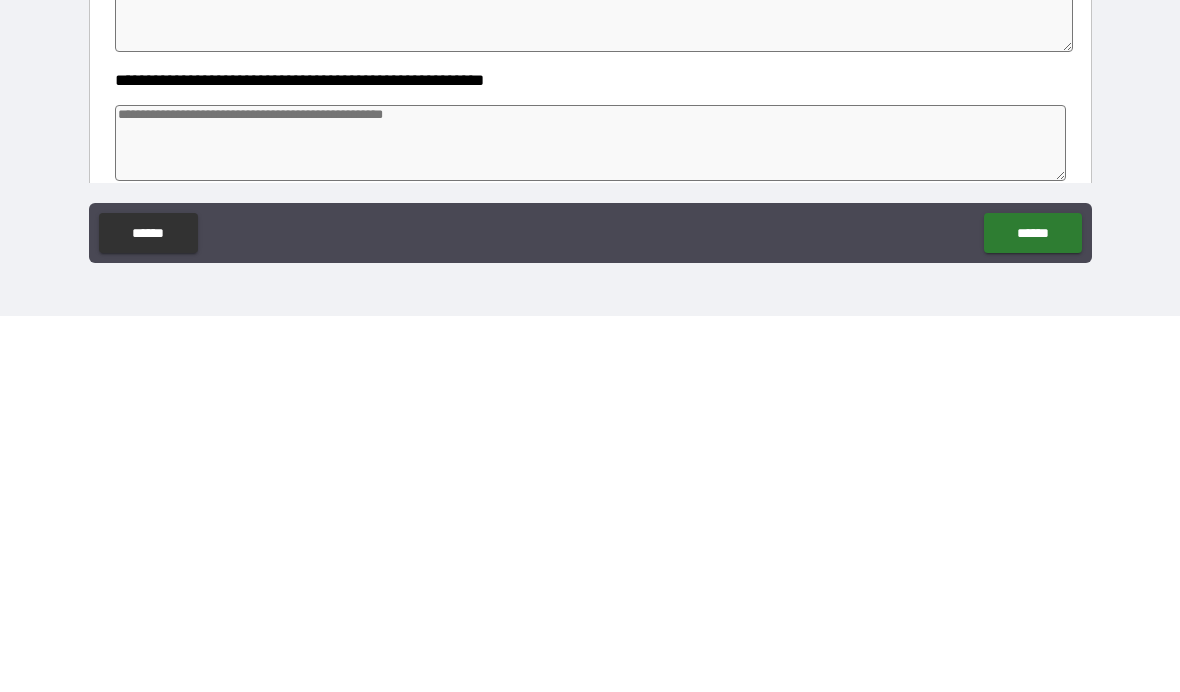 scroll, scrollTop: 1250, scrollLeft: 0, axis: vertical 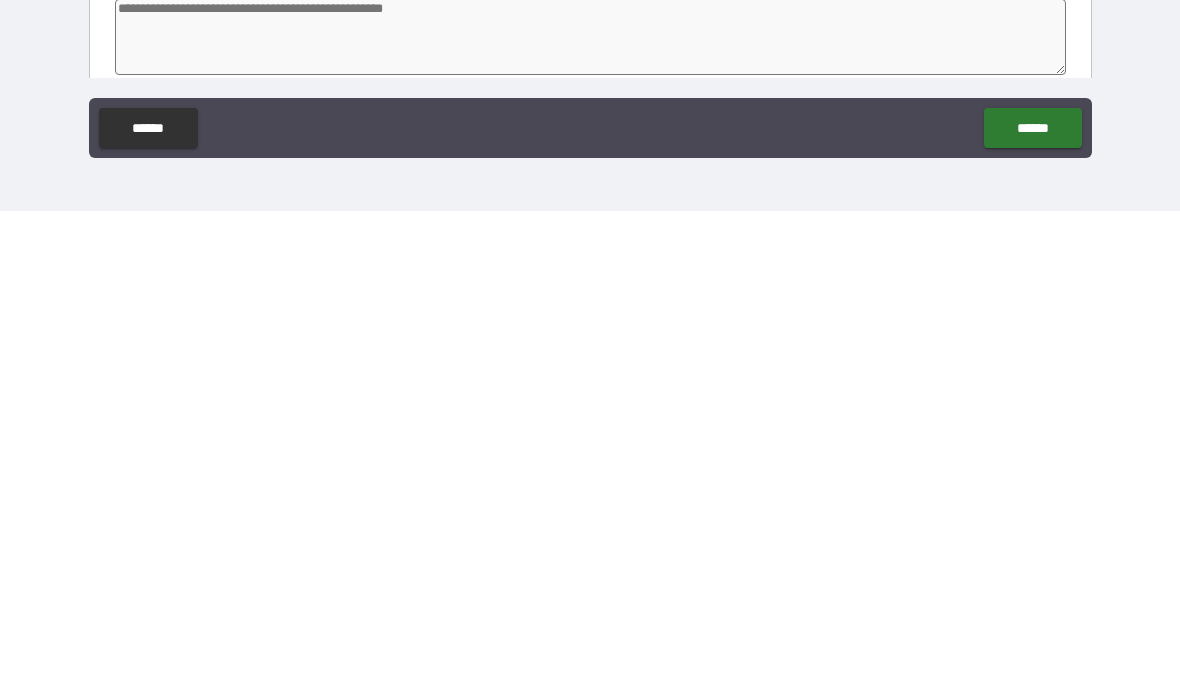 click on "******" at bounding box center (1032, 609) 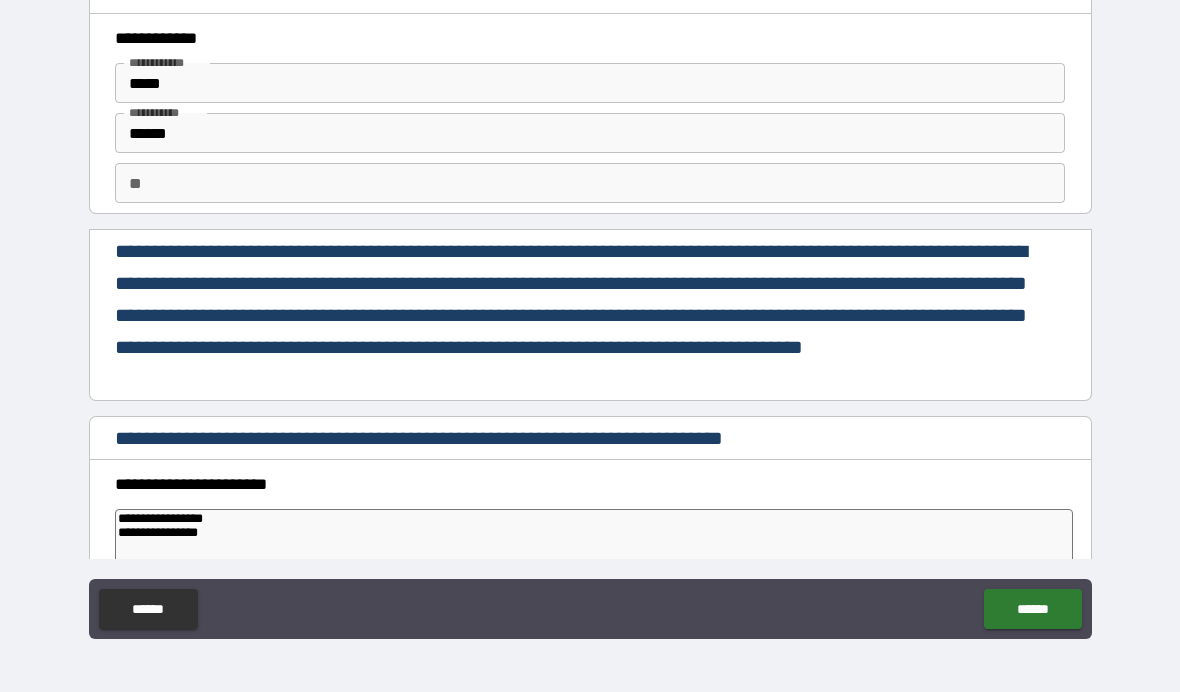 scroll, scrollTop: 0, scrollLeft: 0, axis: both 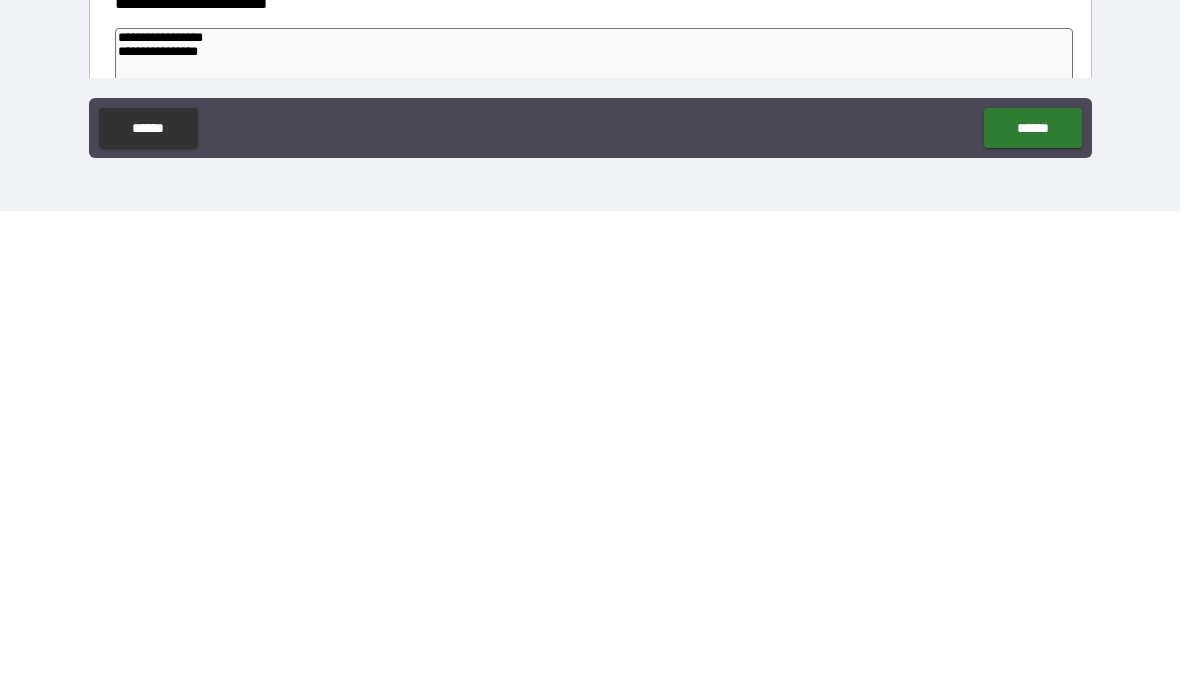 click on "******" at bounding box center (1032, 609) 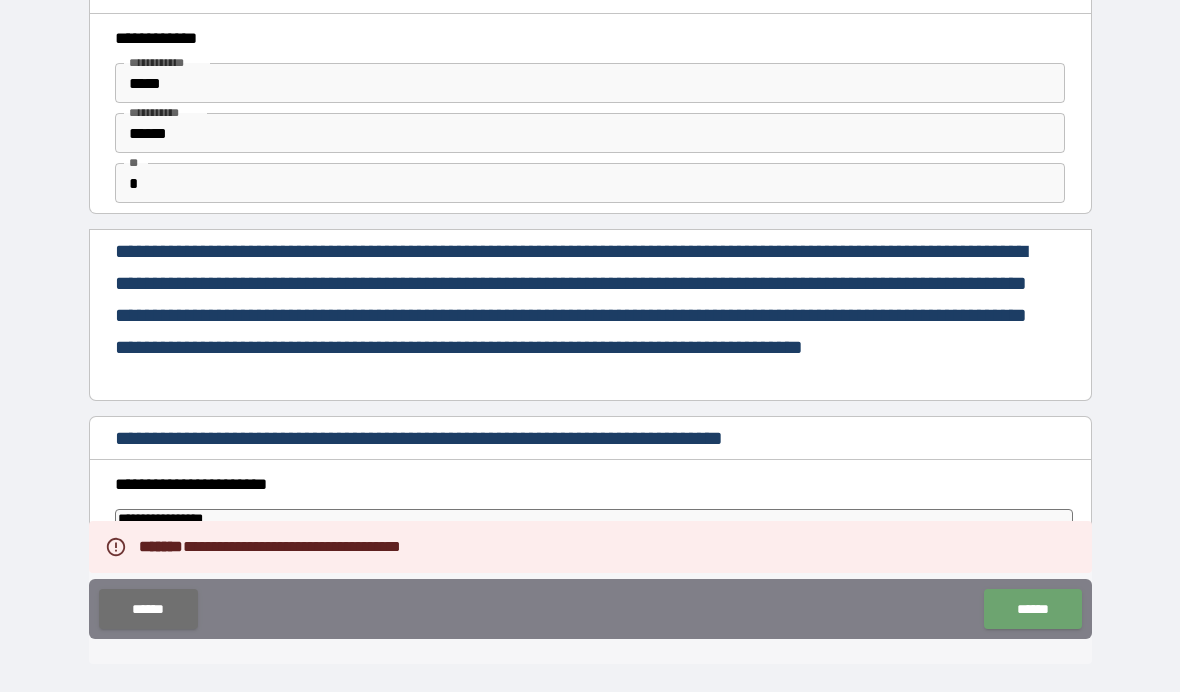 click on "******" at bounding box center (1032, 609) 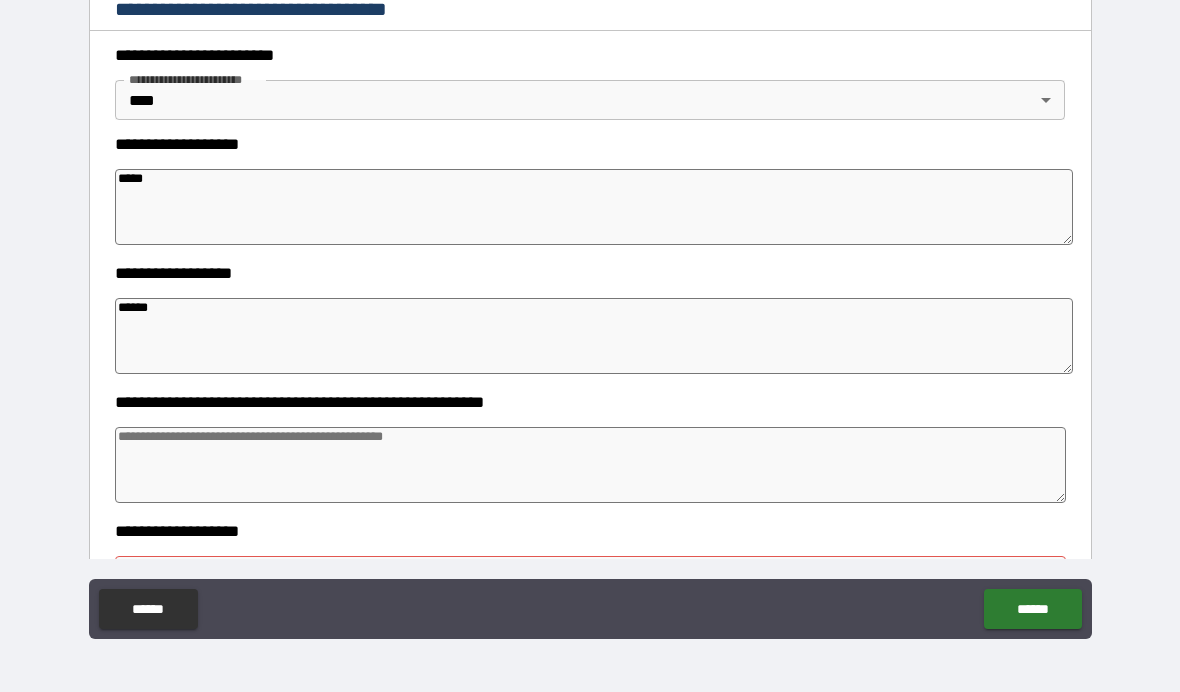 scroll, scrollTop: 1304, scrollLeft: 0, axis: vertical 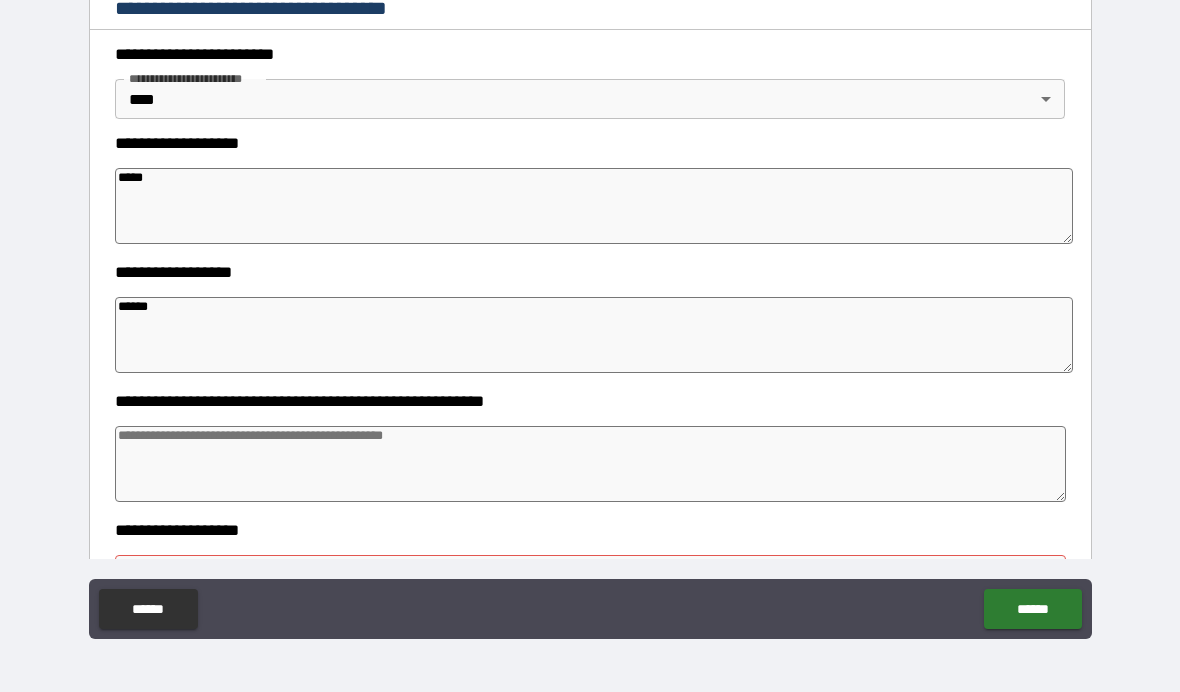 click at bounding box center [591, 464] 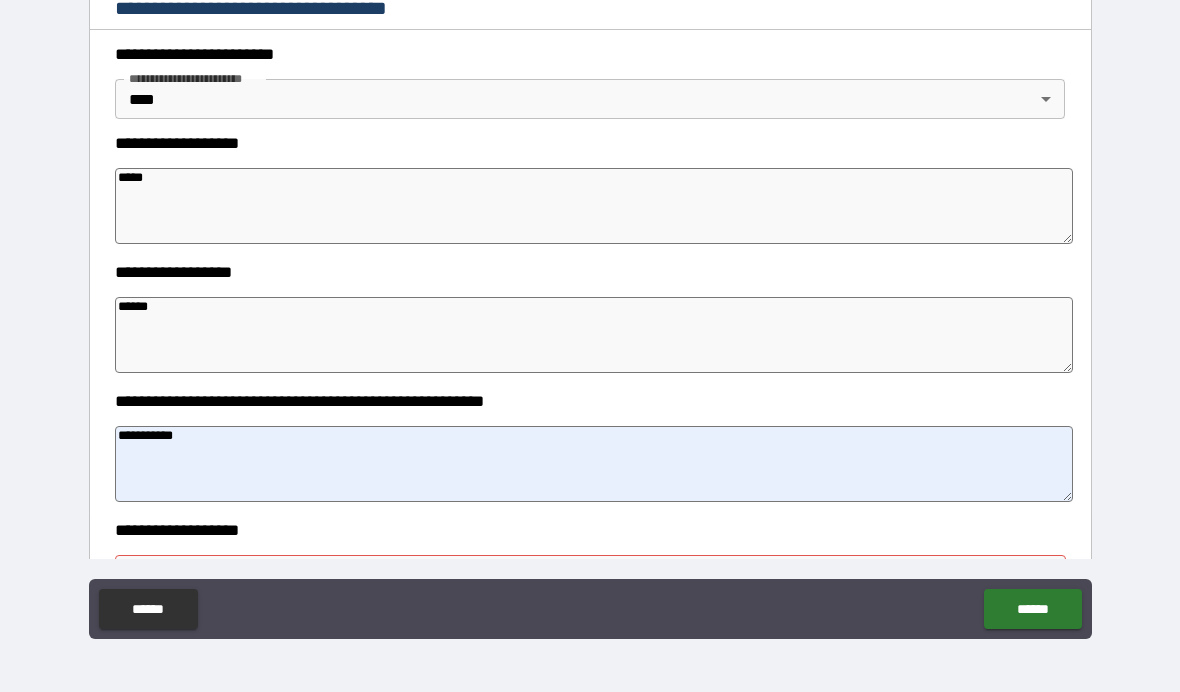 click on "**********" at bounding box center (594, 464) 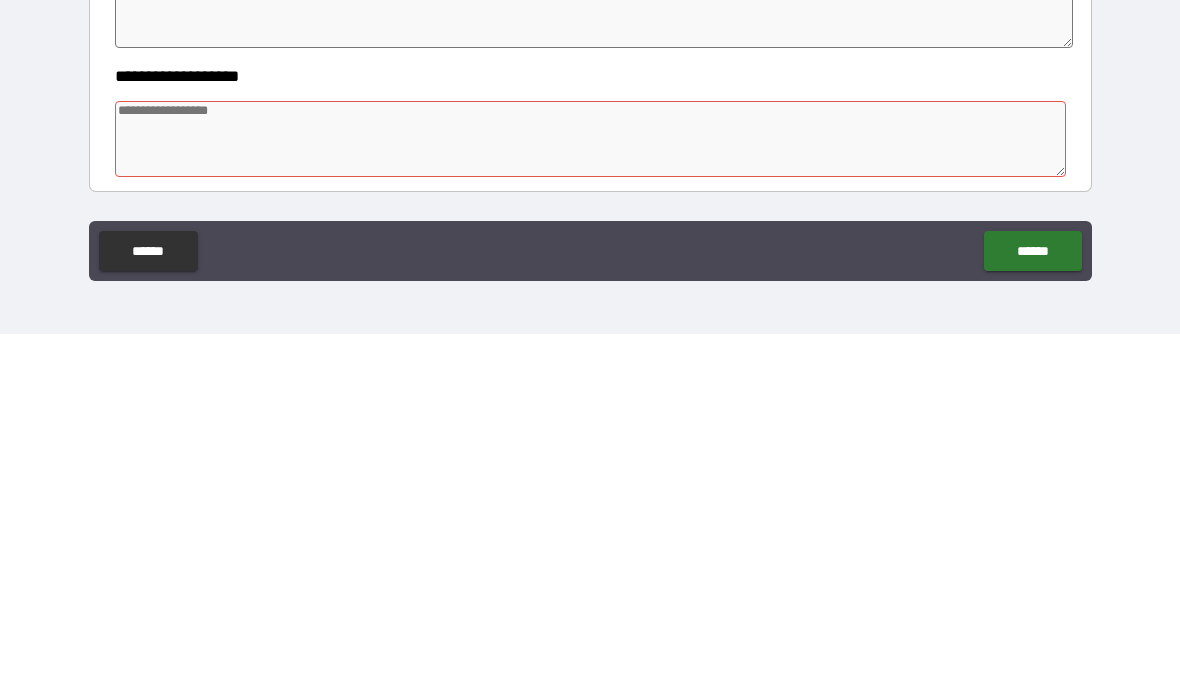 scroll, scrollTop: 1402, scrollLeft: 0, axis: vertical 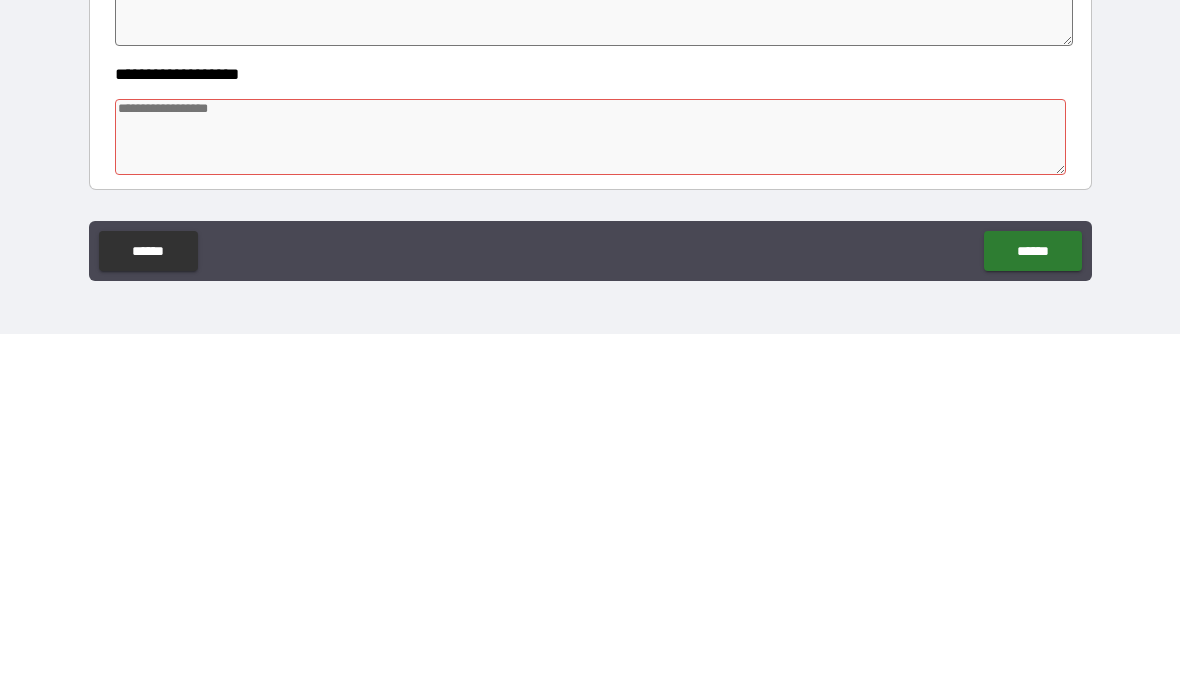 click at bounding box center (591, 495) 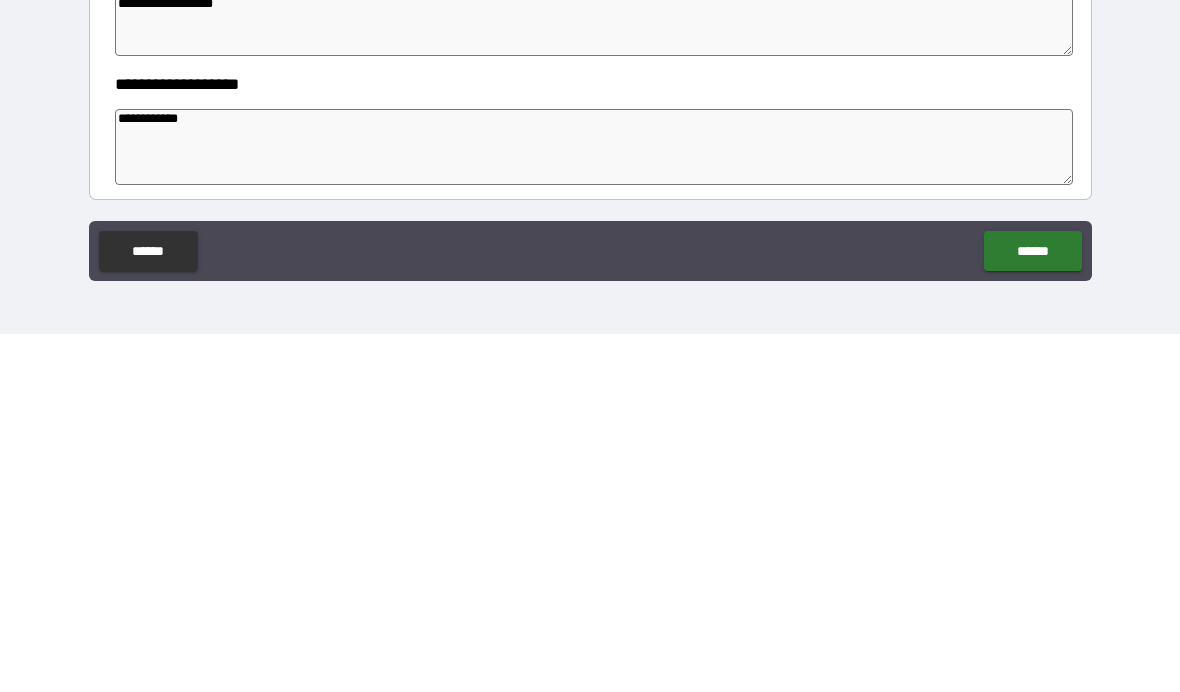scroll, scrollTop: 1390, scrollLeft: 0, axis: vertical 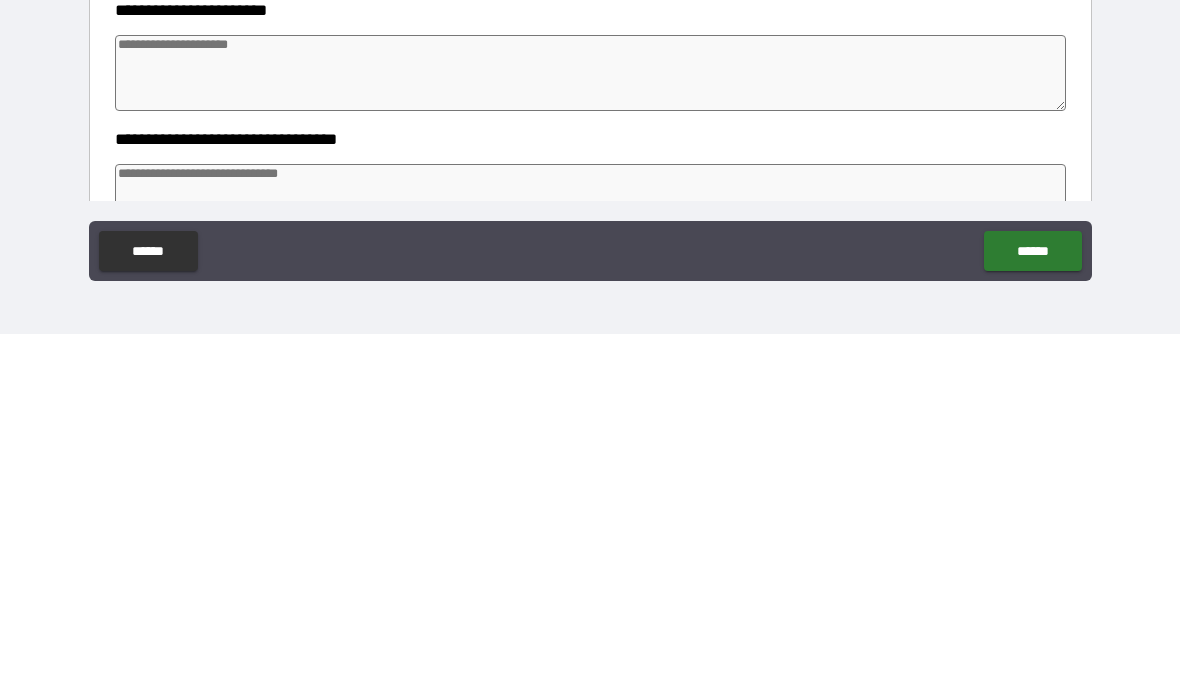 click on "**********" at bounding box center [590, 307] 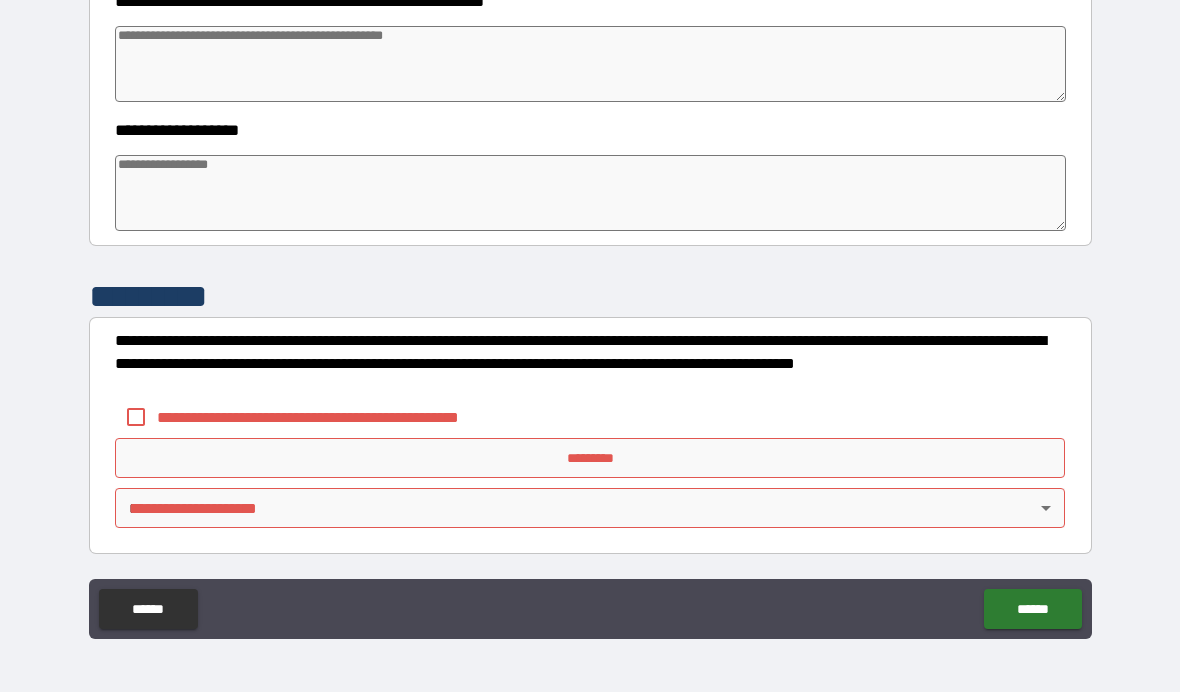 scroll, scrollTop: 3342, scrollLeft: 0, axis: vertical 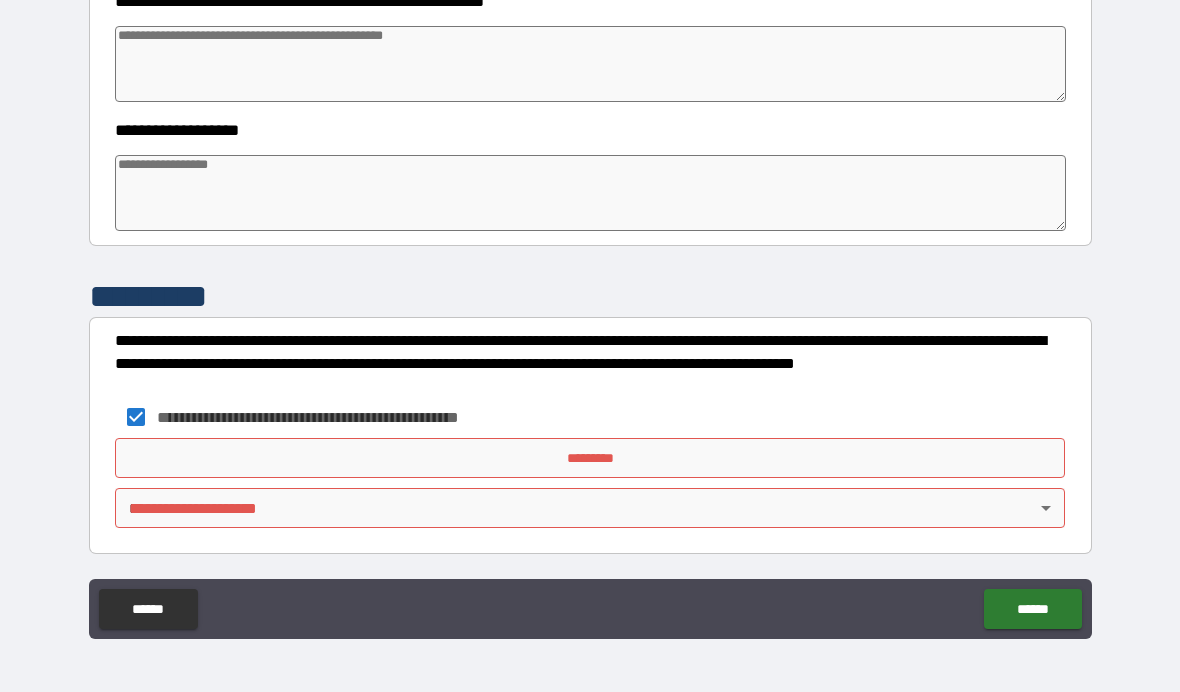 click on "*********" at bounding box center [590, 458] 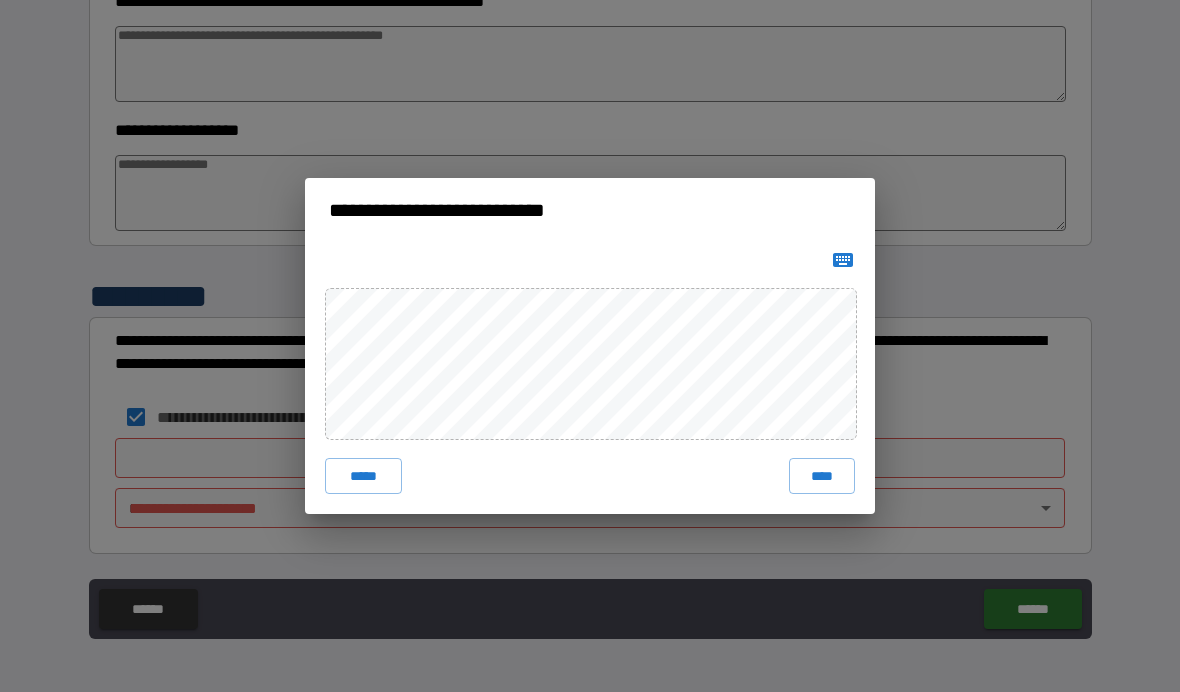 click on "****" at bounding box center [822, 476] 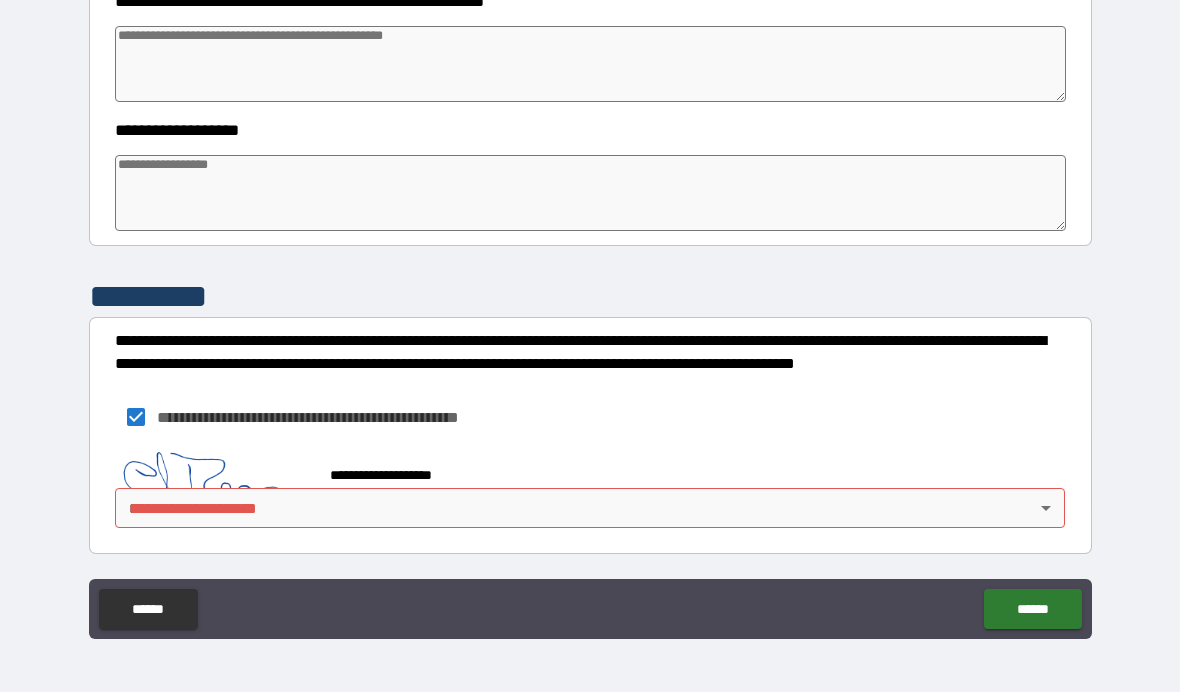 scroll, scrollTop: 3332, scrollLeft: 0, axis: vertical 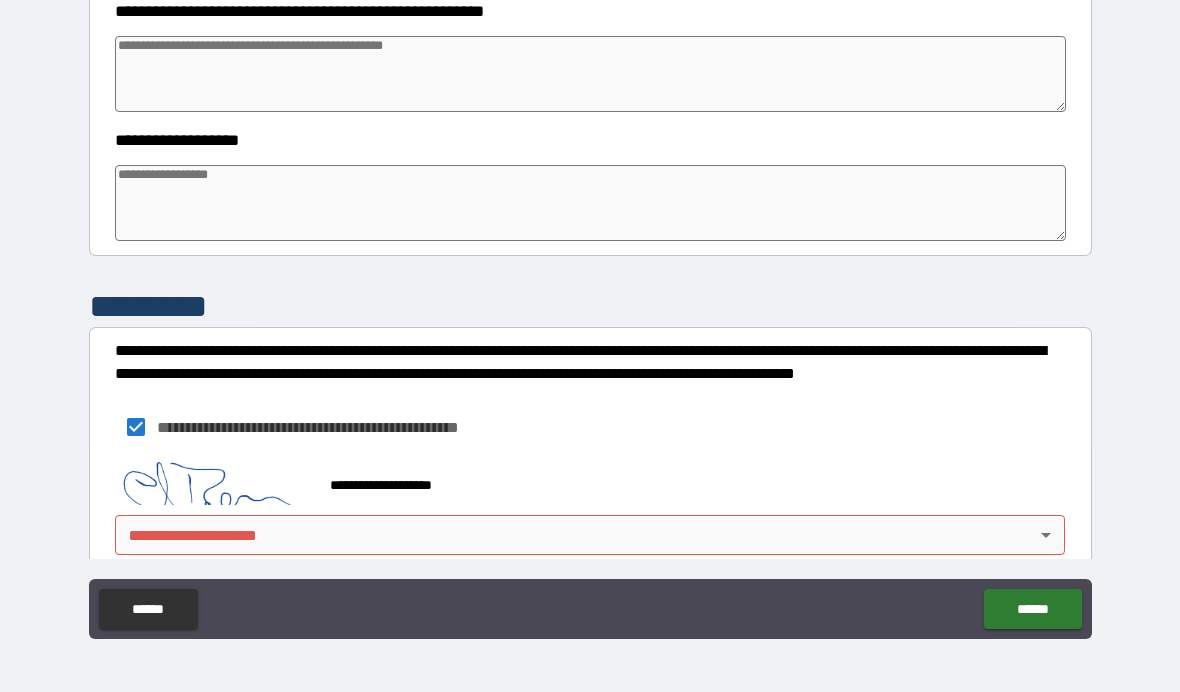 click on "**********" at bounding box center [590, 427] 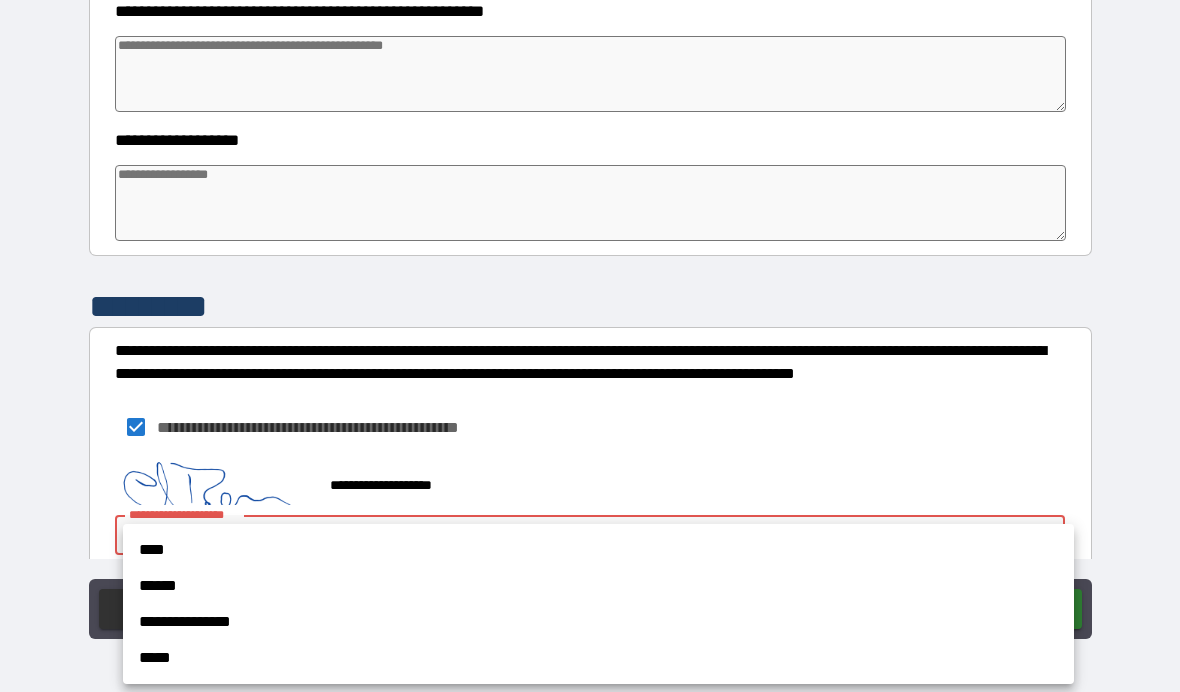 click on "****" at bounding box center (598, 550) 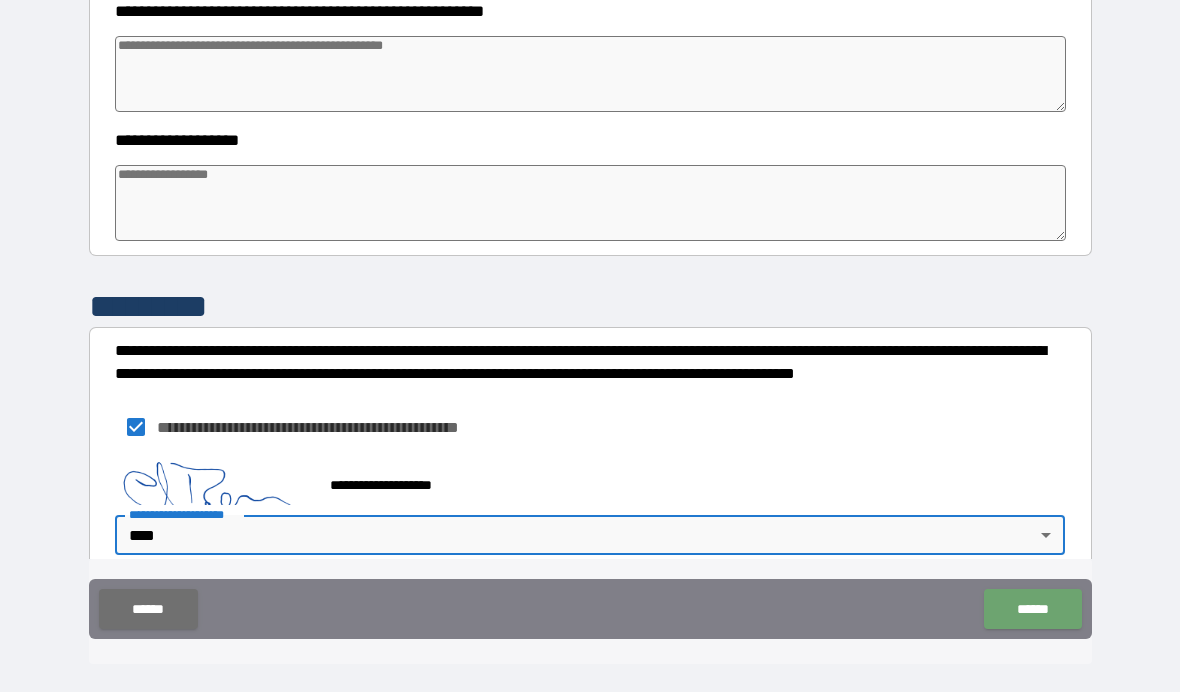 click on "******" at bounding box center [1032, 609] 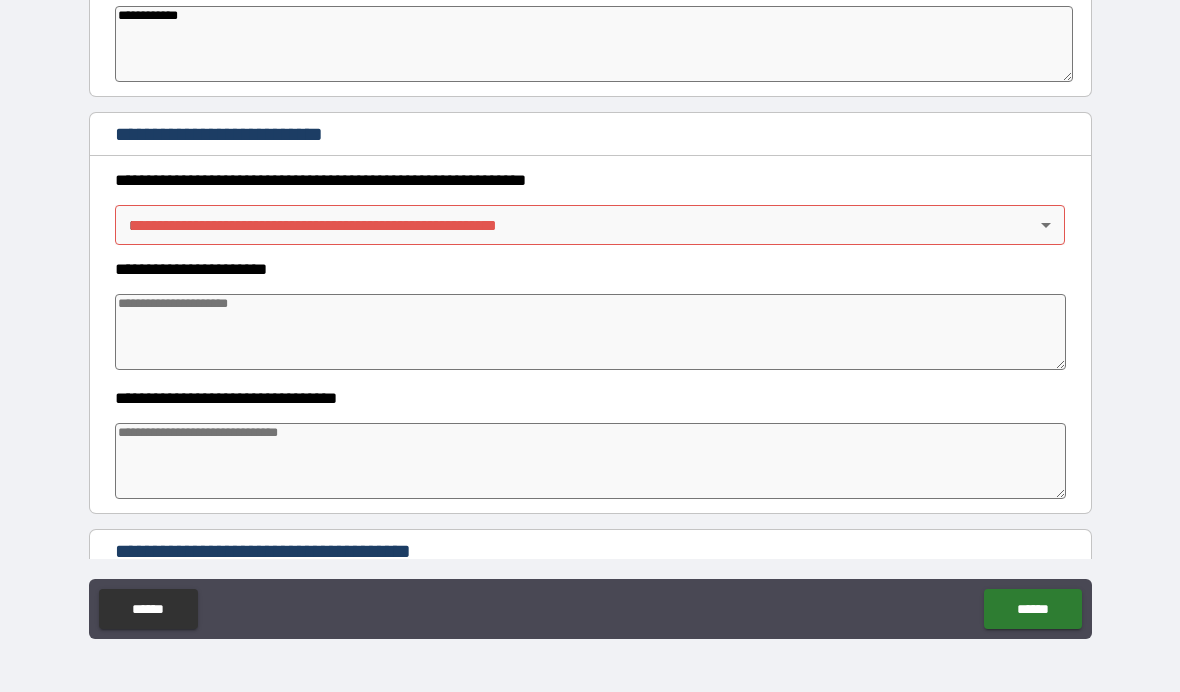 scroll, scrollTop: 1851, scrollLeft: 0, axis: vertical 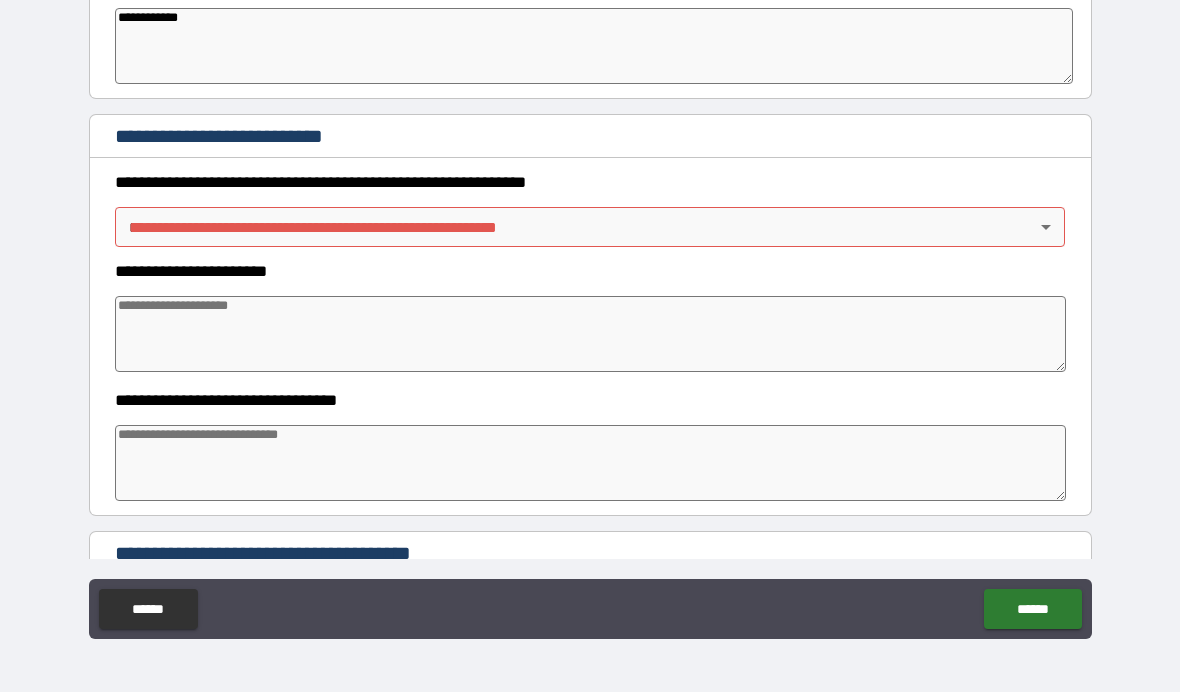 click on "**********" at bounding box center [590, 305] 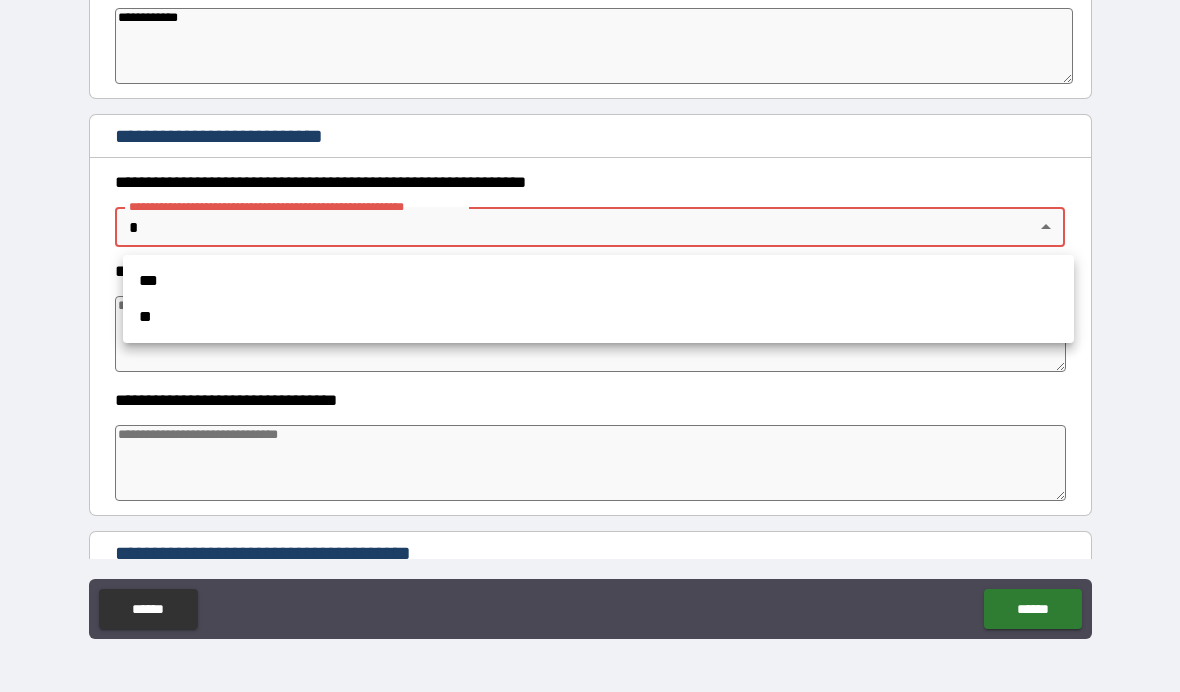 click on "**" at bounding box center [598, 317] 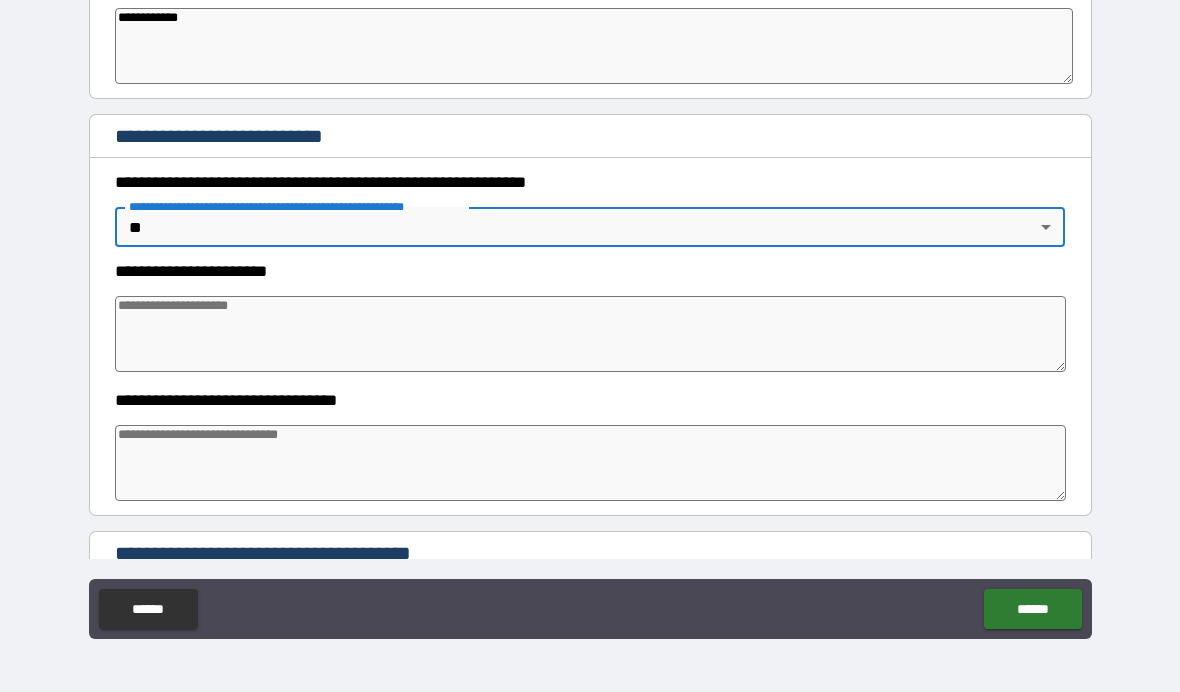 click on "******" at bounding box center [1032, 609] 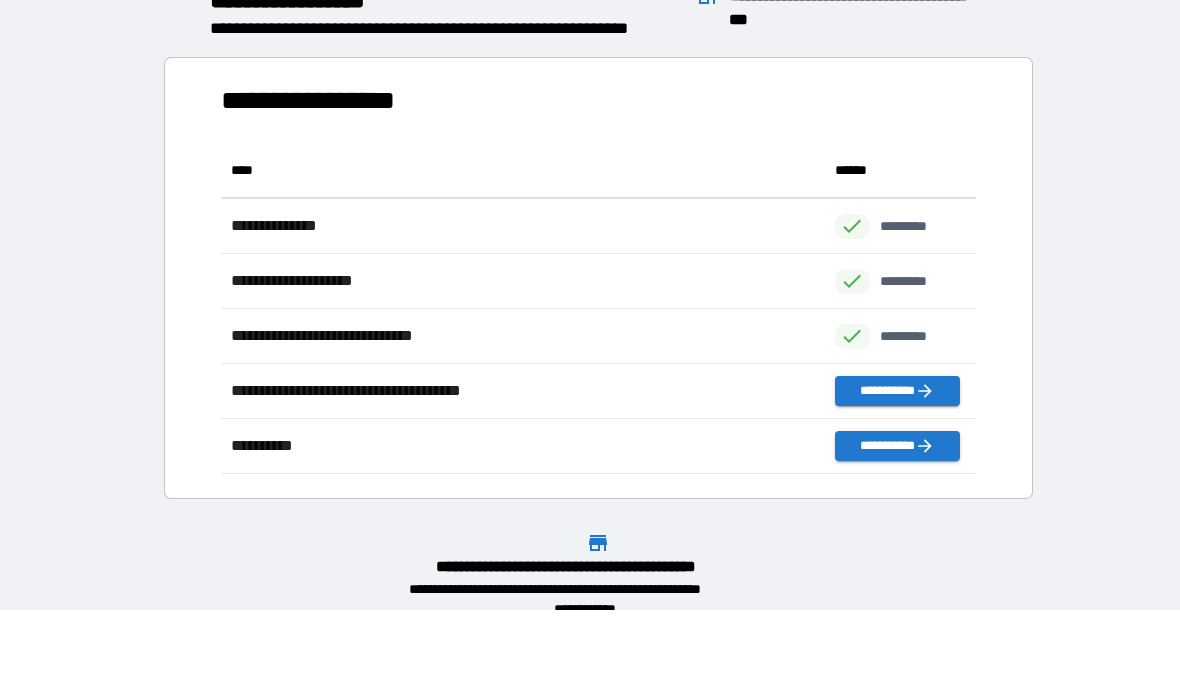 scroll, scrollTop: 331, scrollLeft: 755, axis: both 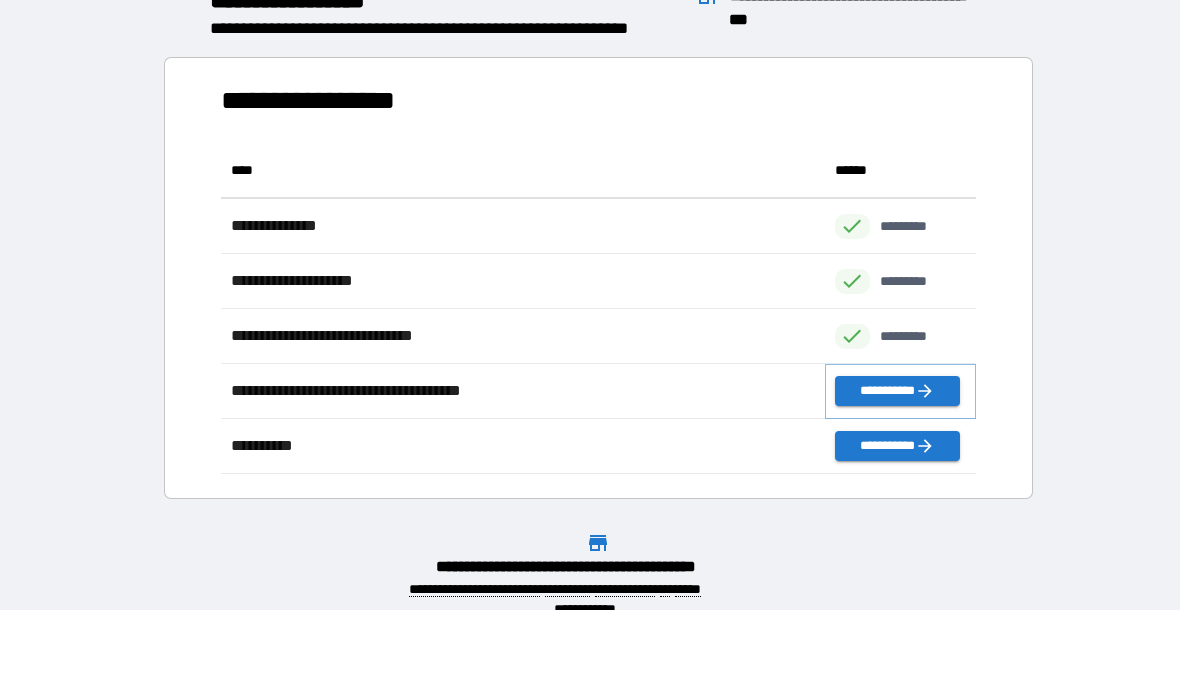 click 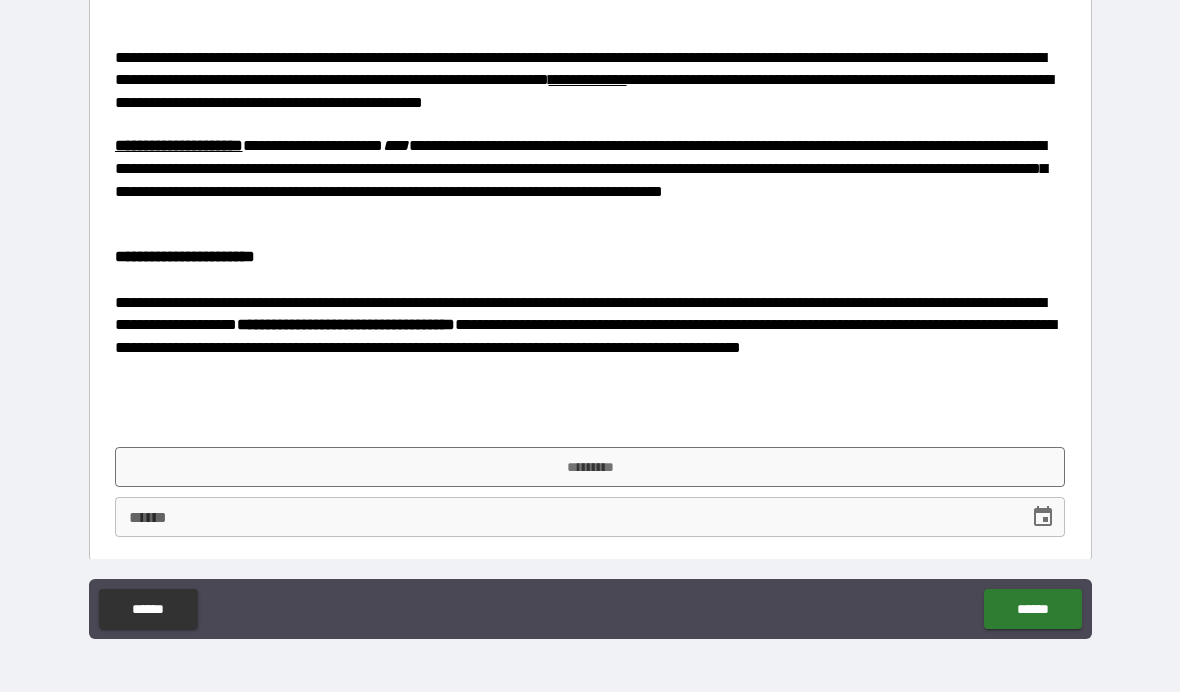 scroll, scrollTop: 760, scrollLeft: 0, axis: vertical 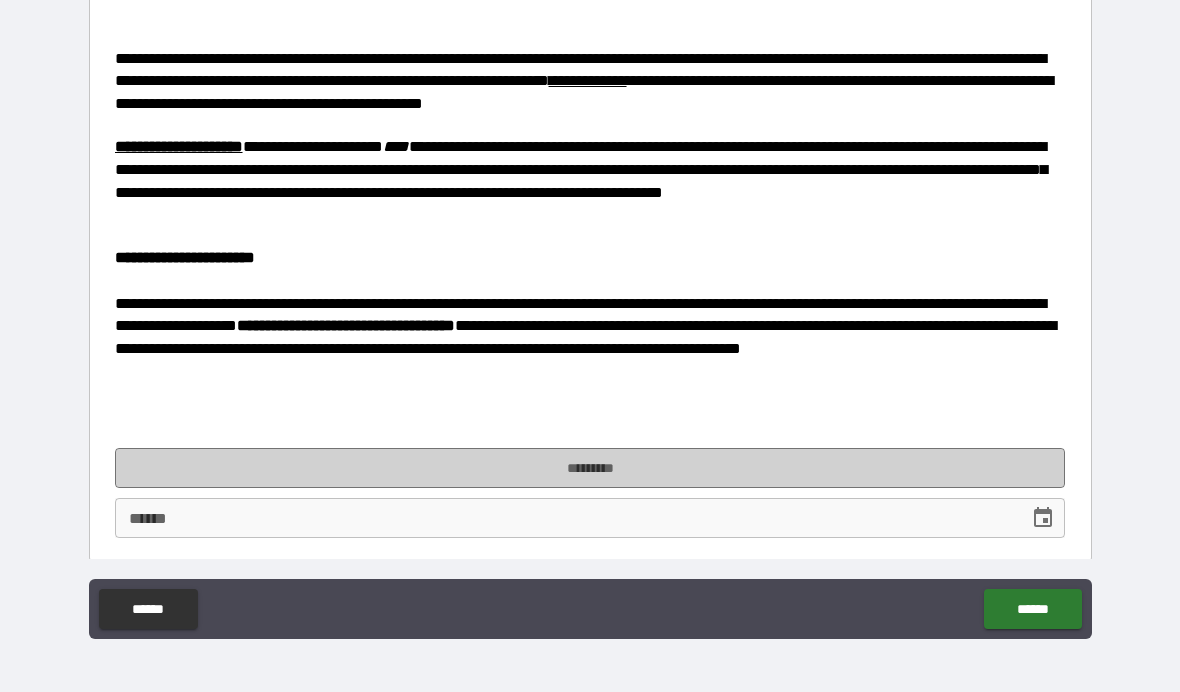 click on "*********" at bounding box center [590, 468] 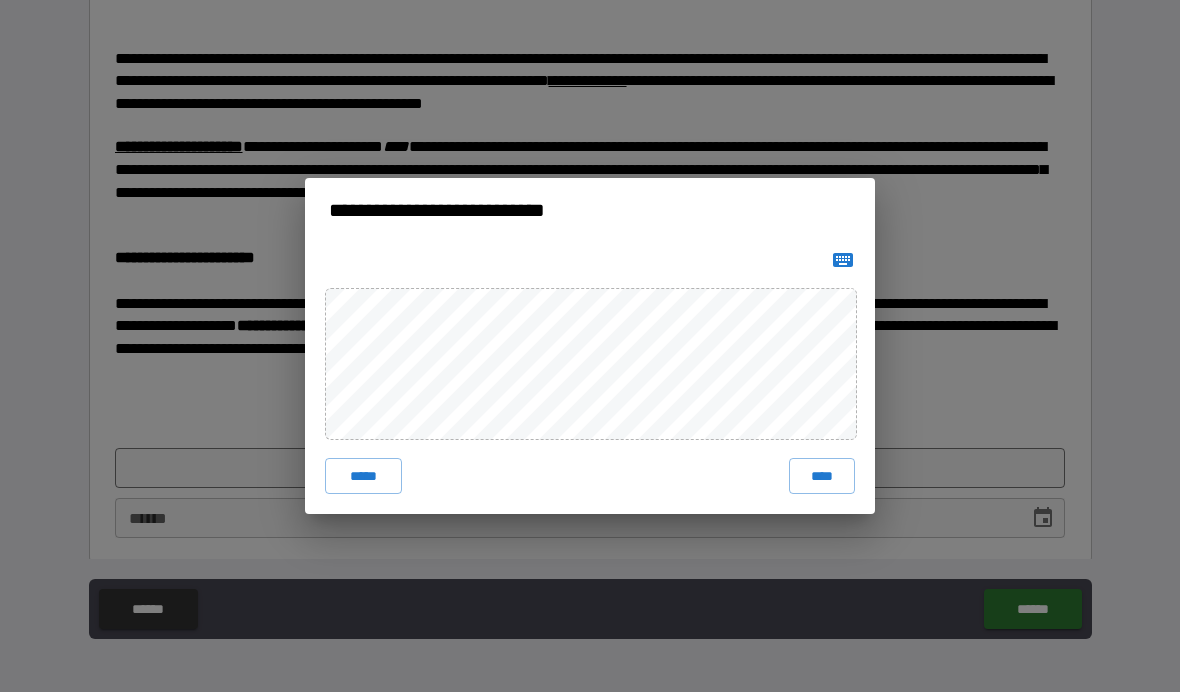 click on "****" at bounding box center [822, 476] 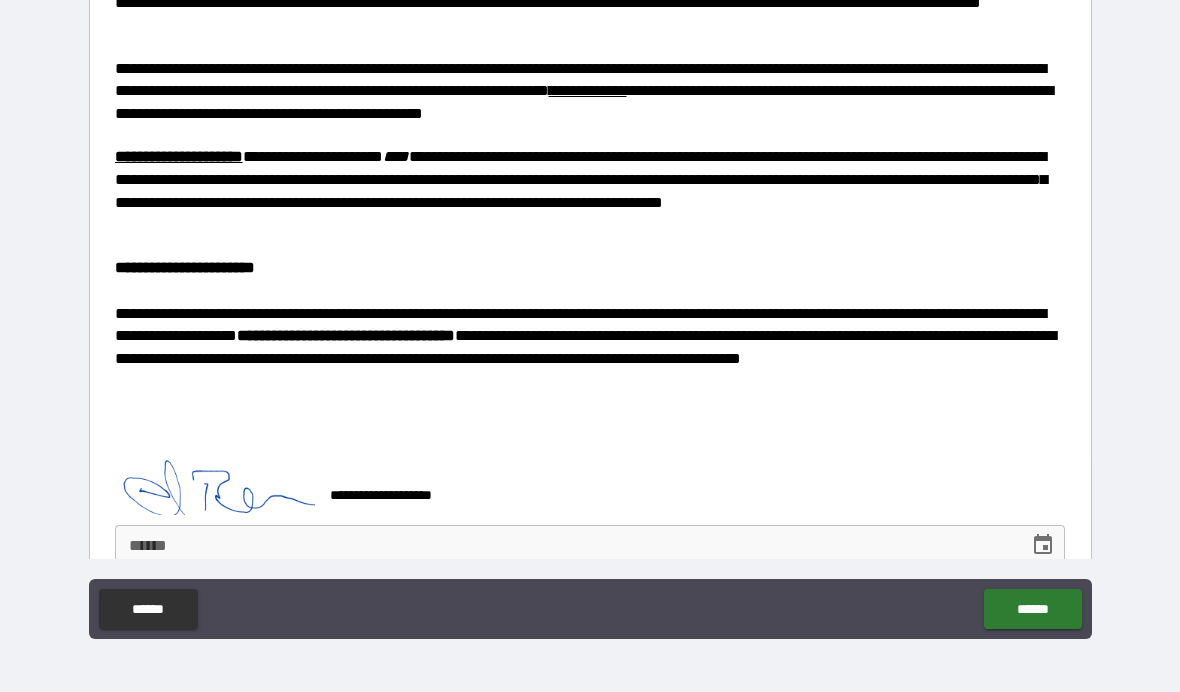 click on "****   *" at bounding box center (565, 545) 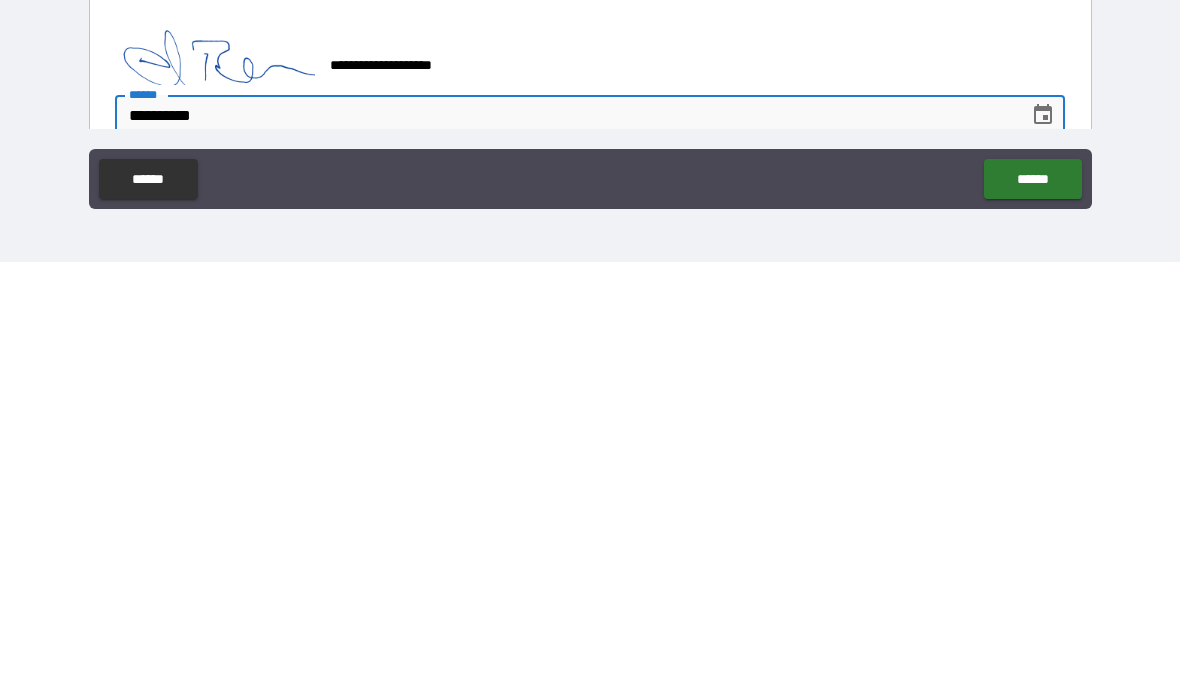 click on "******" at bounding box center [1032, 609] 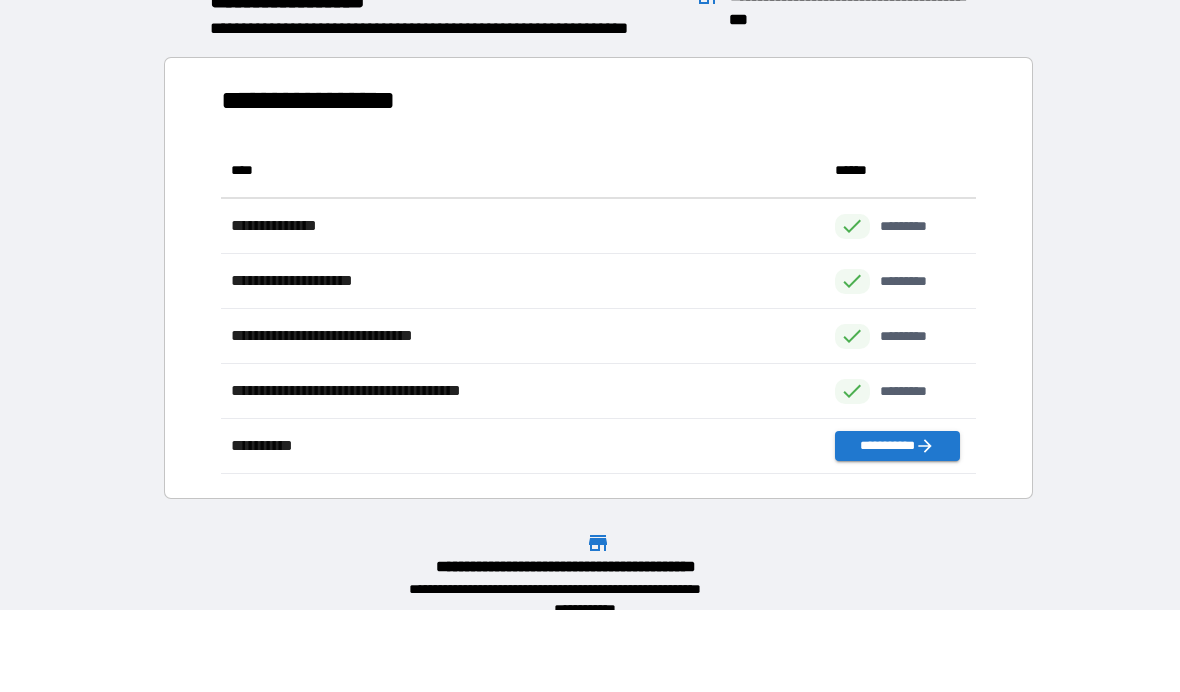 scroll, scrollTop: 1, scrollLeft: 1, axis: both 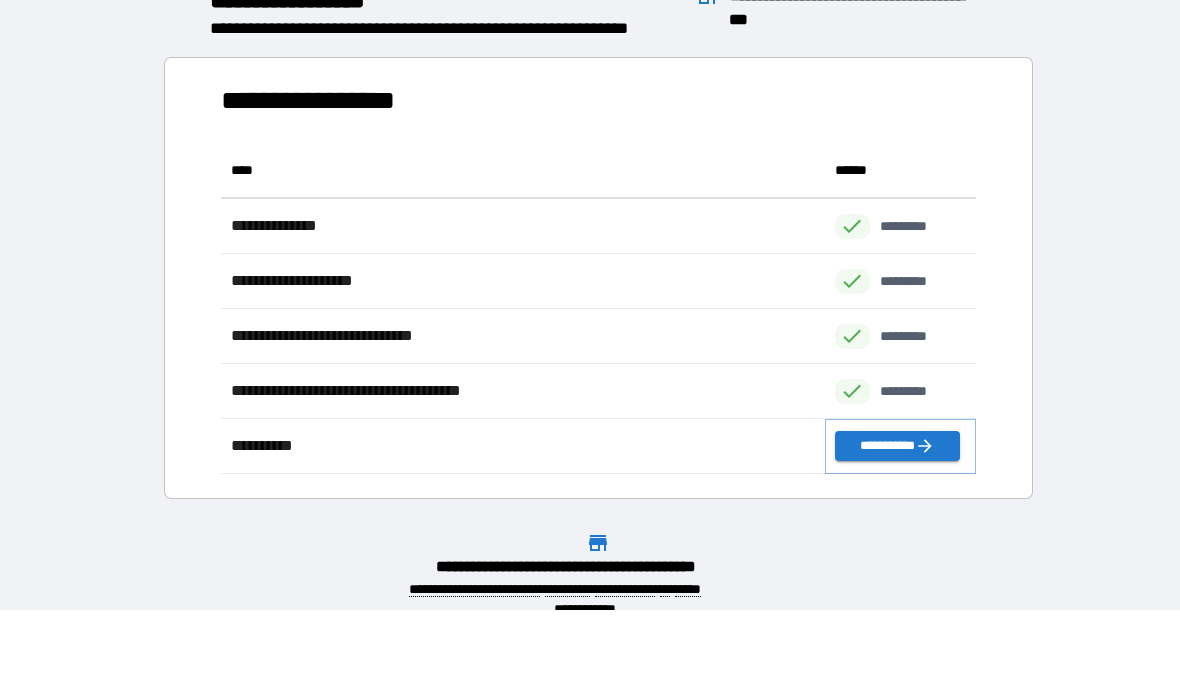 click 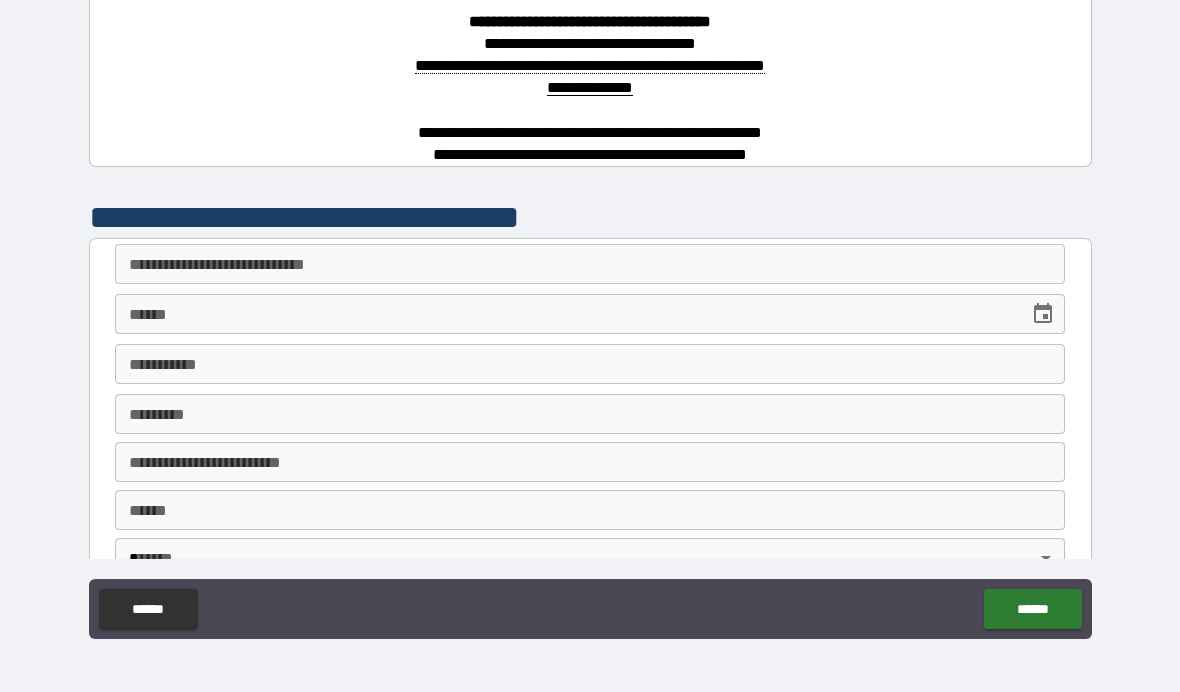scroll, scrollTop: 111, scrollLeft: 0, axis: vertical 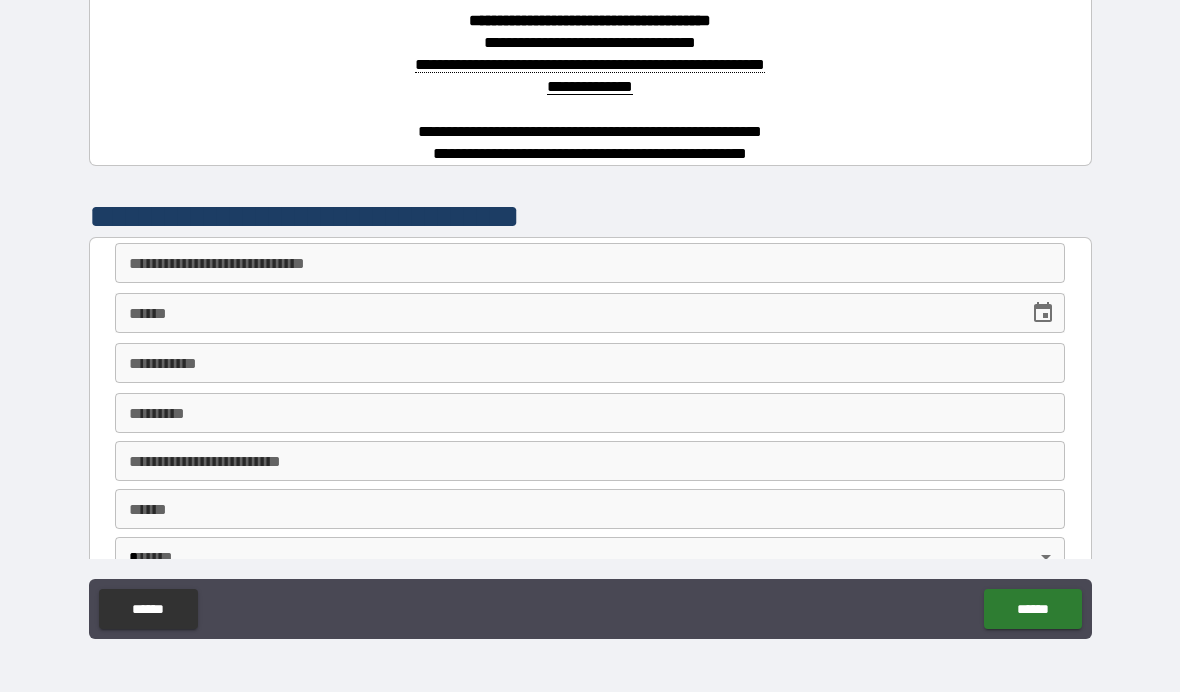 click on "**********" at bounding box center [590, 263] 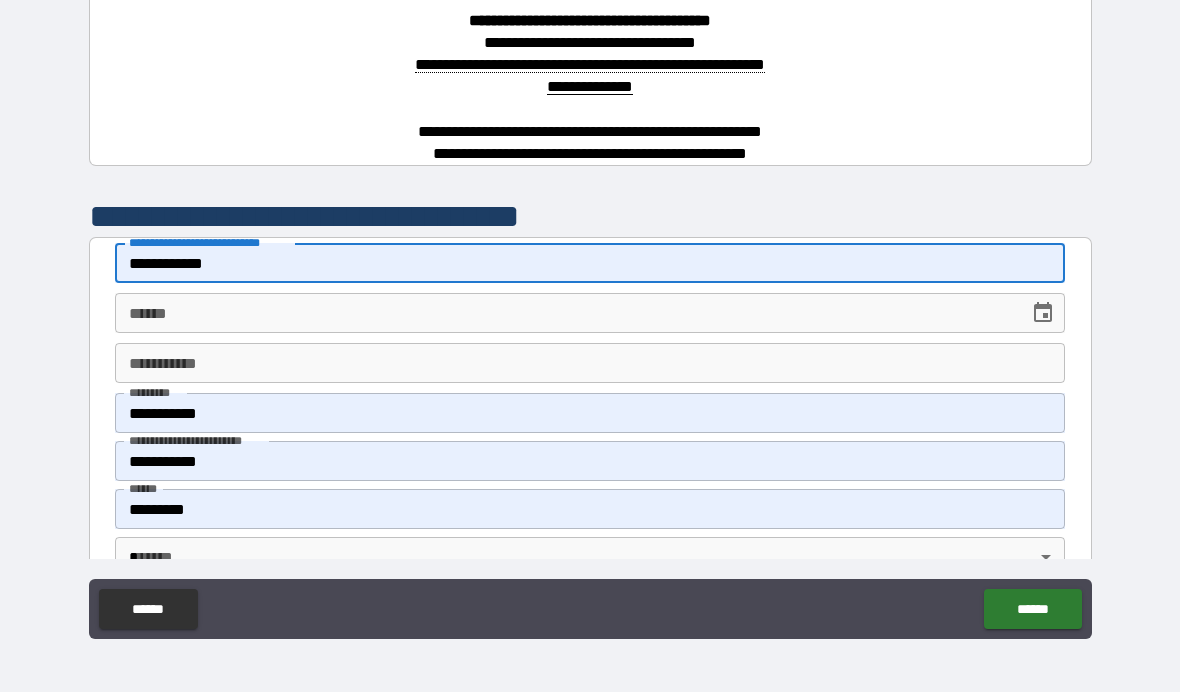 click on "****   *" at bounding box center (565, 313) 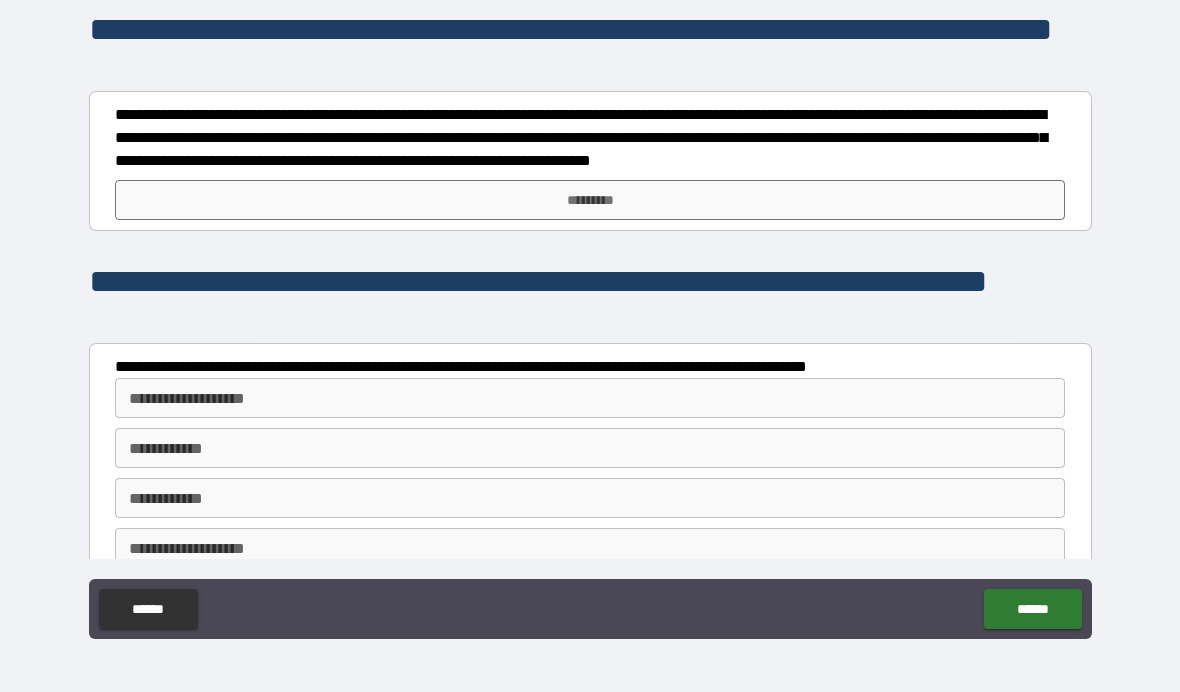 scroll, scrollTop: 770, scrollLeft: 0, axis: vertical 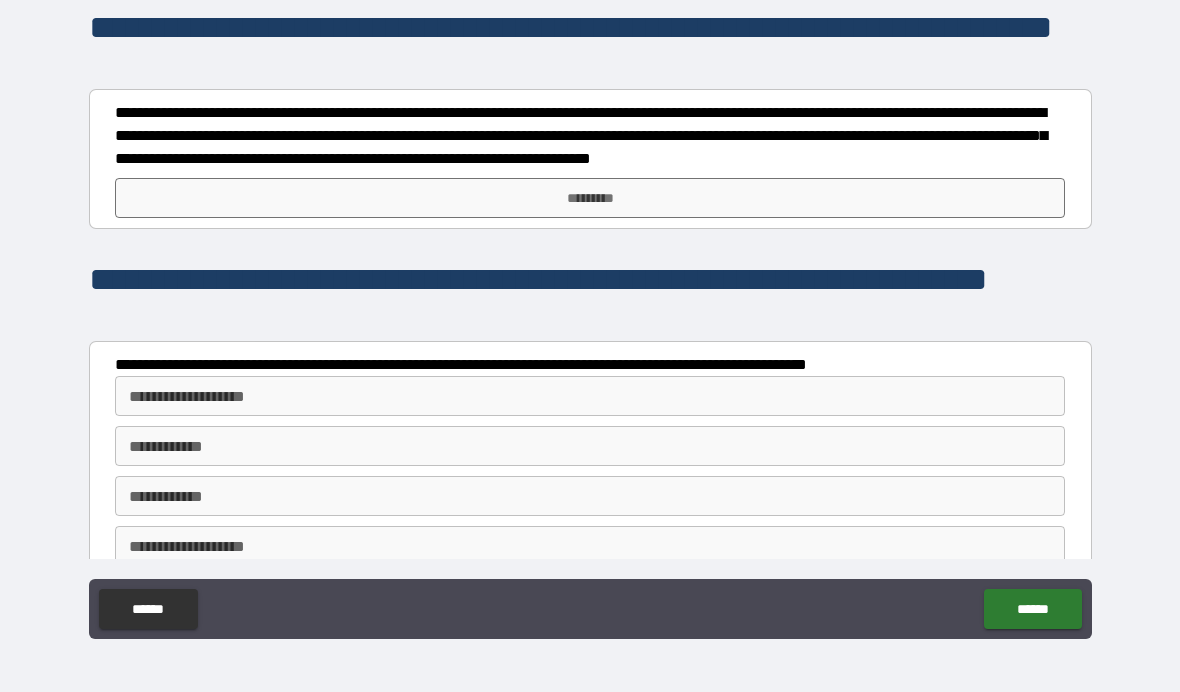 click on "*********" at bounding box center (590, 198) 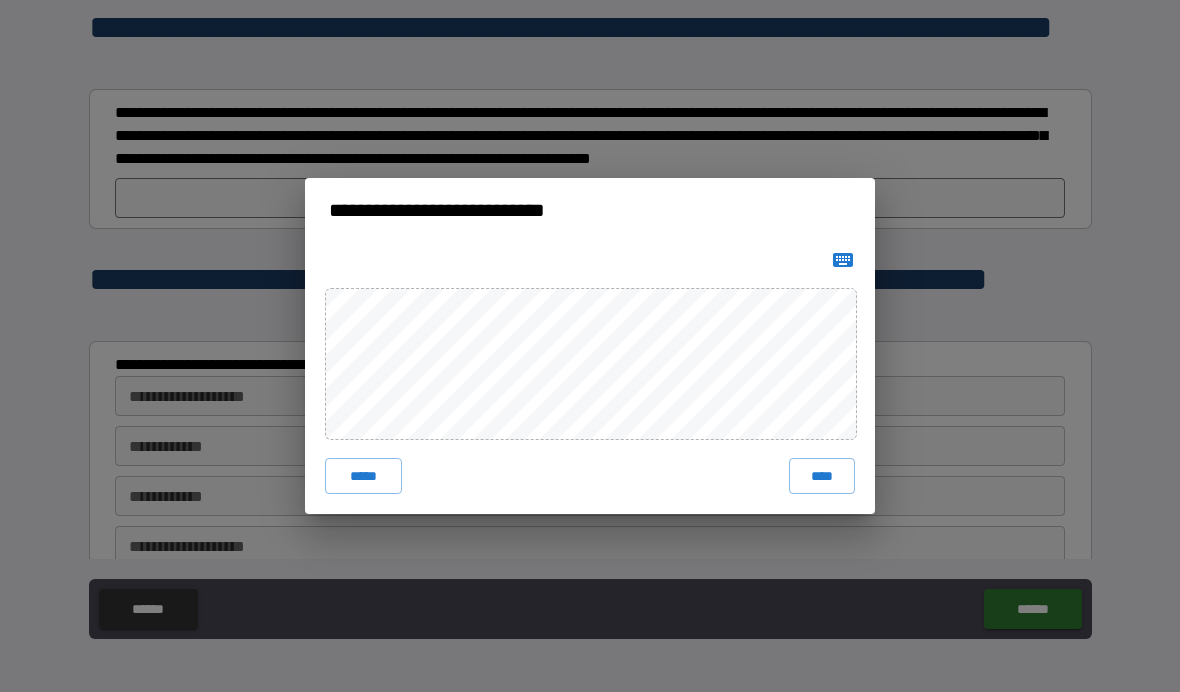 click on "****" at bounding box center (822, 476) 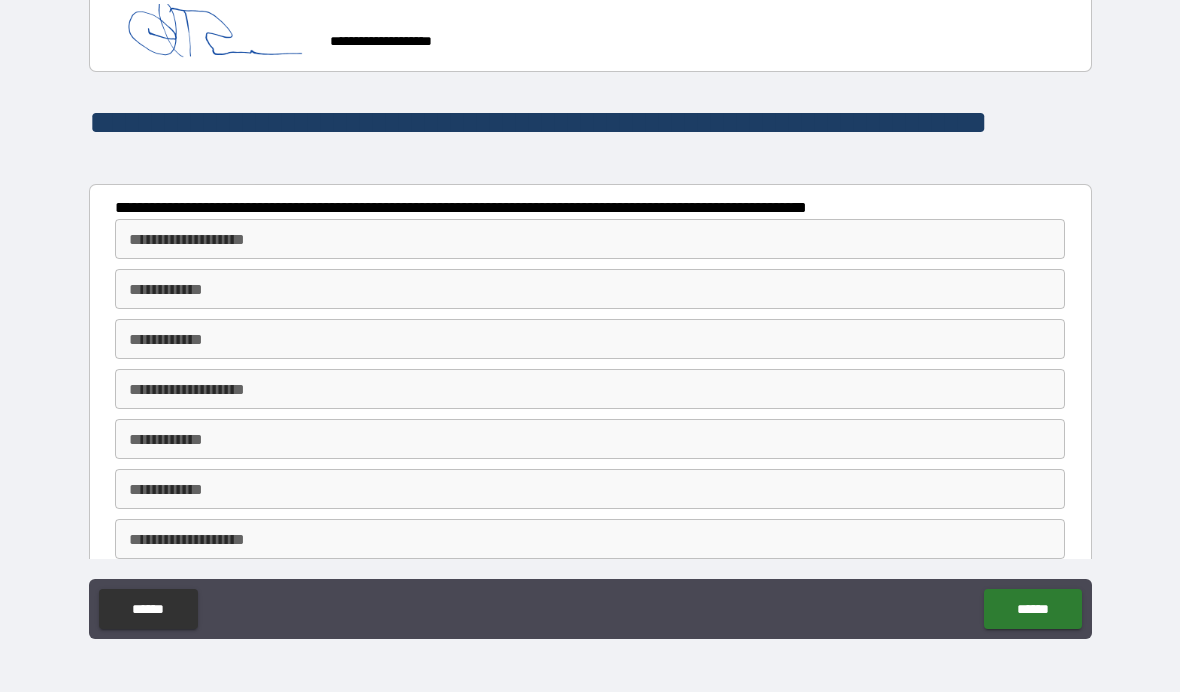 scroll, scrollTop: 943, scrollLeft: 0, axis: vertical 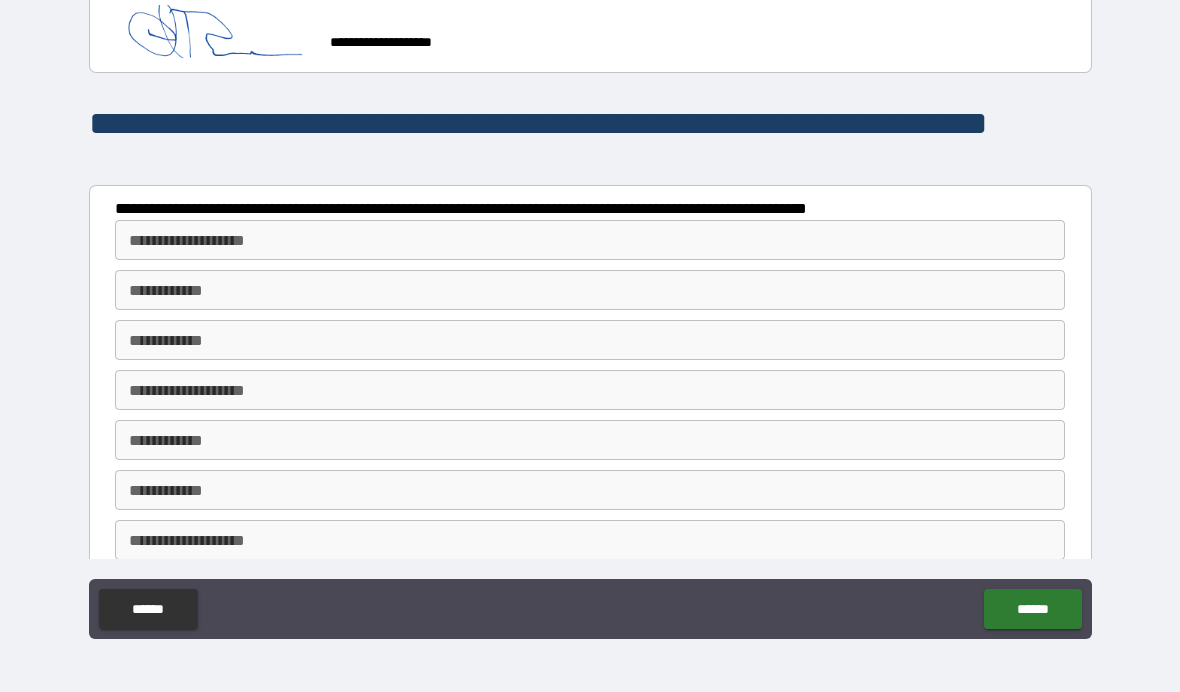 click on "**********" at bounding box center [590, 240] 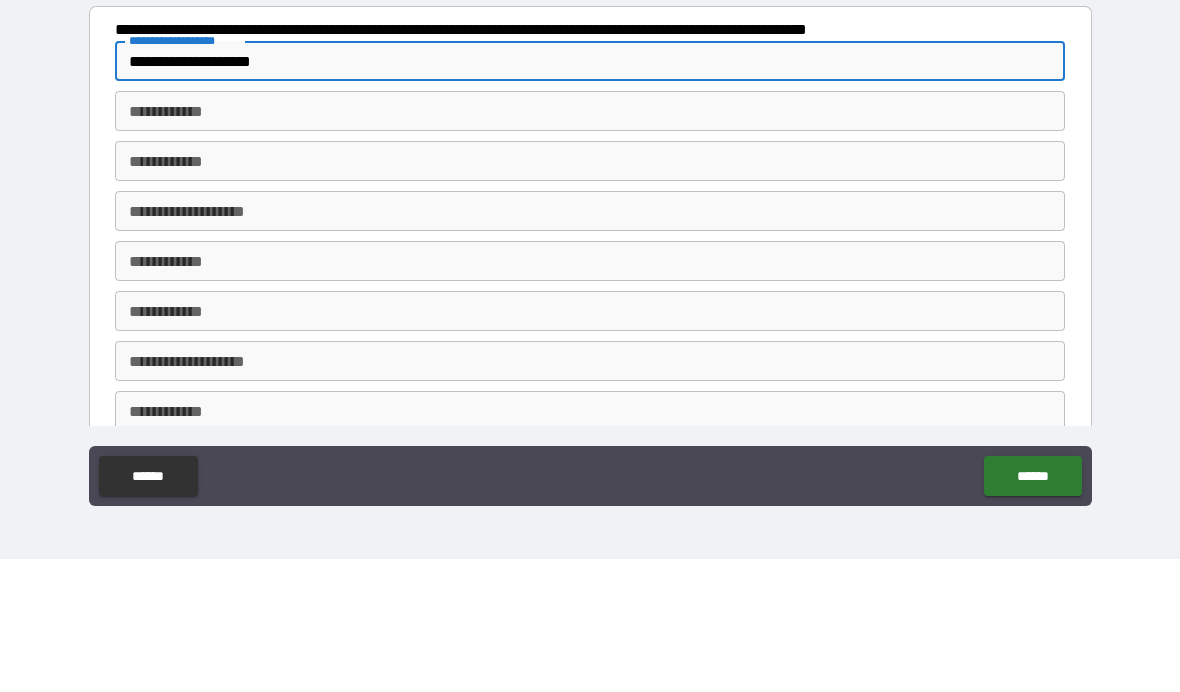 scroll, scrollTop: 991, scrollLeft: 0, axis: vertical 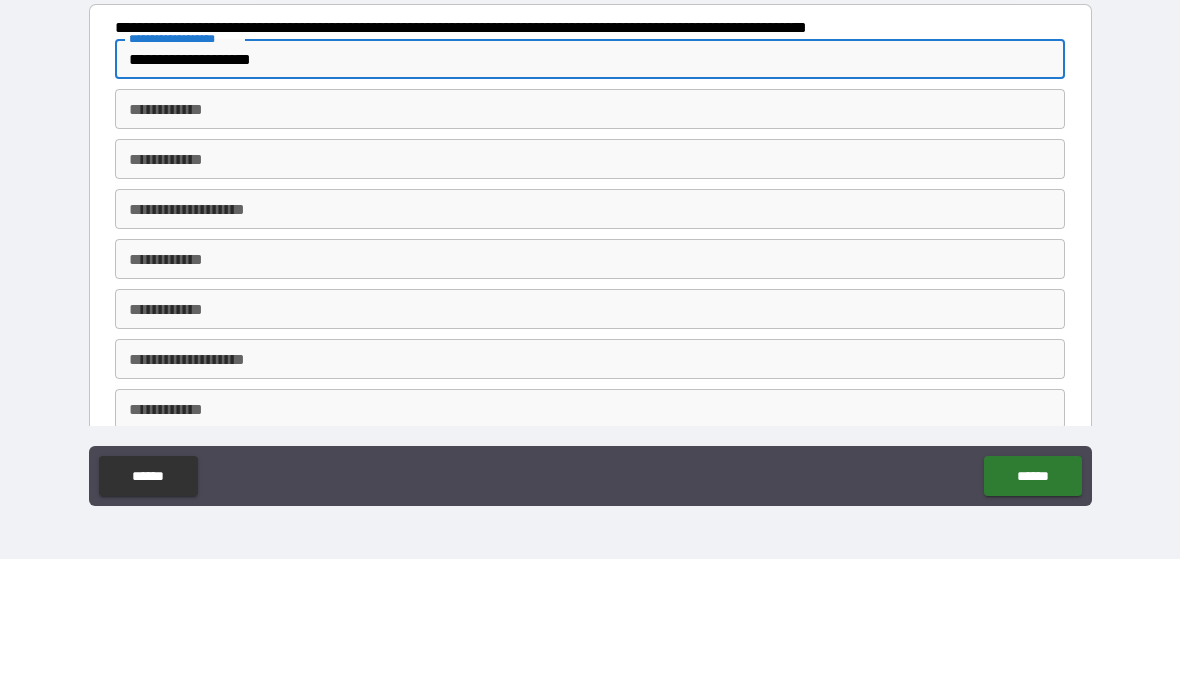 click on "**********" at bounding box center [590, 242] 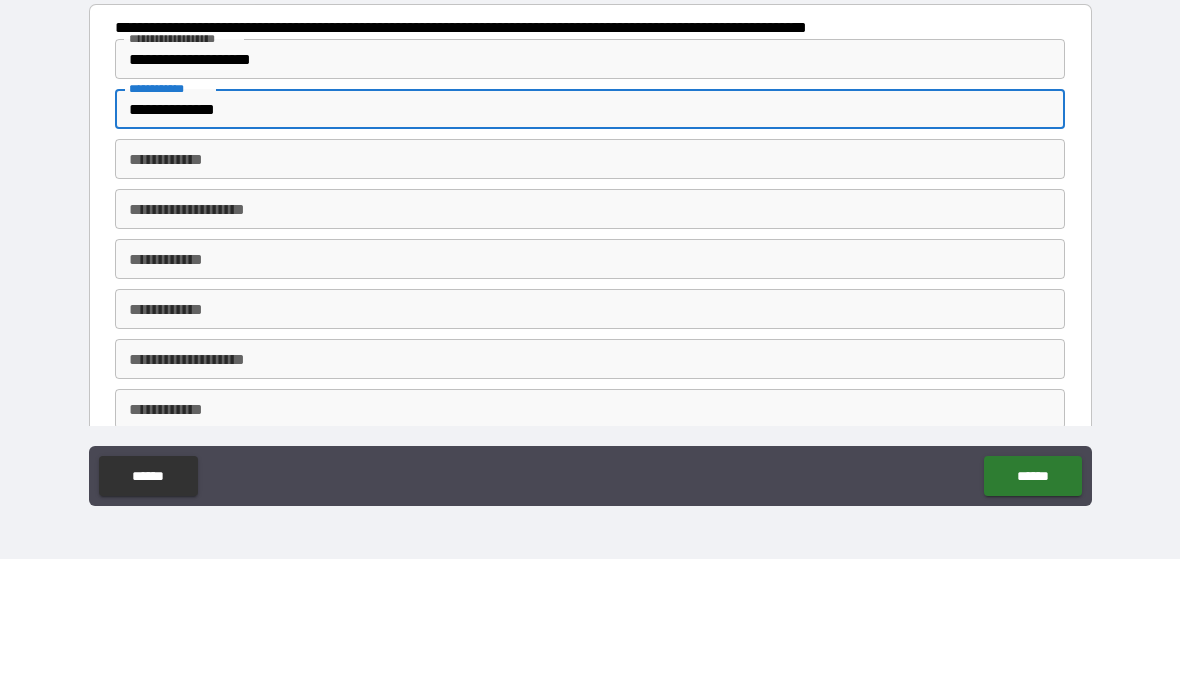 click on "**********" at bounding box center [590, 292] 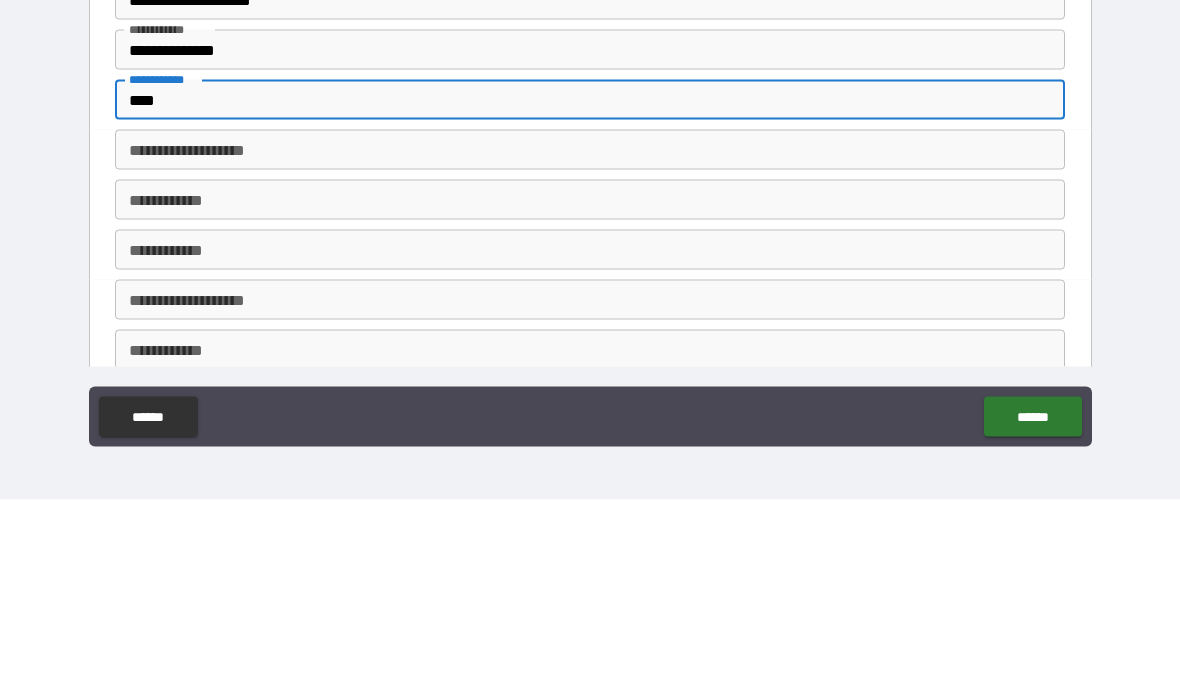 click on "**********" at bounding box center [590, 307] 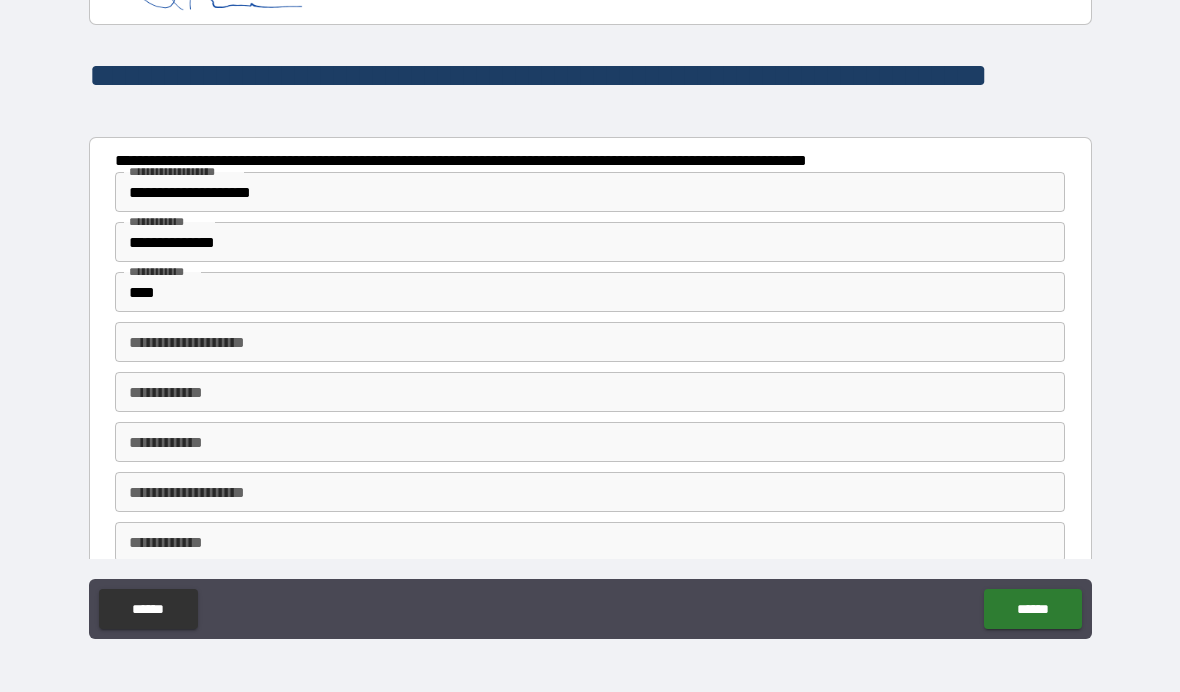 click on "******" at bounding box center [1032, 609] 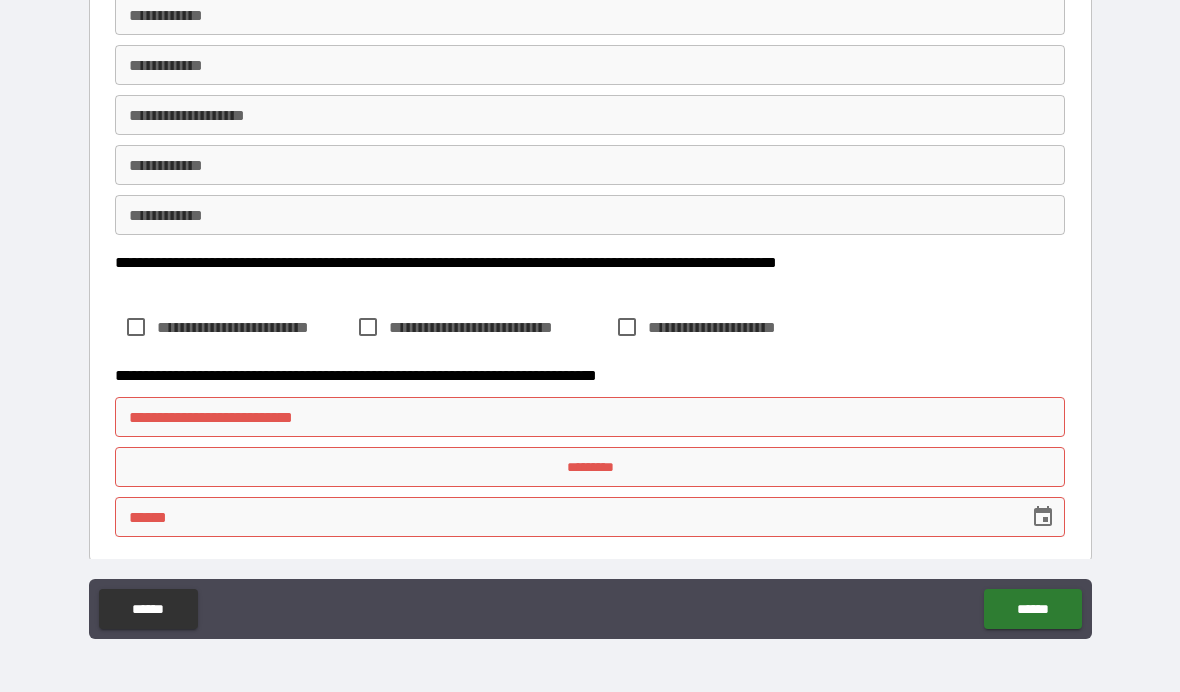 scroll, scrollTop: 1519, scrollLeft: 0, axis: vertical 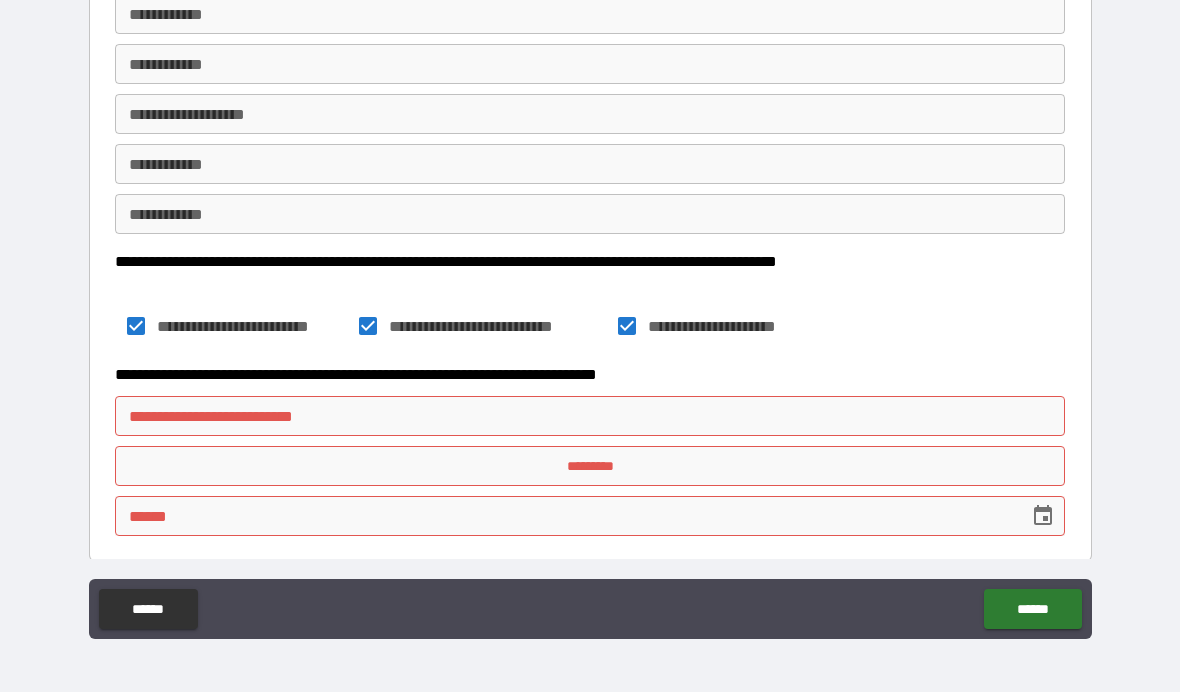 click on "**********" at bounding box center (590, 416) 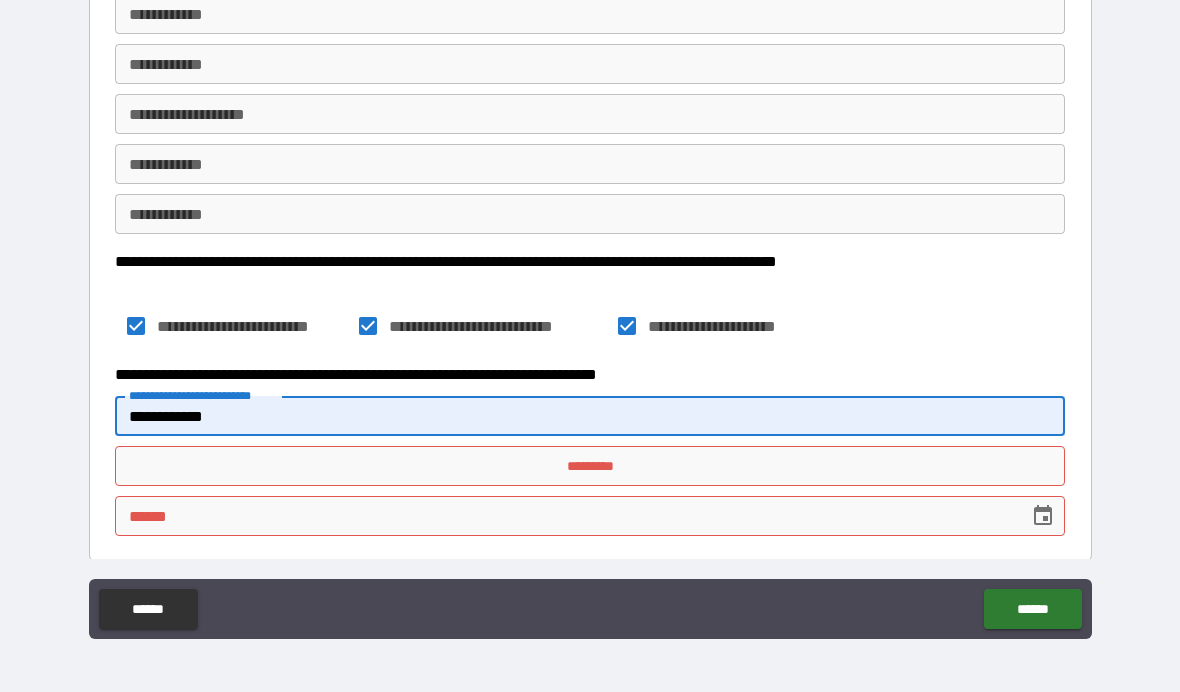 click on "*********" at bounding box center (590, 466) 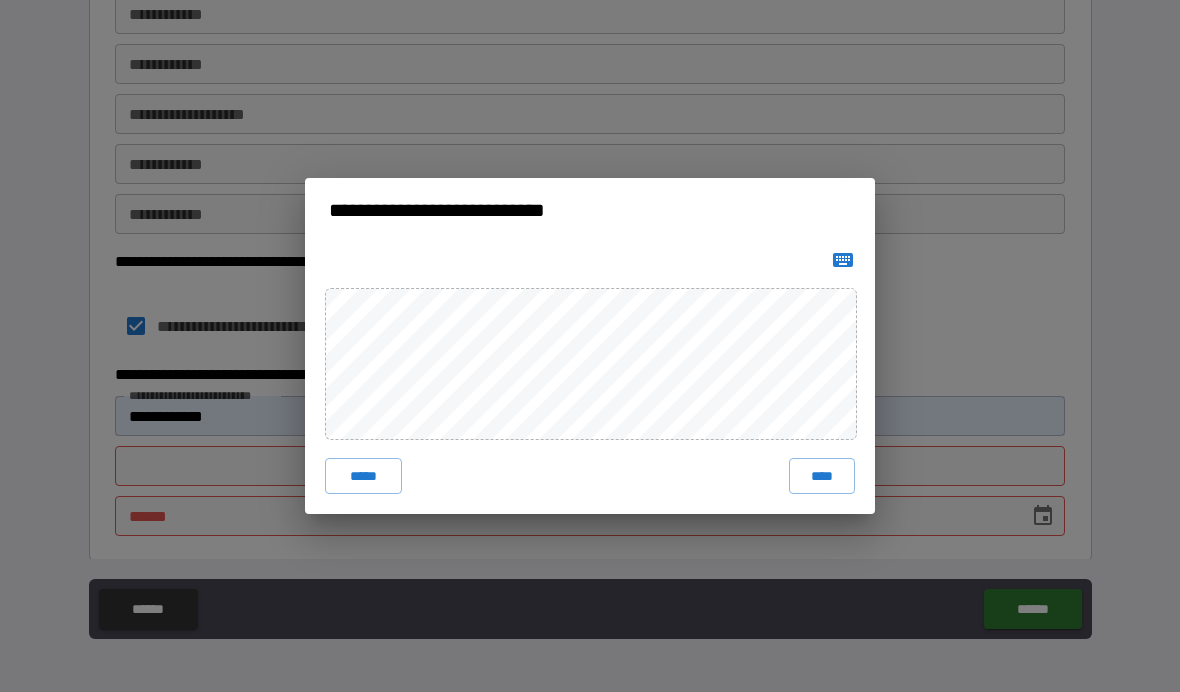 click on "****" at bounding box center (822, 476) 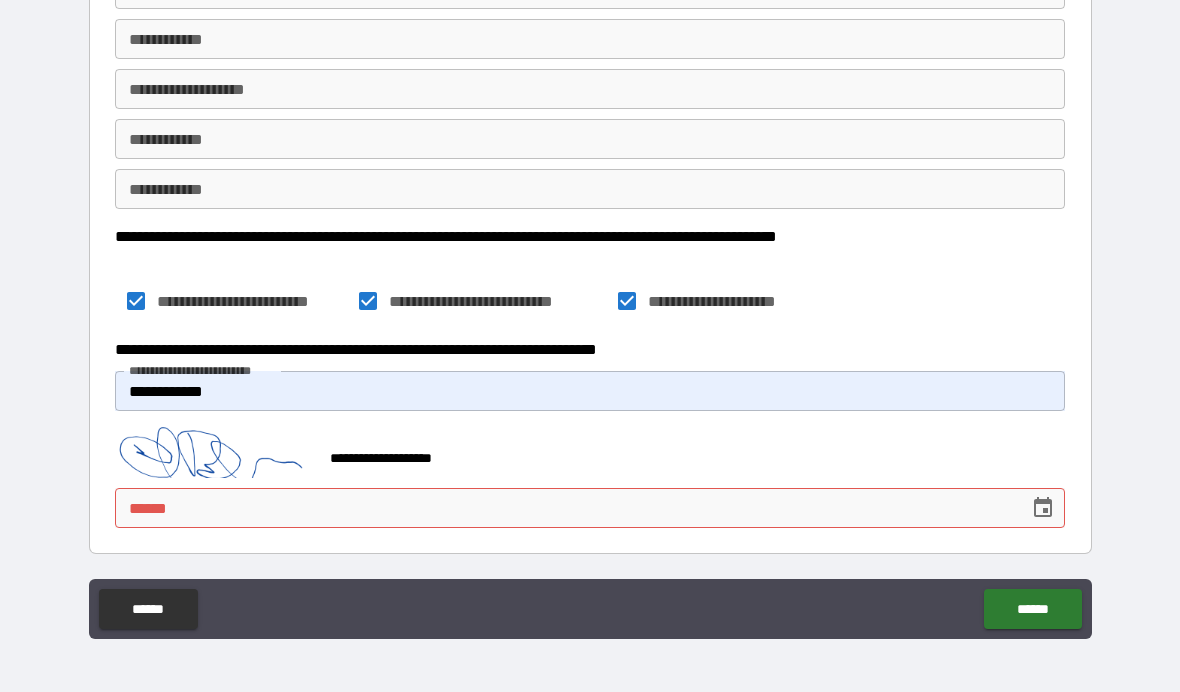 scroll, scrollTop: 1542, scrollLeft: 0, axis: vertical 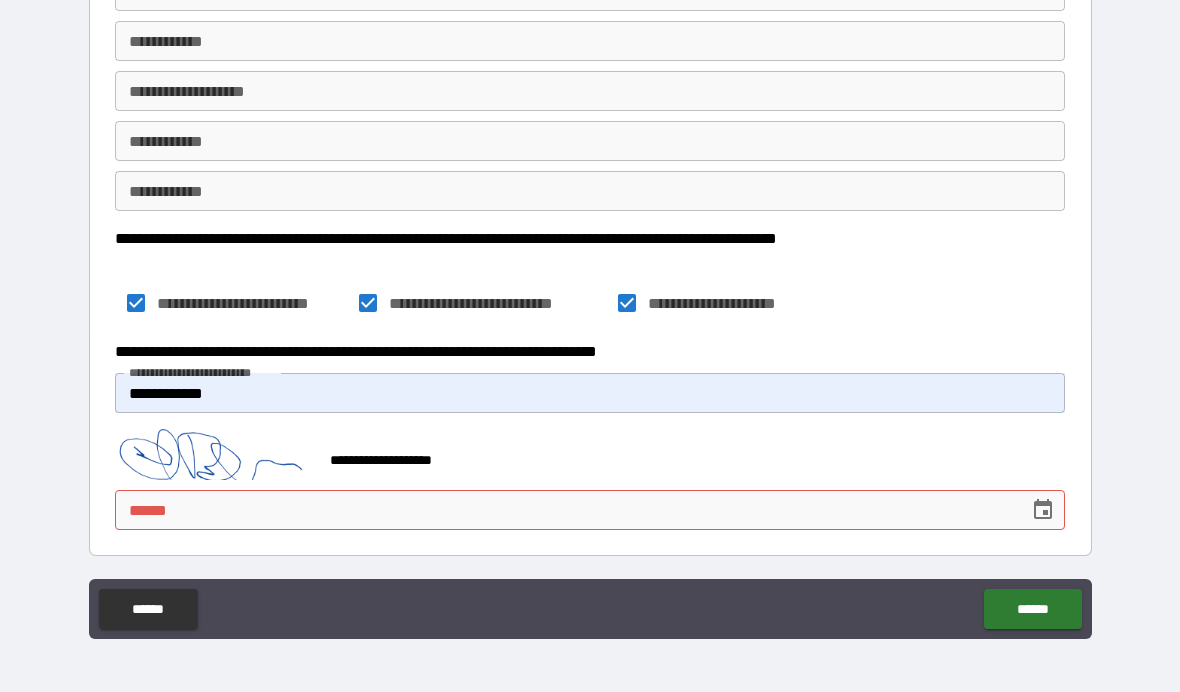 click on "****   *" at bounding box center [565, 510] 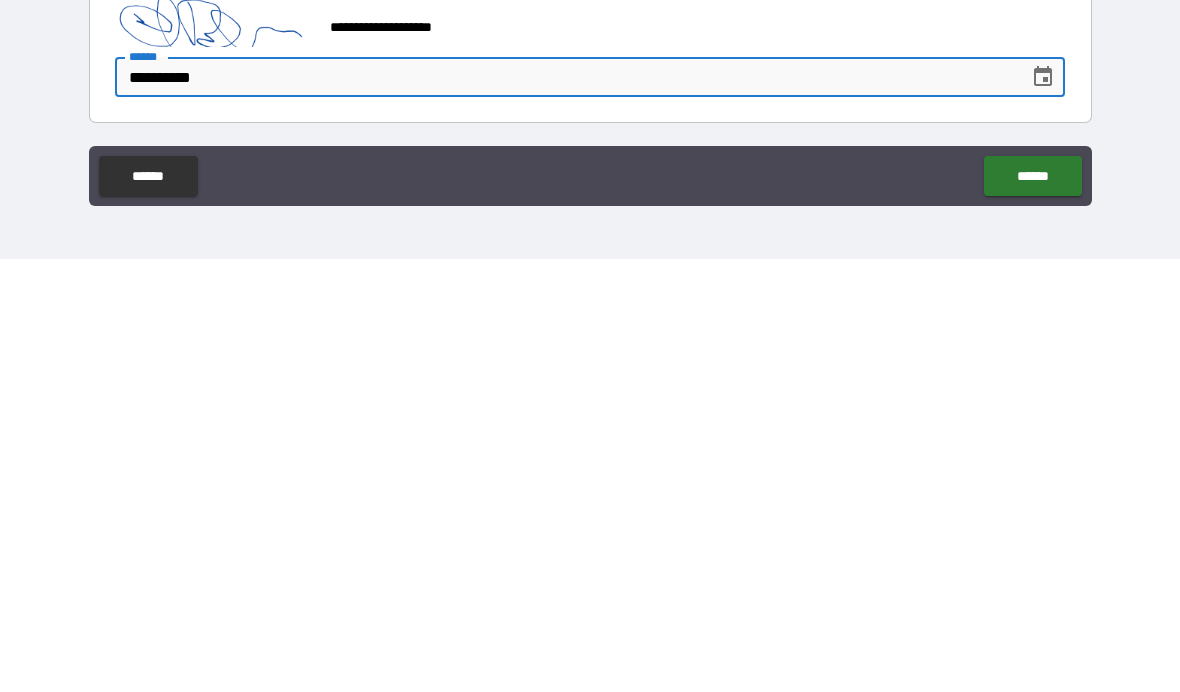 click on "******" at bounding box center (1032, 609) 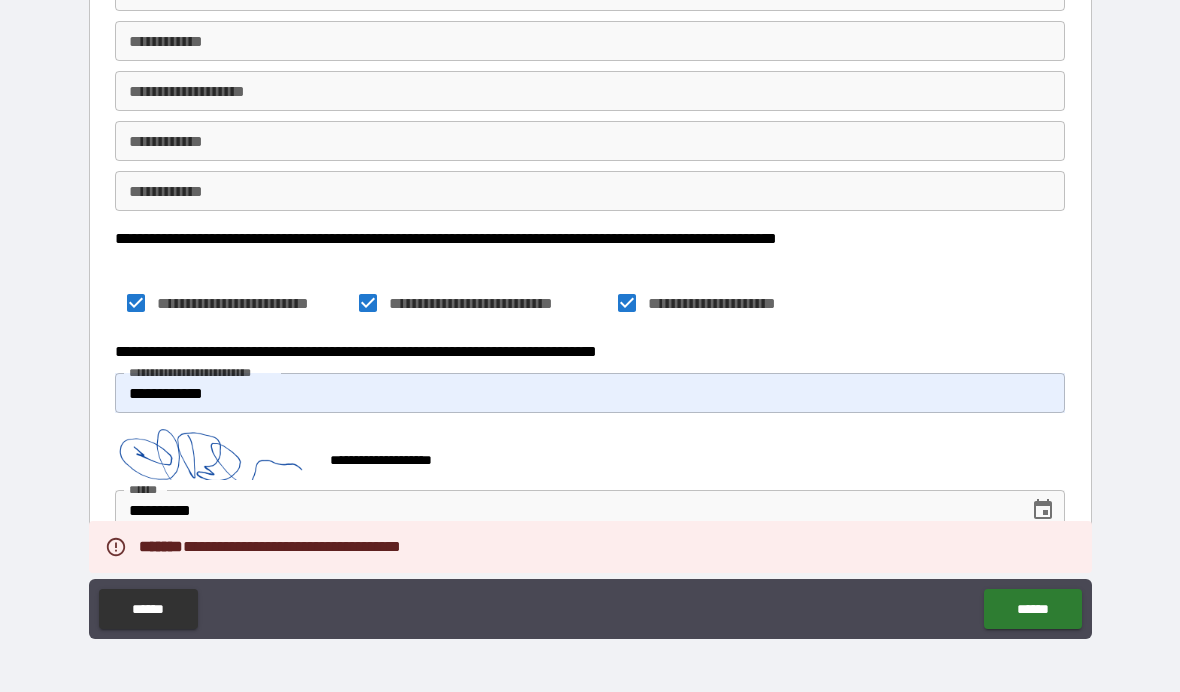 click on "******" at bounding box center [1032, 609] 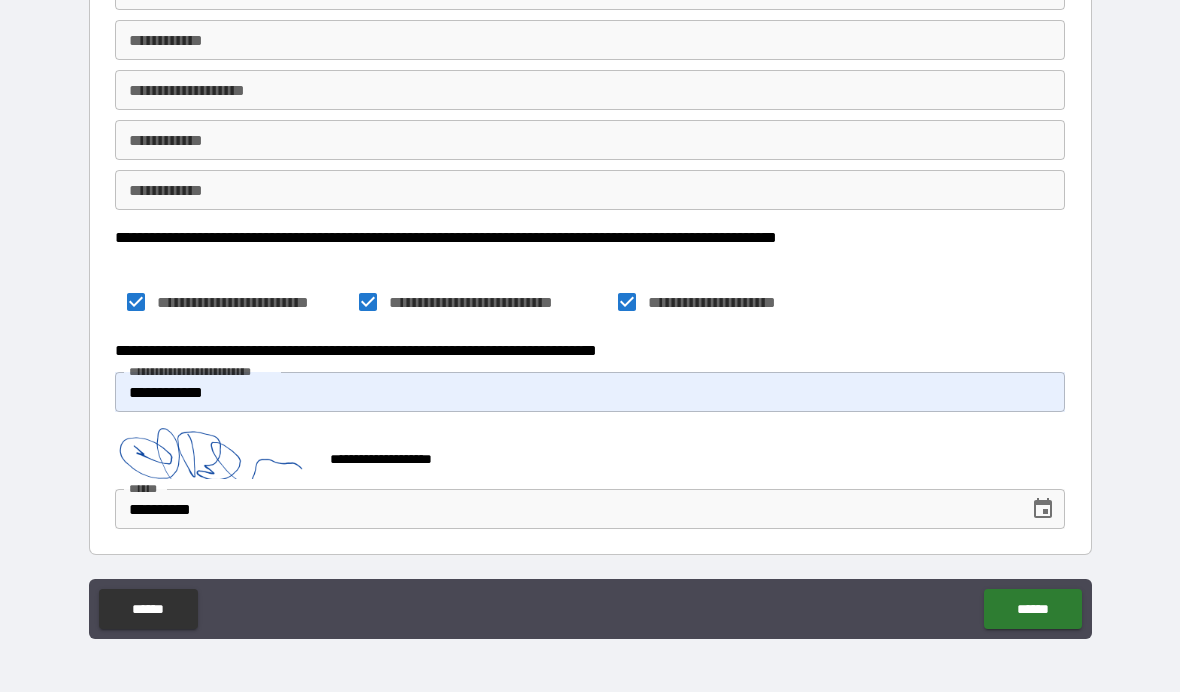 scroll, scrollTop: 1542, scrollLeft: 0, axis: vertical 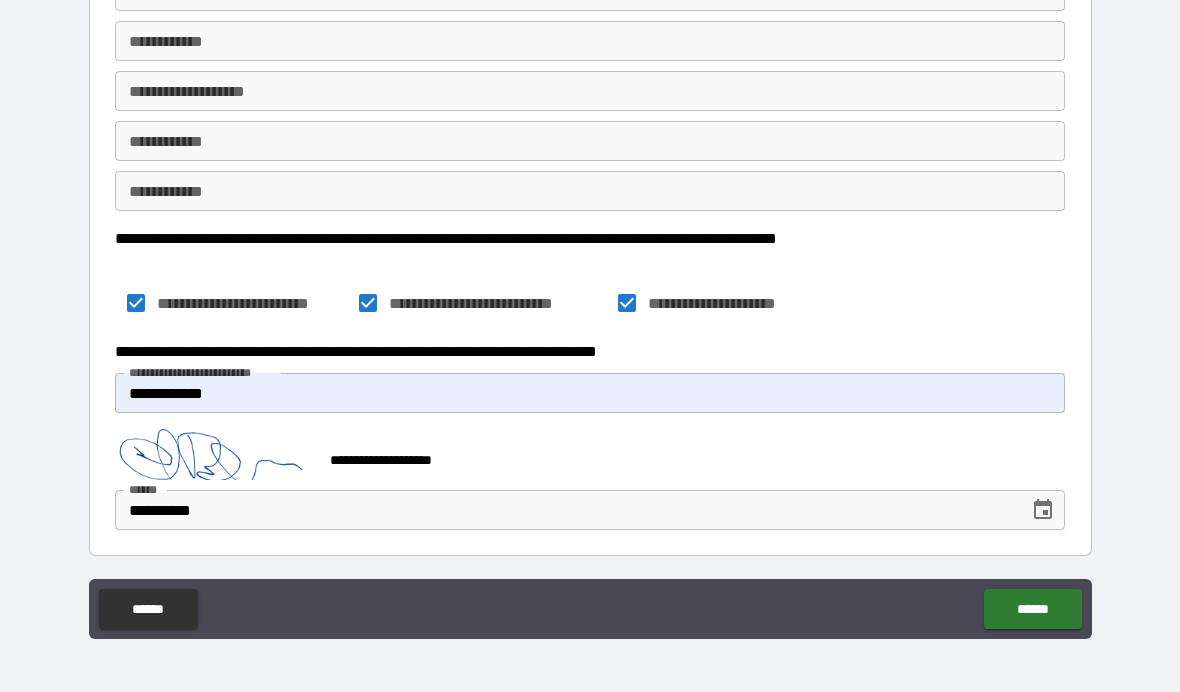 click on "******" at bounding box center [1032, 609] 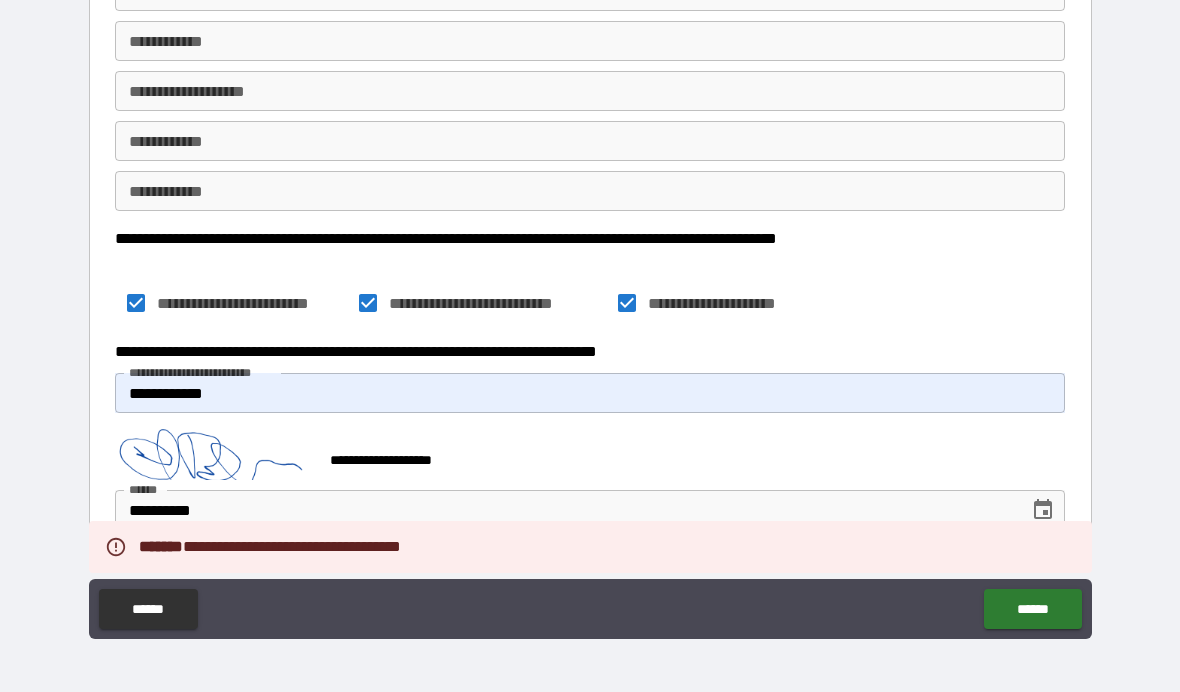 click on "******" at bounding box center [1032, 609] 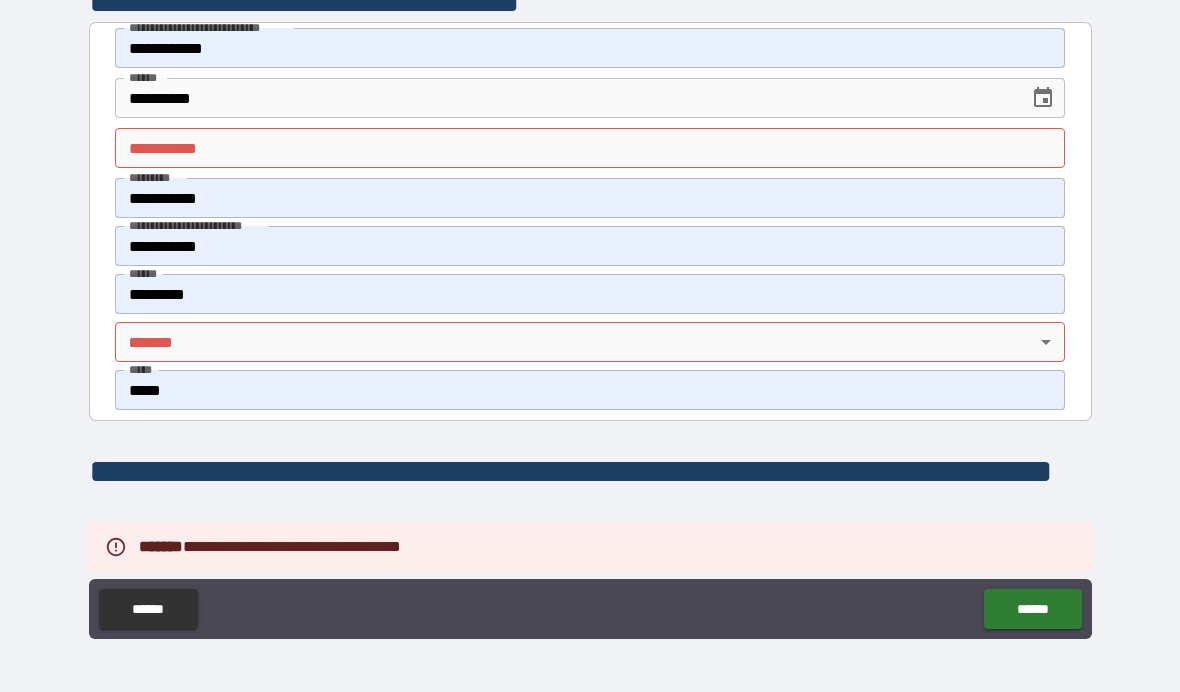 scroll, scrollTop: 324, scrollLeft: 0, axis: vertical 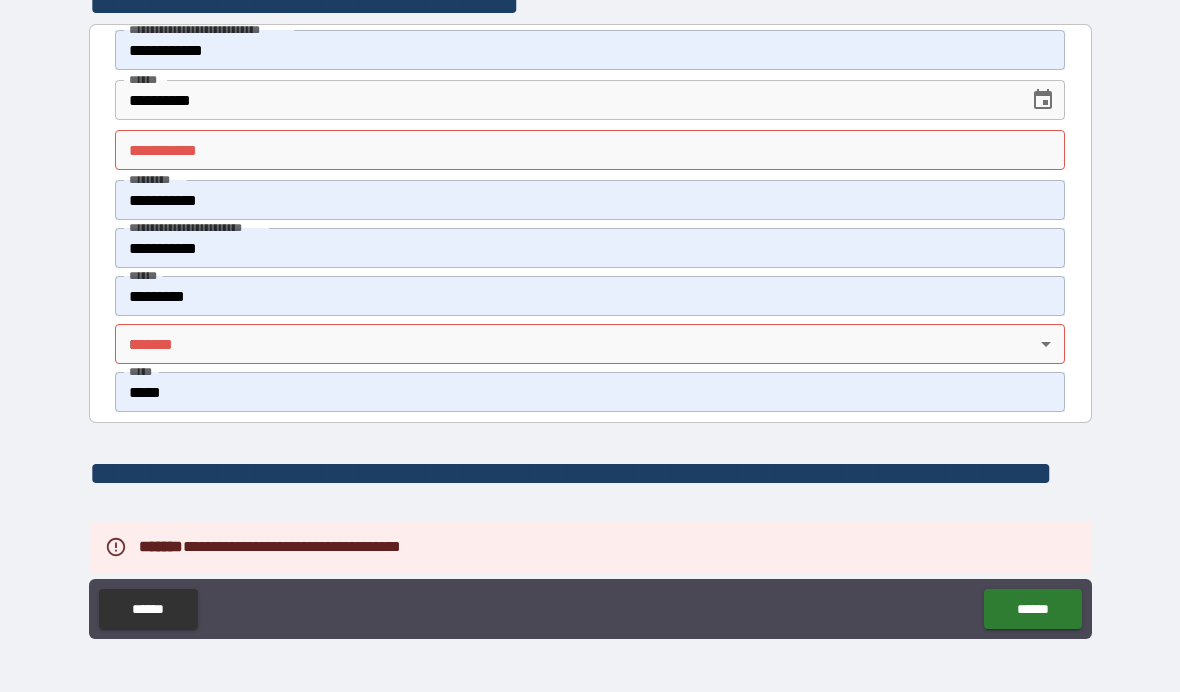 click on "**********" at bounding box center (590, 305) 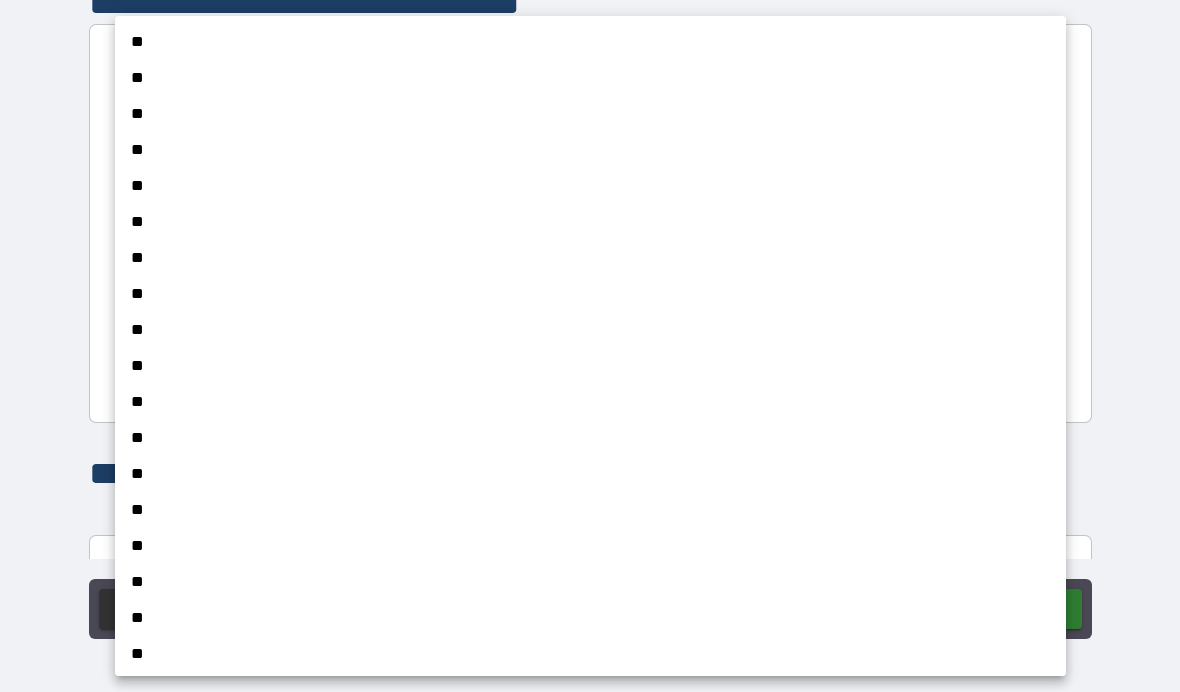 click on "**" at bounding box center [590, 654] 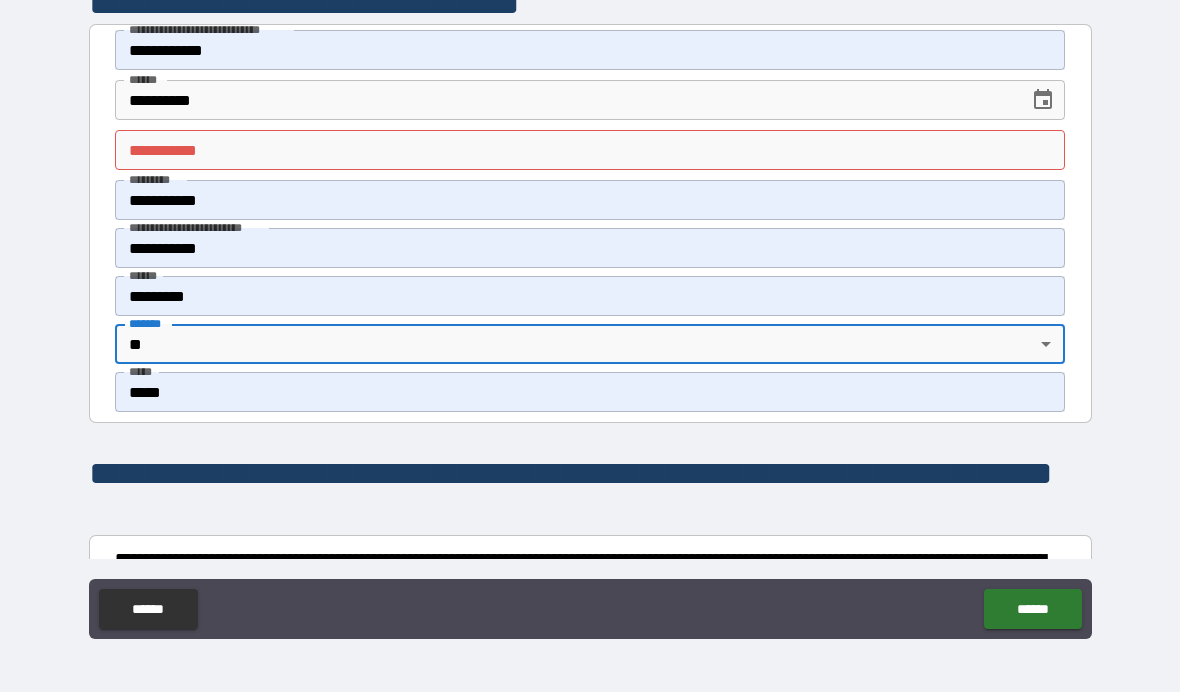 click on "*********   * *********   *" at bounding box center (590, 150) 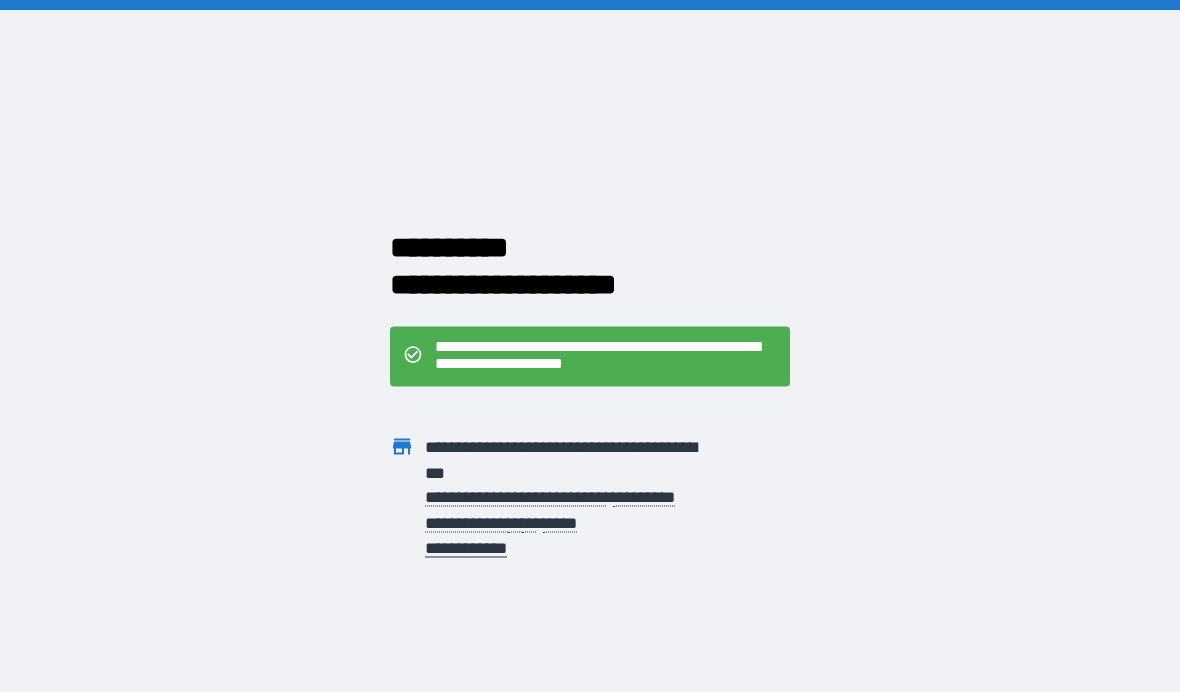 scroll, scrollTop: 82, scrollLeft: 0, axis: vertical 